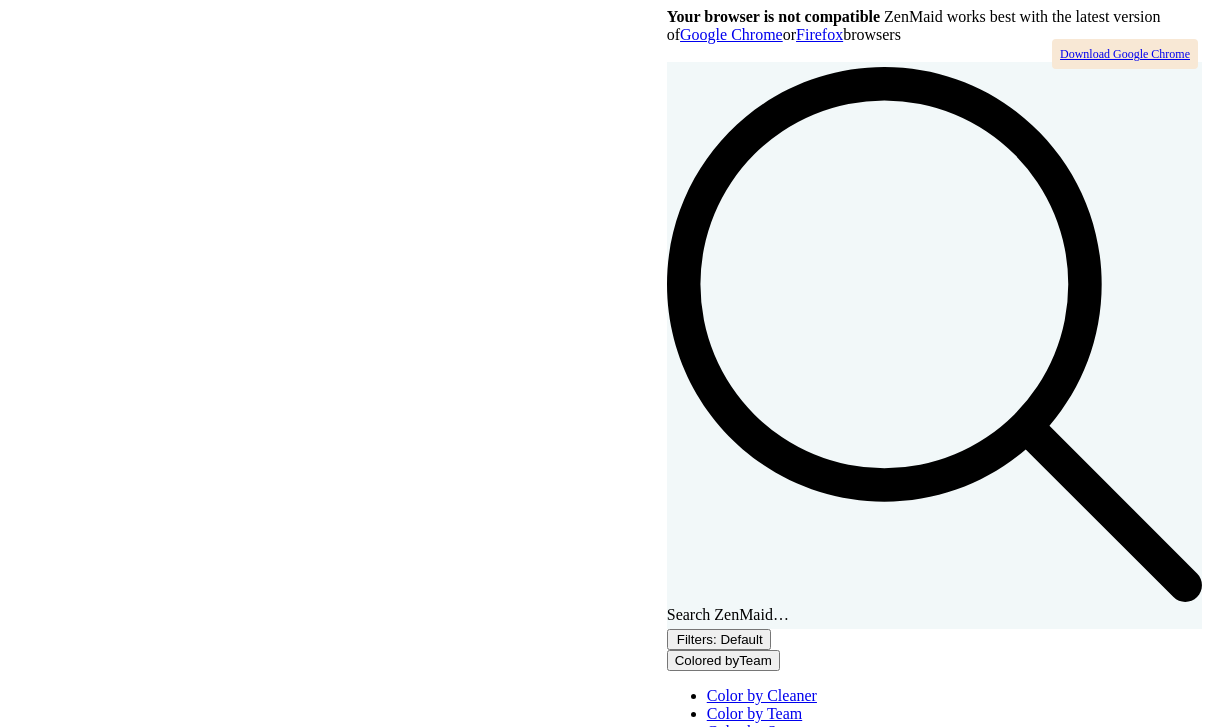 scroll, scrollTop: 64, scrollLeft: 0, axis: vertical 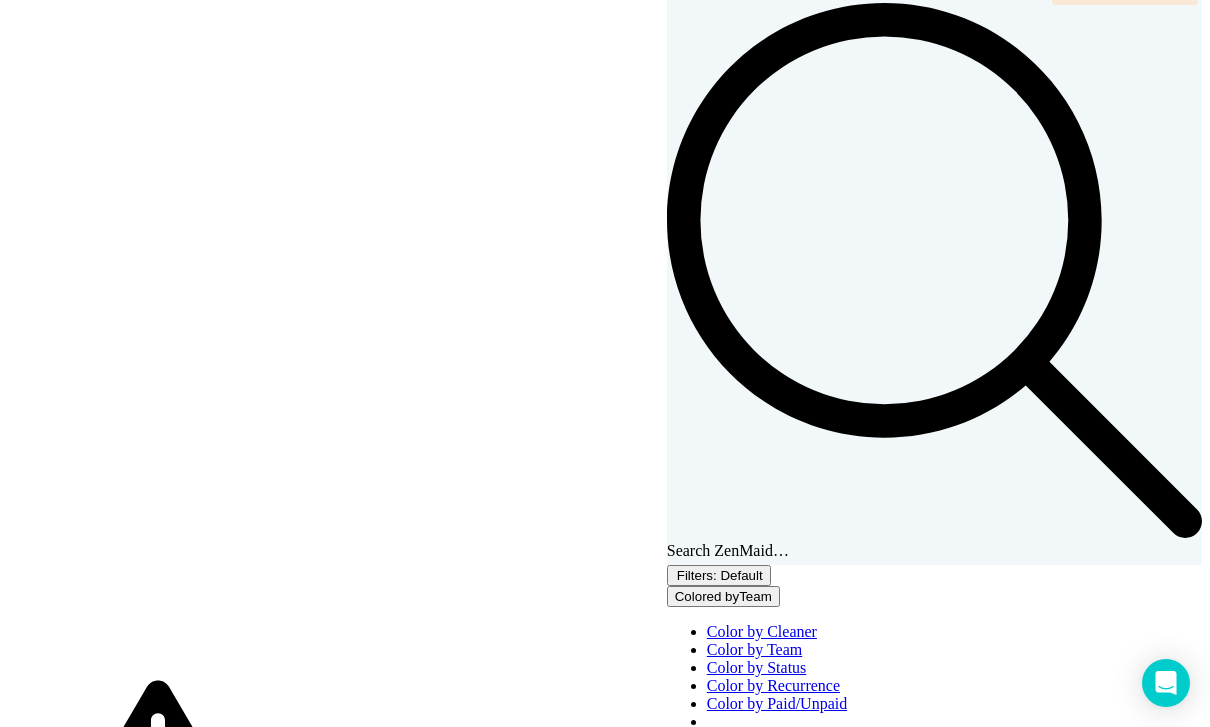 click at bounding box center [749, 995] 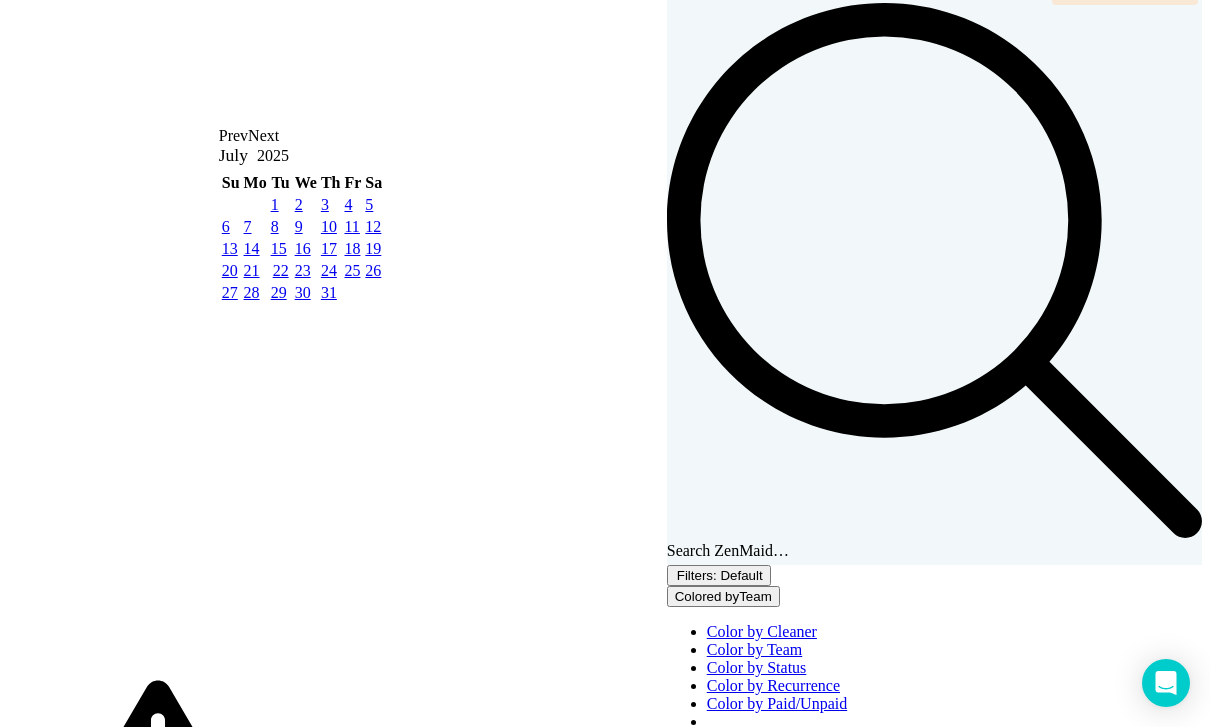 click on "23" at bounding box center [303, 268] 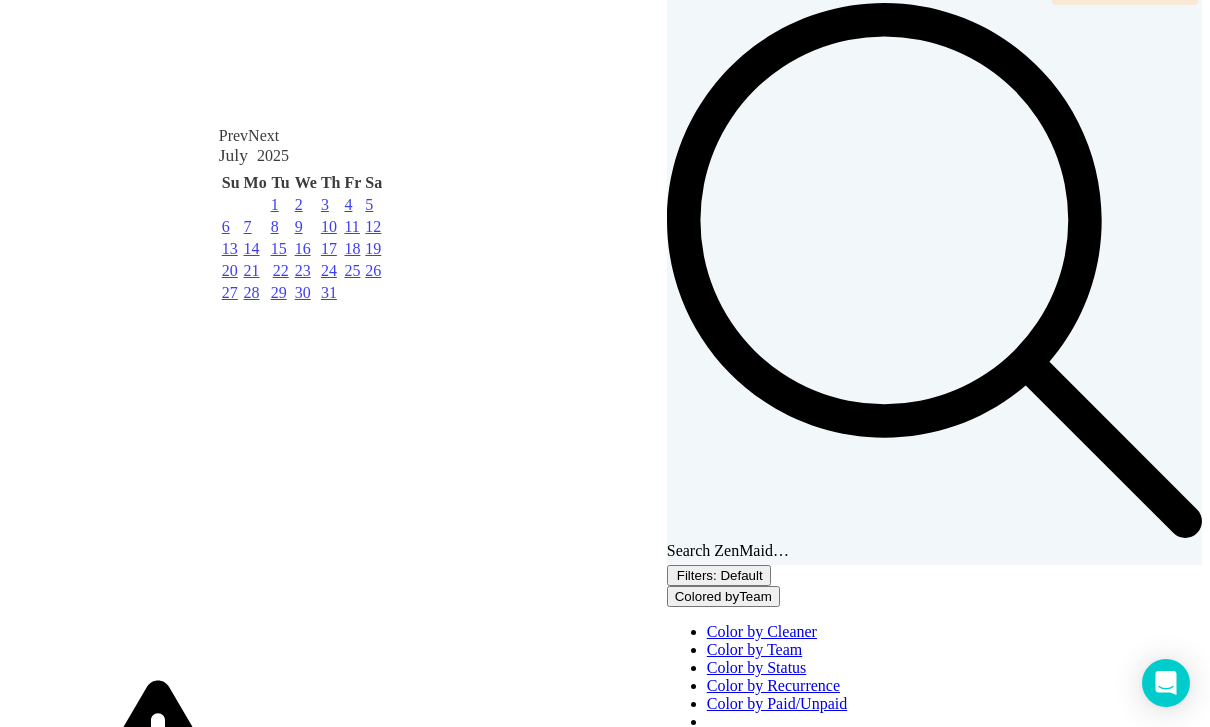 scroll, scrollTop: 157, scrollLeft: 0, axis: vertical 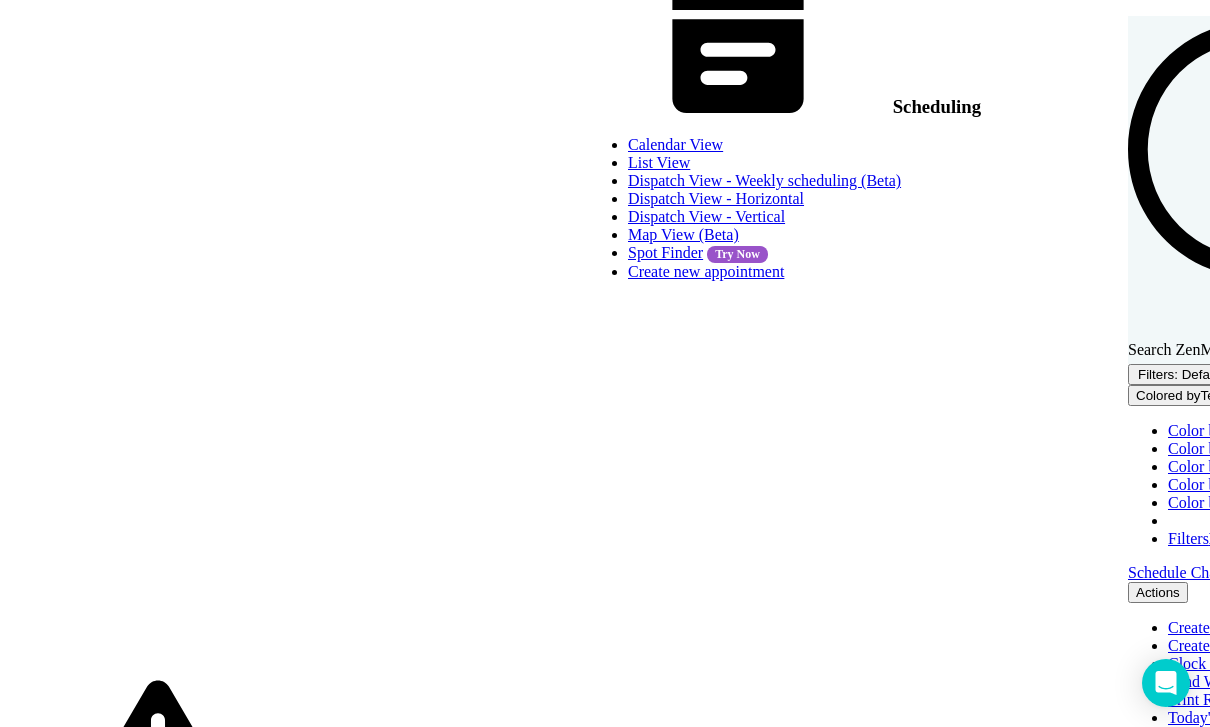 click on "Calendar View" at bounding box center (675, 144) 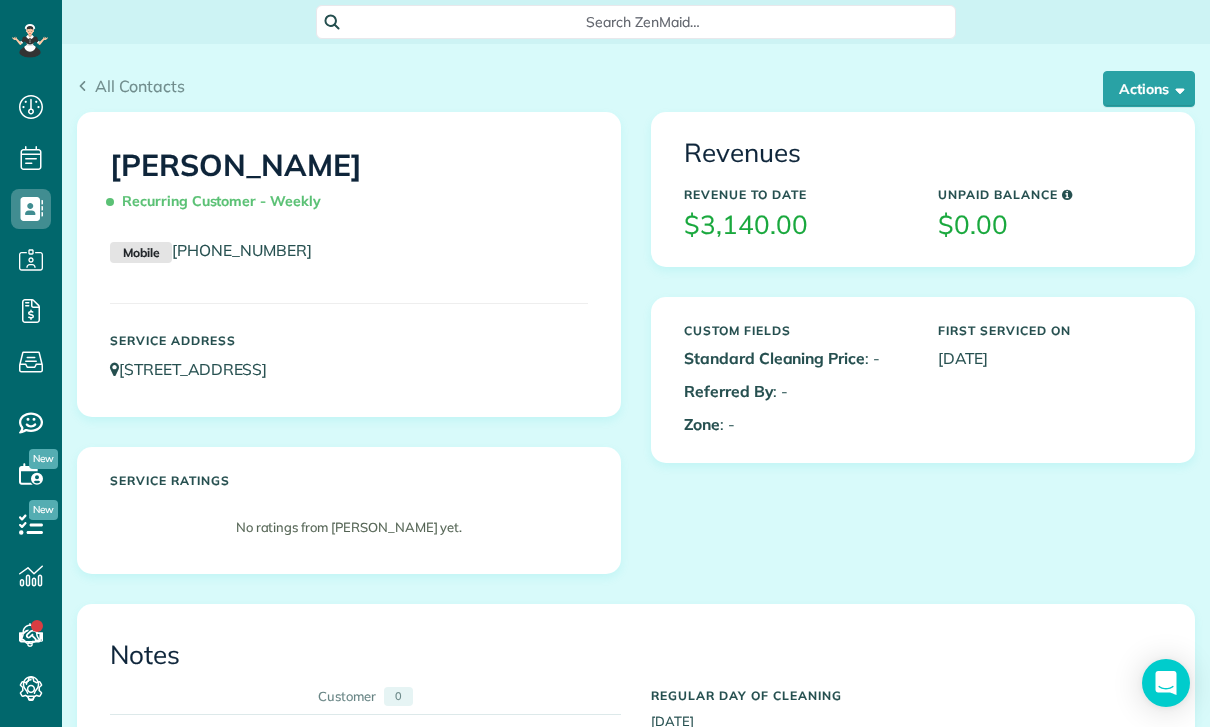 scroll, scrollTop: 64, scrollLeft: 0, axis: vertical 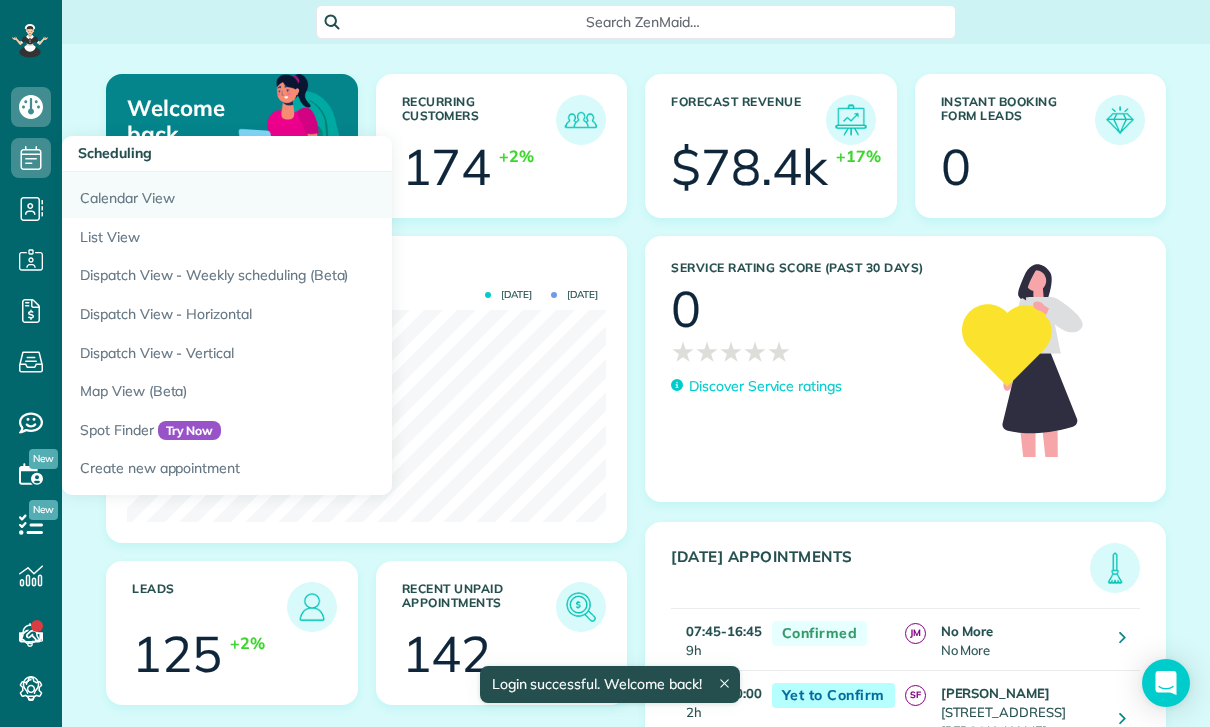 click on "Calendar View" at bounding box center (312, 195) 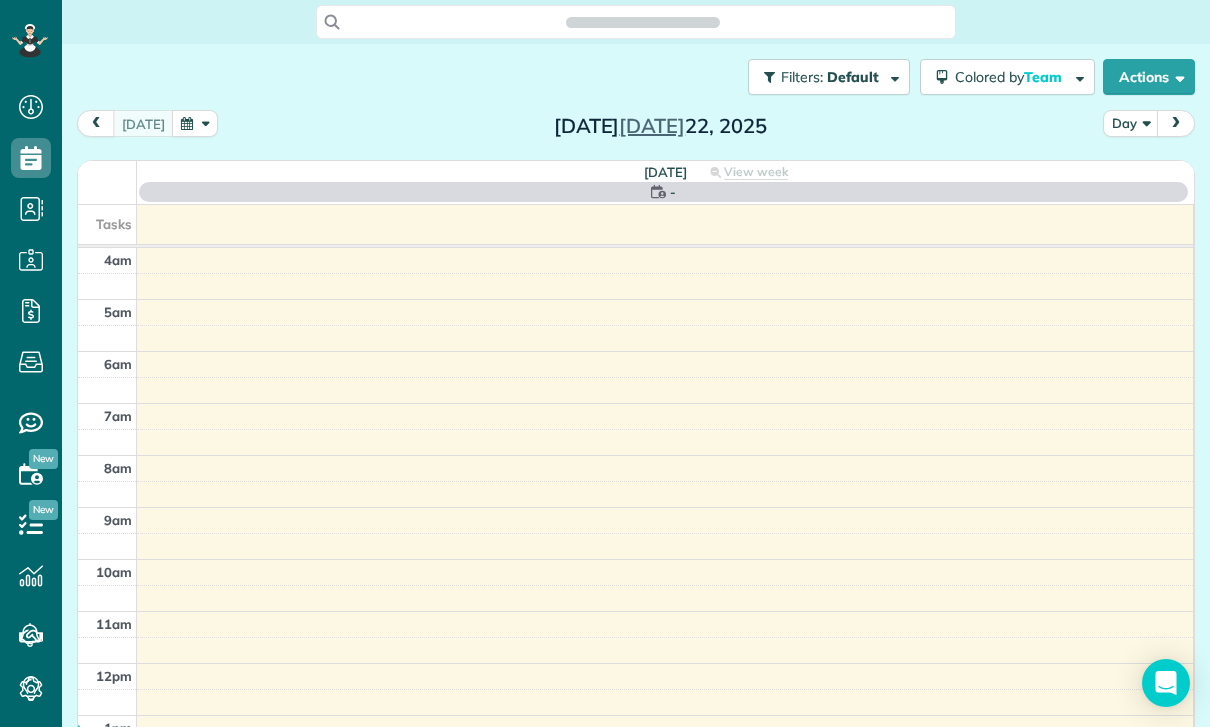 scroll, scrollTop: 0, scrollLeft: 0, axis: both 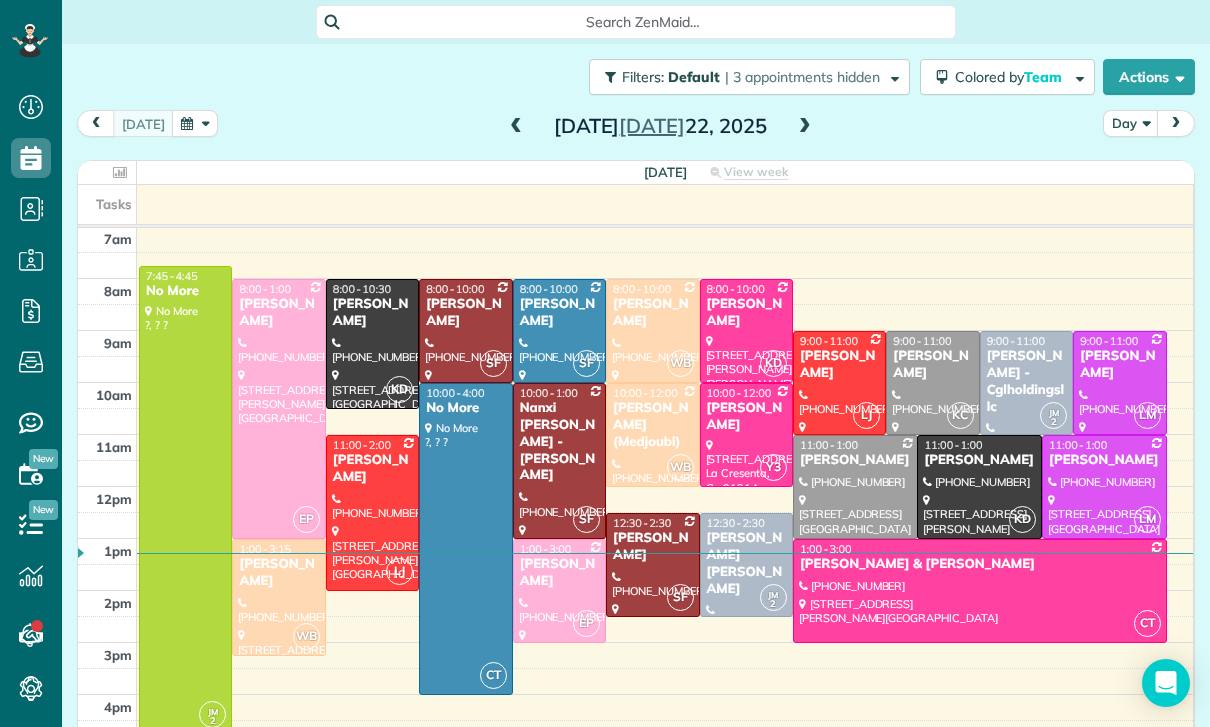 click at bounding box center [805, 127] 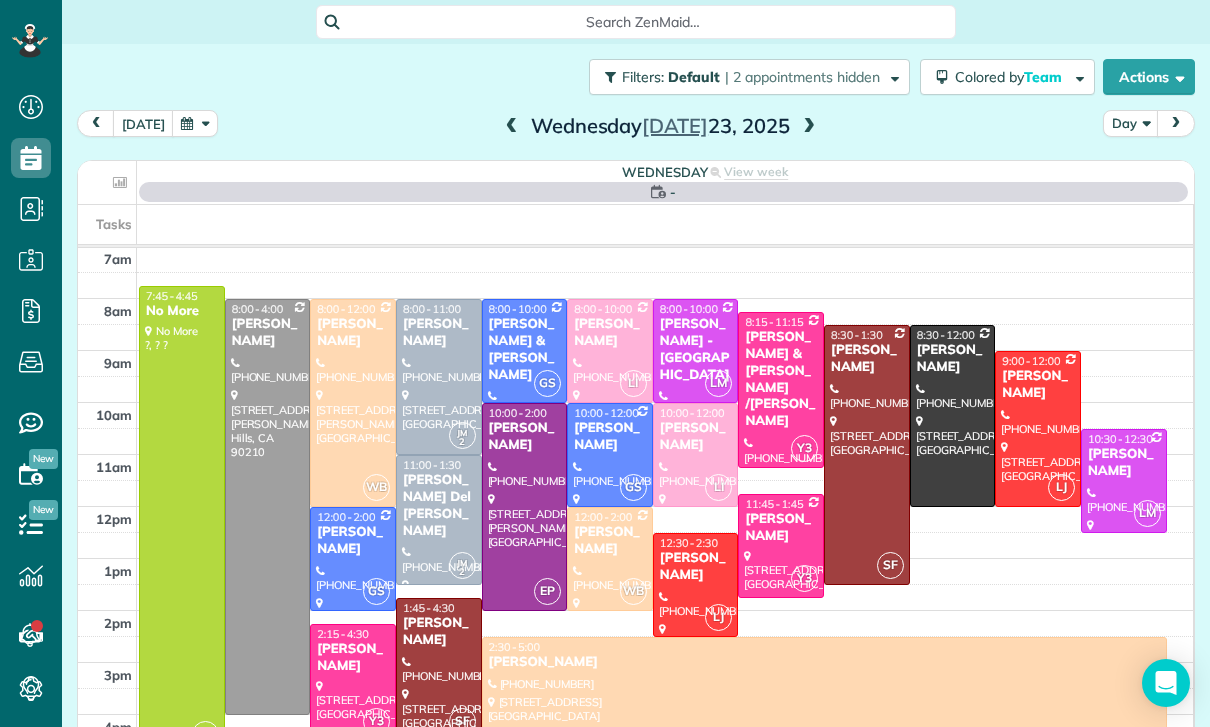 scroll, scrollTop: 157, scrollLeft: 0, axis: vertical 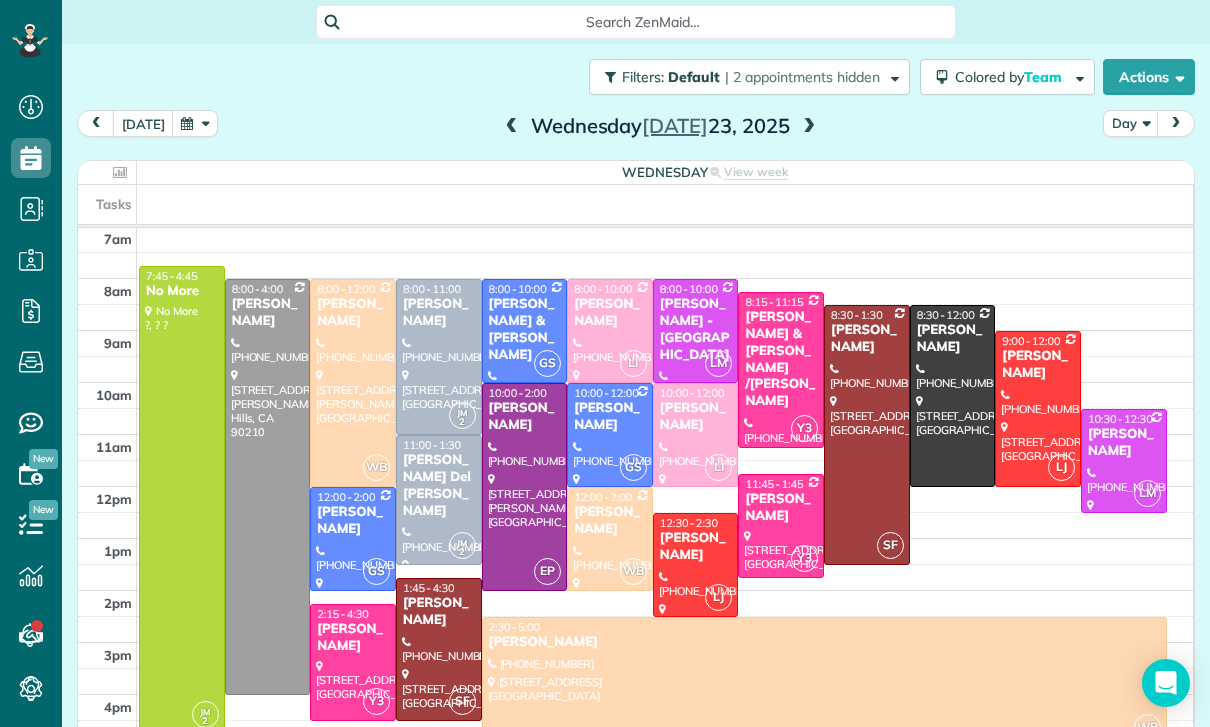 click on "Bob & Kim Franks" at bounding box center [525, 330] 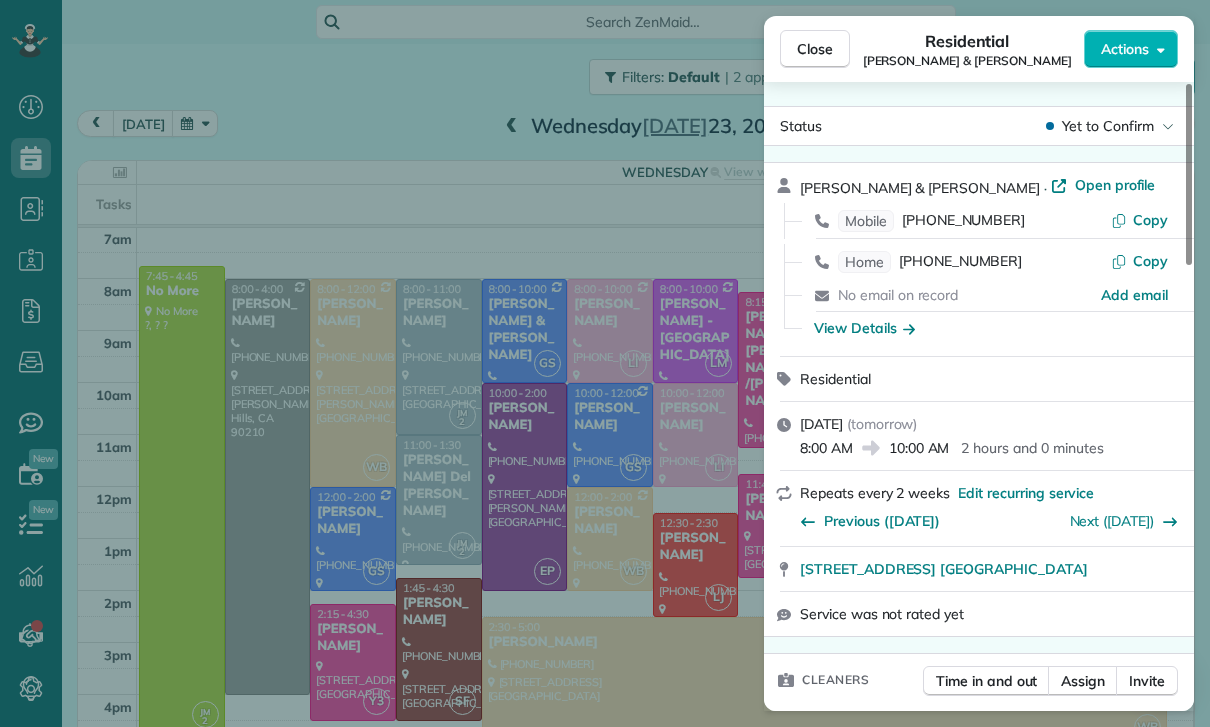 scroll, scrollTop: 144, scrollLeft: 0, axis: vertical 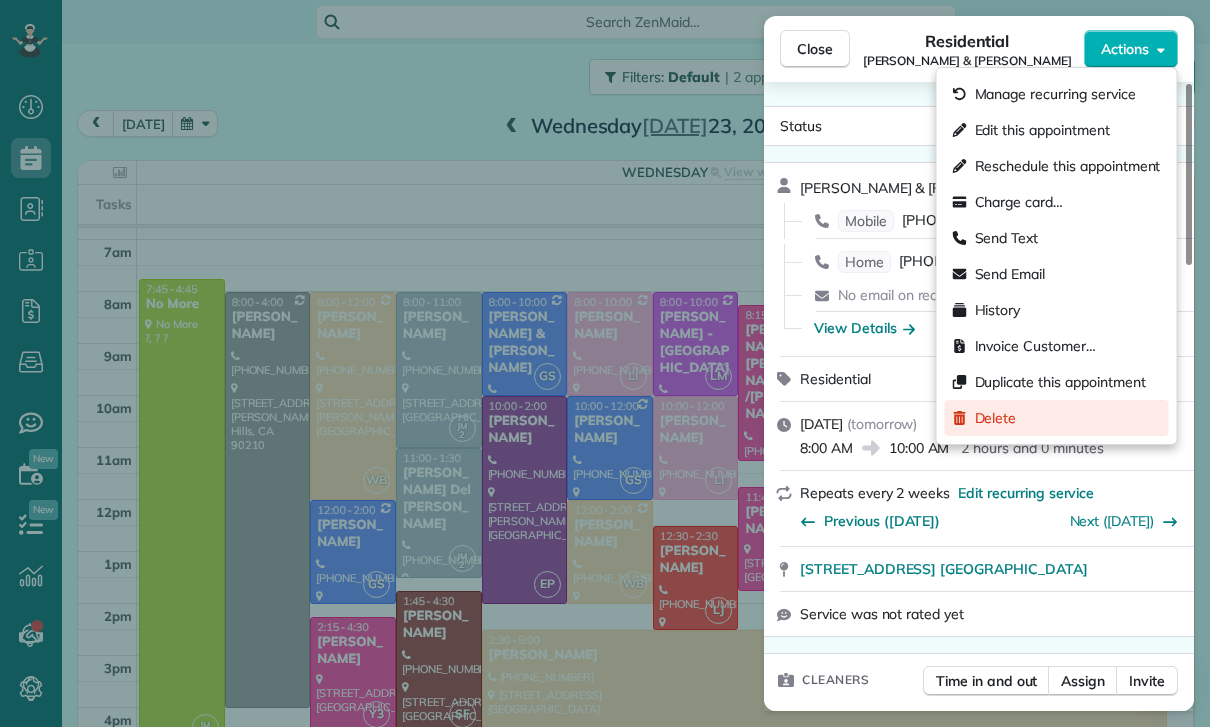 click on "Delete" at bounding box center [996, 418] 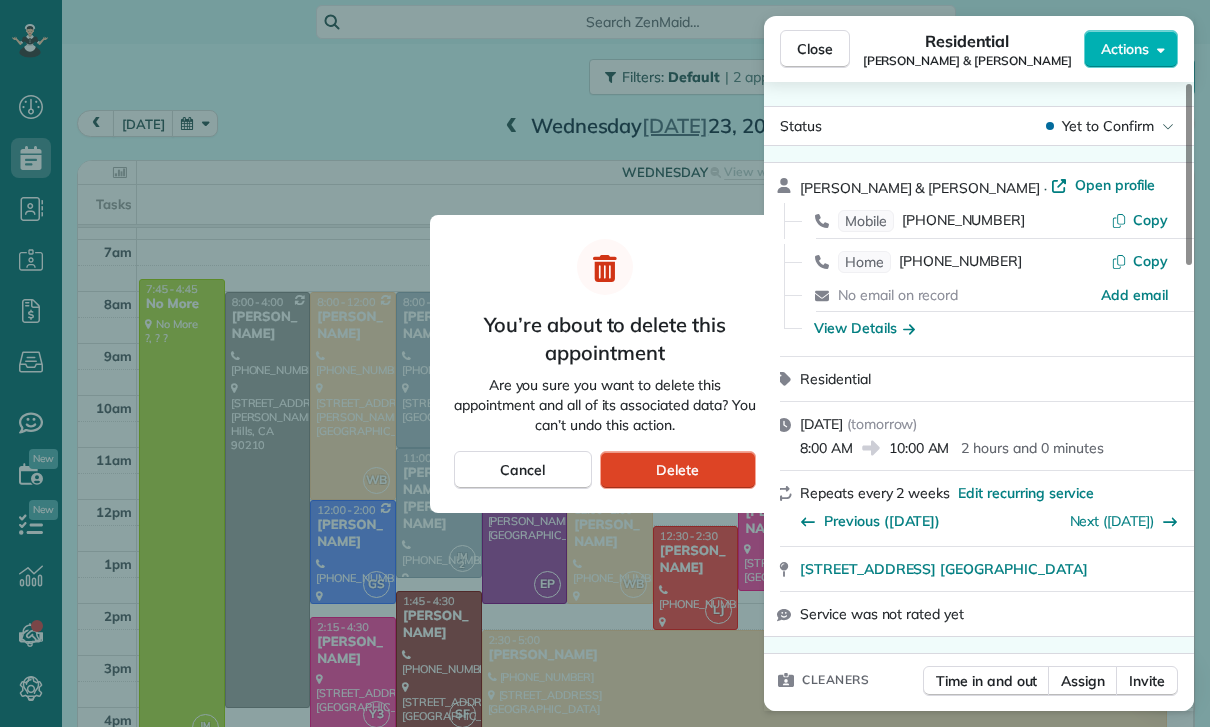 click on "Delete" at bounding box center (677, 470) 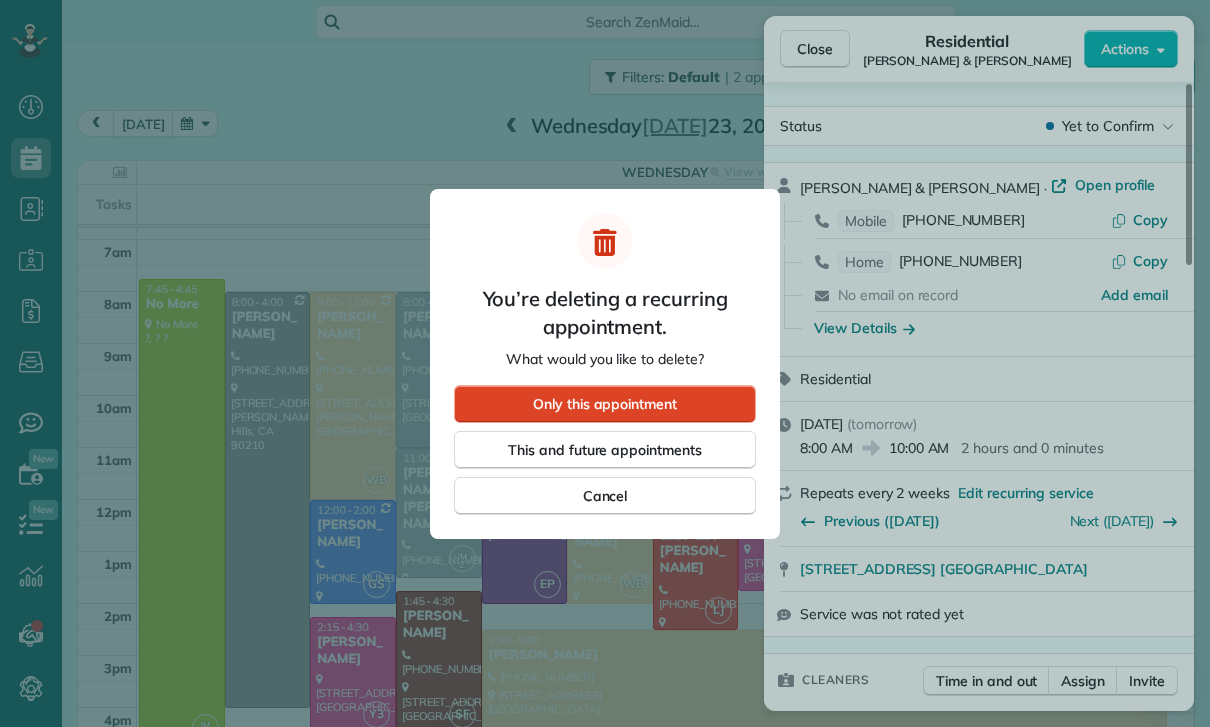 click on "Only this appointment" at bounding box center [605, 404] 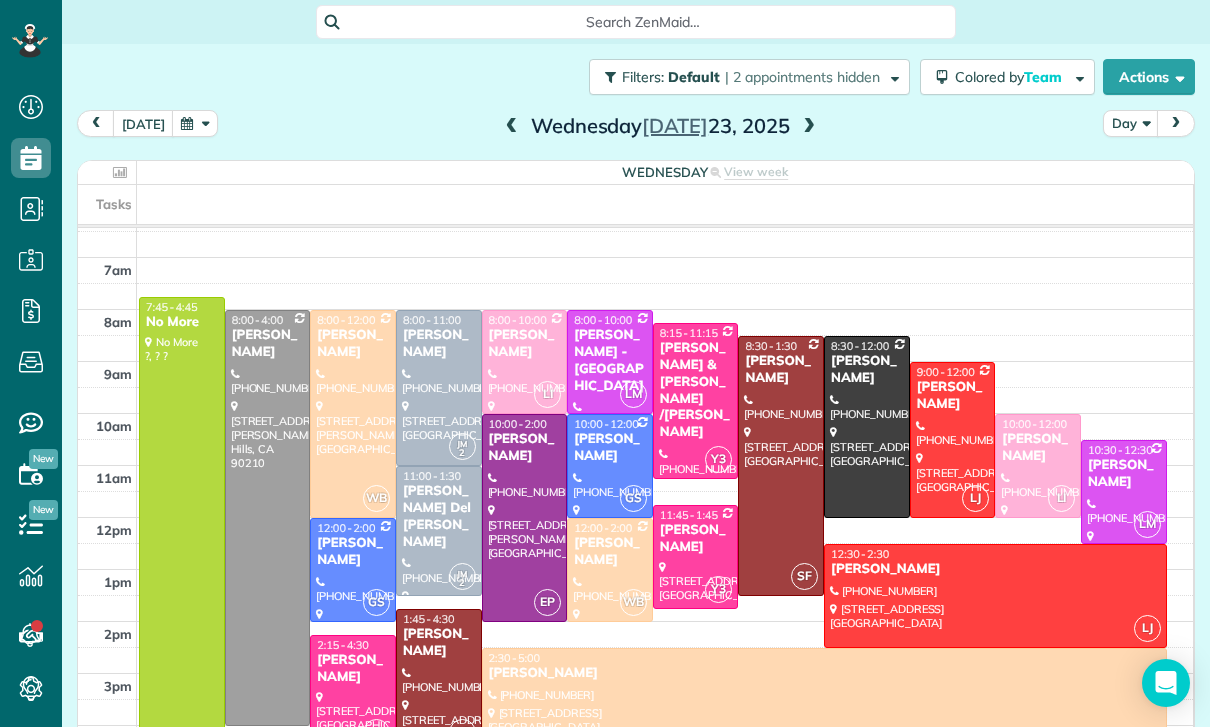 scroll, scrollTop: 126, scrollLeft: 0, axis: vertical 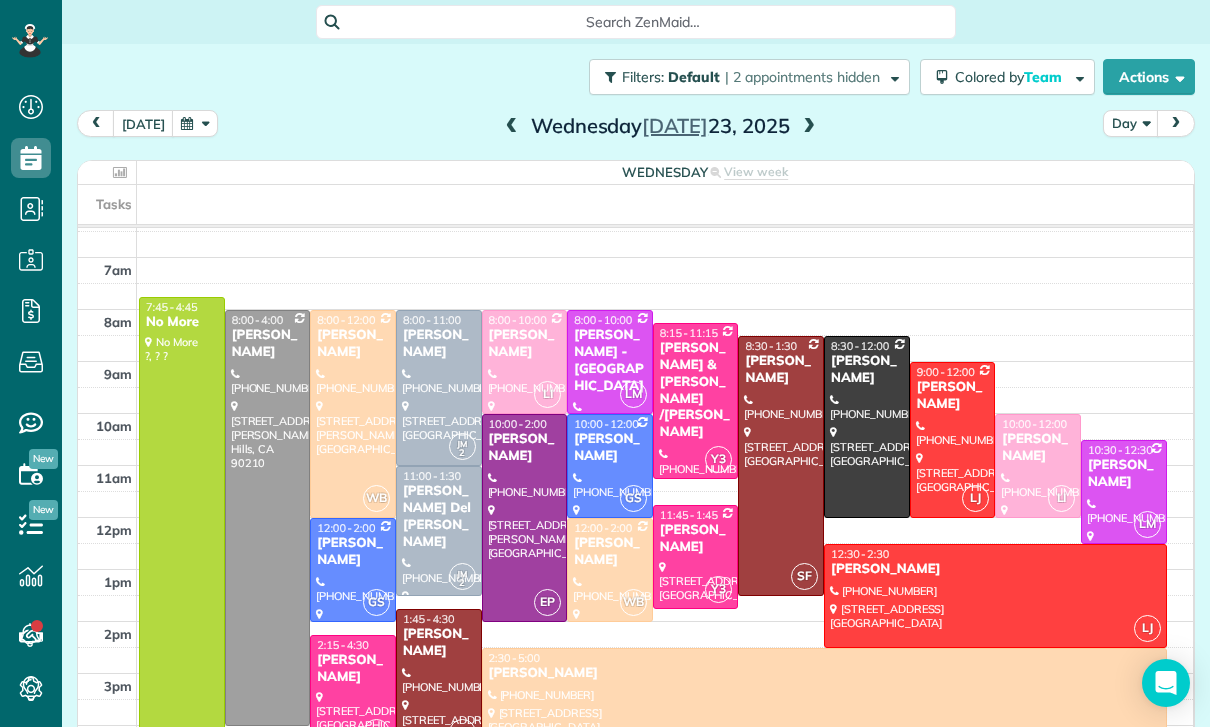 click on "Filters:   Default
|  2 appointments hidden
Colored by  Team
Color by Cleaner
Color by Team
Color by Status
Color by Recurrence
Color by Paid/Unpaid
Filters  Default
Schedule Changes
Actions
Create Appointment
Create Task
Clock In/Out
Send Work Orders
Print Route Sheets
Today's Emails/Texts
View Metrics" at bounding box center (636, 77) 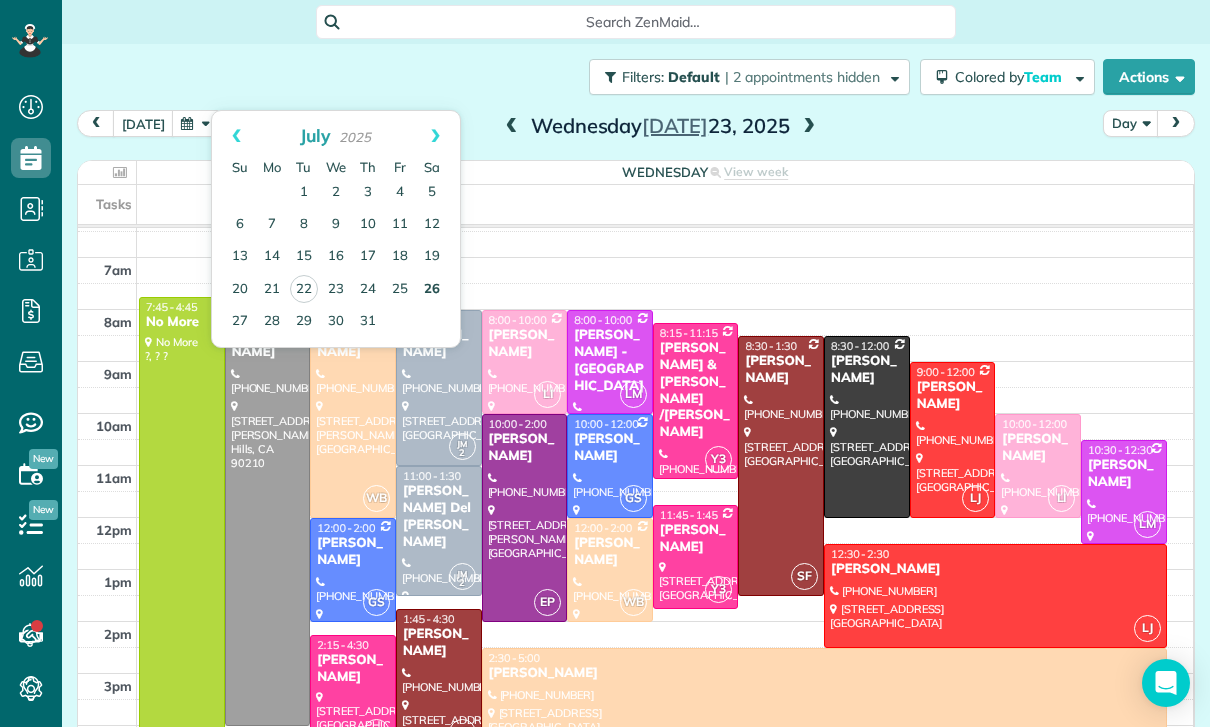 click on "26" at bounding box center (432, 290) 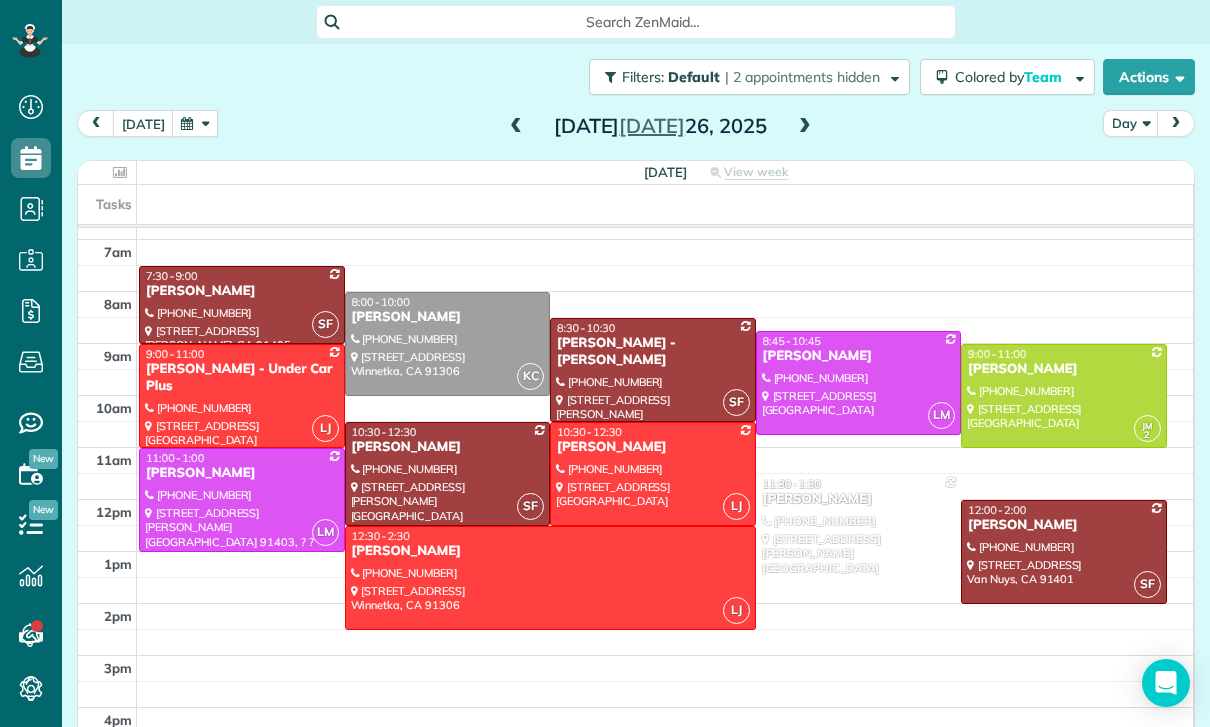 scroll, scrollTop: 157, scrollLeft: 0, axis: vertical 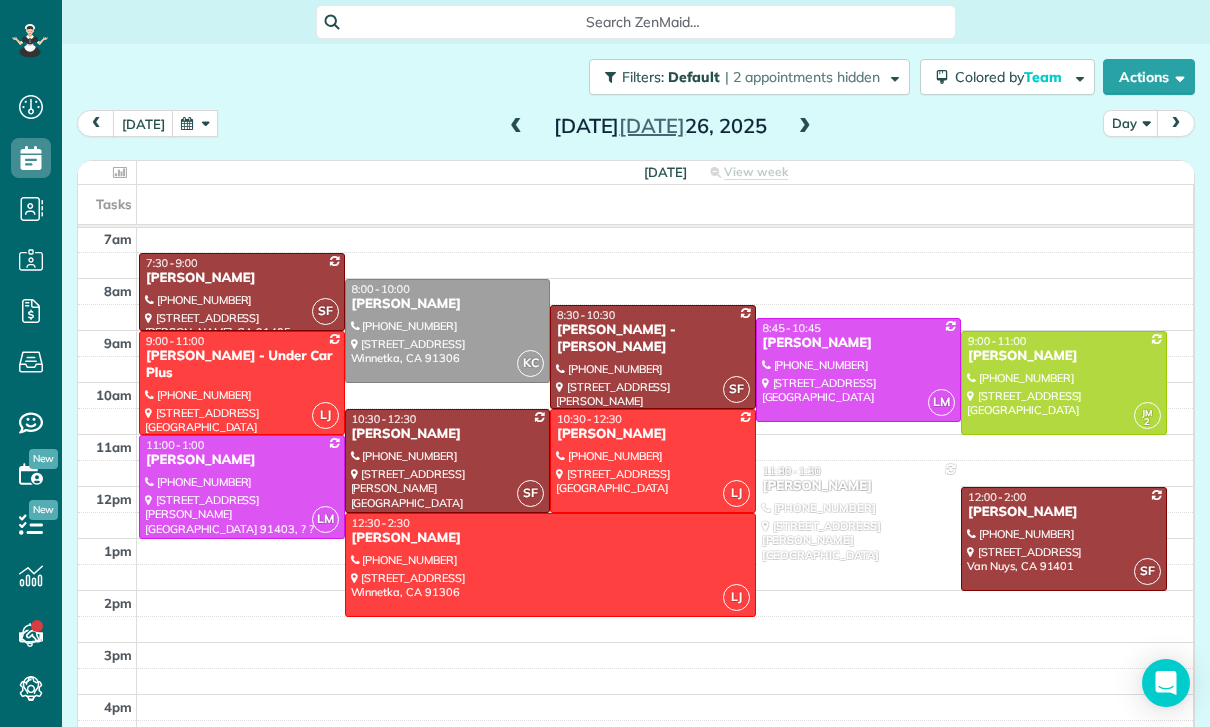click at bounding box center (195, 123) 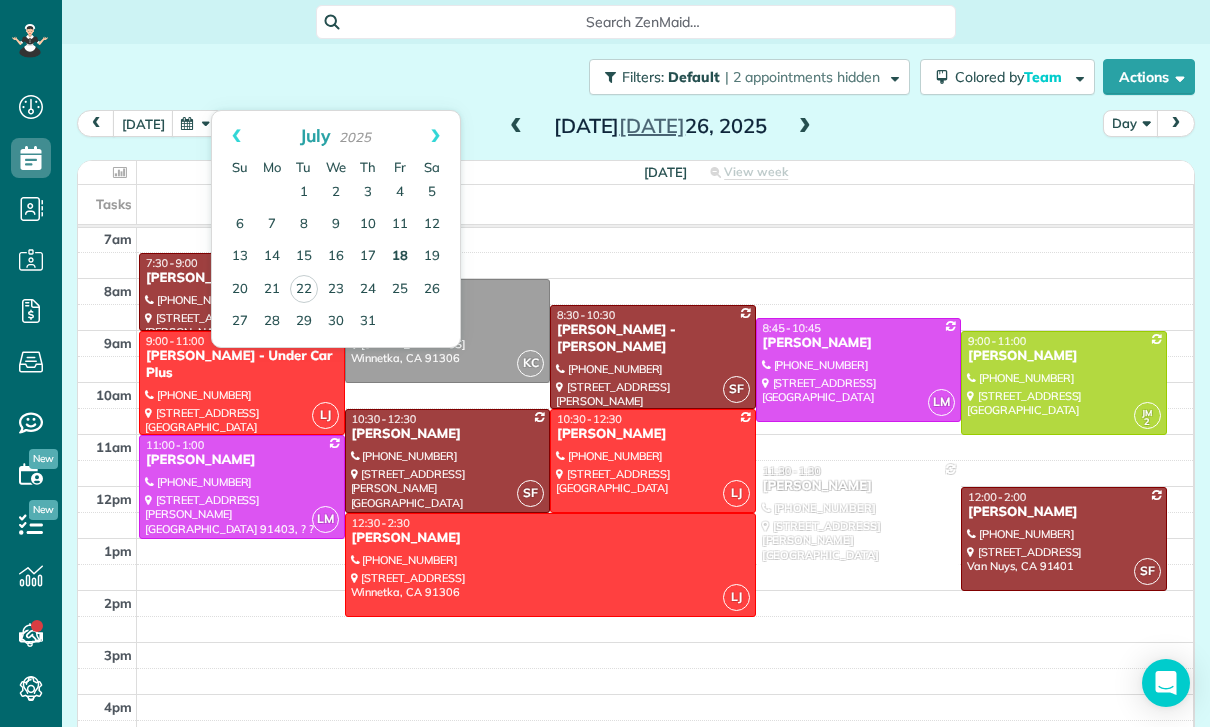 click on "18" at bounding box center [400, 257] 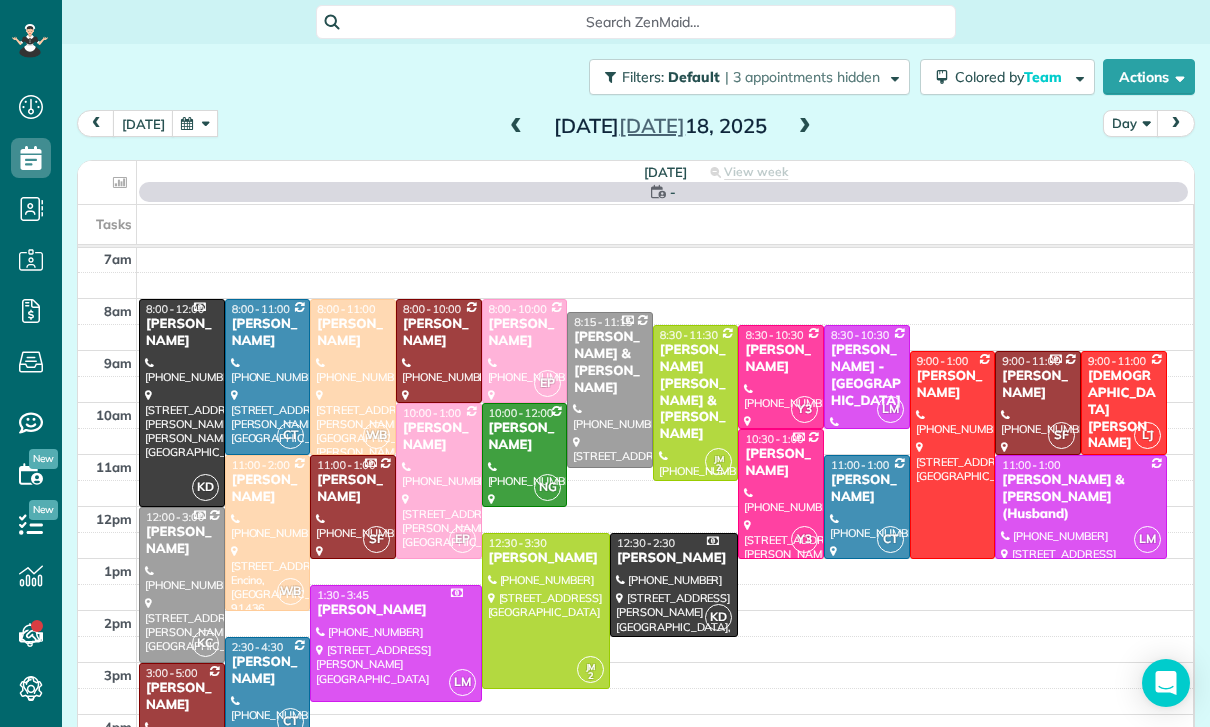 scroll, scrollTop: 157, scrollLeft: 0, axis: vertical 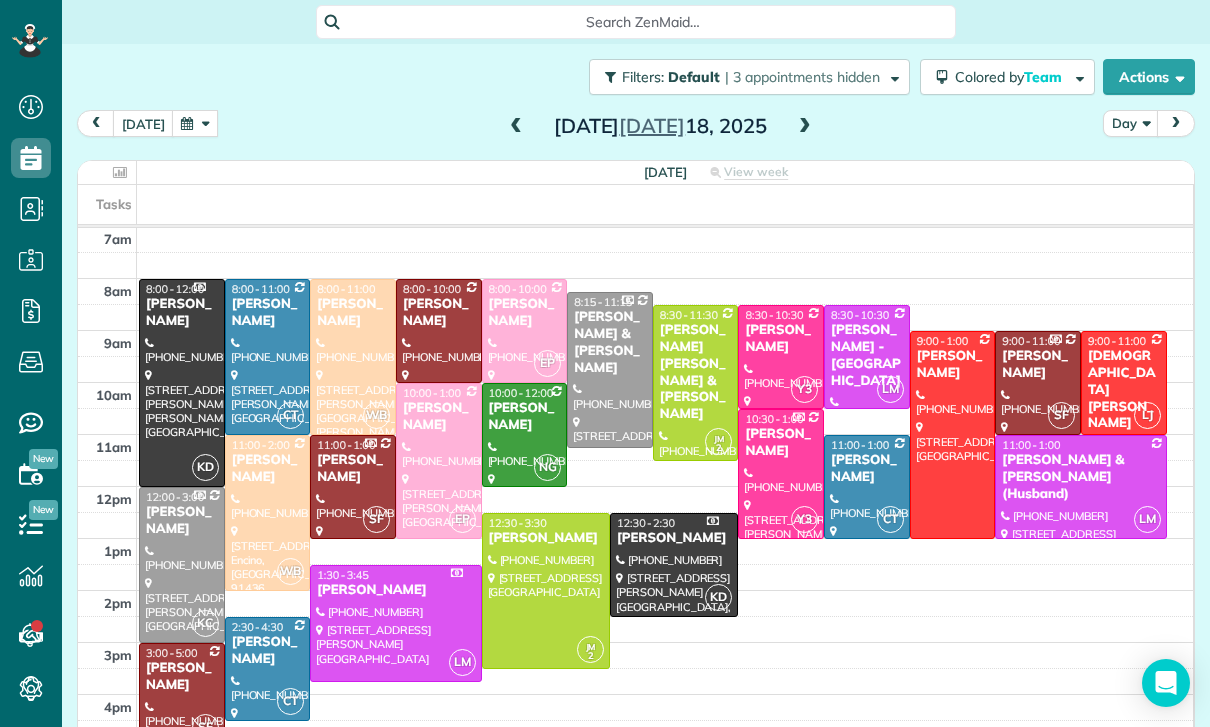 click at bounding box center [268, 357] 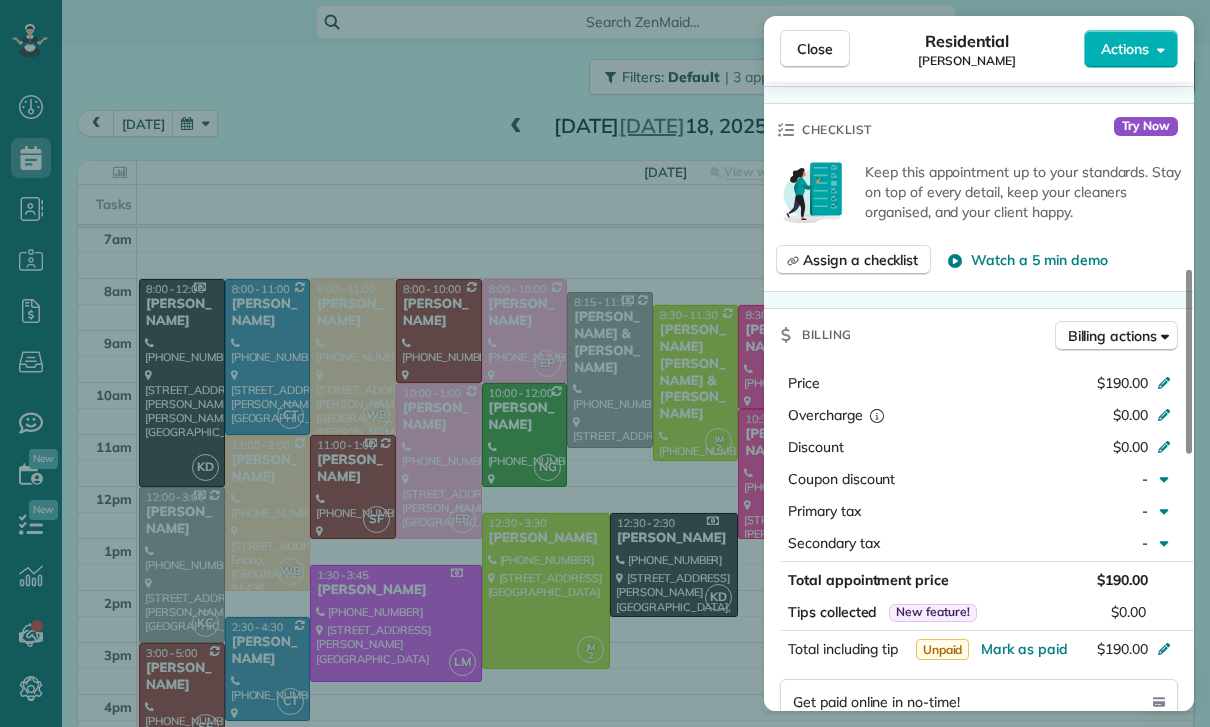 scroll, scrollTop: 698, scrollLeft: 0, axis: vertical 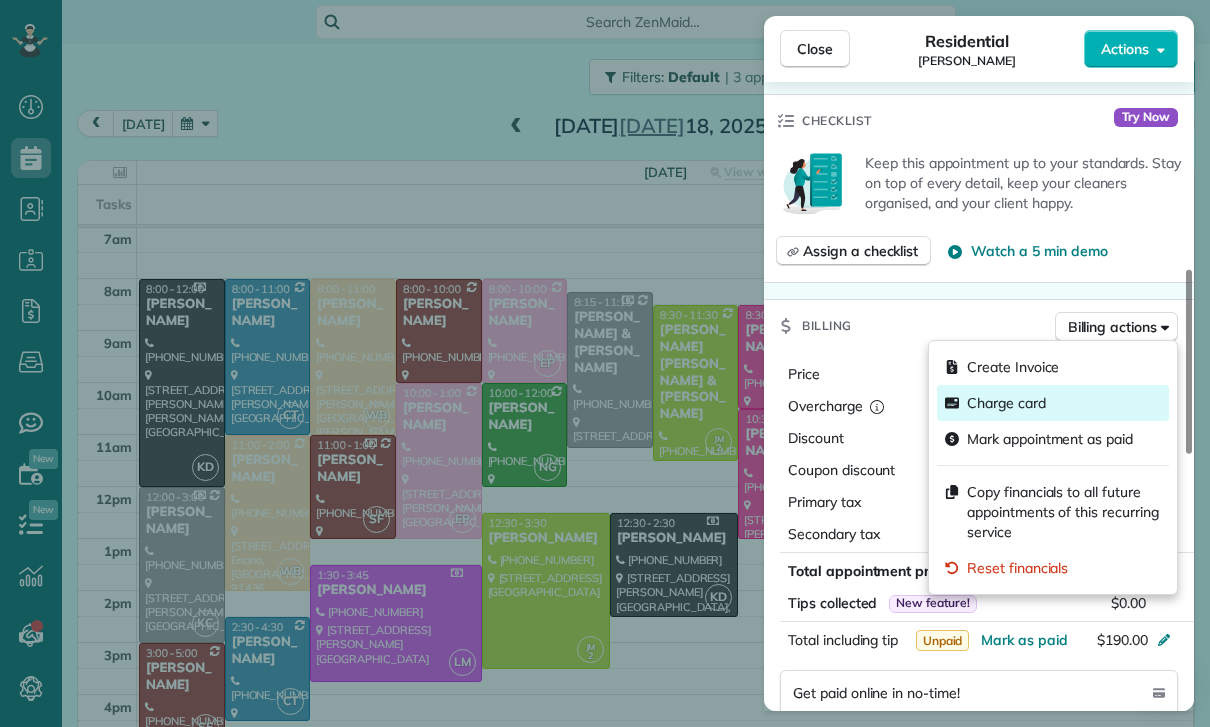 click on "Charge card" at bounding box center (1006, 403) 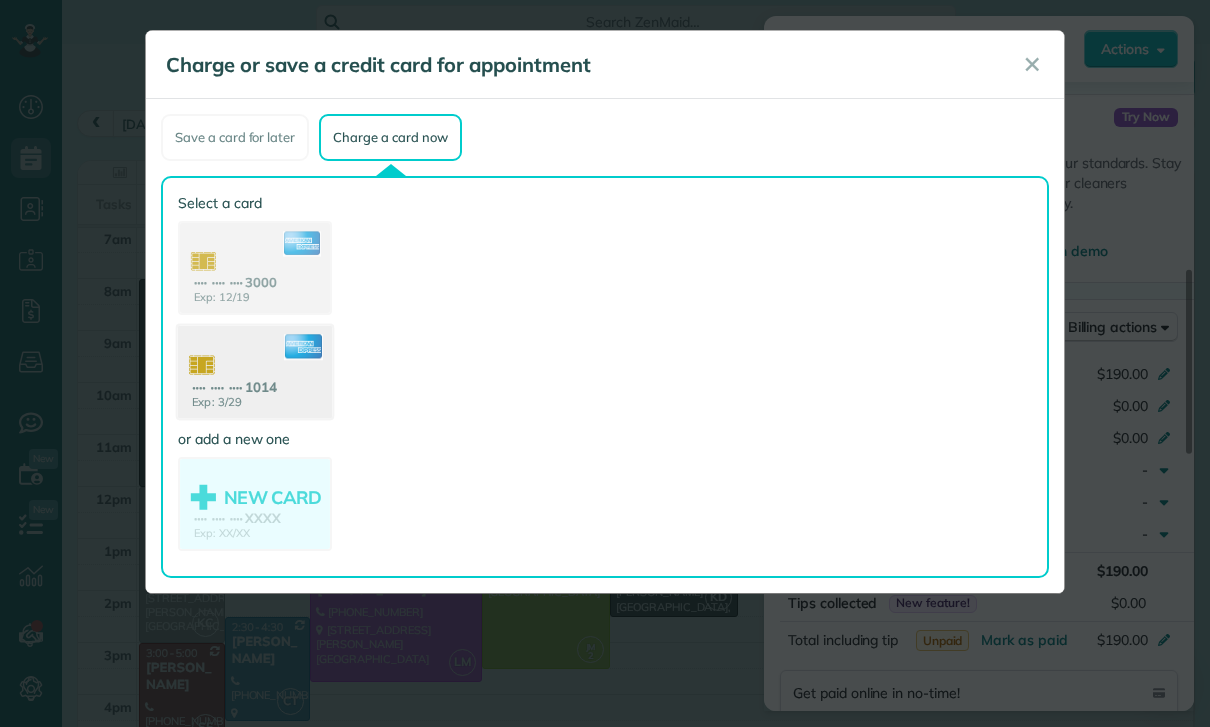 click 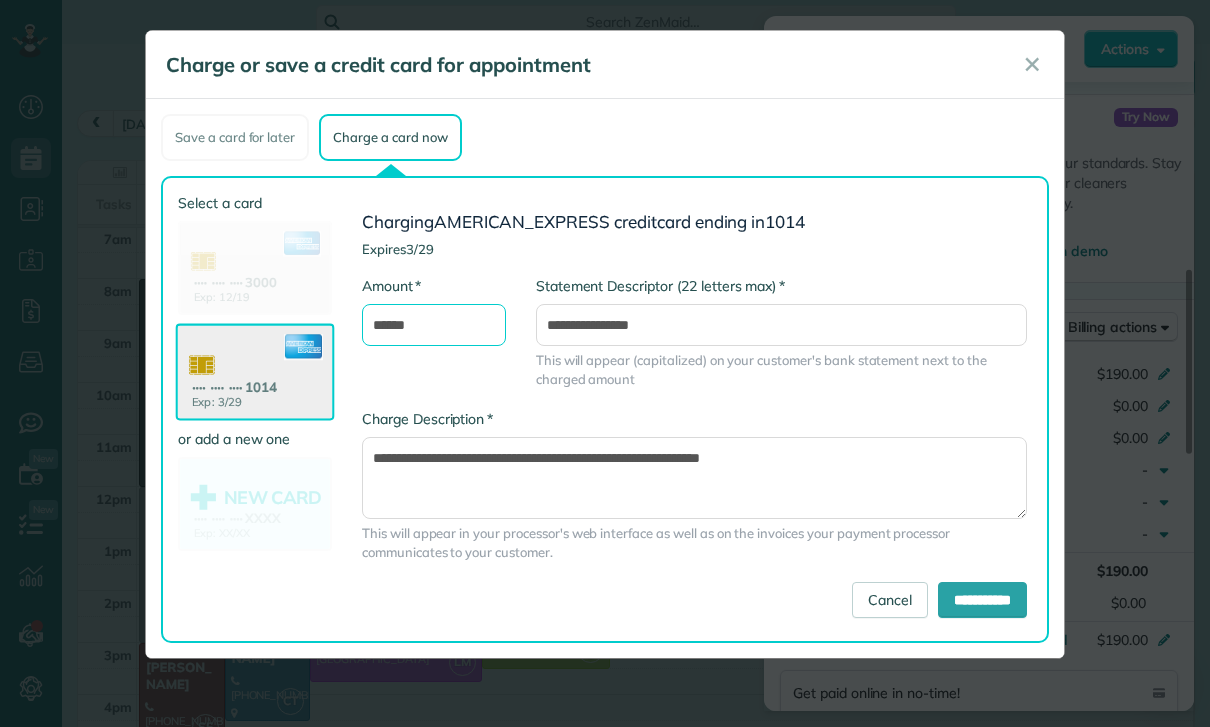 click on "******" at bounding box center [434, 325] 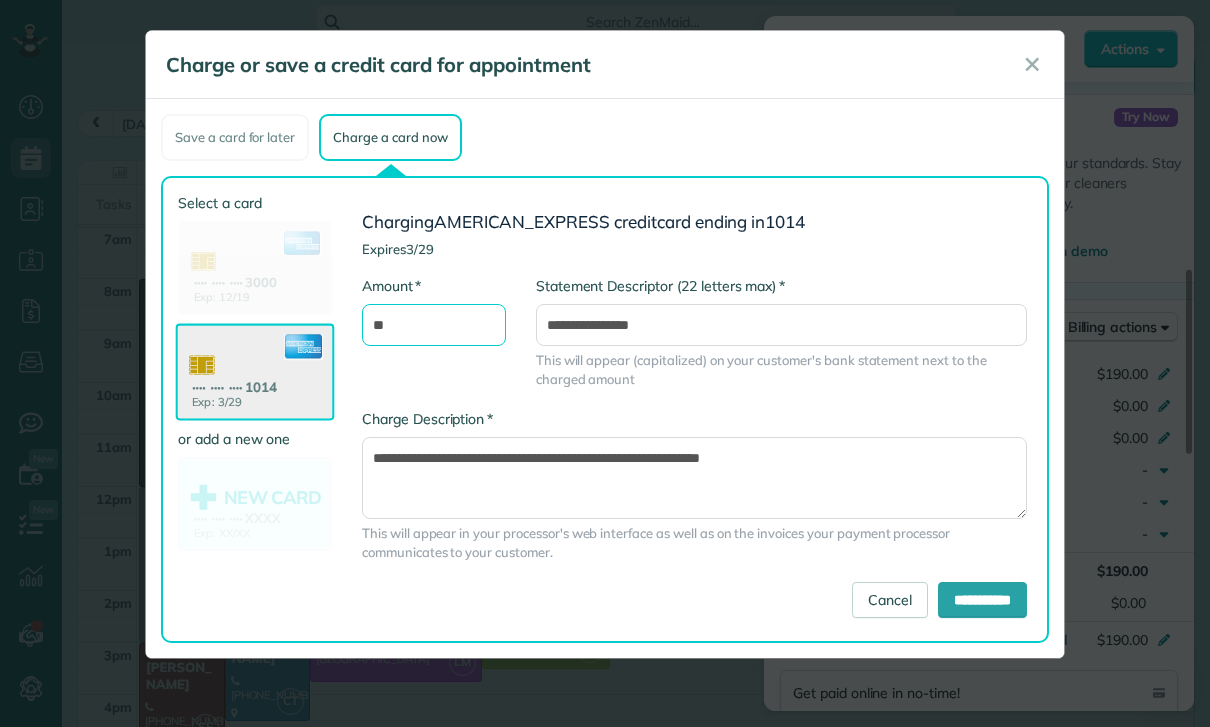 type on "*" 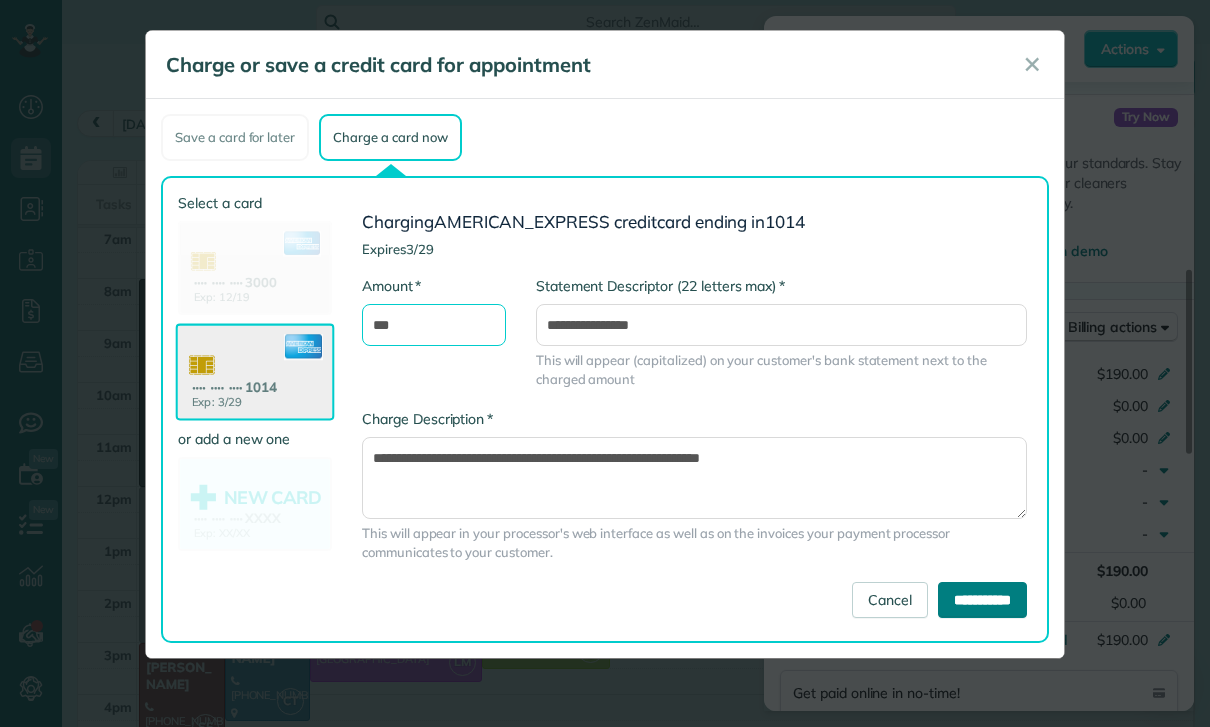 type on "***" 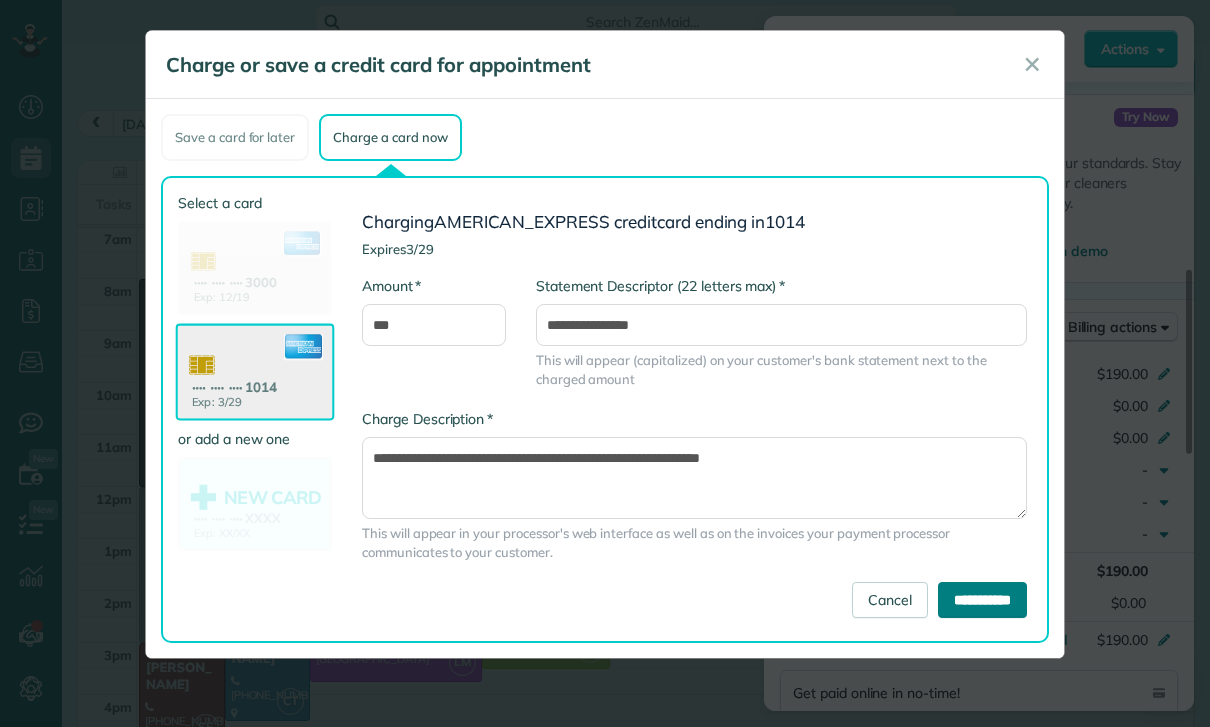 click on "**********" at bounding box center [982, 600] 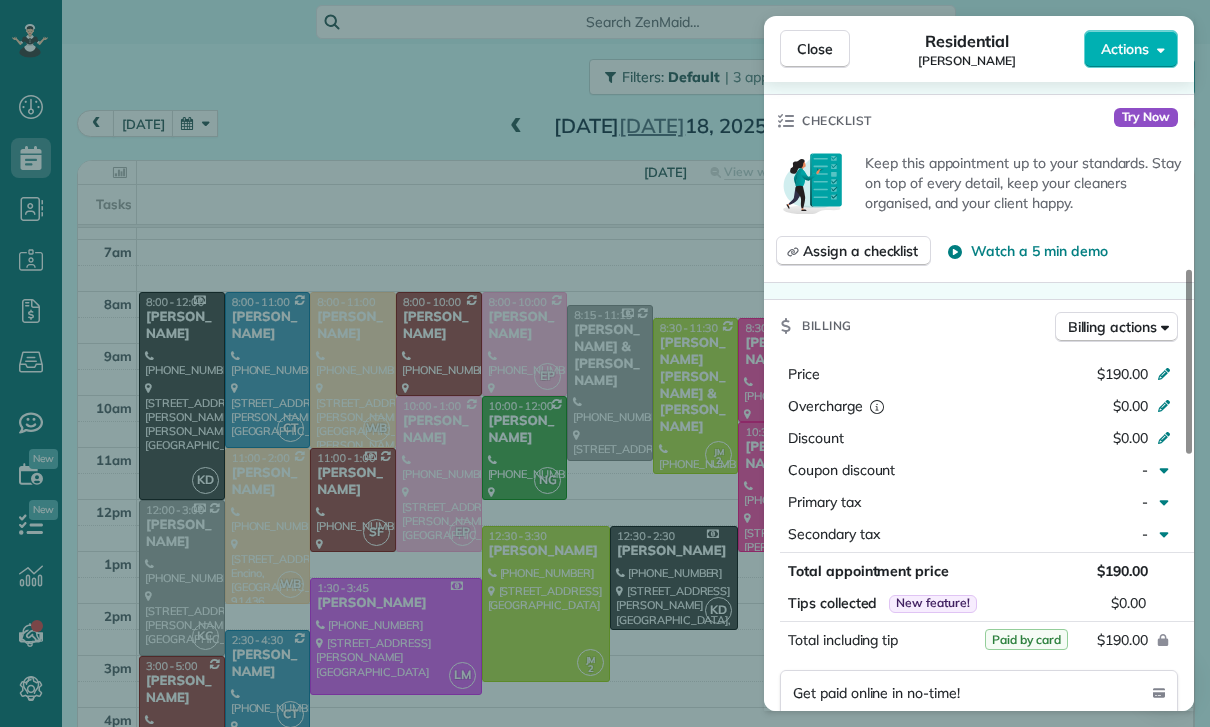 scroll, scrollTop: 144, scrollLeft: 0, axis: vertical 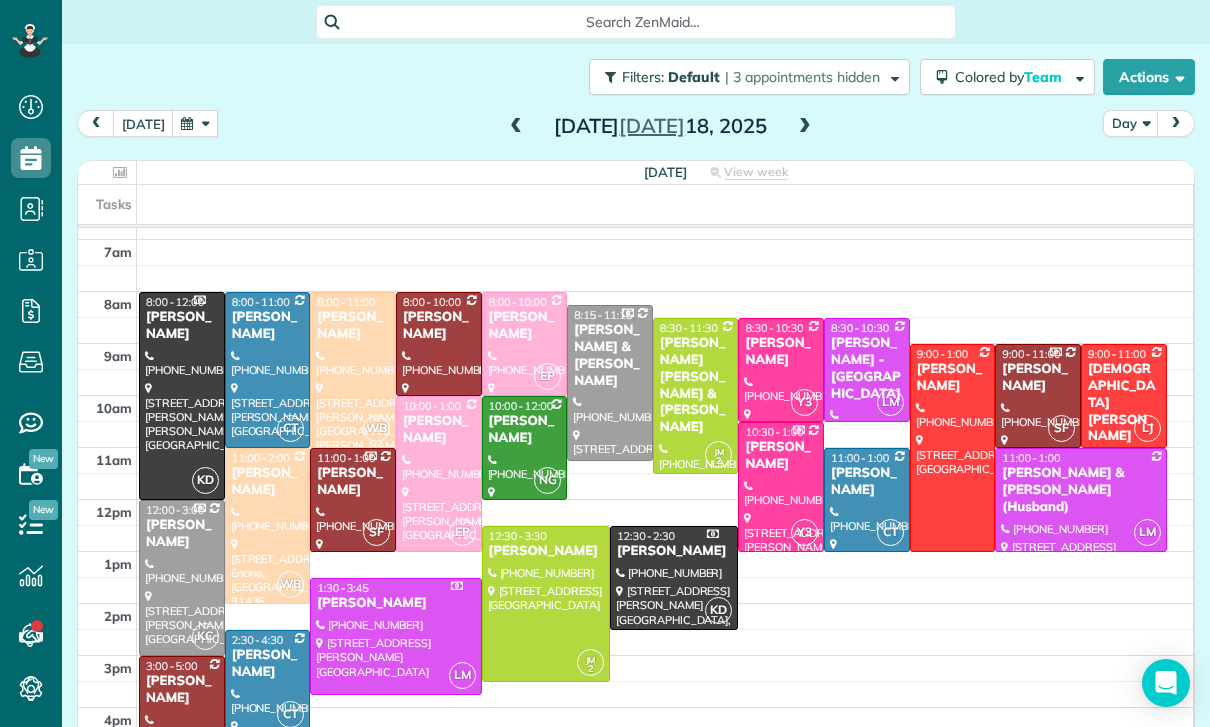 click on "Mariana Luna" at bounding box center (439, 326) 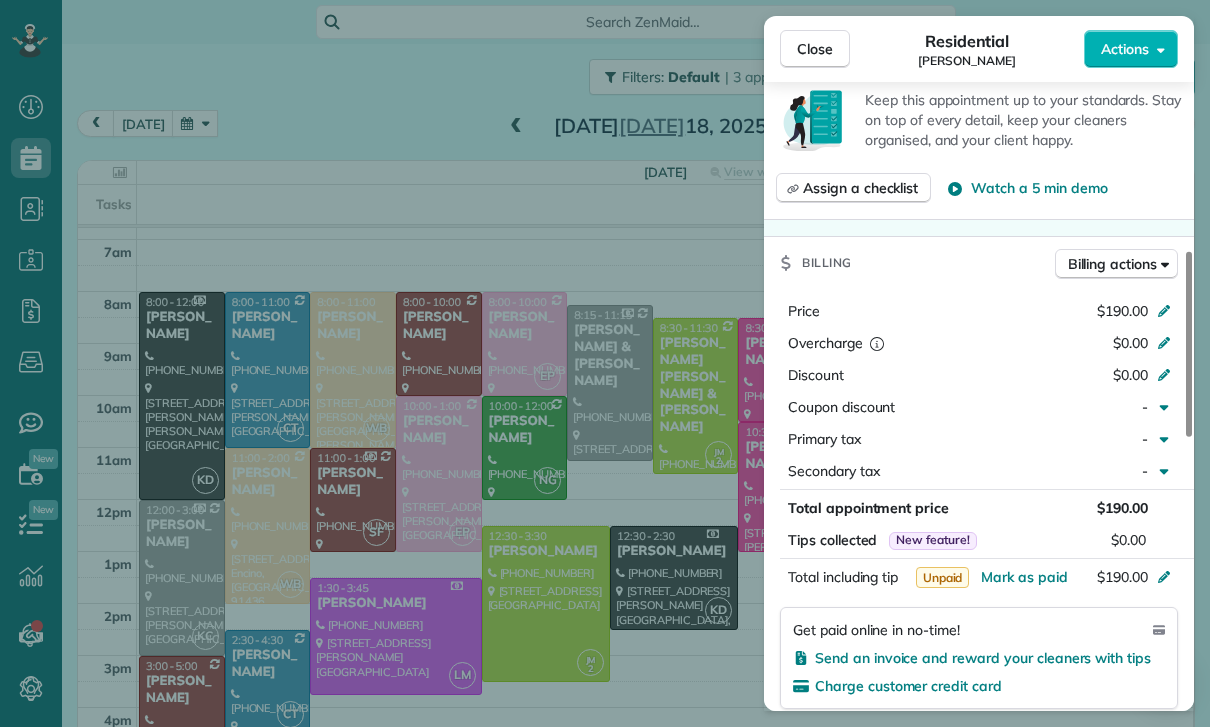 scroll, scrollTop: 764, scrollLeft: 0, axis: vertical 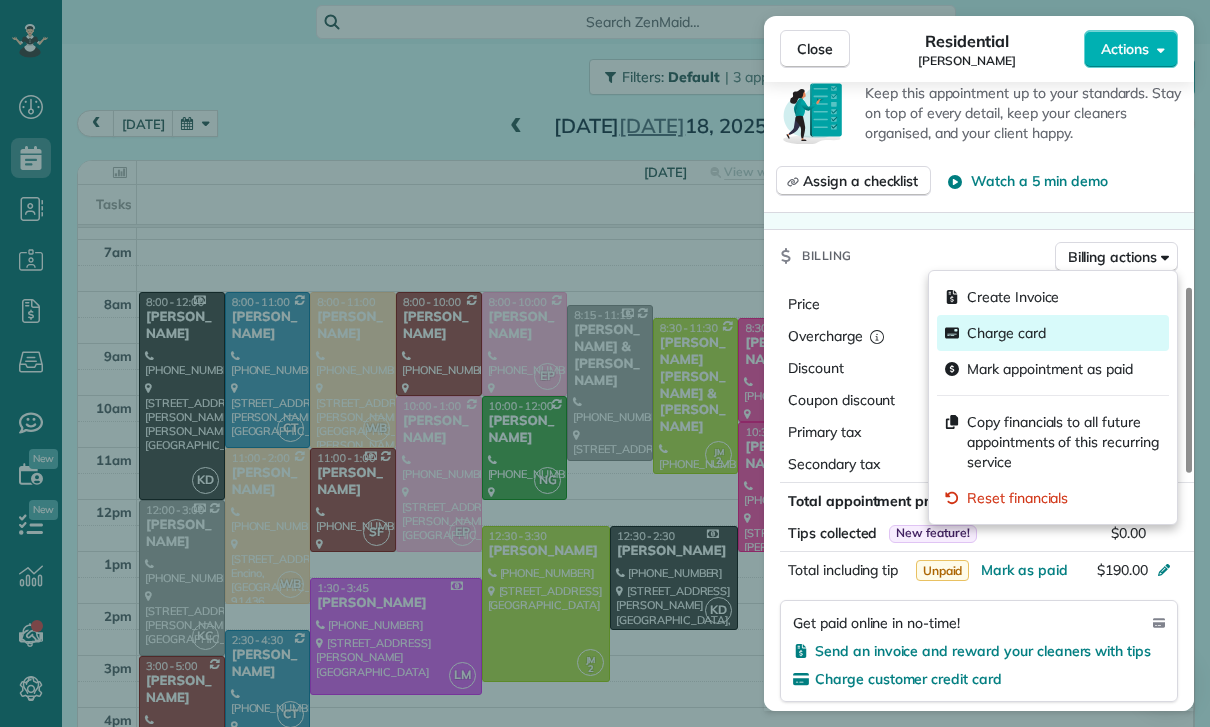 click on "Charge card" at bounding box center (1006, 333) 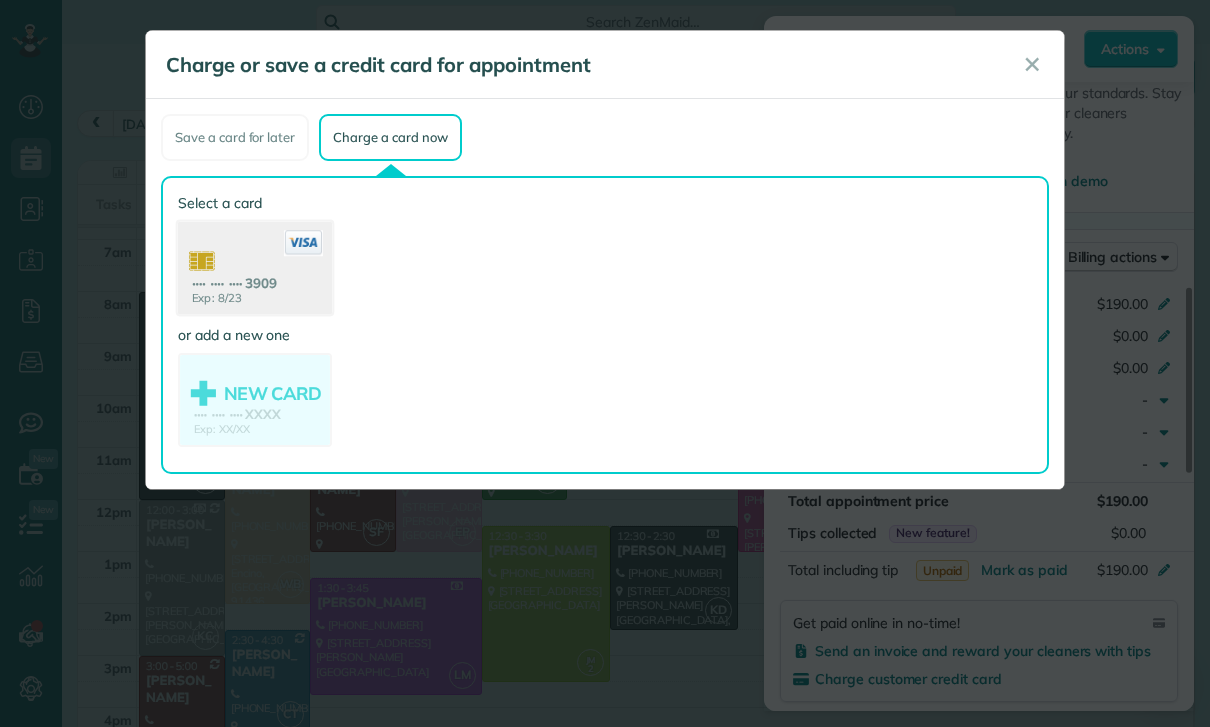click 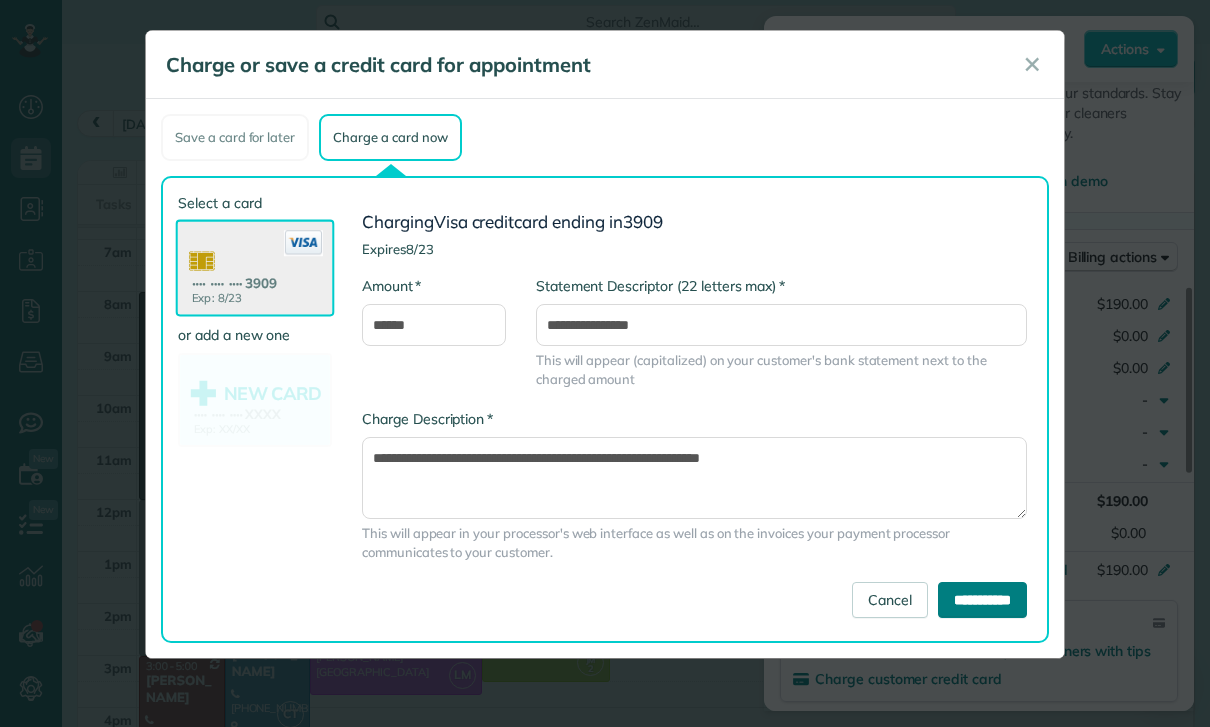 click on "**********" at bounding box center [982, 600] 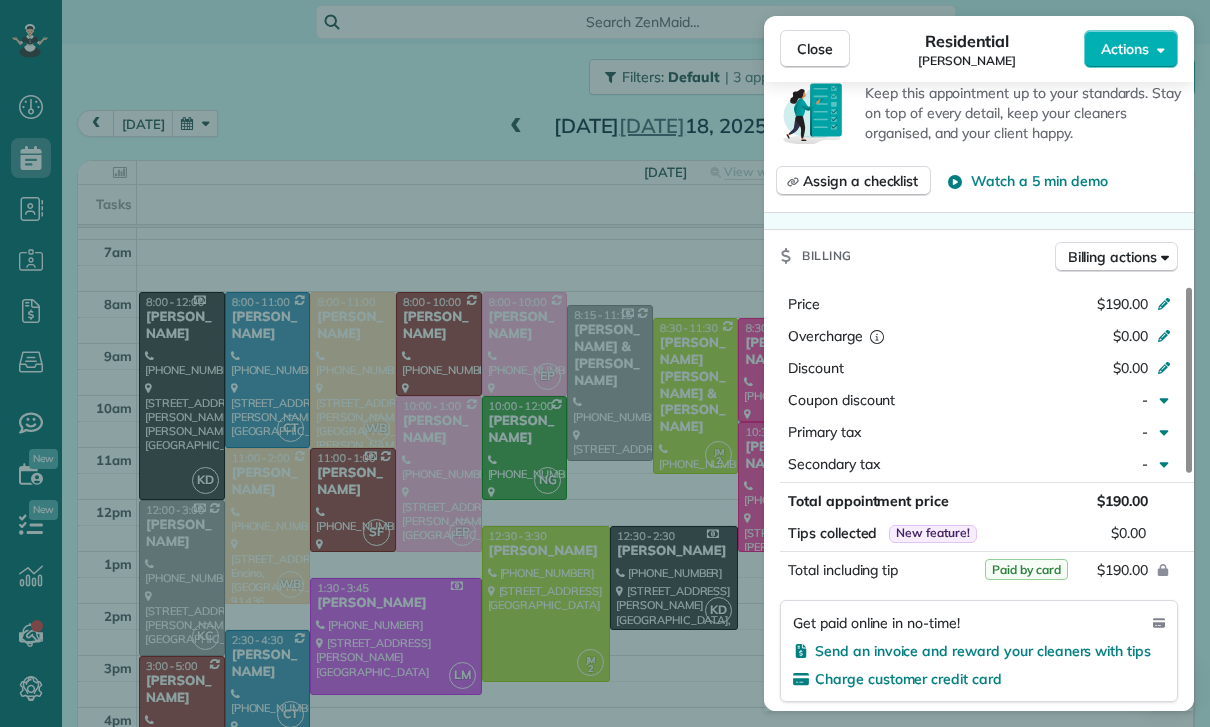 scroll, scrollTop: 144, scrollLeft: 0, axis: vertical 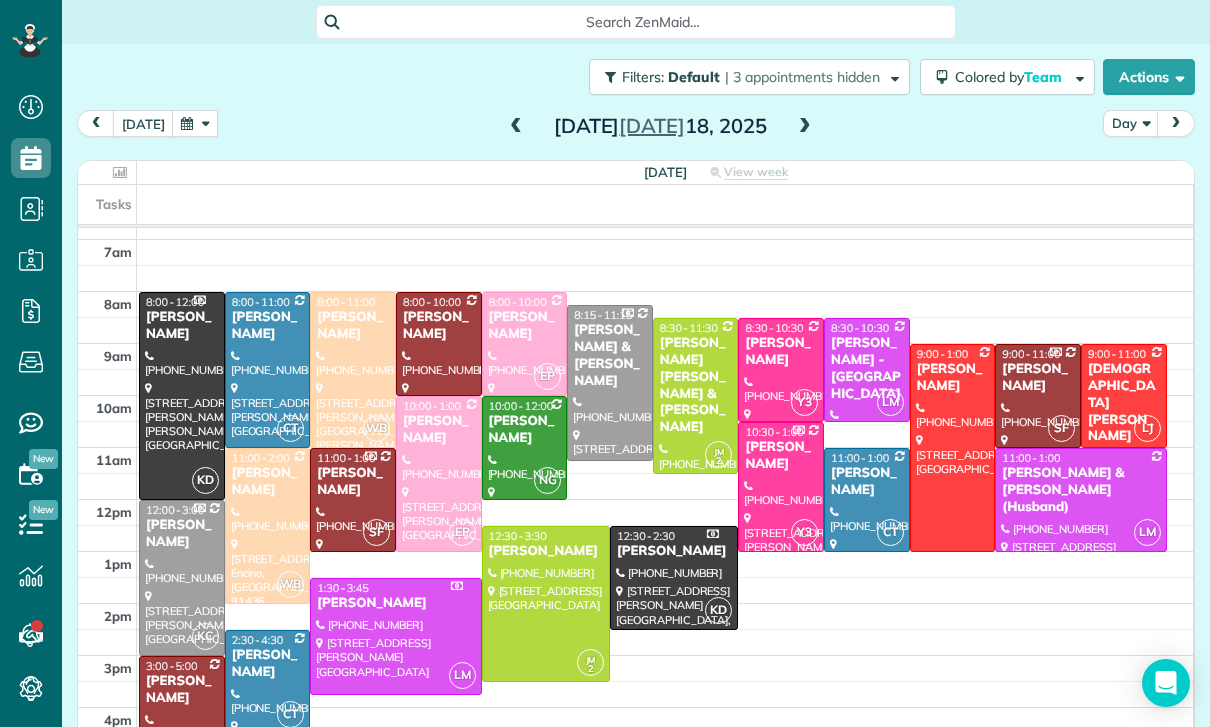 click at bounding box center (195, 123) 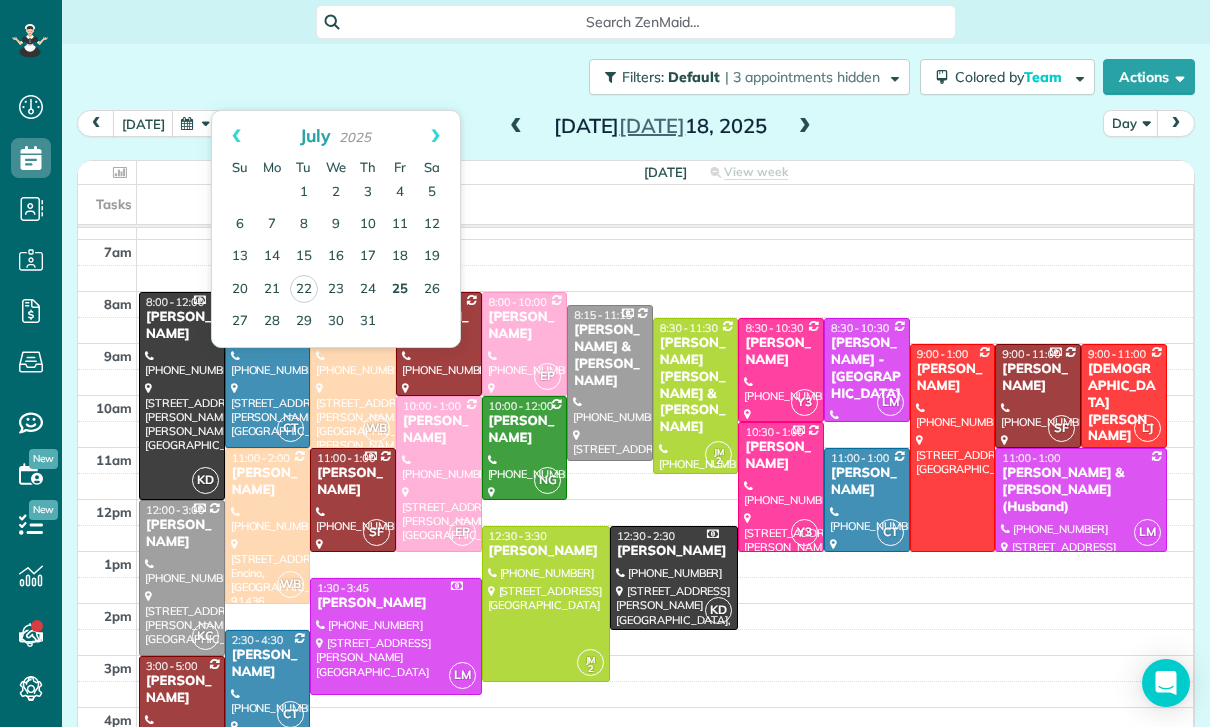 click on "25" at bounding box center (400, 290) 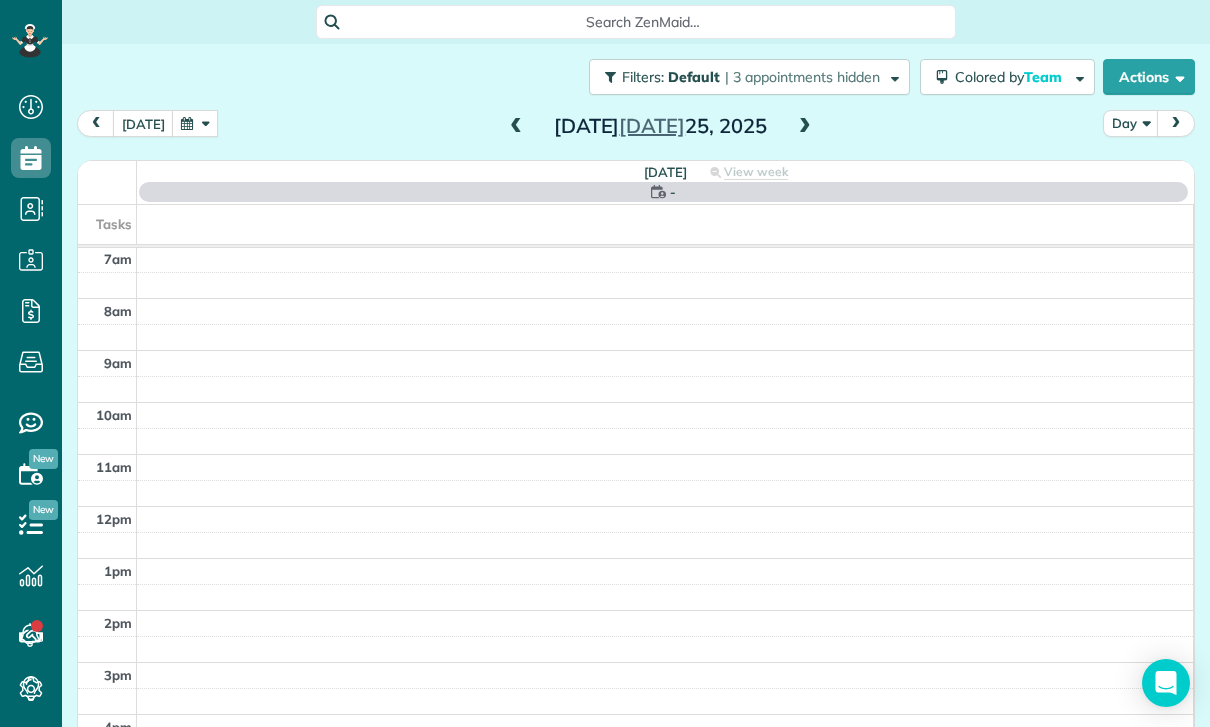scroll, scrollTop: 157, scrollLeft: 0, axis: vertical 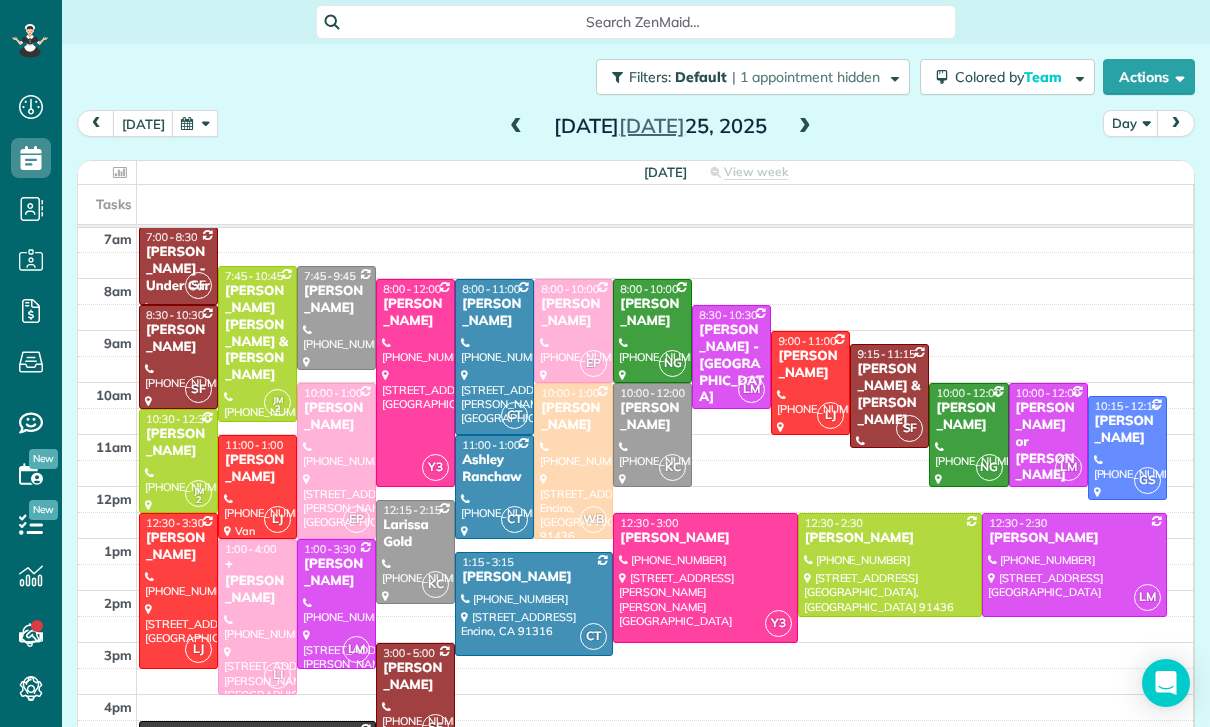 click at bounding box center (195, 123) 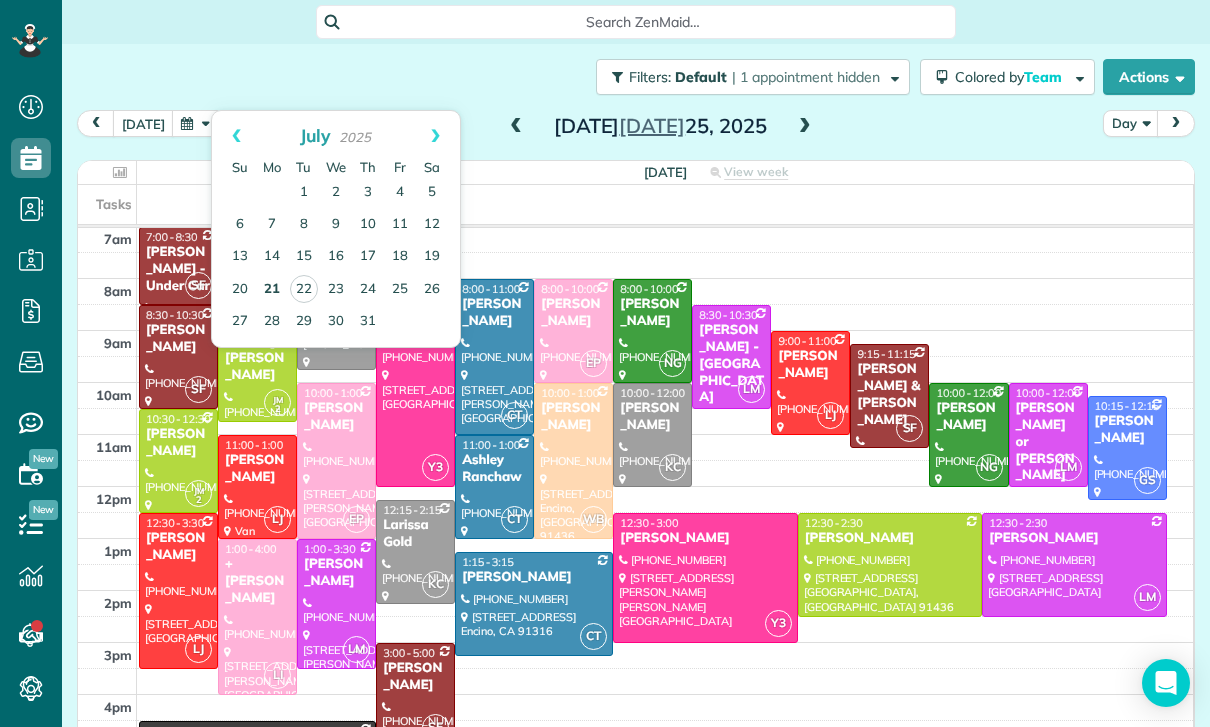click on "21" at bounding box center [272, 290] 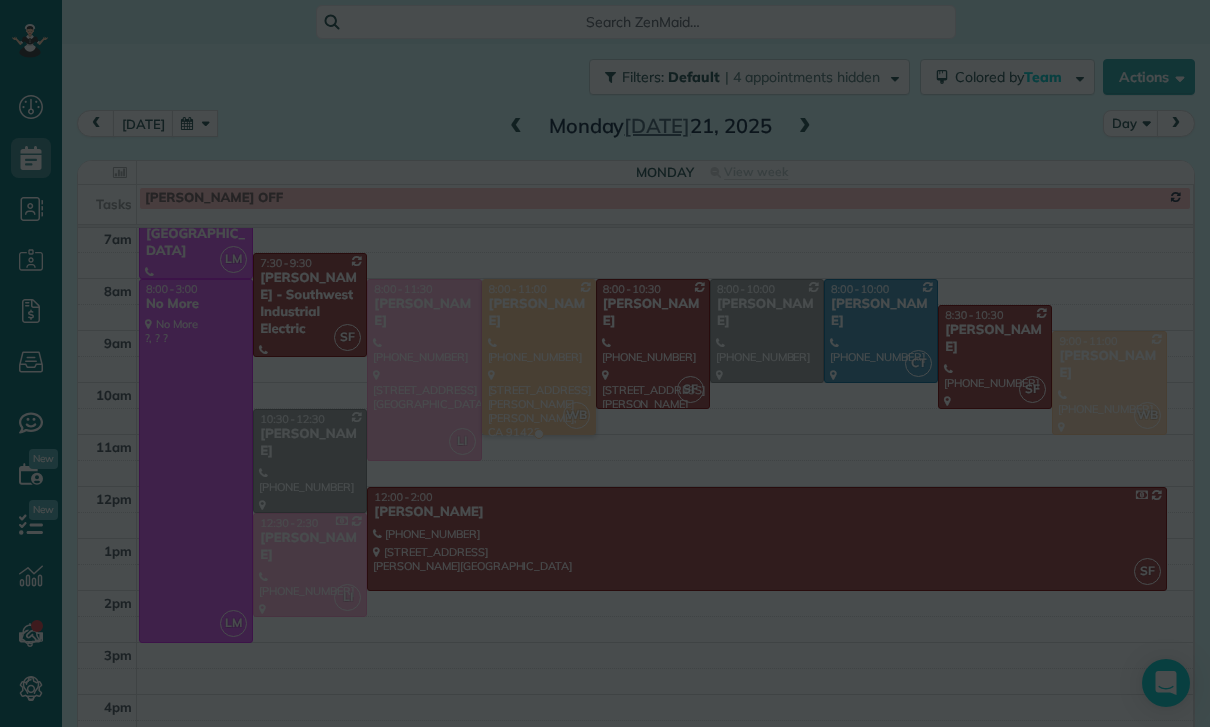scroll, scrollTop: 157, scrollLeft: 0, axis: vertical 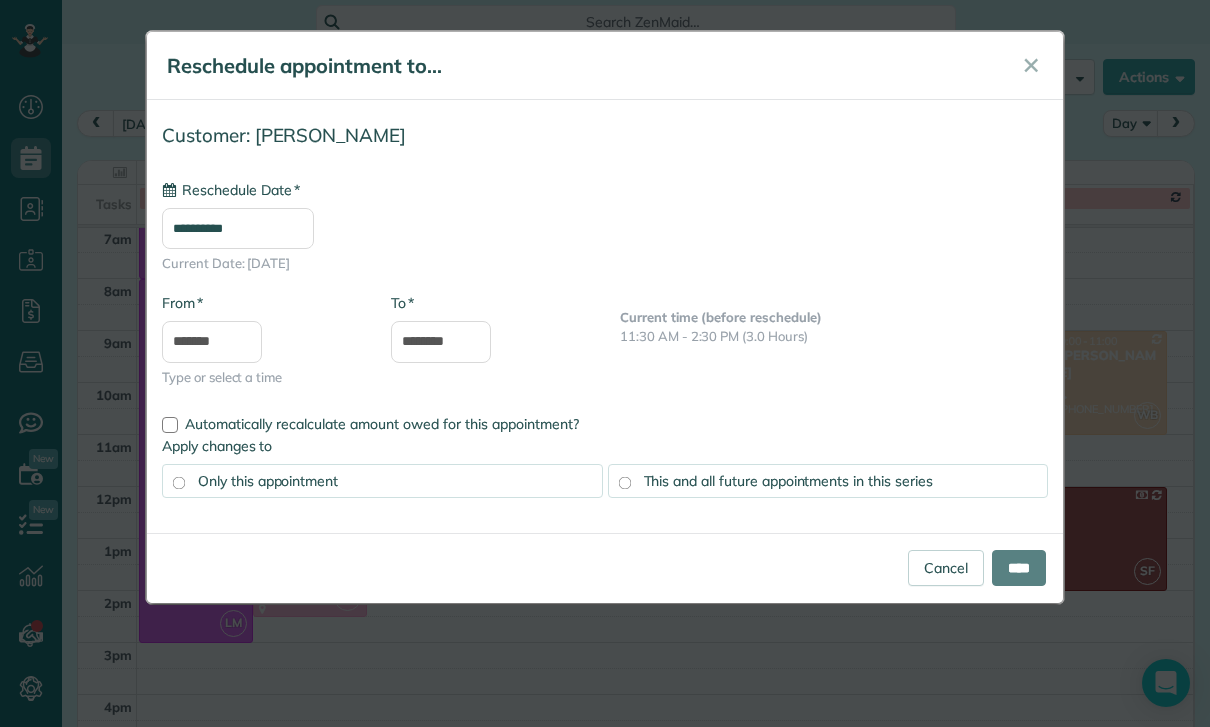 click on "**********" at bounding box center (238, 228) 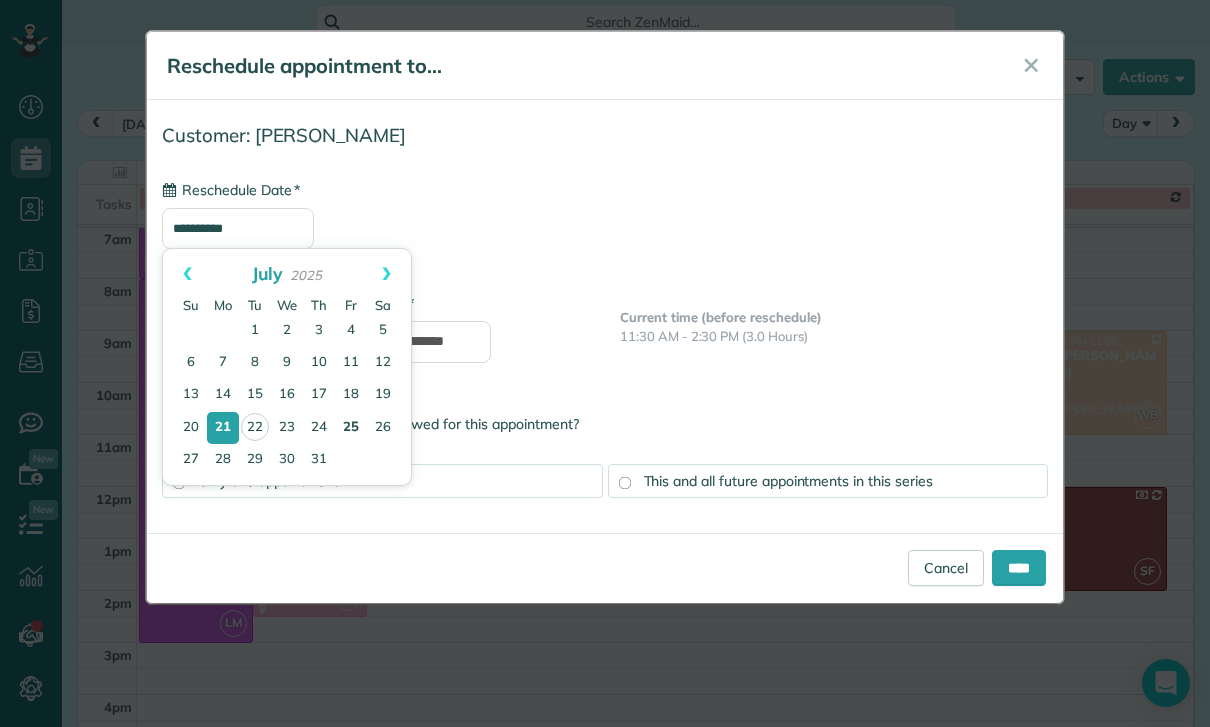 click on "25" at bounding box center [351, 428] 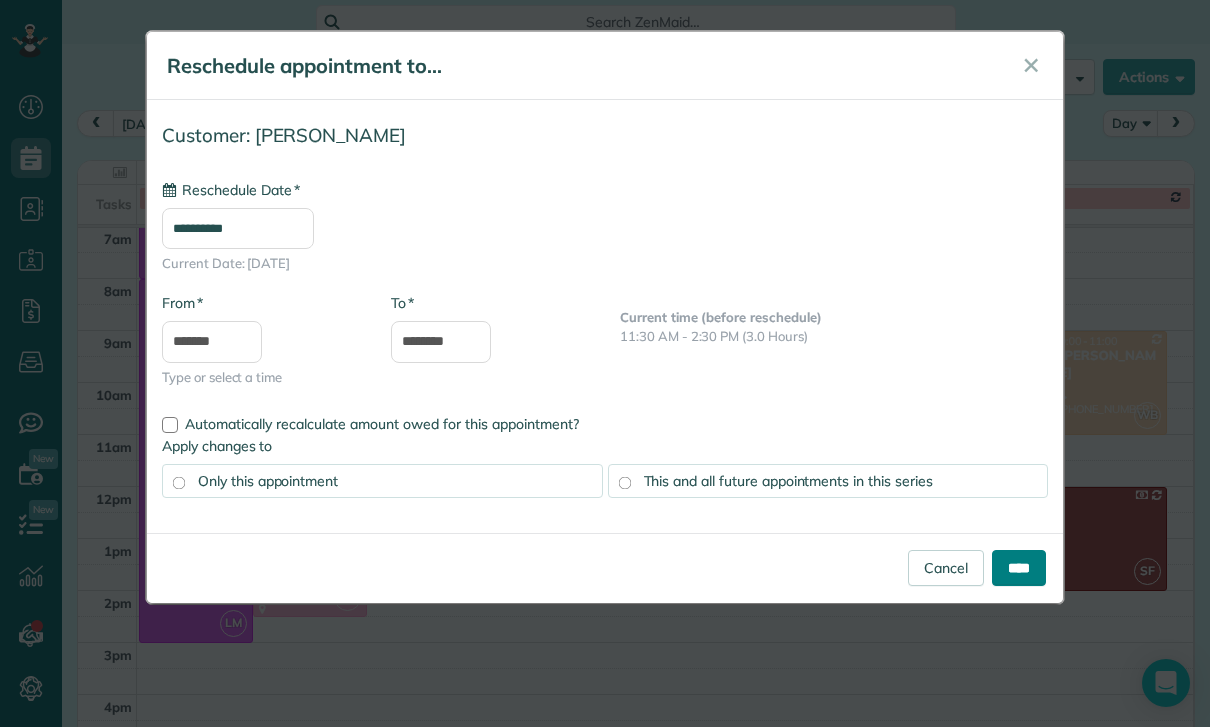 click on "****" at bounding box center (1019, 568) 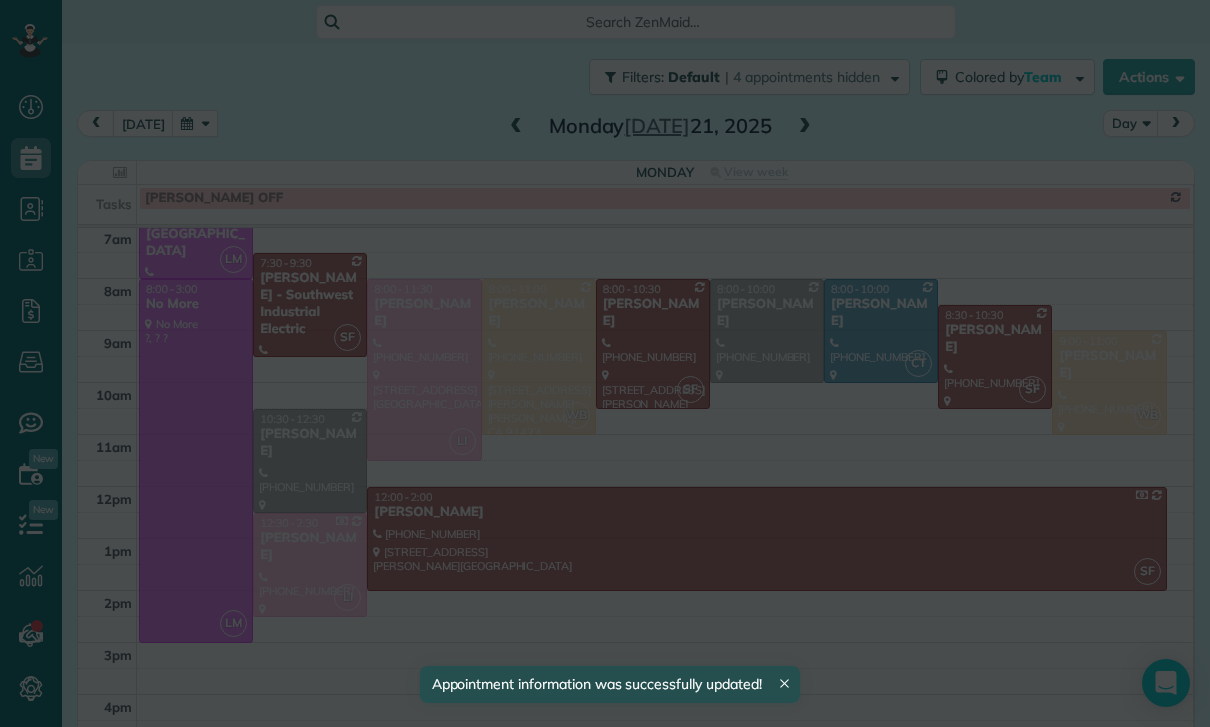scroll, scrollTop: 157, scrollLeft: 0, axis: vertical 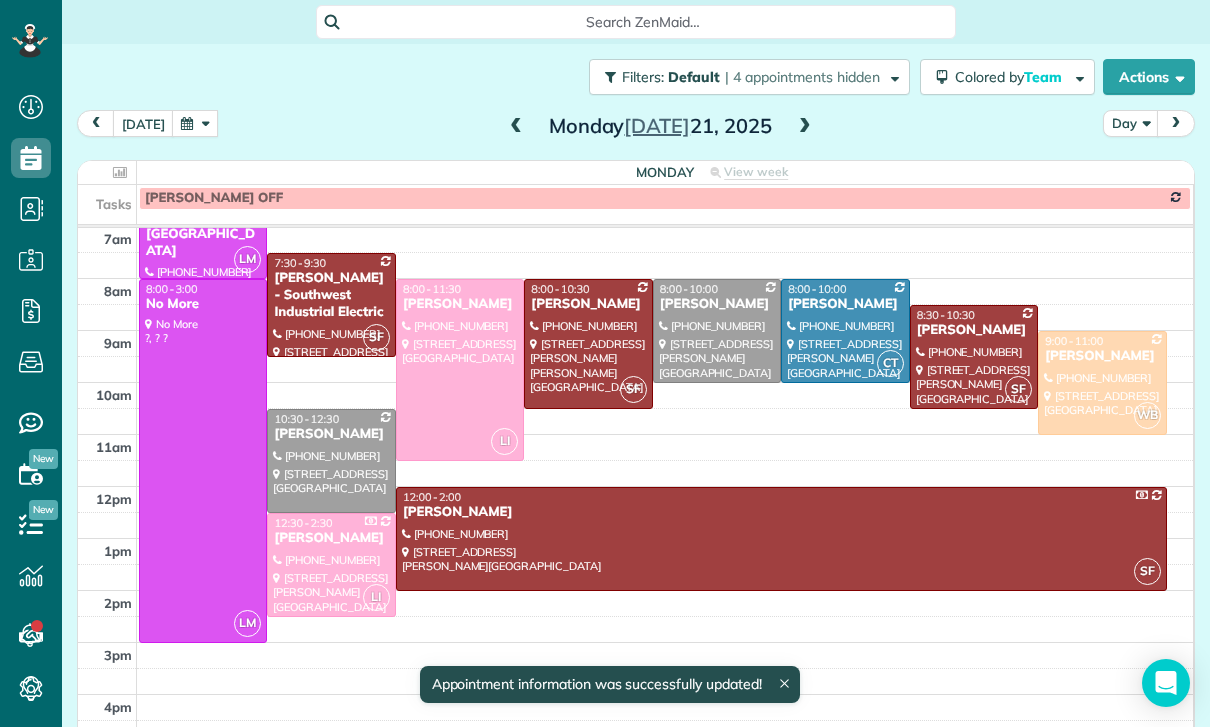 click at bounding box center [195, 123] 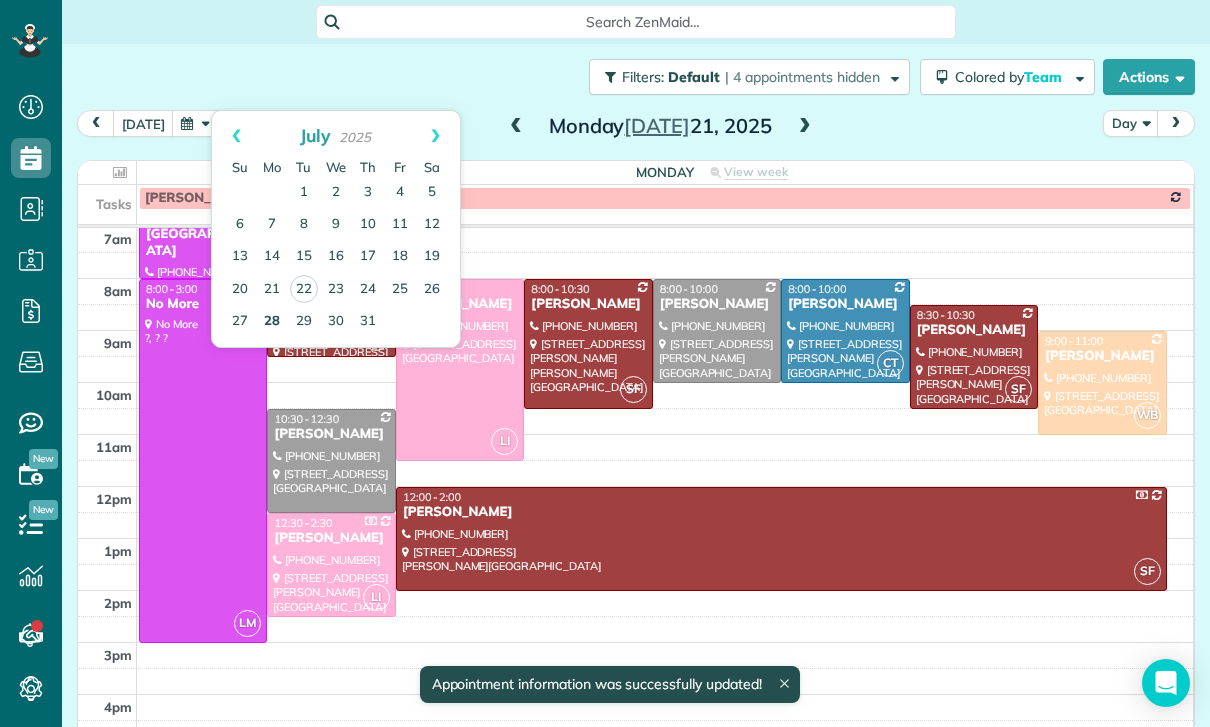 click on "28" at bounding box center (272, 322) 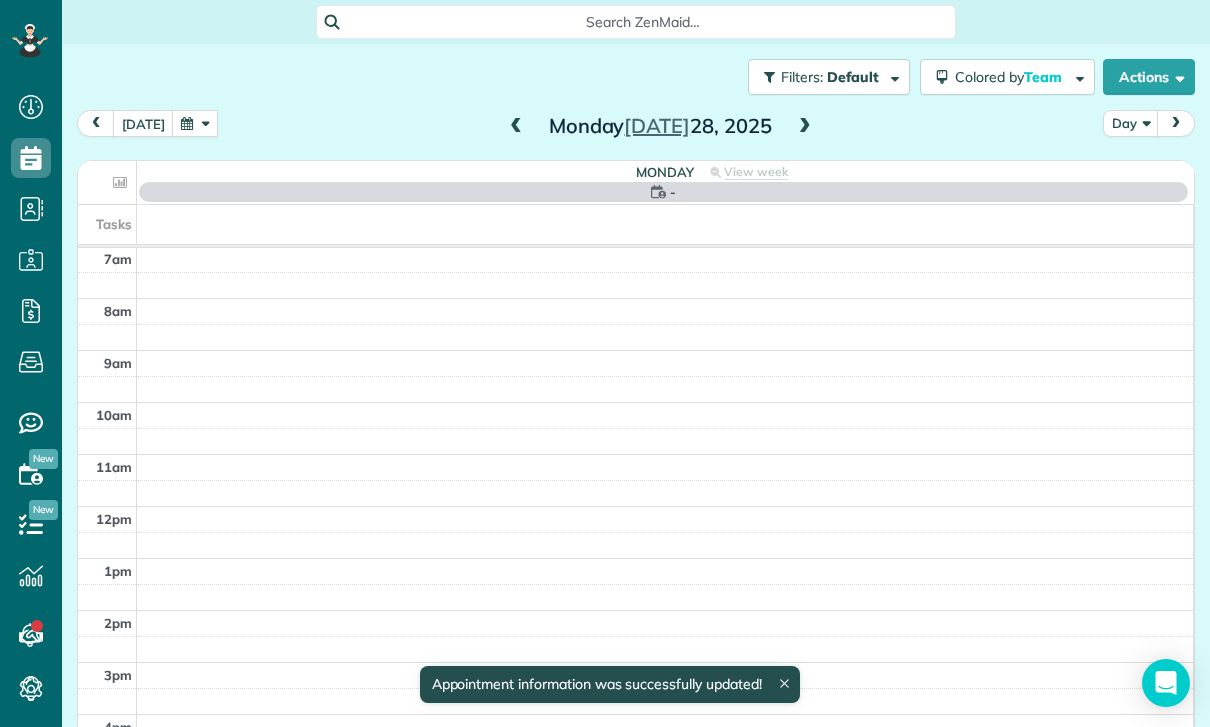 scroll, scrollTop: 157, scrollLeft: 0, axis: vertical 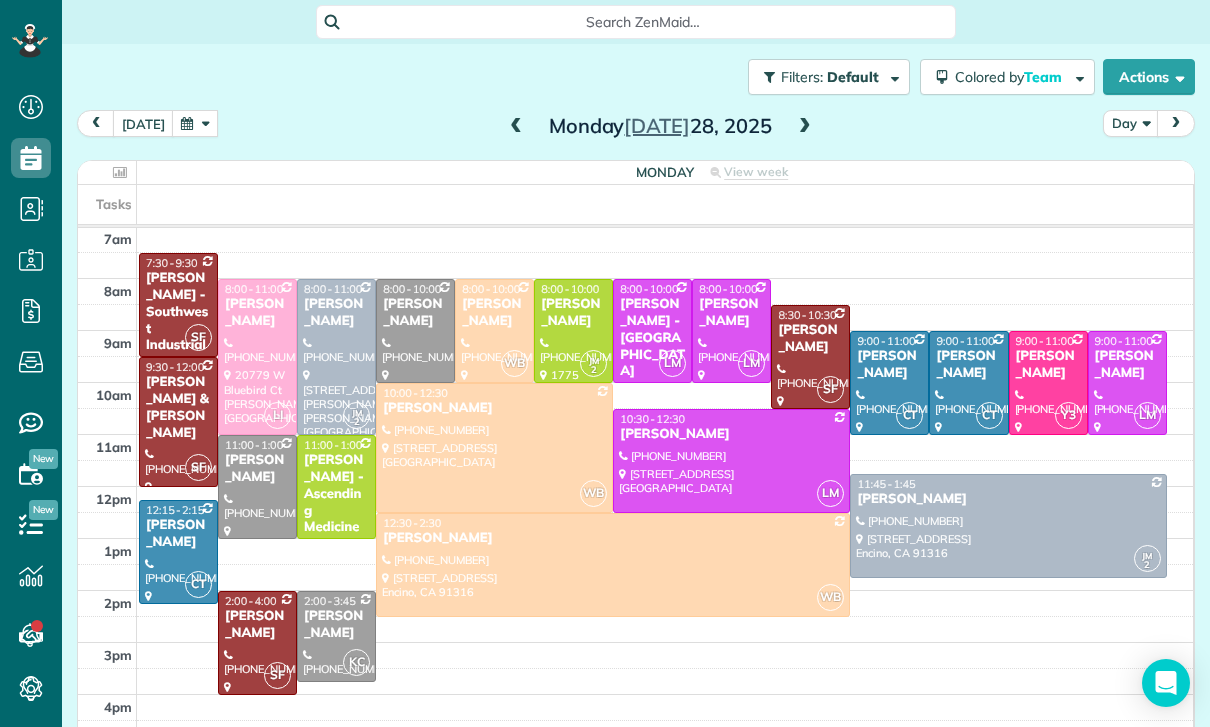 click at bounding box center (805, 127) 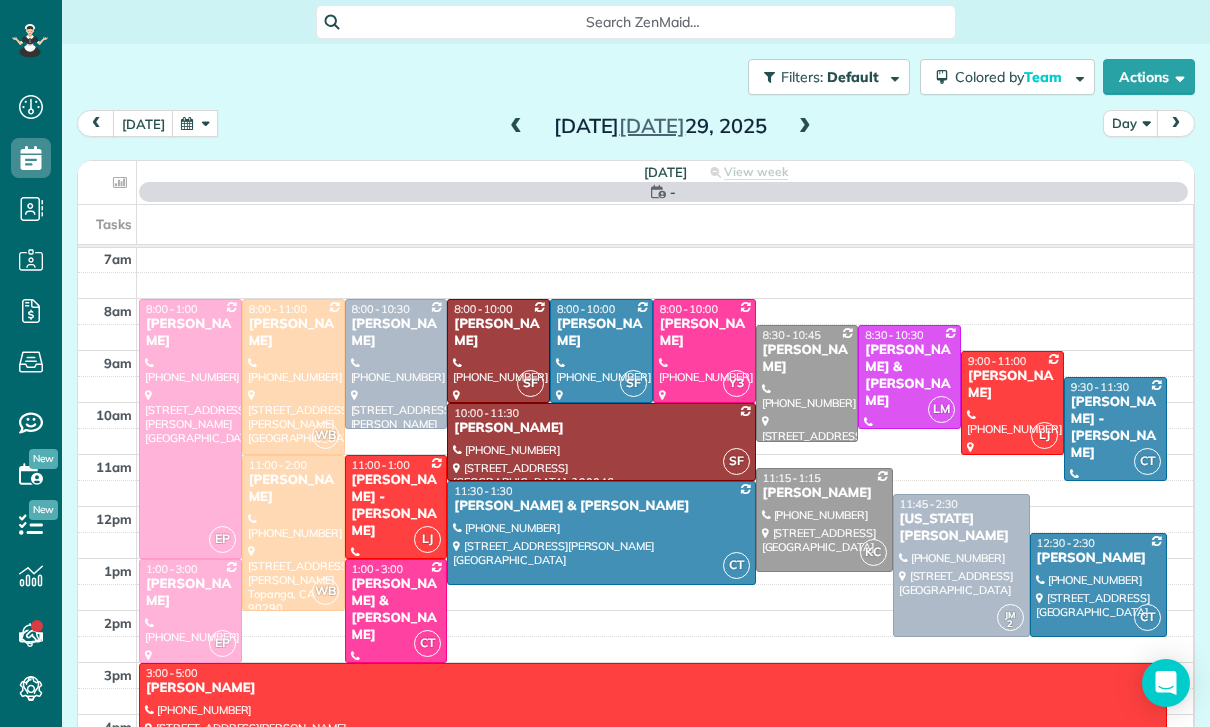 scroll, scrollTop: 157, scrollLeft: 0, axis: vertical 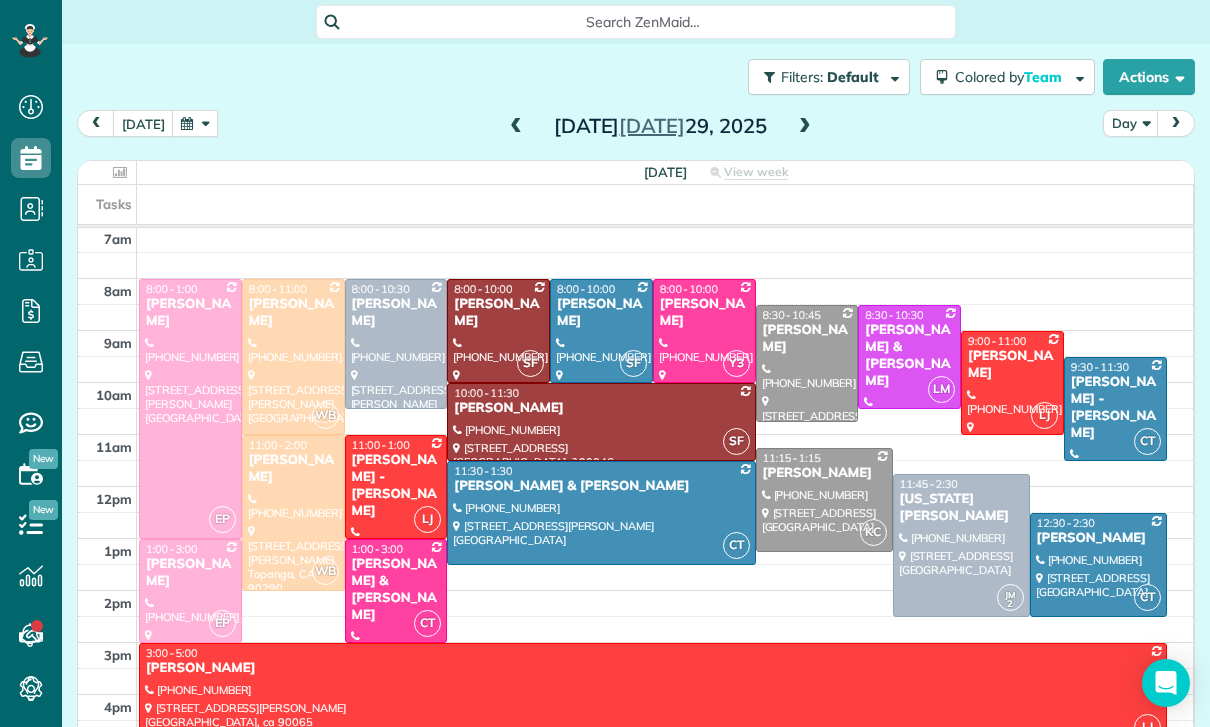 click at bounding box center [195, 123] 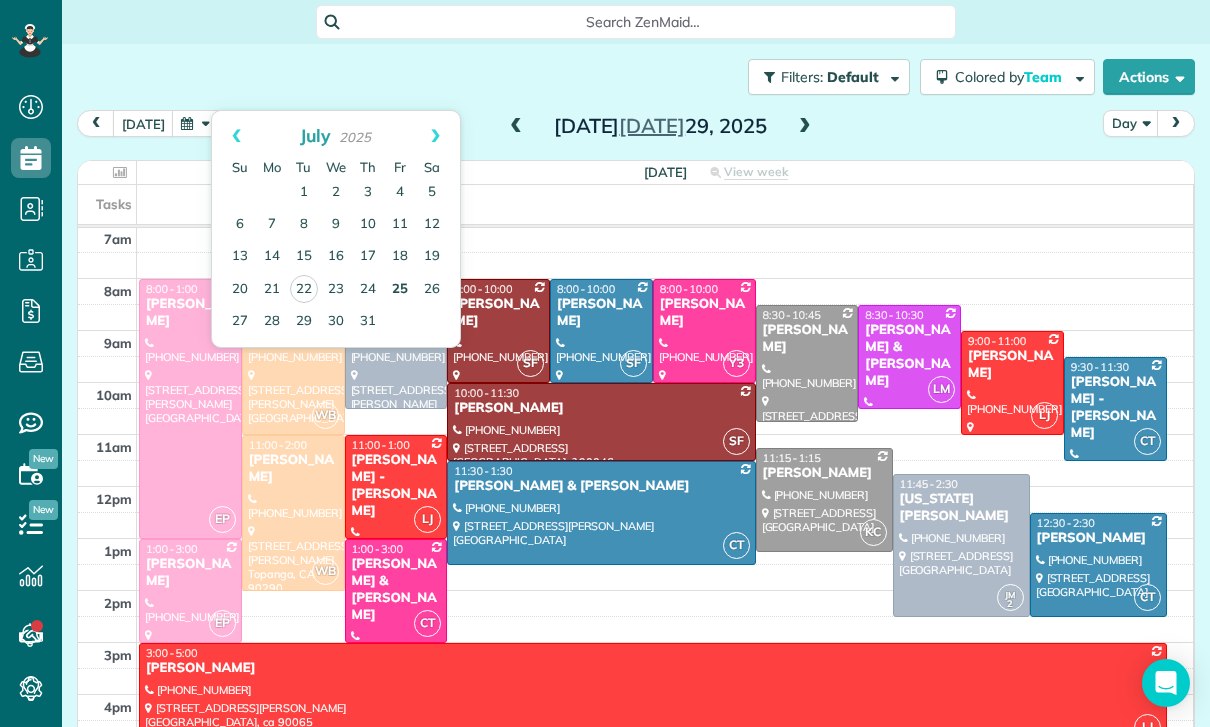 click on "25" at bounding box center [400, 290] 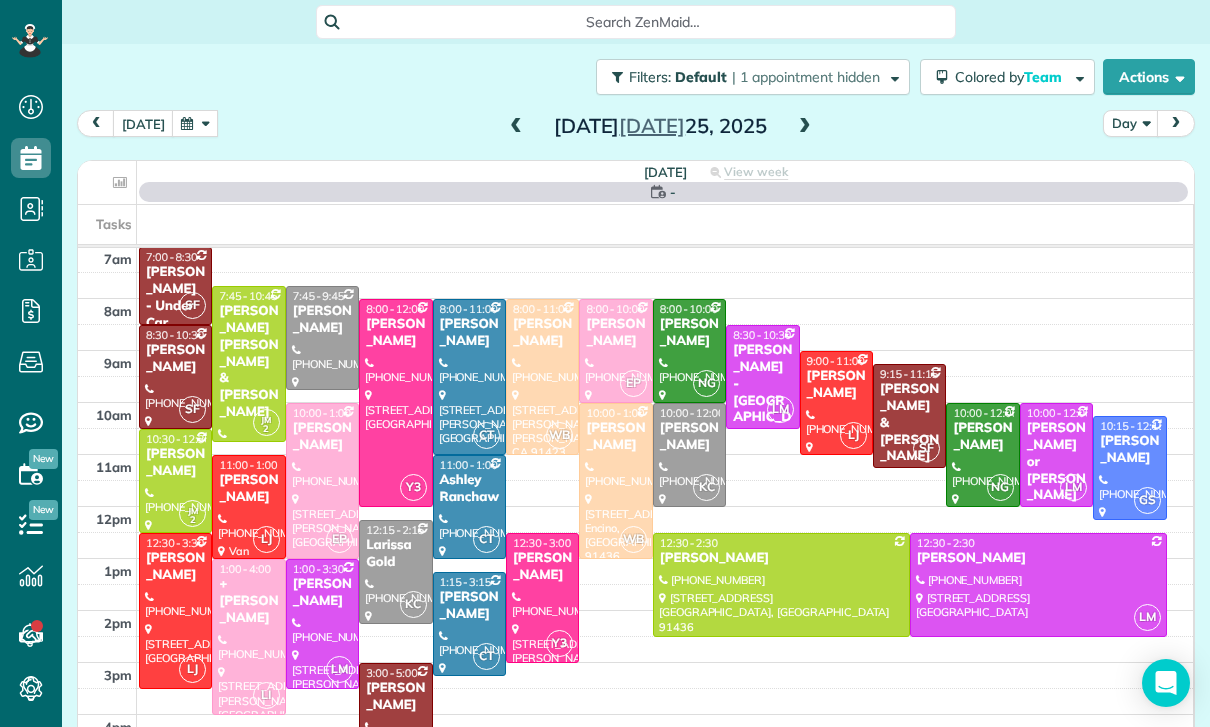 scroll, scrollTop: 157, scrollLeft: 0, axis: vertical 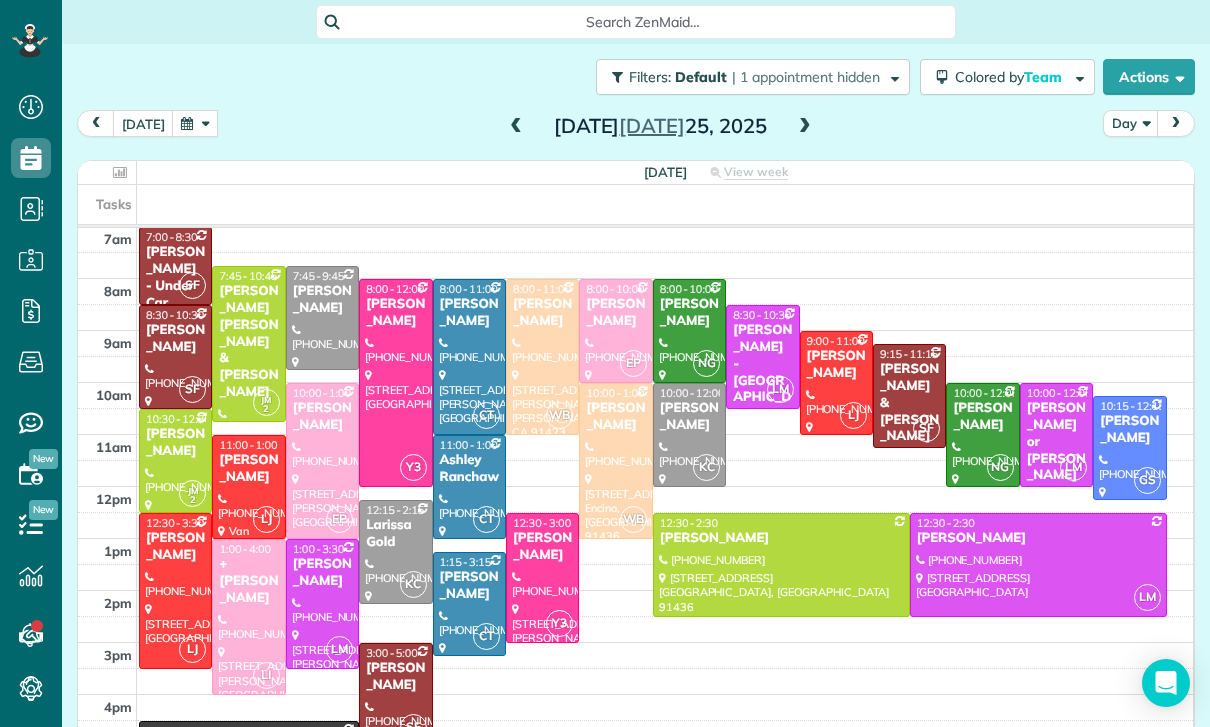 click at bounding box center [195, 123] 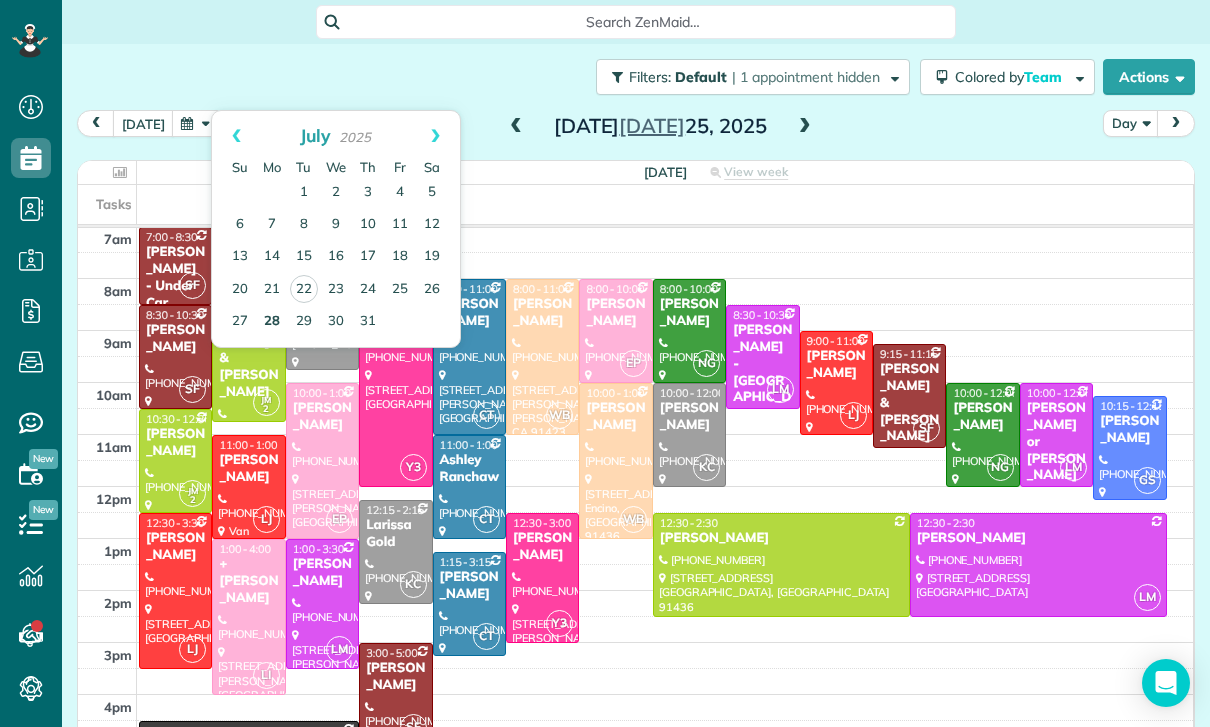 click on "28" at bounding box center [272, 322] 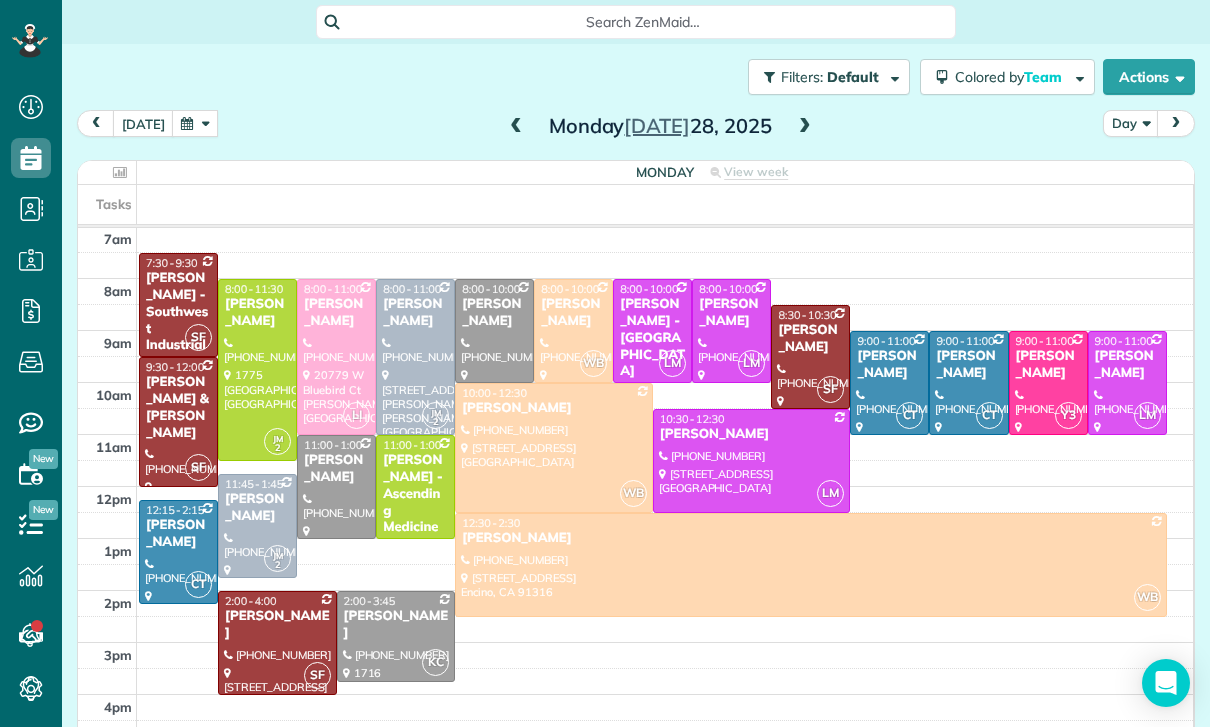 scroll, scrollTop: 157, scrollLeft: 0, axis: vertical 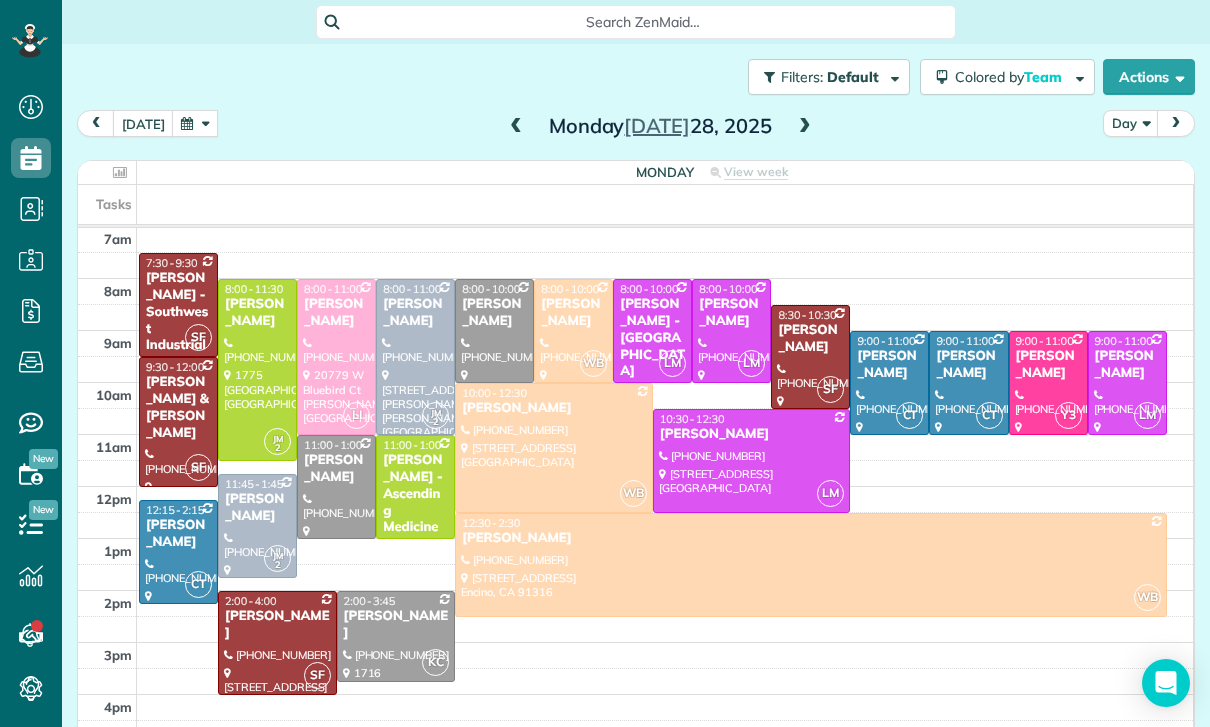 click at bounding box center (195, 123) 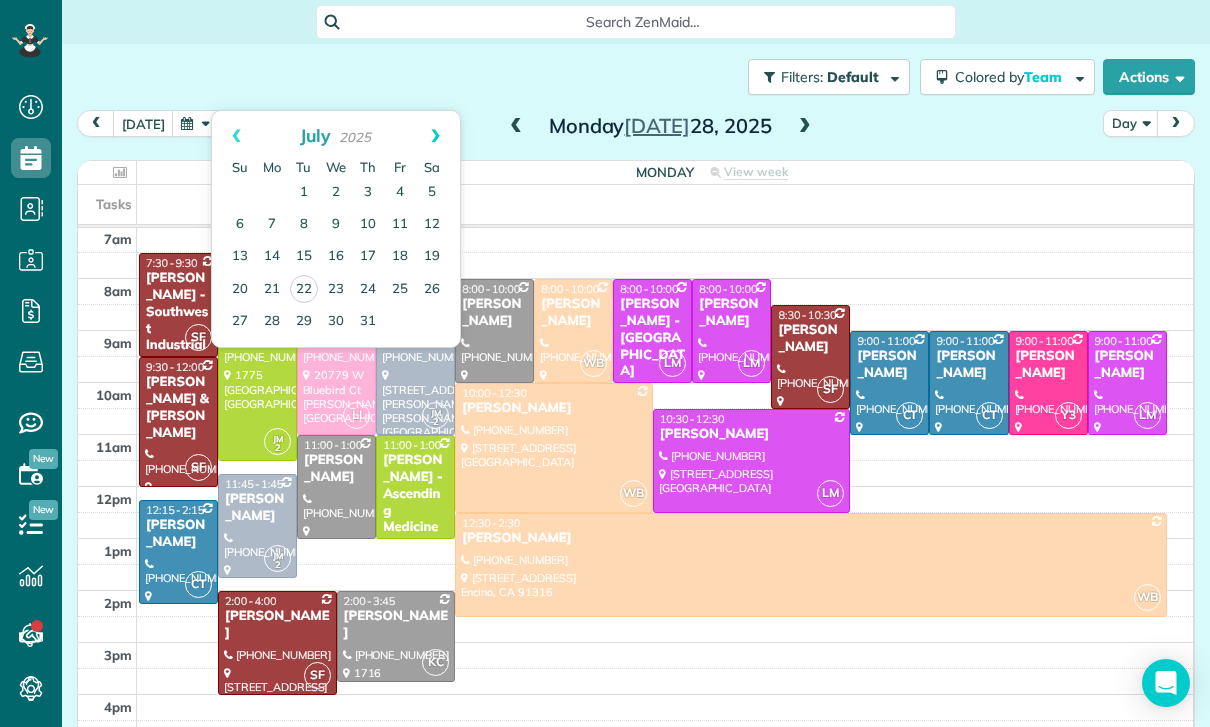 click on "Next" at bounding box center [435, 136] 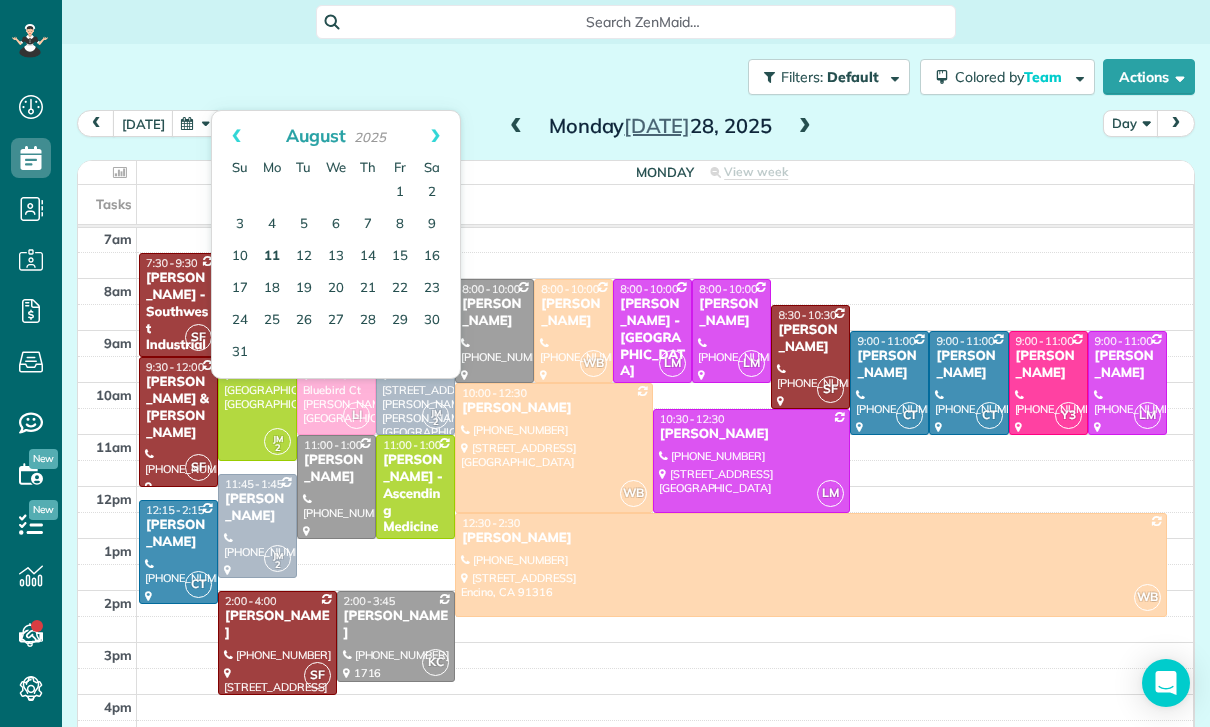 click on "11" at bounding box center [272, 257] 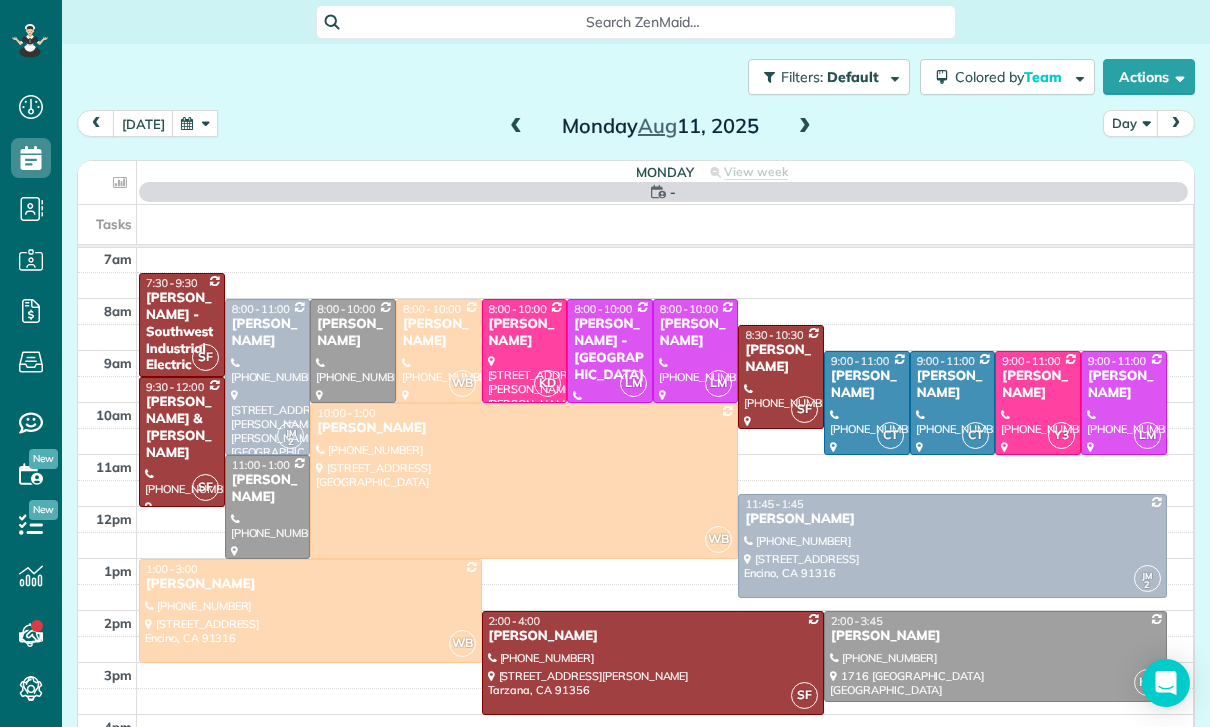 scroll, scrollTop: 157, scrollLeft: 0, axis: vertical 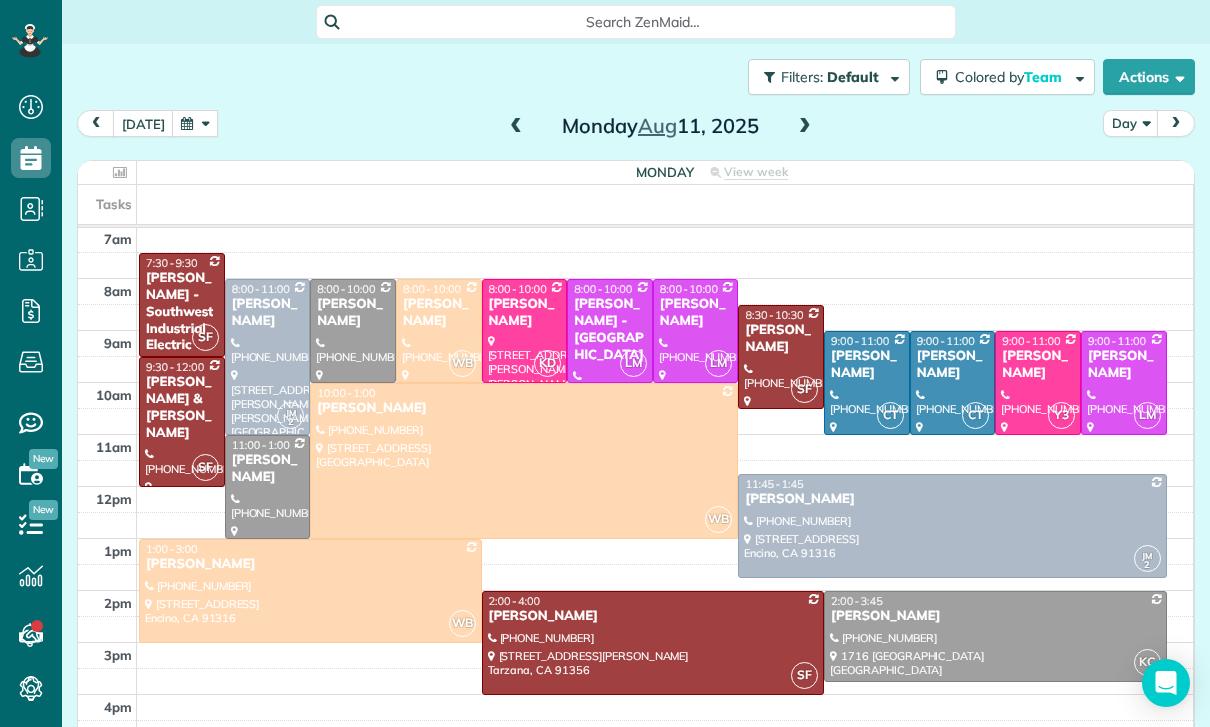 click at bounding box center [805, 127] 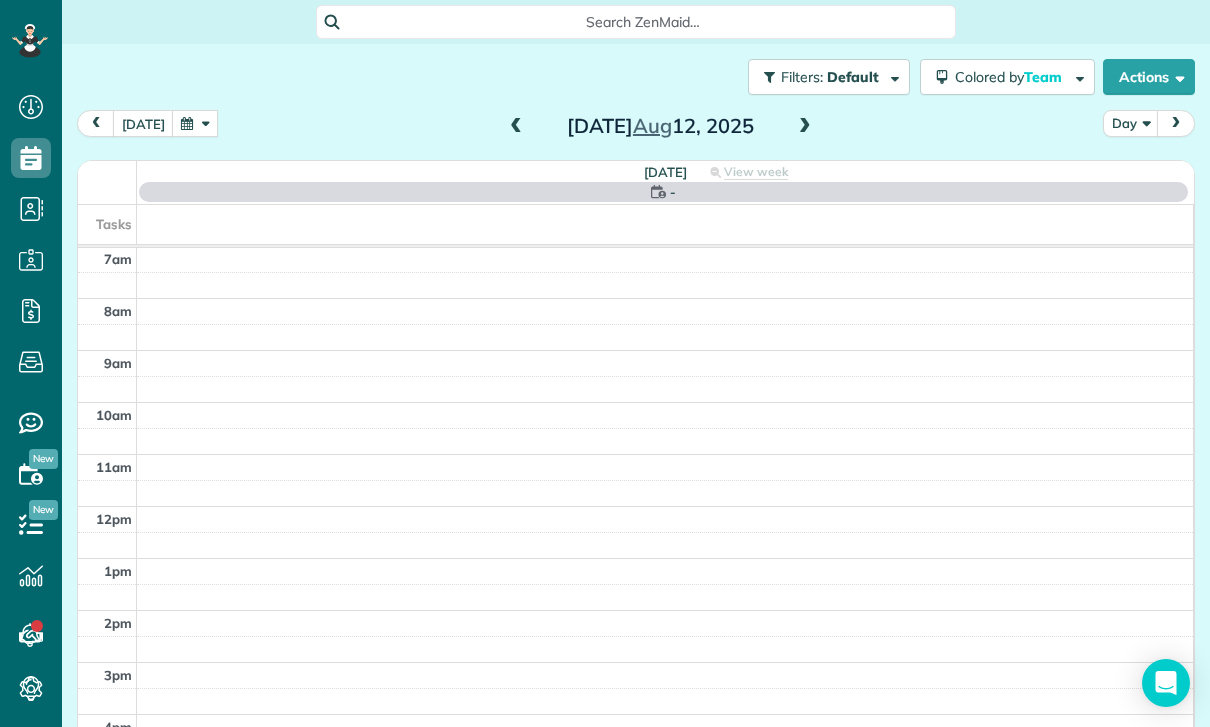 scroll, scrollTop: 157, scrollLeft: 0, axis: vertical 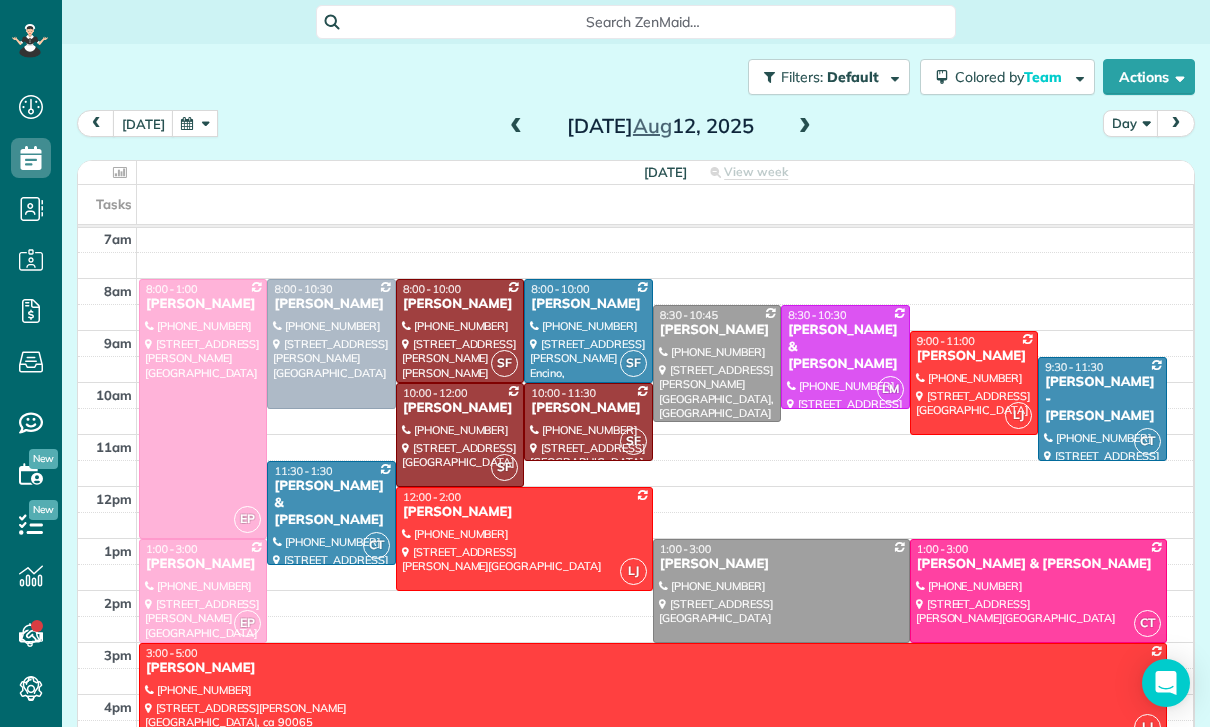 click on "today   Day Tuesday  Aug  12, 2025" at bounding box center (636, 128) 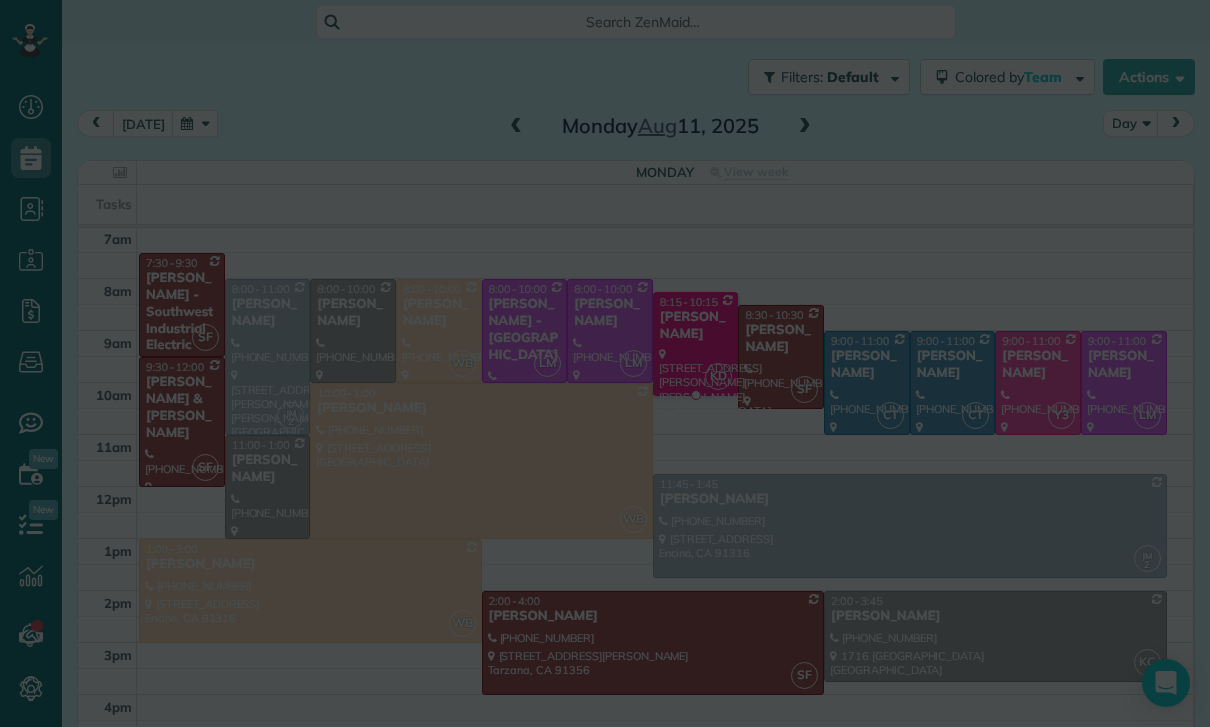 scroll, scrollTop: 157, scrollLeft: 0, axis: vertical 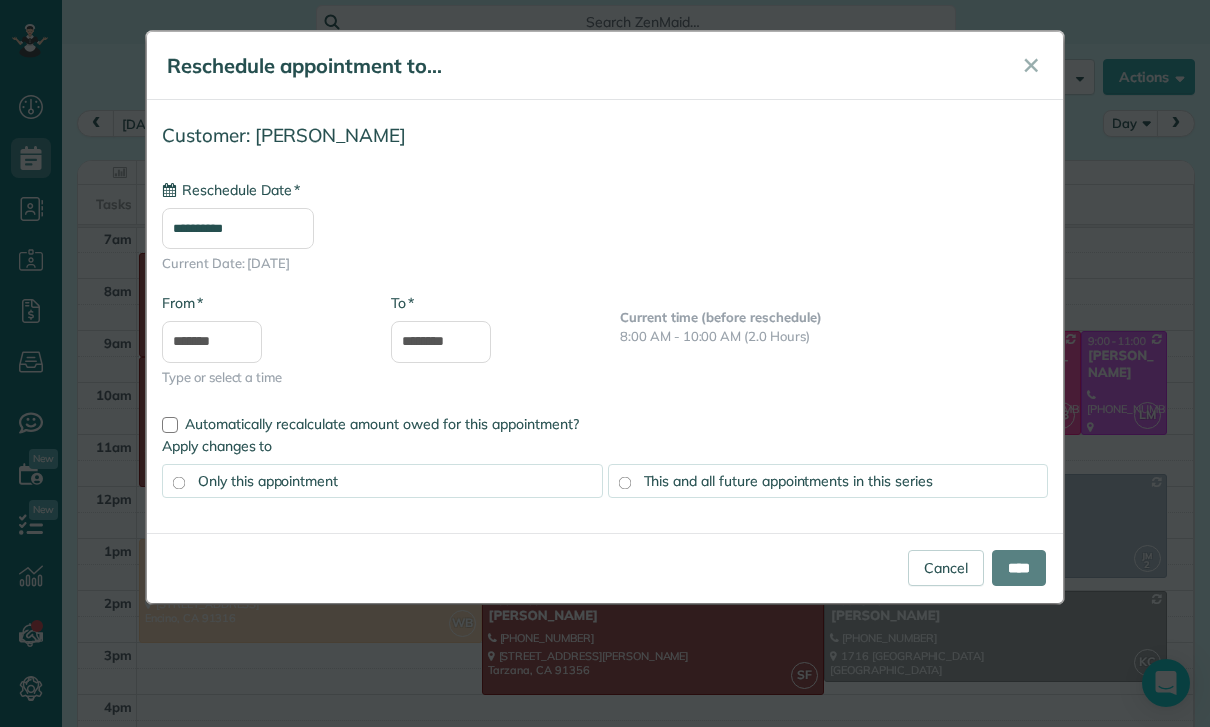 click on "**********" at bounding box center (238, 228) 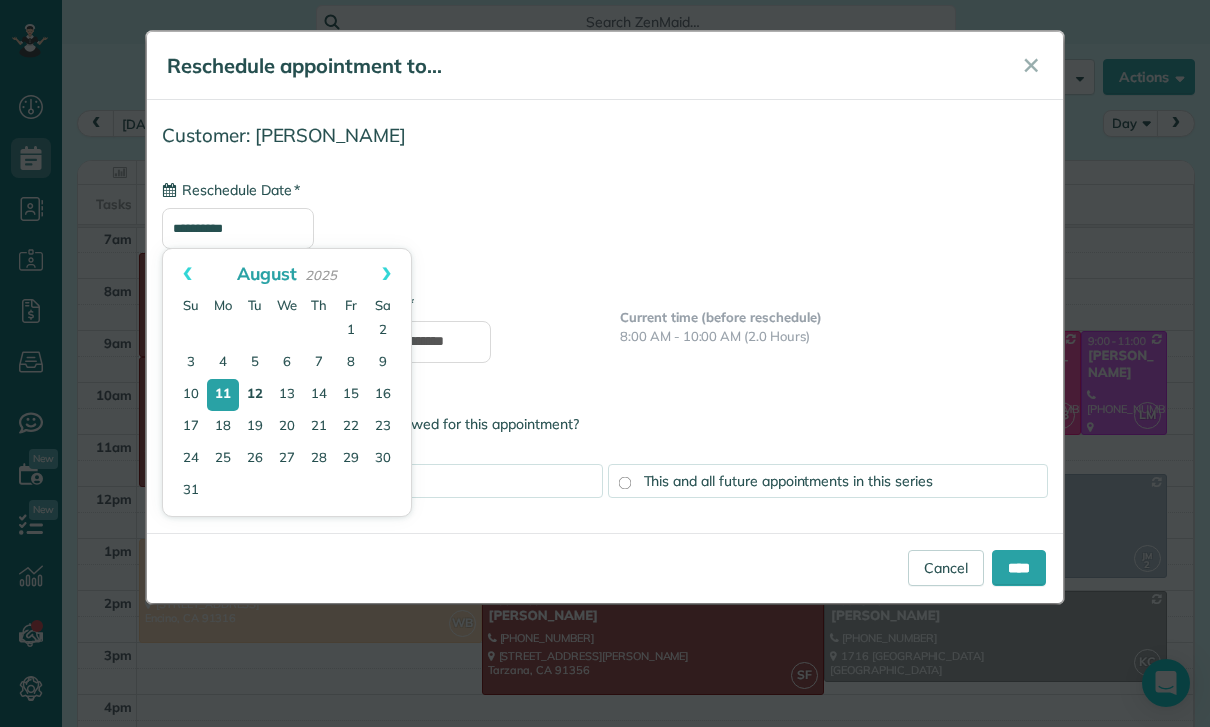 click on "12" at bounding box center (255, 395) 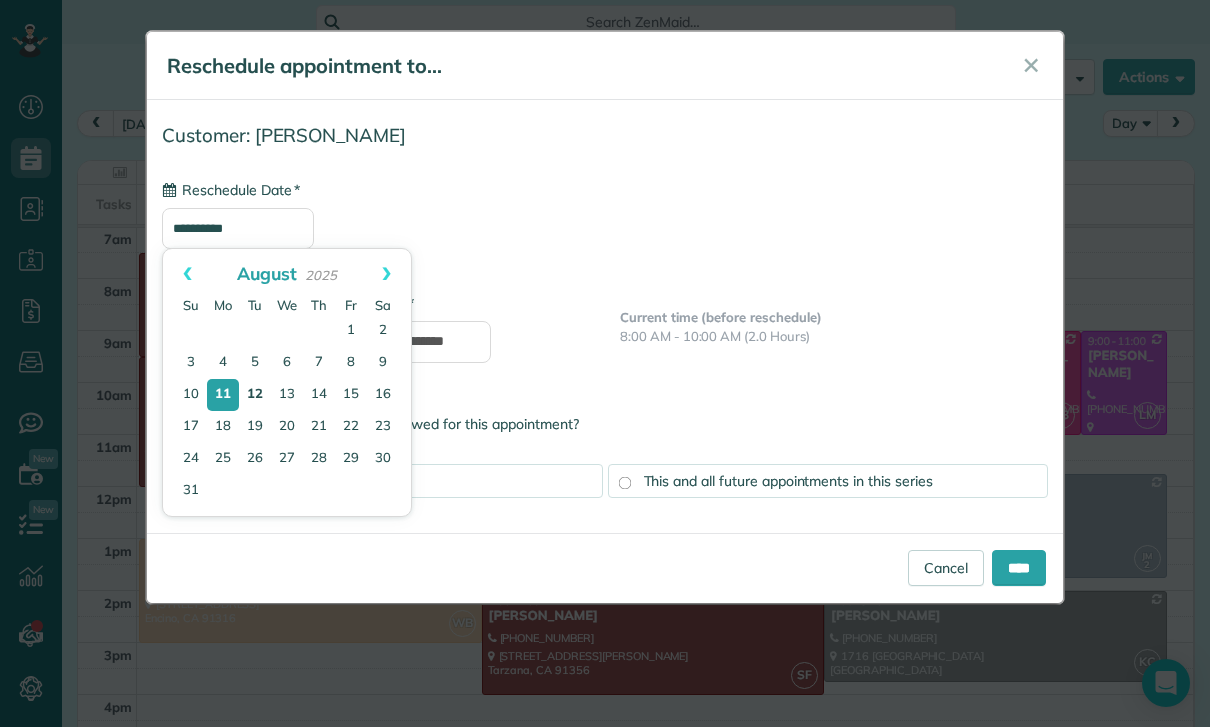 type on "**********" 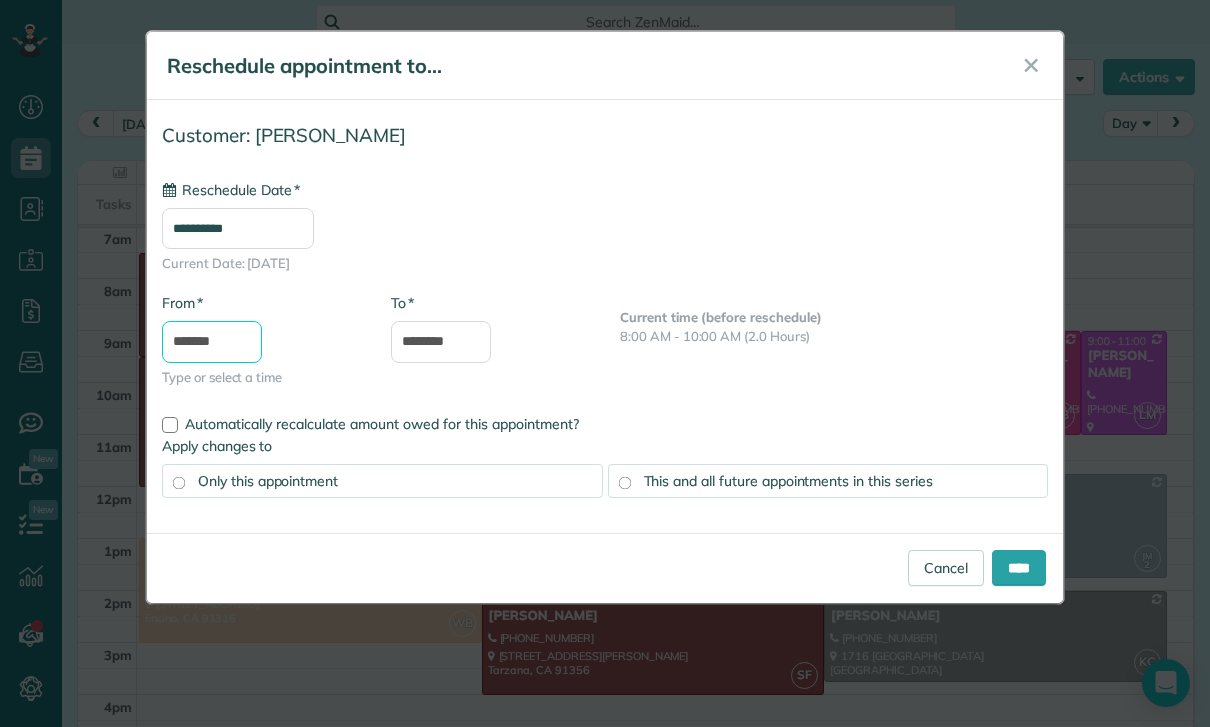 click on "*******" at bounding box center (212, 342) 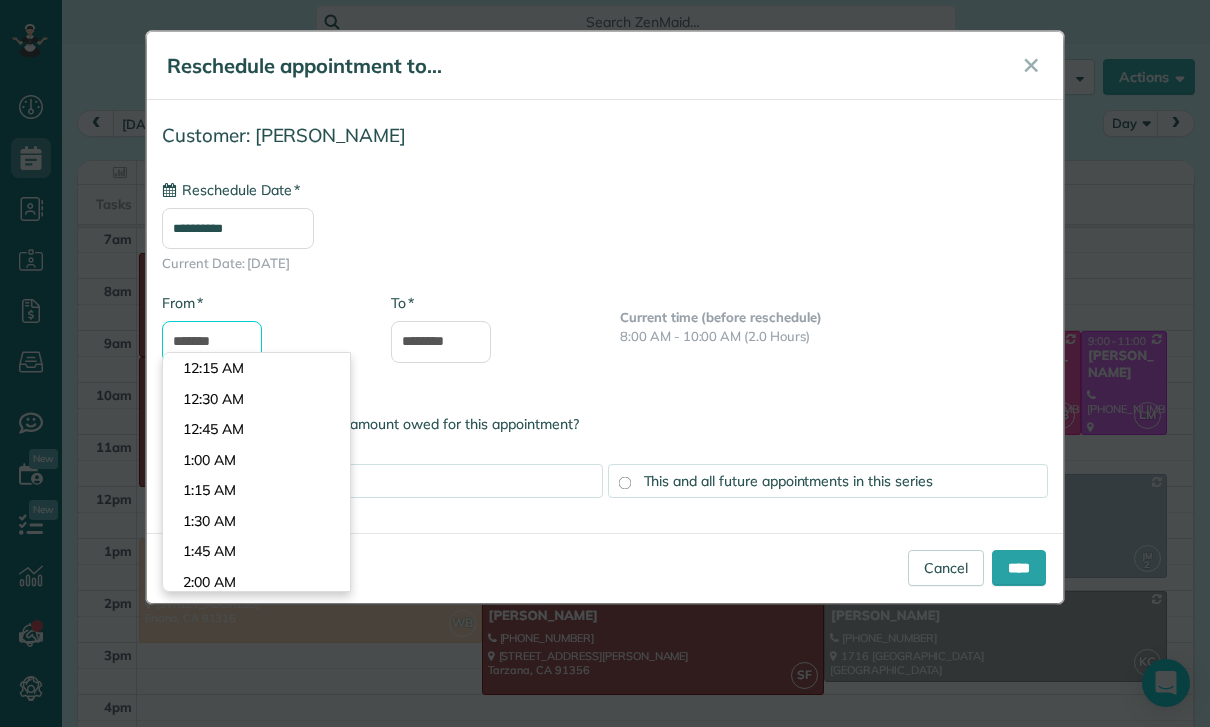 scroll, scrollTop: 930, scrollLeft: 0, axis: vertical 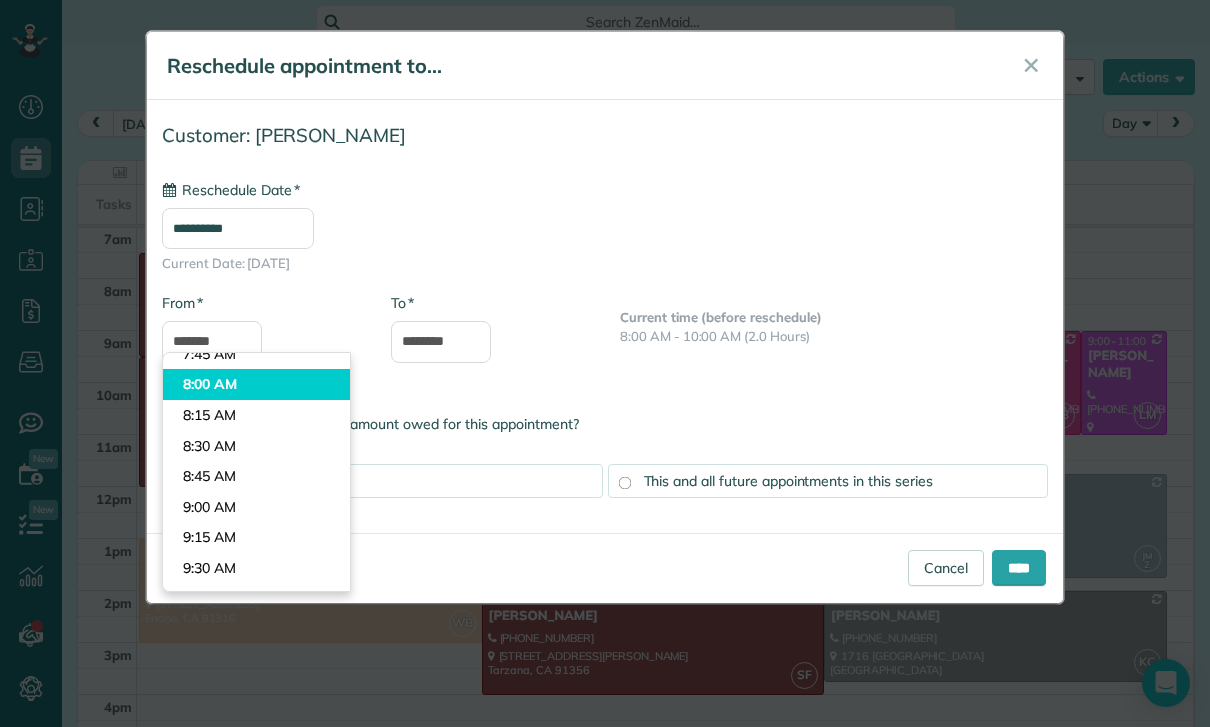 click on "Dashboard
Scheduling
Calendar View
List View
Dispatch View - Weekly scheduling (Beta)" at bounding box center (605, 363) 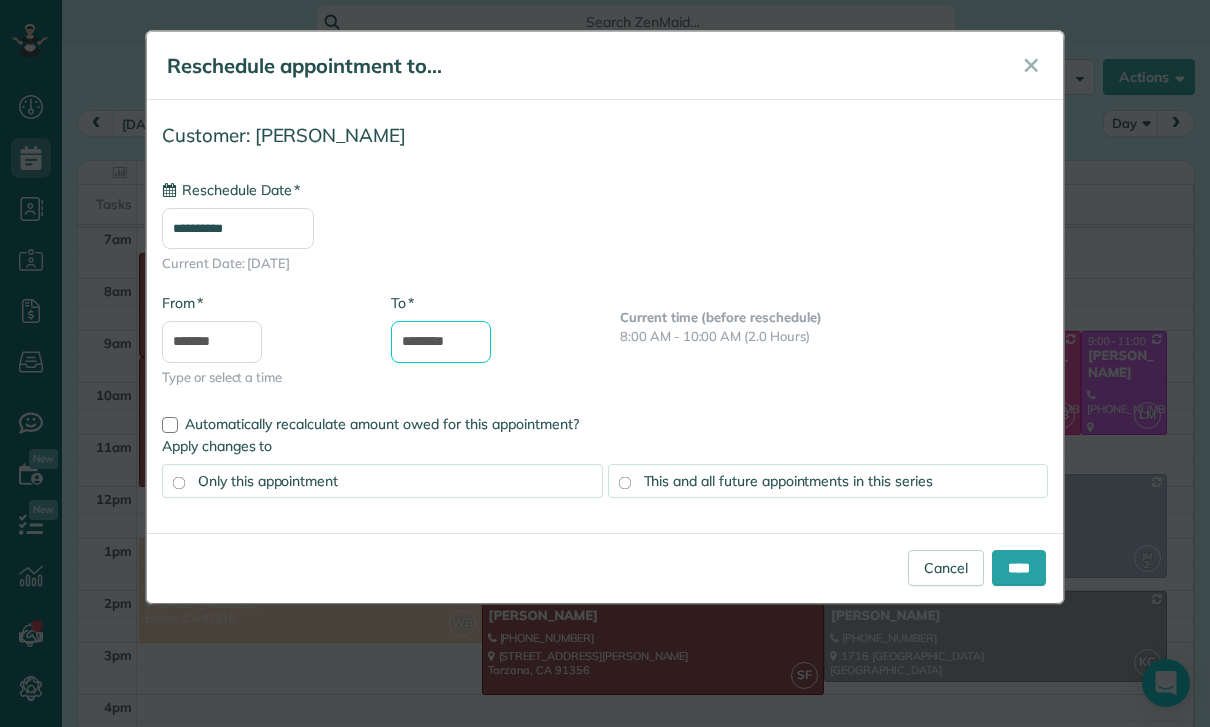 click on "********" at bounding box center [441, 342] 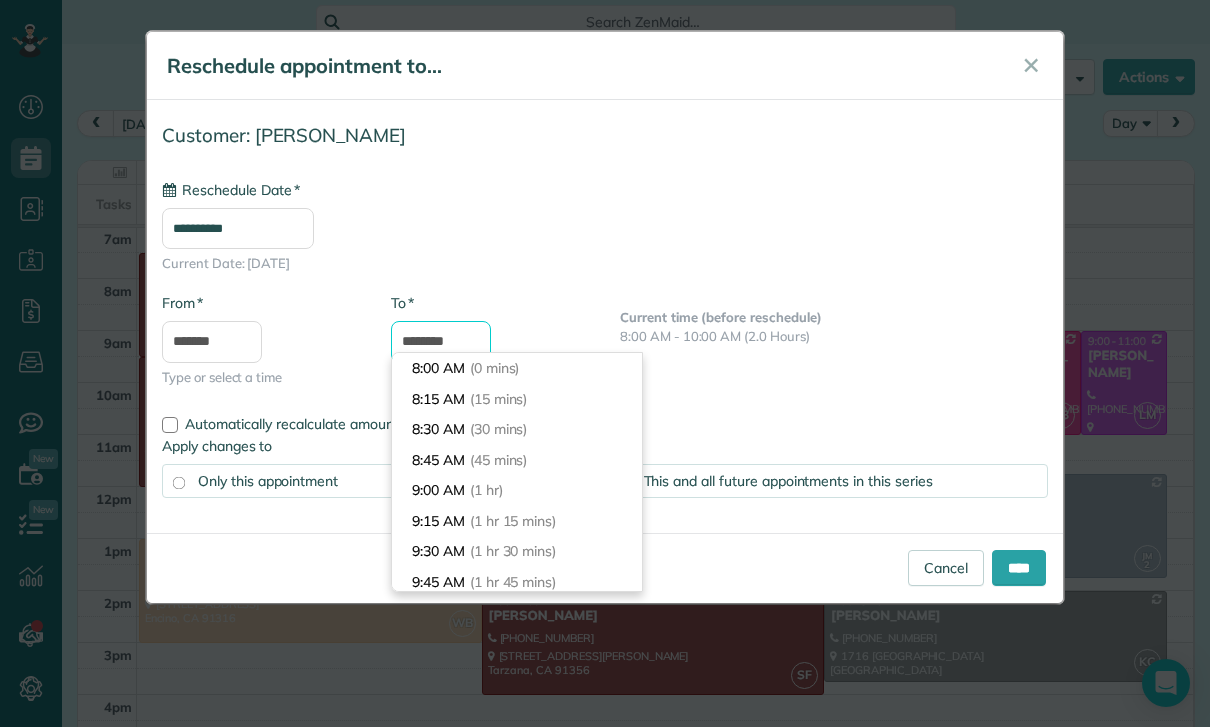 scroll, scrollTop: 240, scrollLeft: 0, axis: vertical 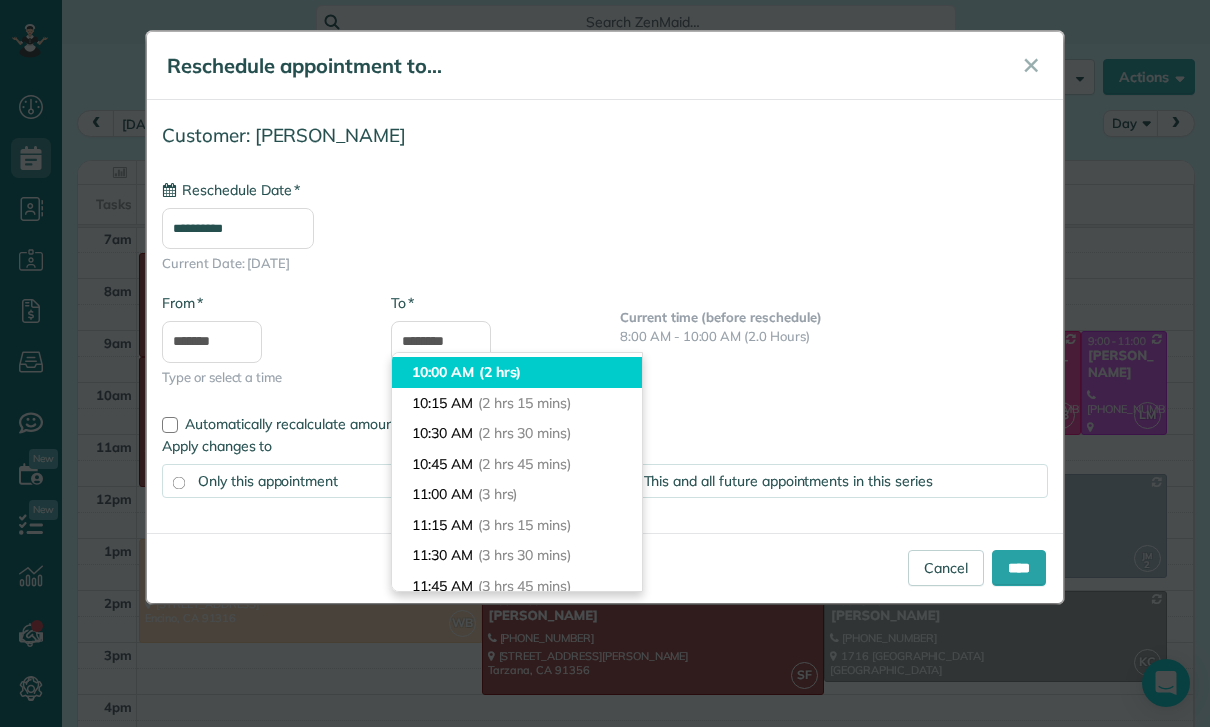 click on "(2 hrs)" at bounding box center [500, 372] 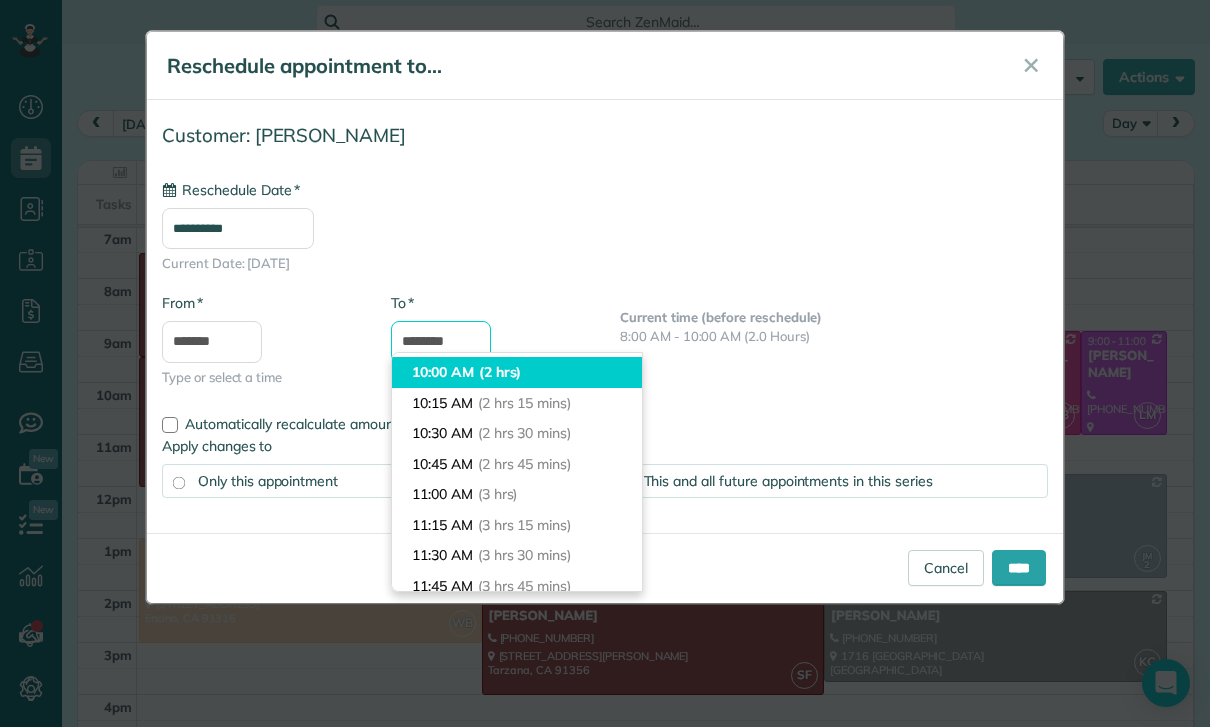 type on "********" 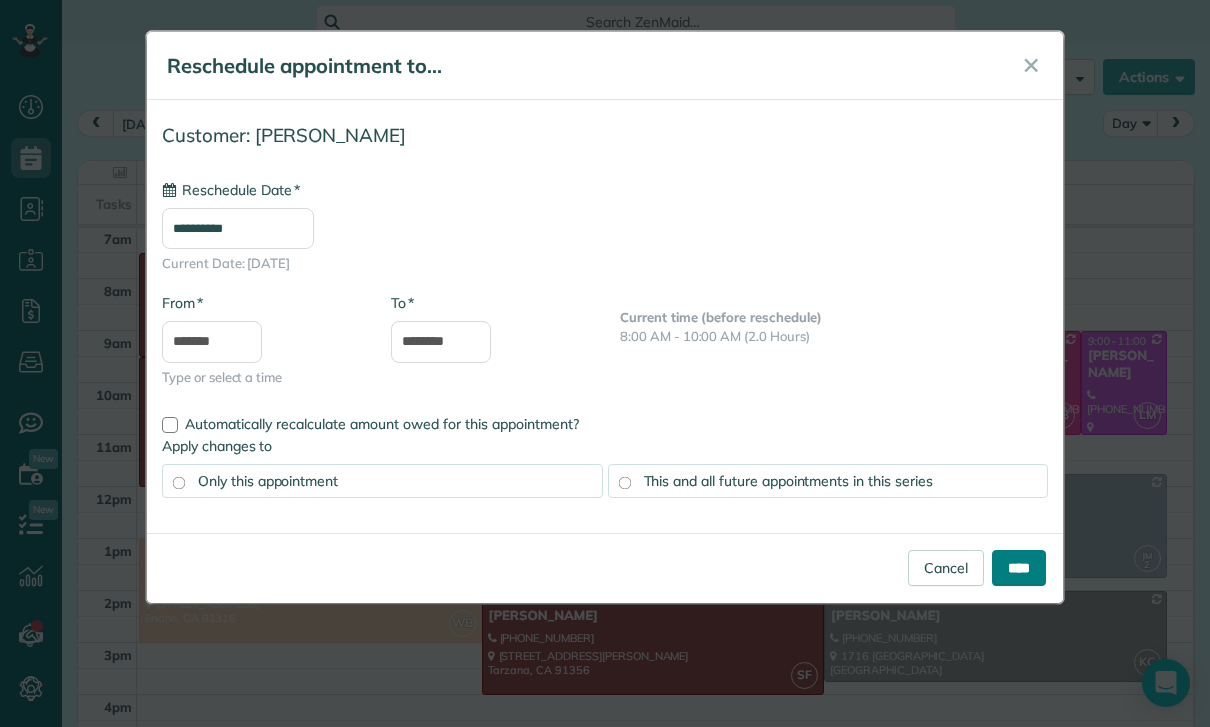 click on "****" at bounding box center (1019, 568) 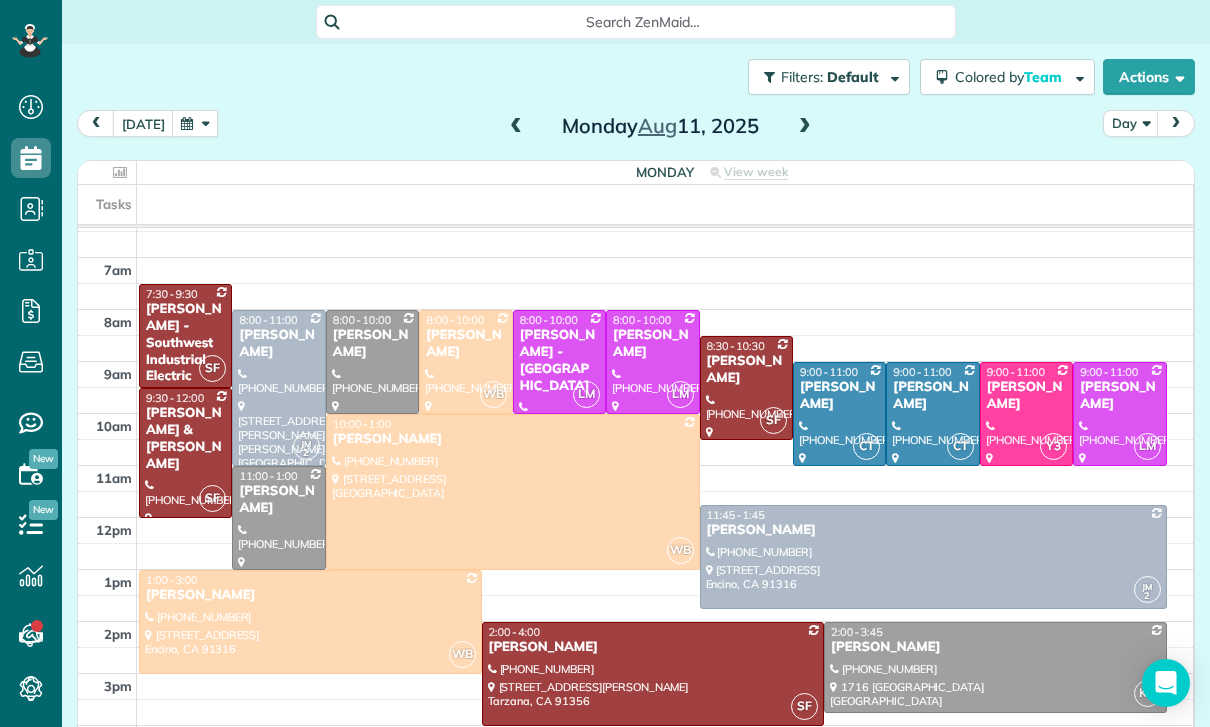 scroll, scrollTop: 157, scrollLeft: 0, axis: vertical 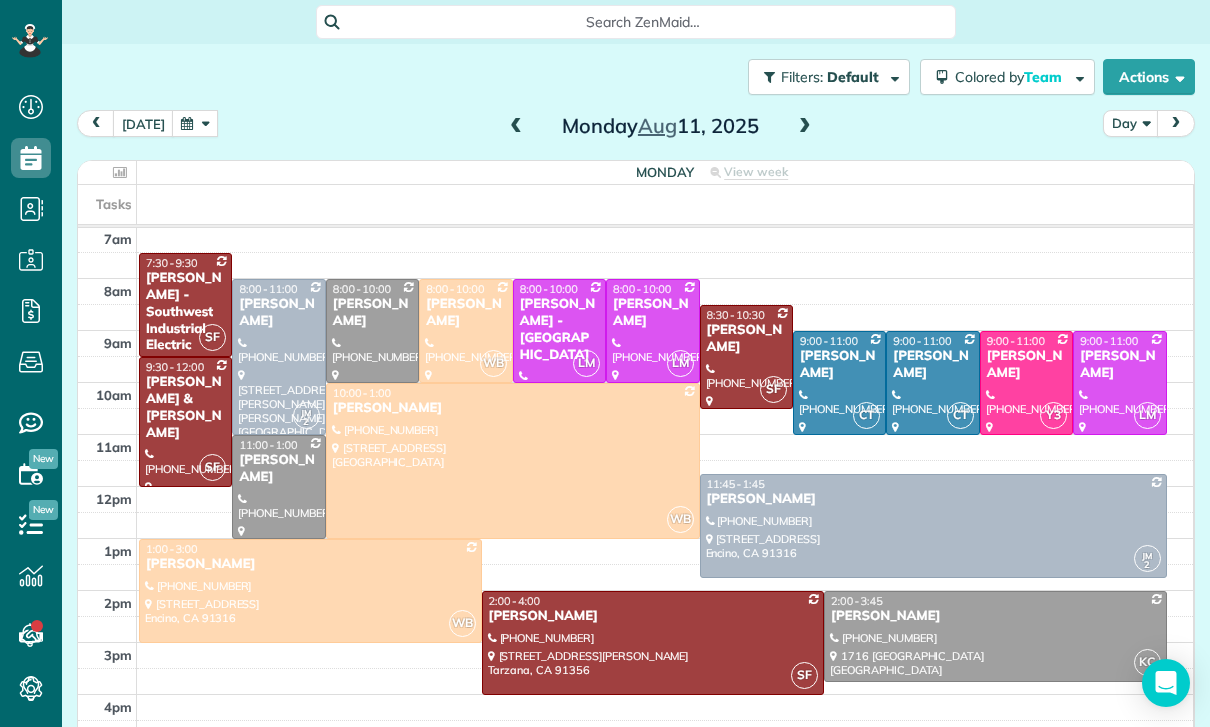 click at bounding box center (195, 123) 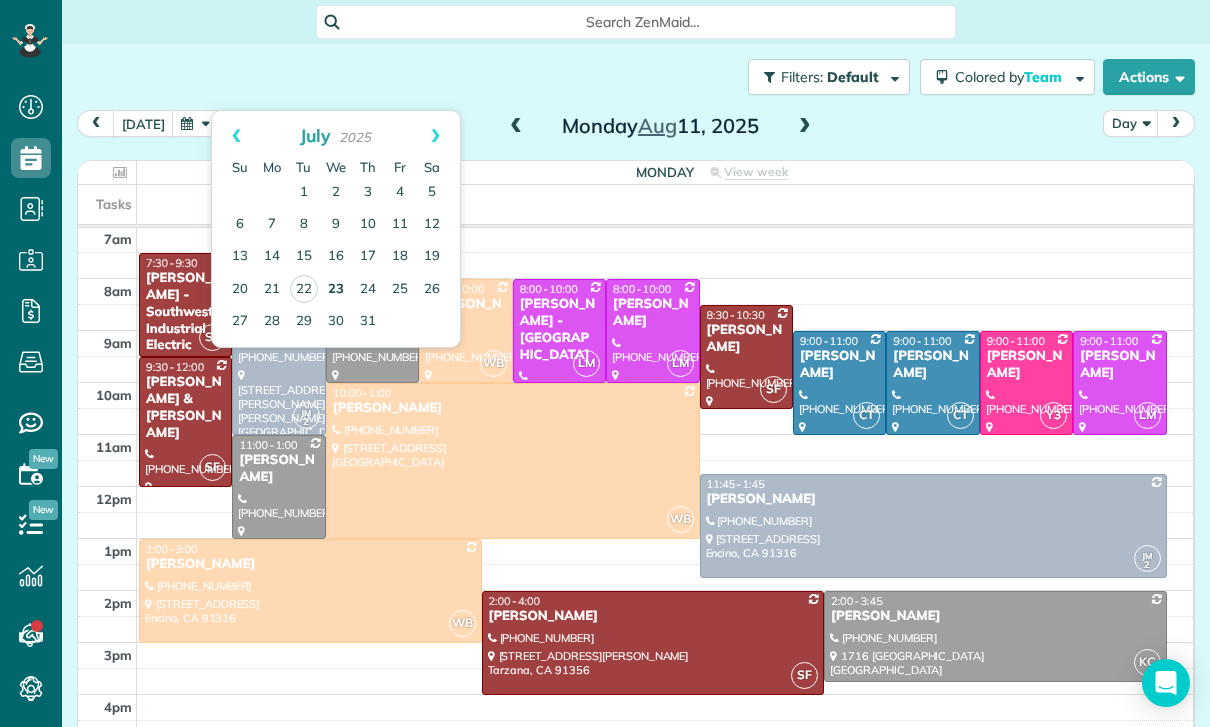click on "23" at bounding box center [336, 290] 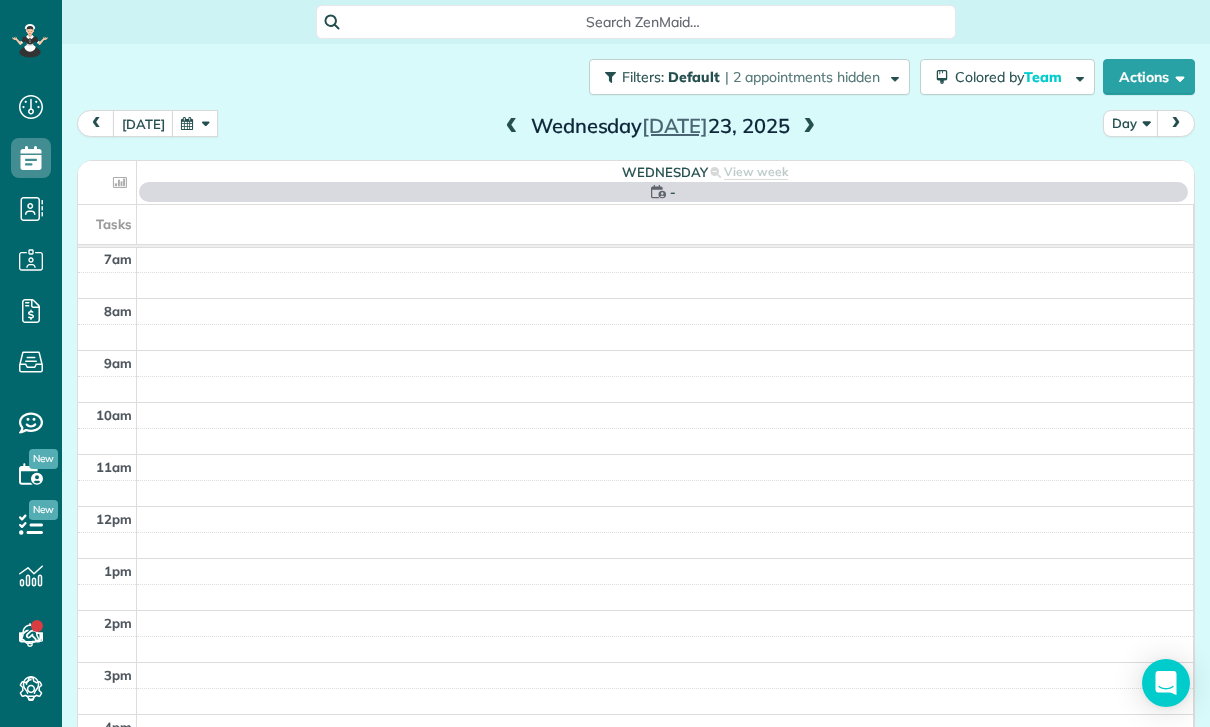scroll, scrollTop: 157, scrollLeft: 0, axis: vertical 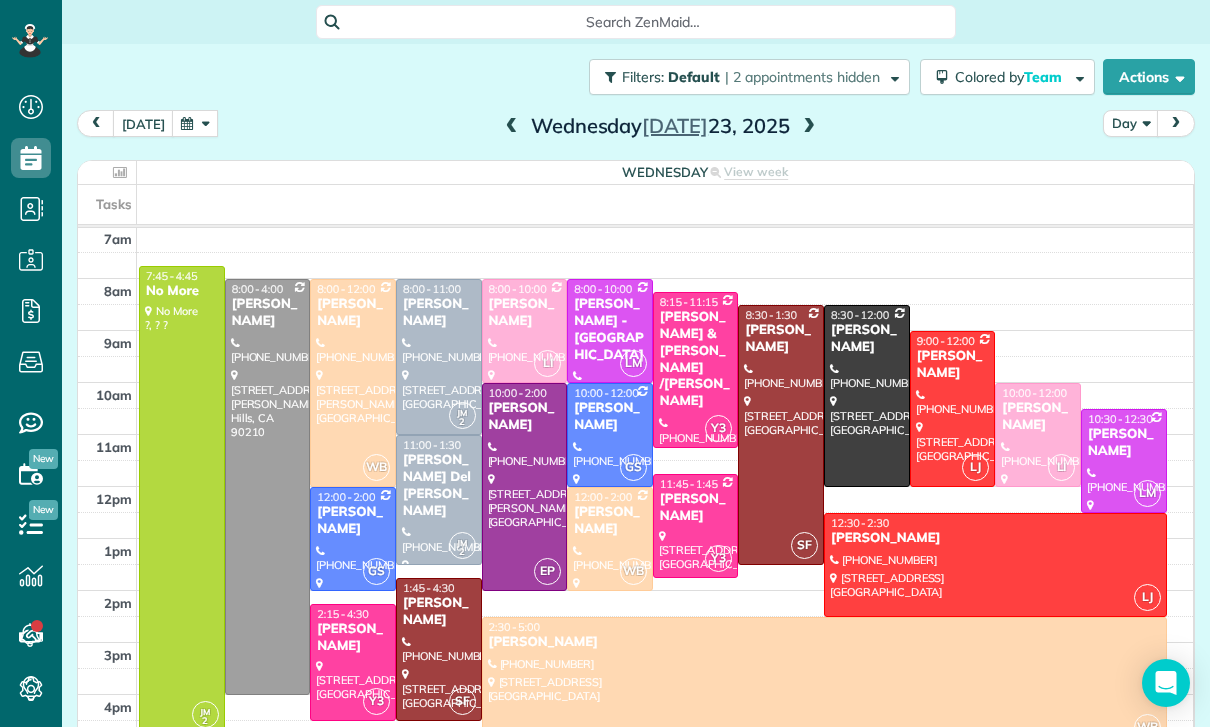 click at bounding box center (809, 127) 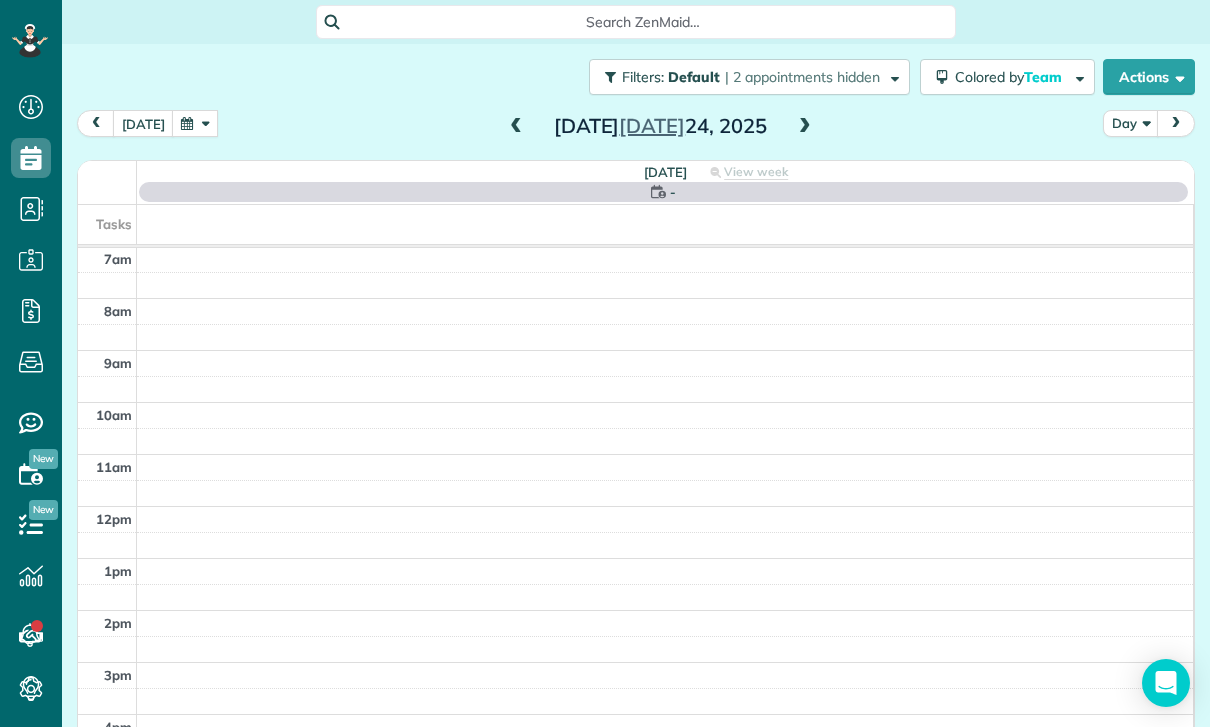 scroll, scrollTop: 157, scrollLeft: 0, axis: vertical 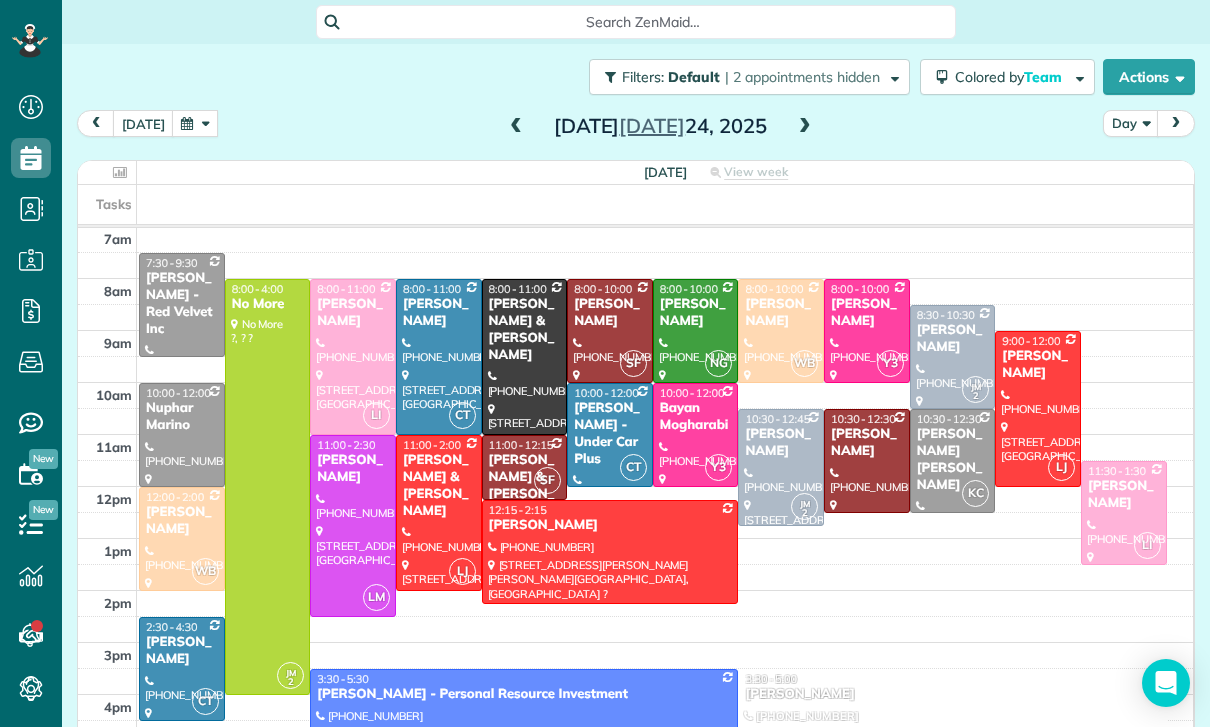 click at bounding box center [805, 127] 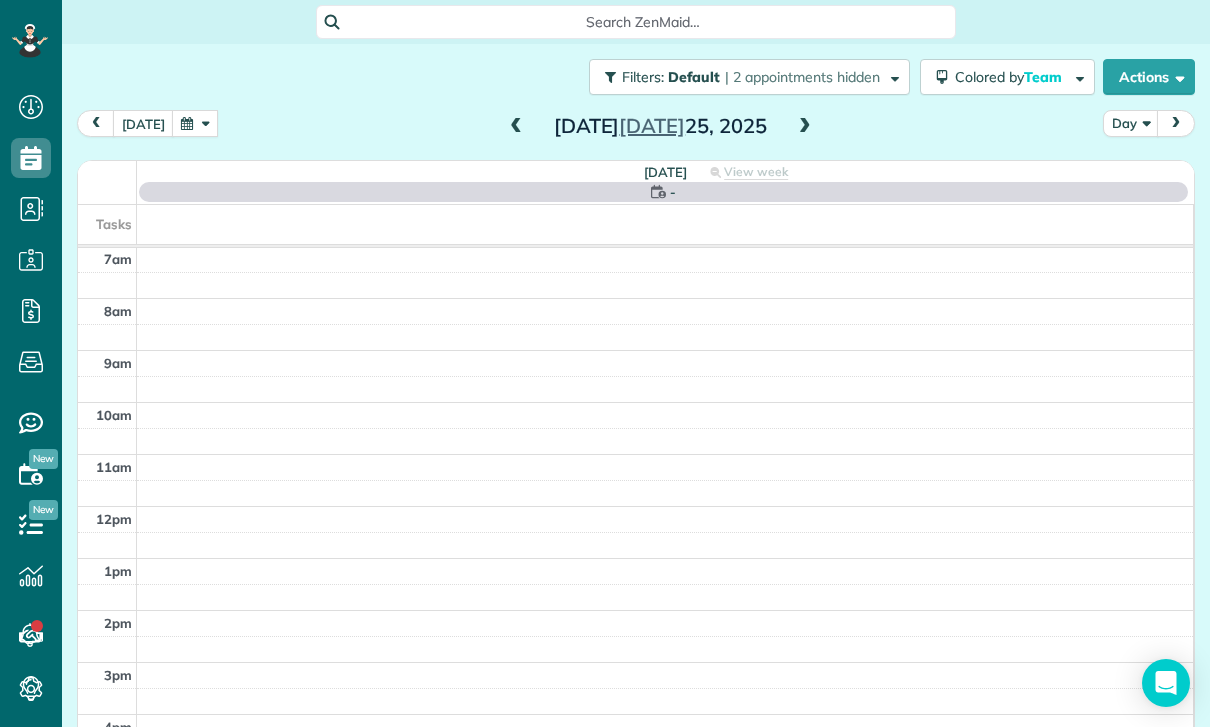 scroll, scrollTop: 157, scrollLeft: 0, axis: vertical 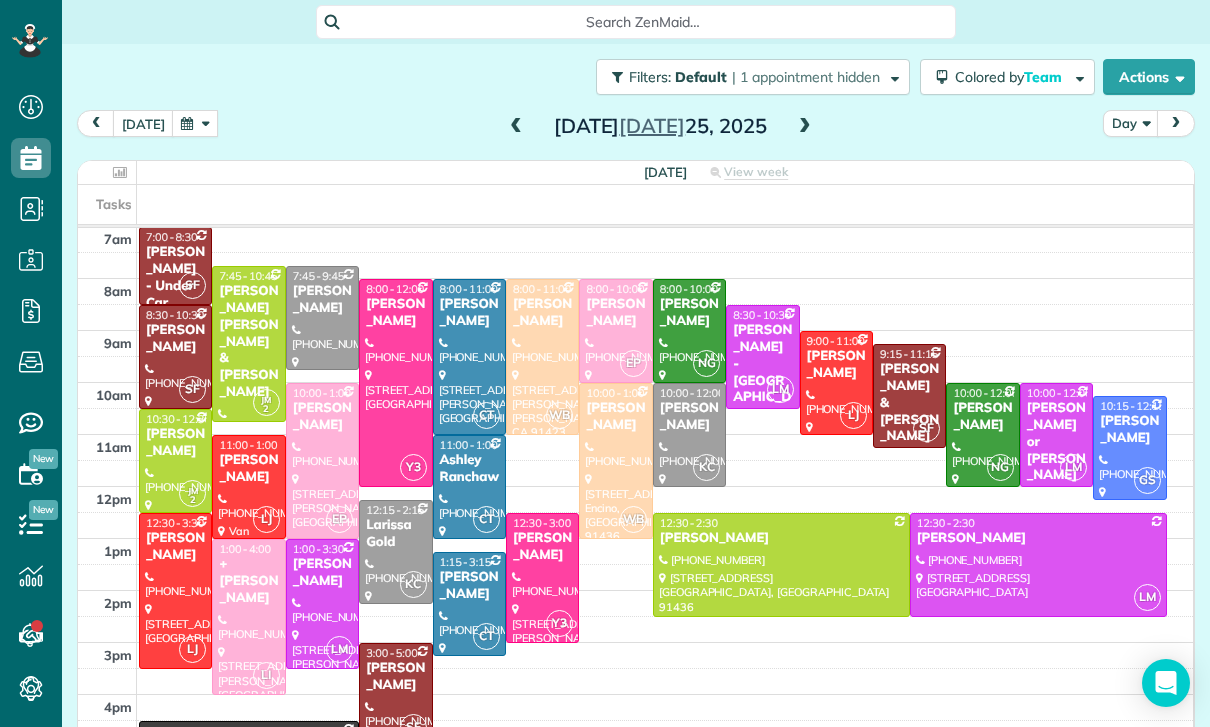 click at bounding box center [516, 127] 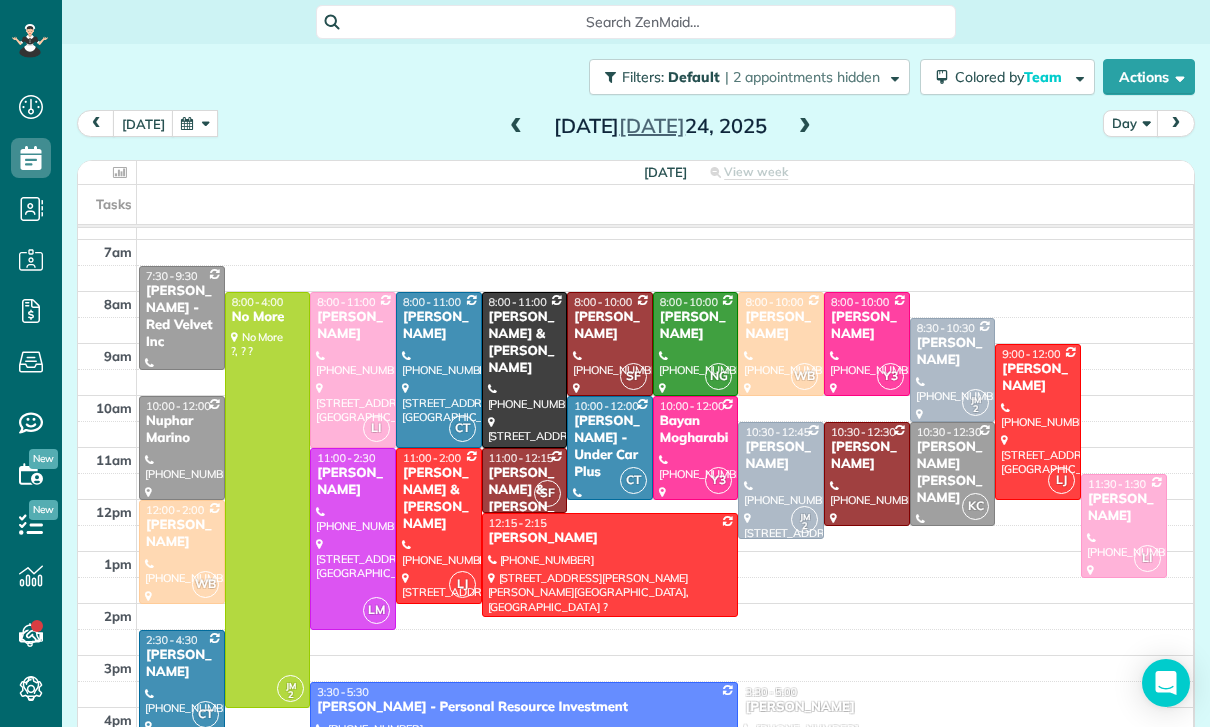 scroll, scrollTop: 157, scrollLeft: 0, axis: vertical 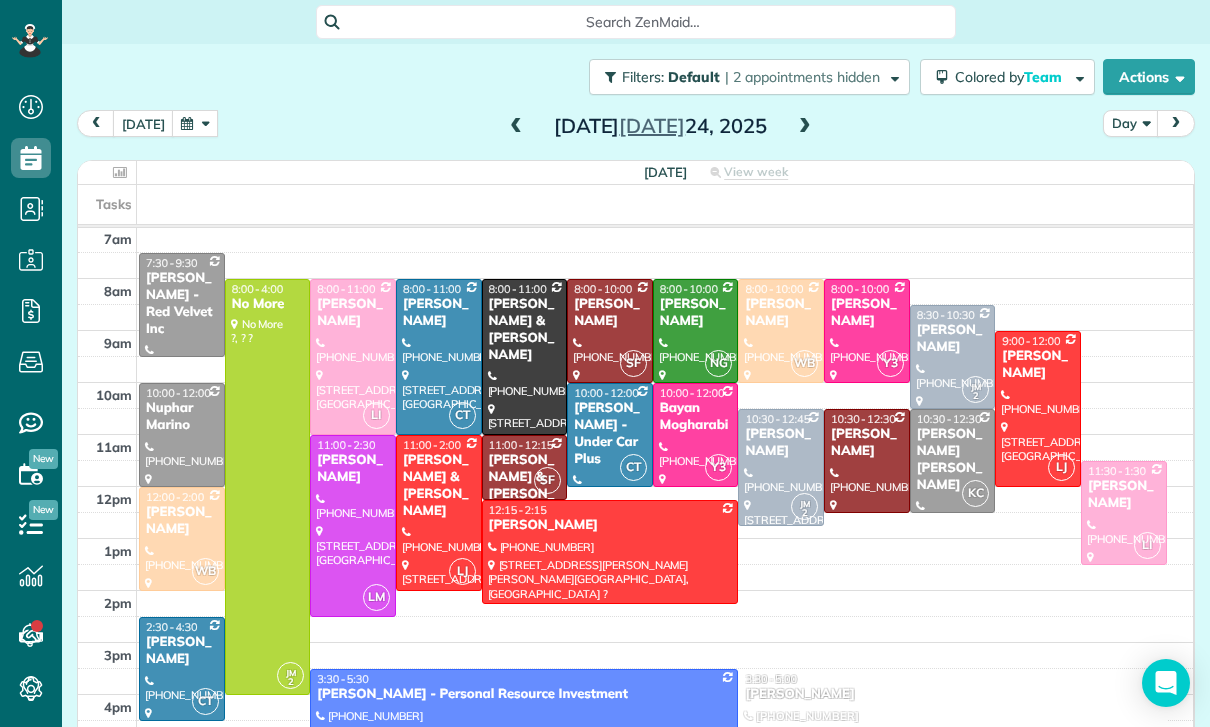 click at bounding box center [1038, 409] 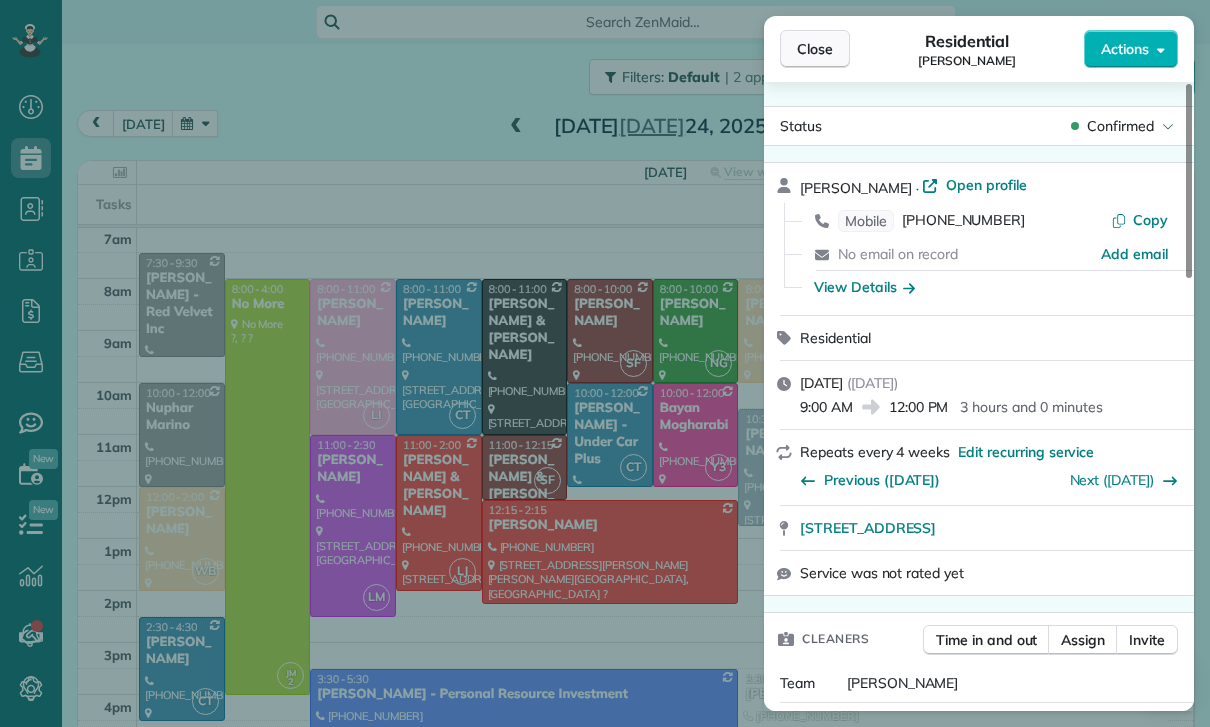 click on "Close" at bounding box center [815, 49] 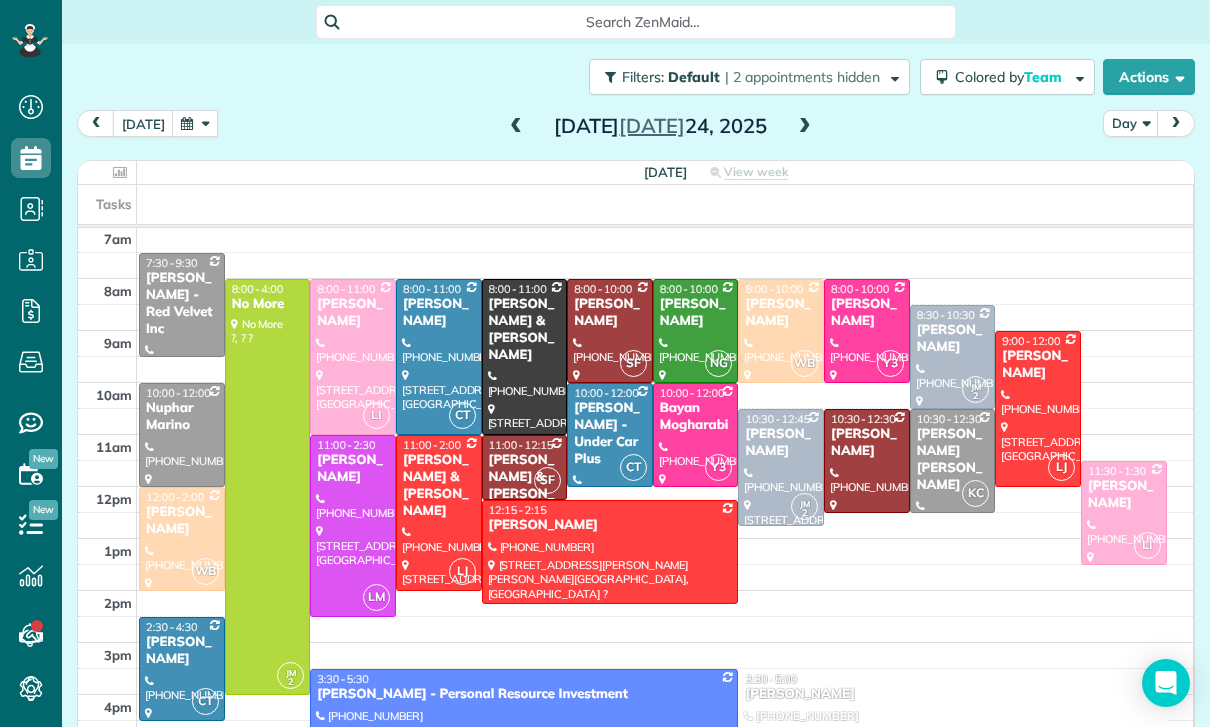 click at bounding box center (195, 123) 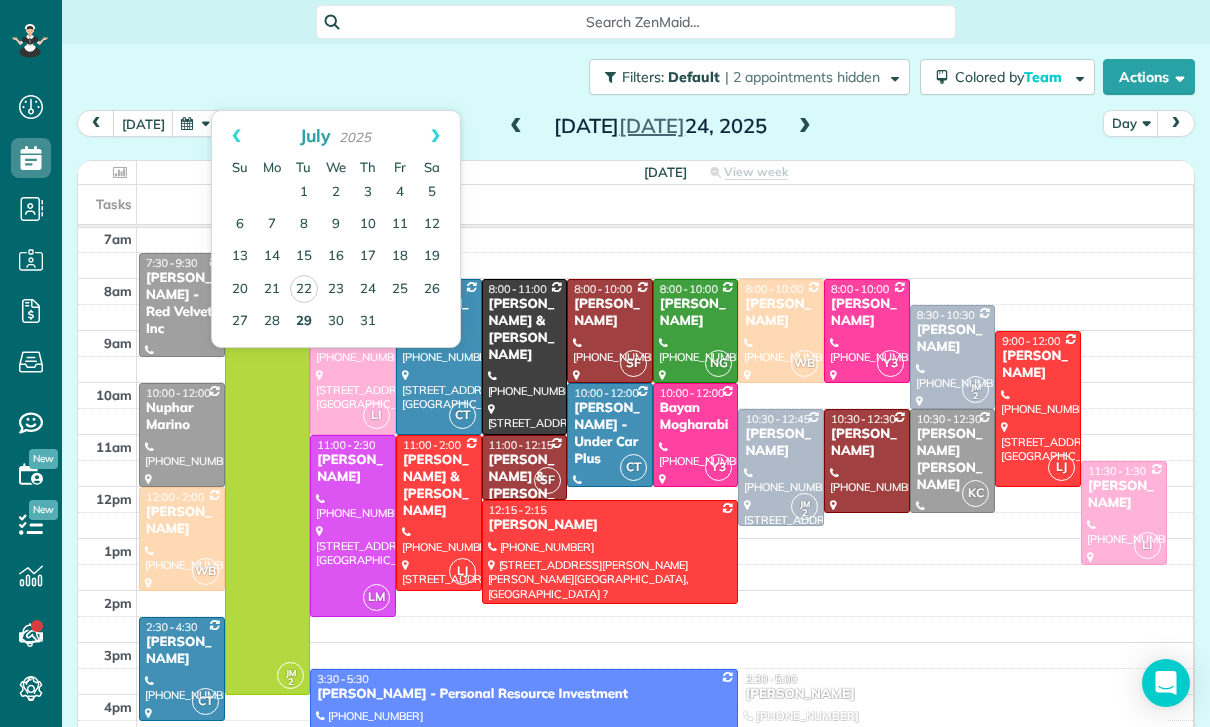 click on "29" at bounding box center (304, 322) 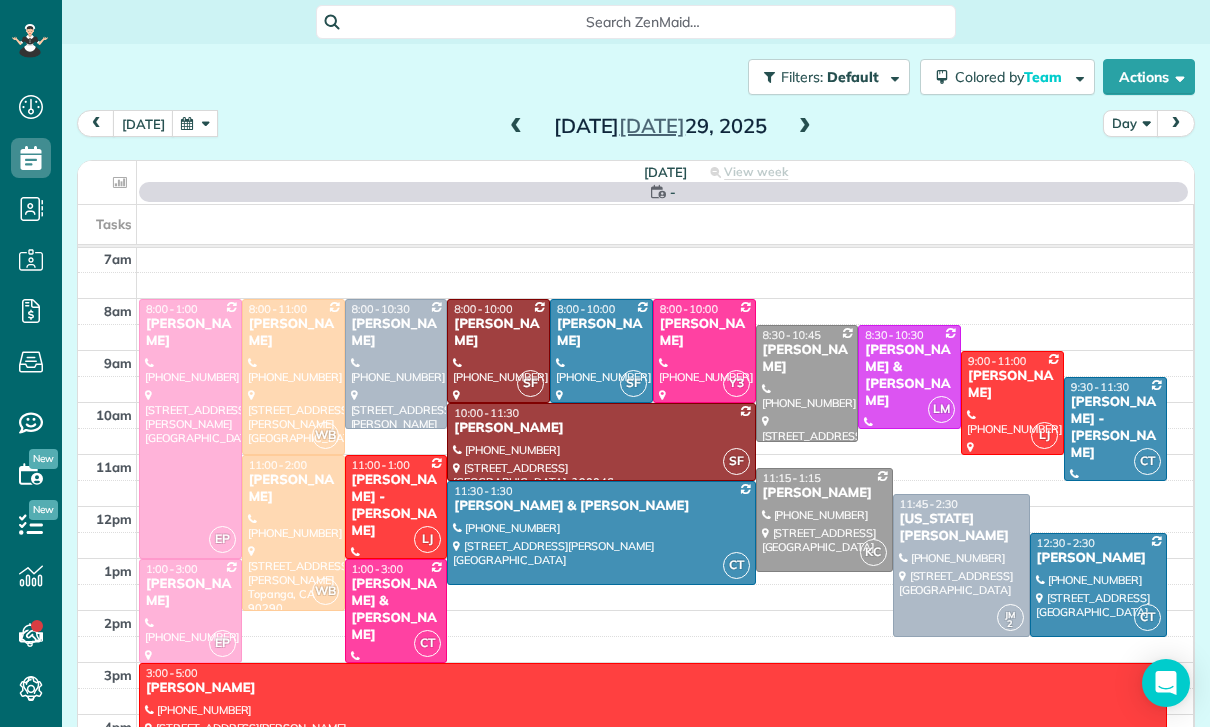 scroll, scrollTop: 157, scrollLeft: 0, axis: vertical 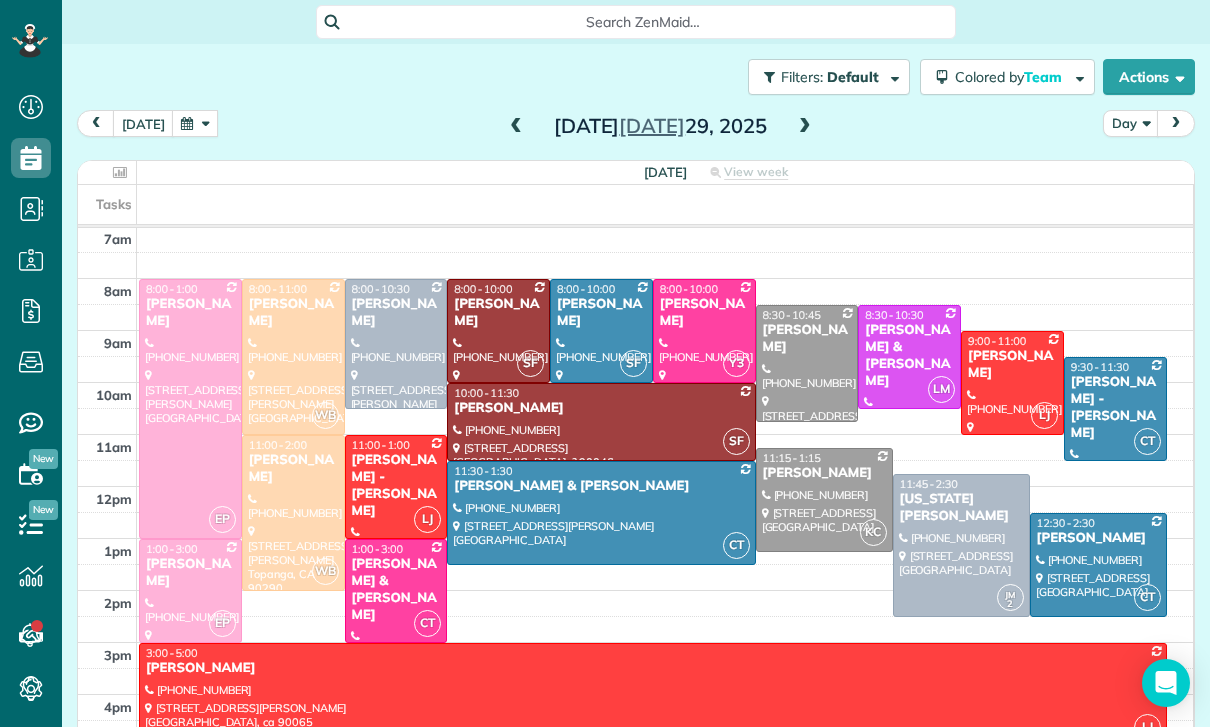 click at bounding box center (805, 127) 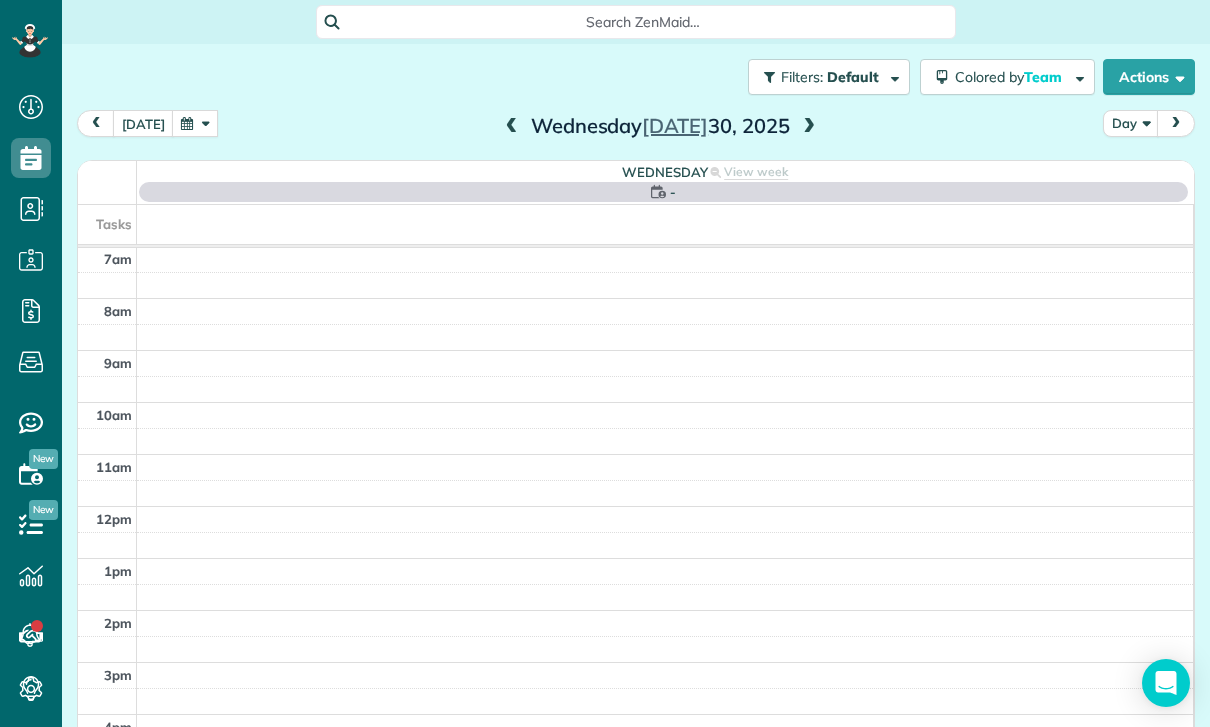 scroll, scrollTop: 157, scrollLeft: 0, axis: vertical 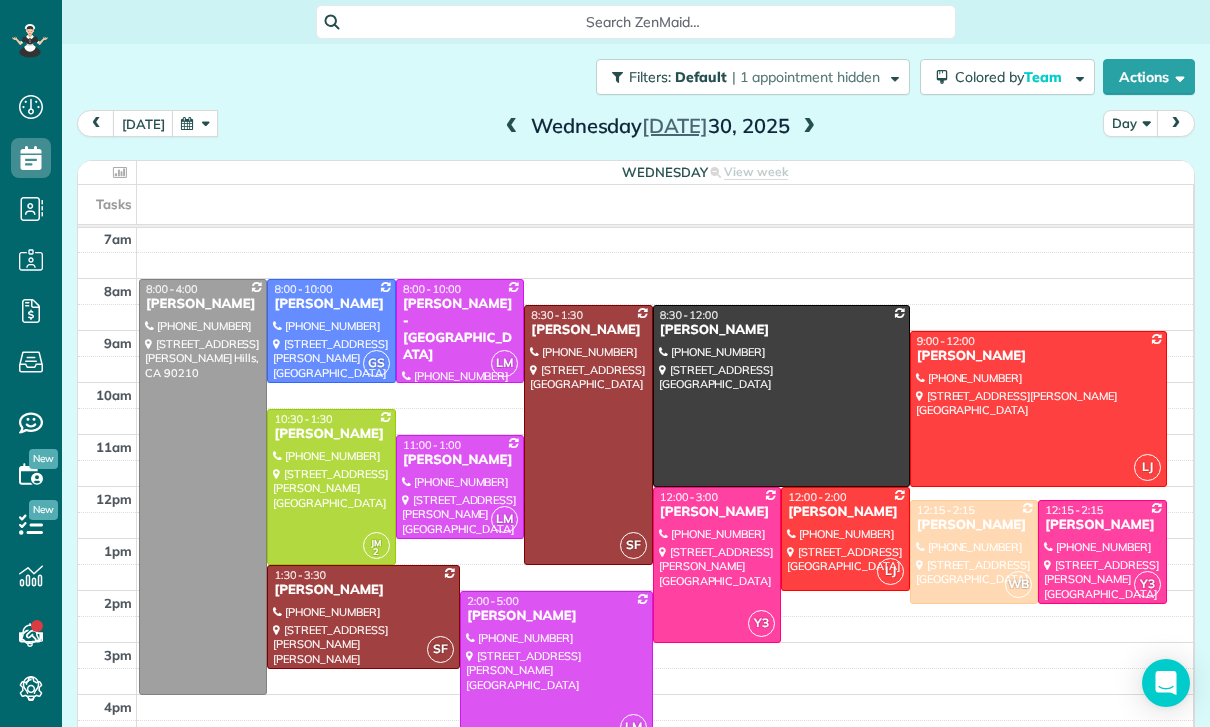 click at bounding box center [809, 127] 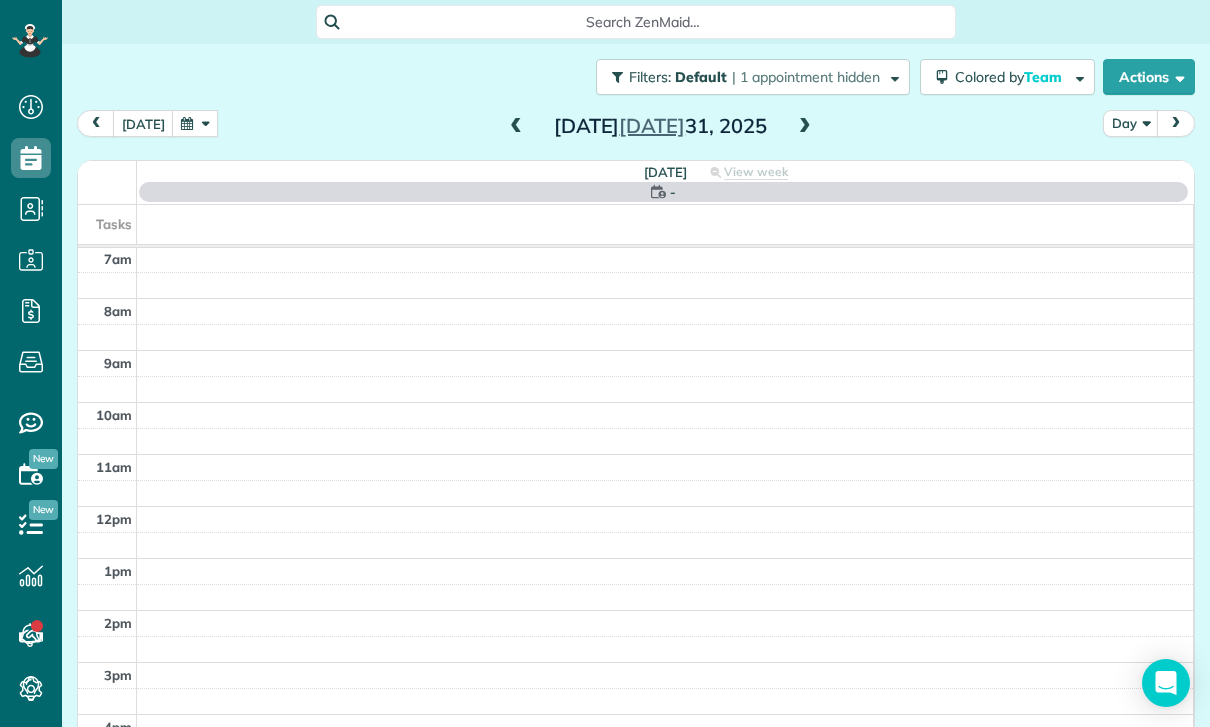 scroll, scrollTop: 157, scrollLeft: 0, axis: vertical 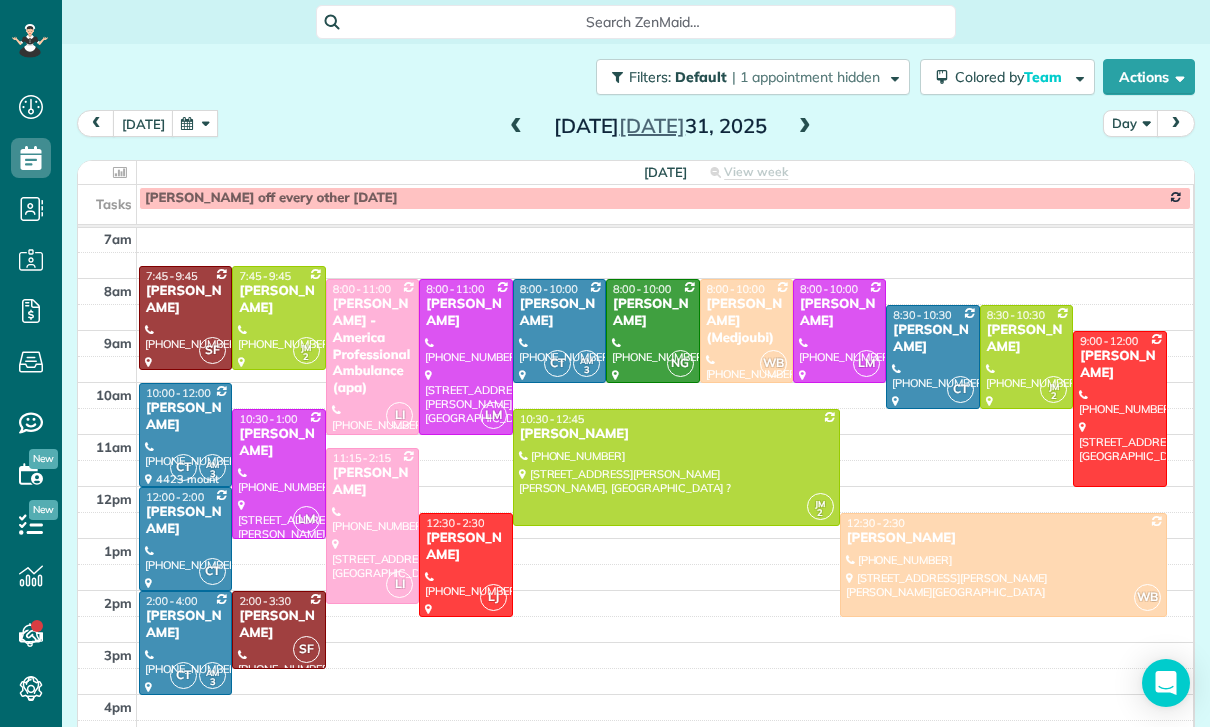 click at bounding box center (805, 127) 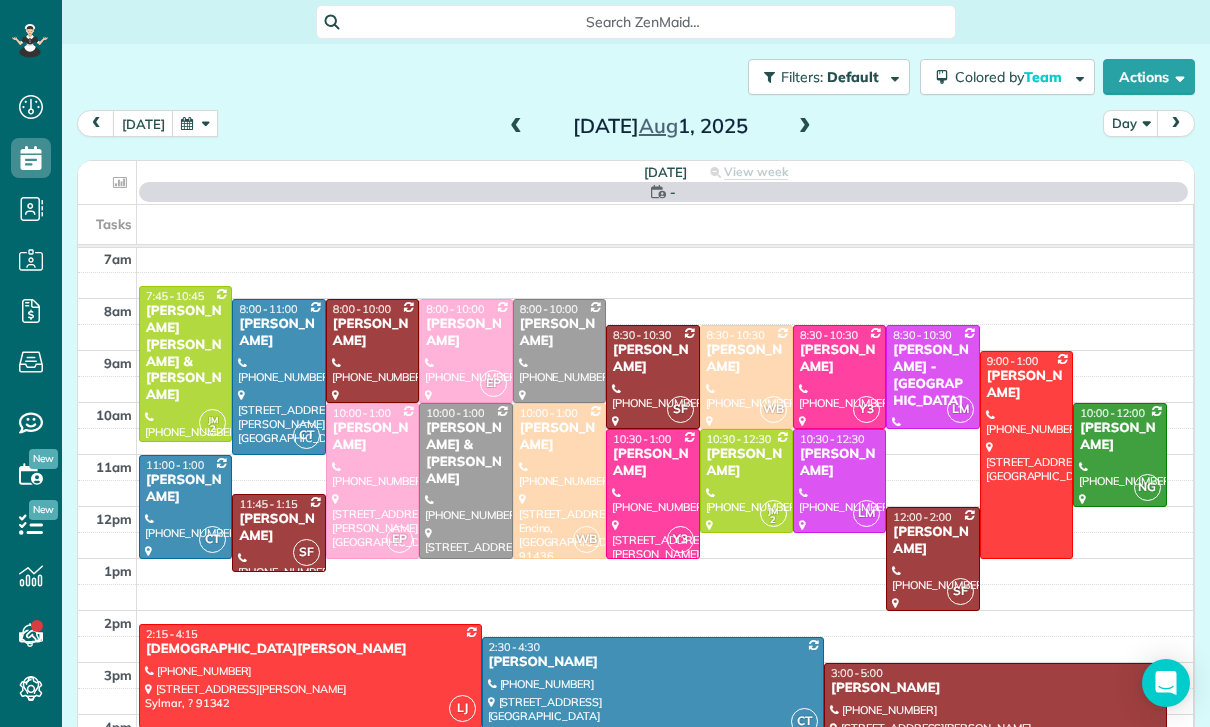 scroll, scrollTop: 157, scrollLeft: 0, axis: vertical 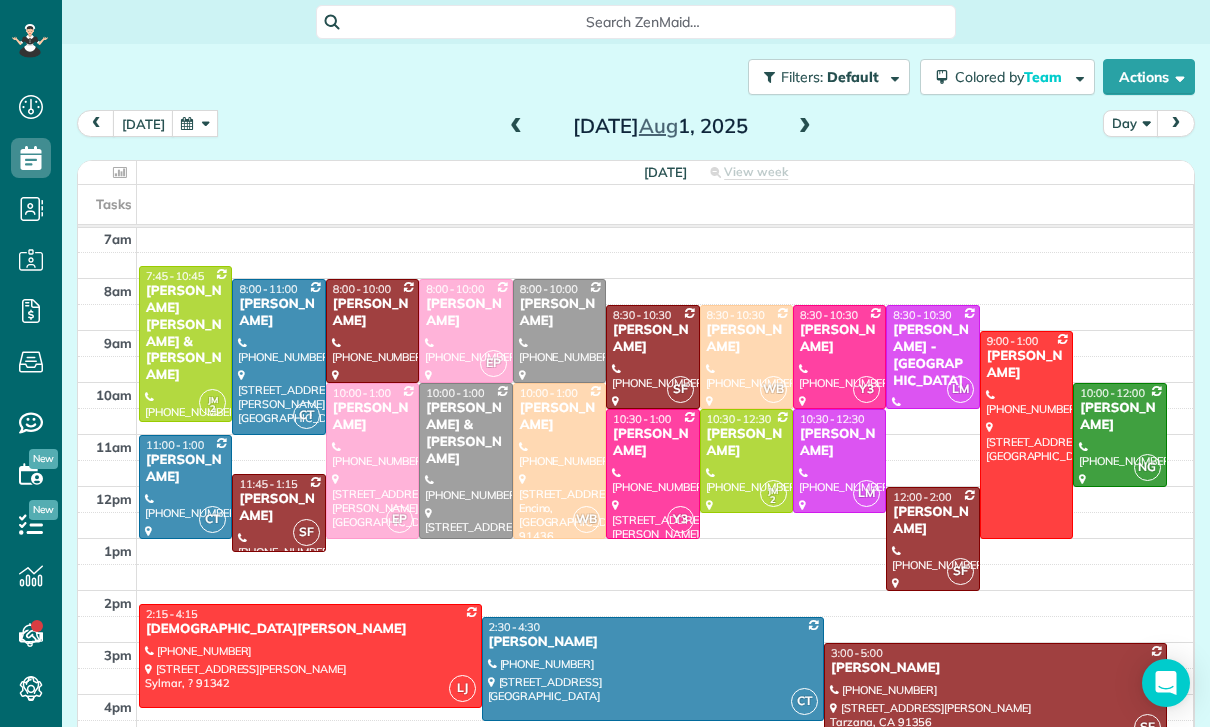 click at bounding box center (195, 123) 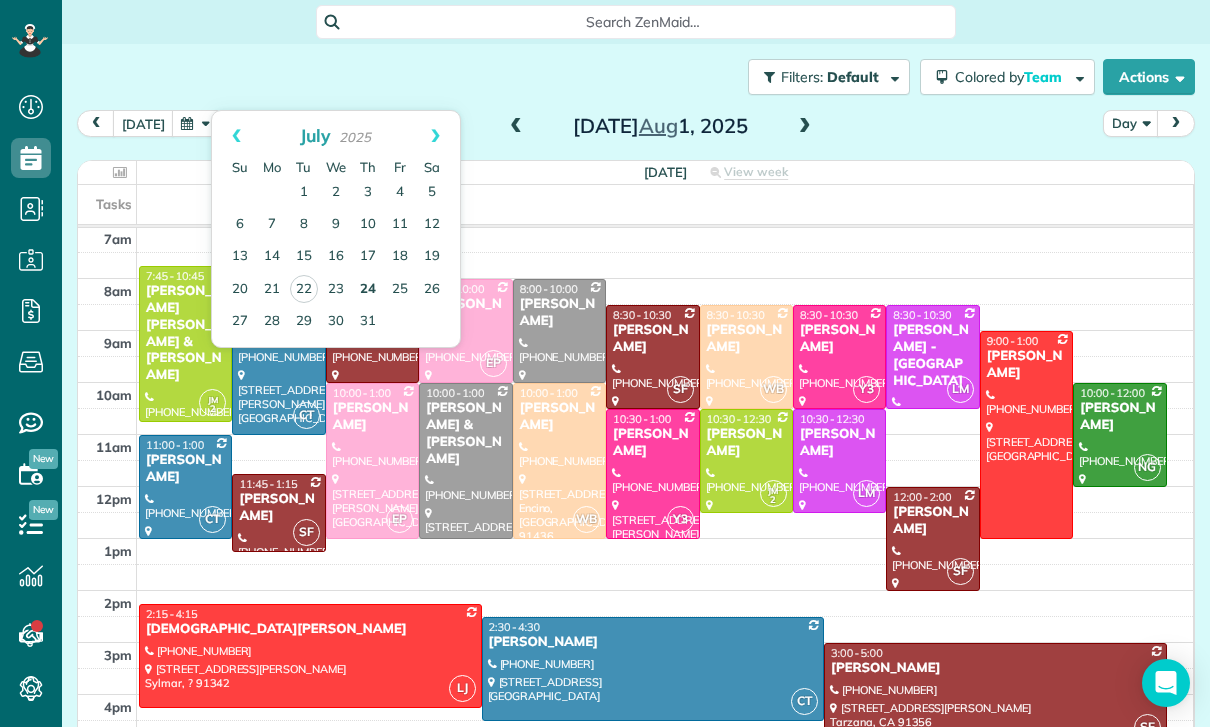 click on "24" at bounding box center [368, 290] 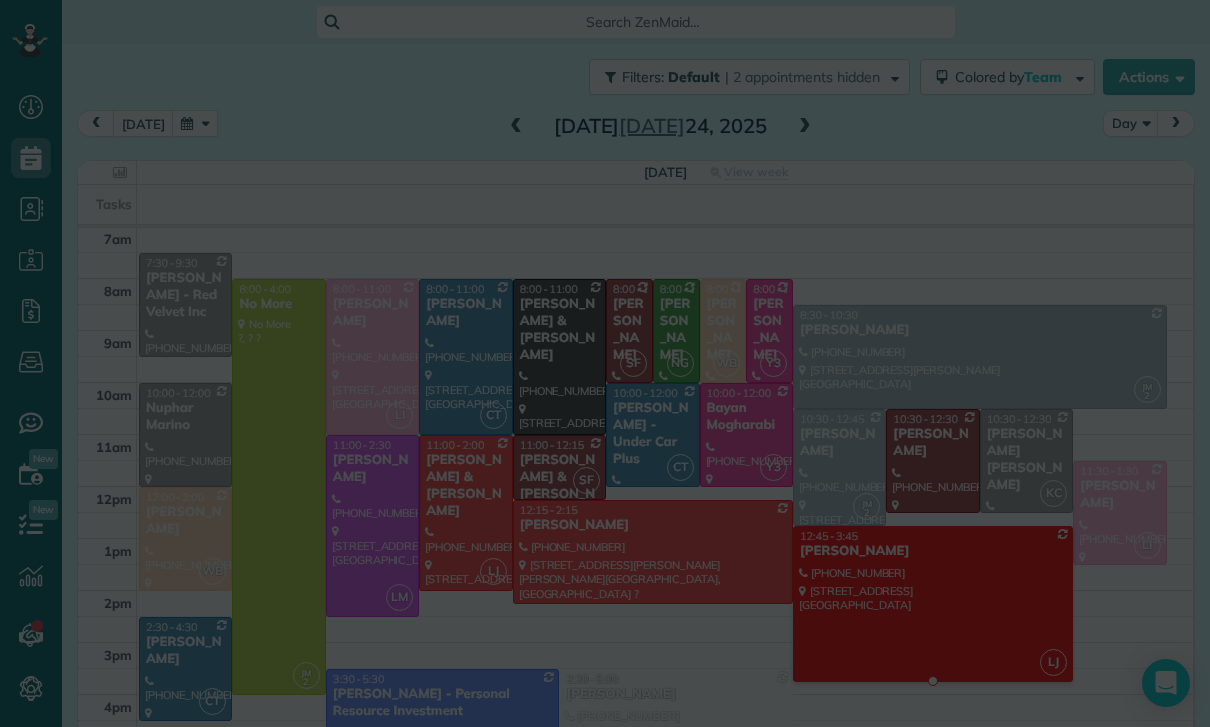 scroll, scrollTop: 157, scrollLeft: 0, axis: vertical 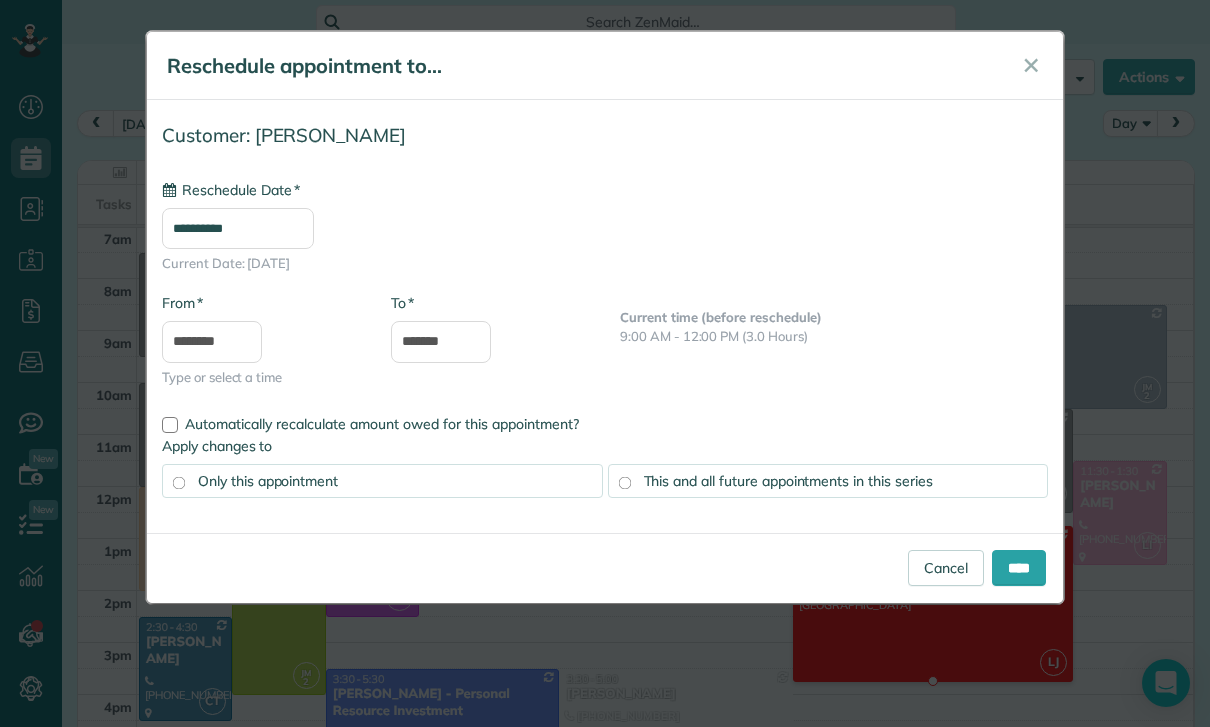 click on "**********" at bounding box center [238, 228] 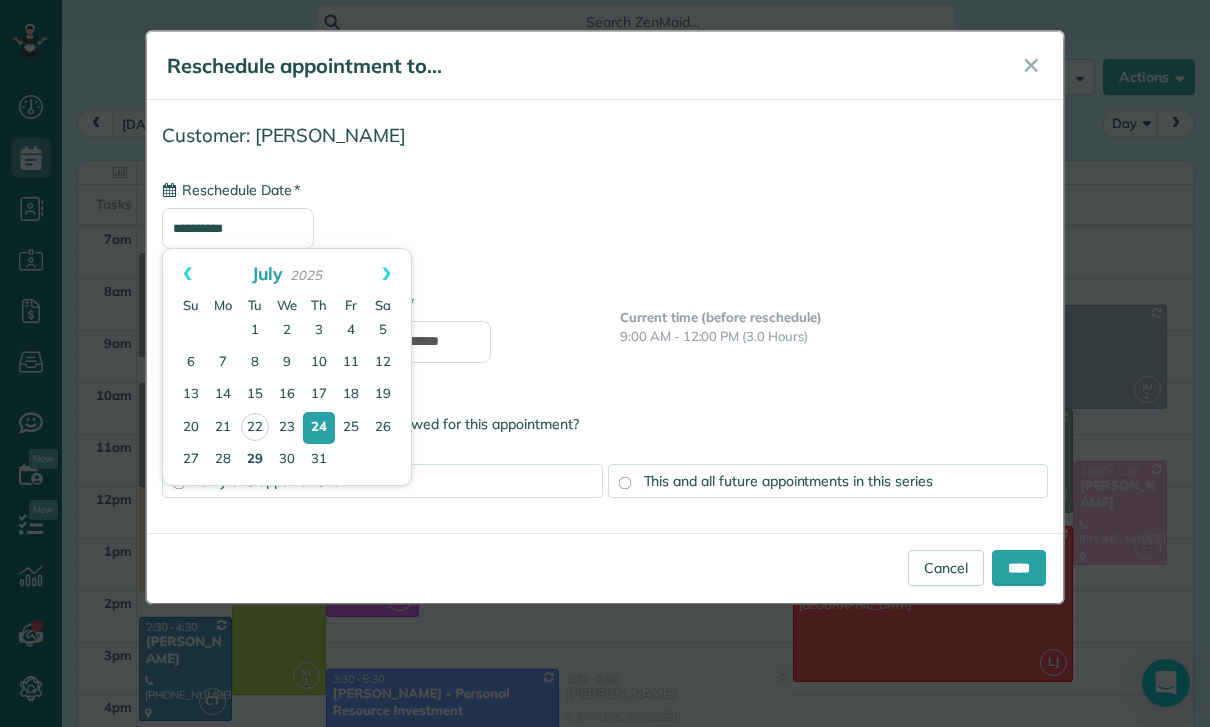 click on "29" at bounding box center (255, 460) 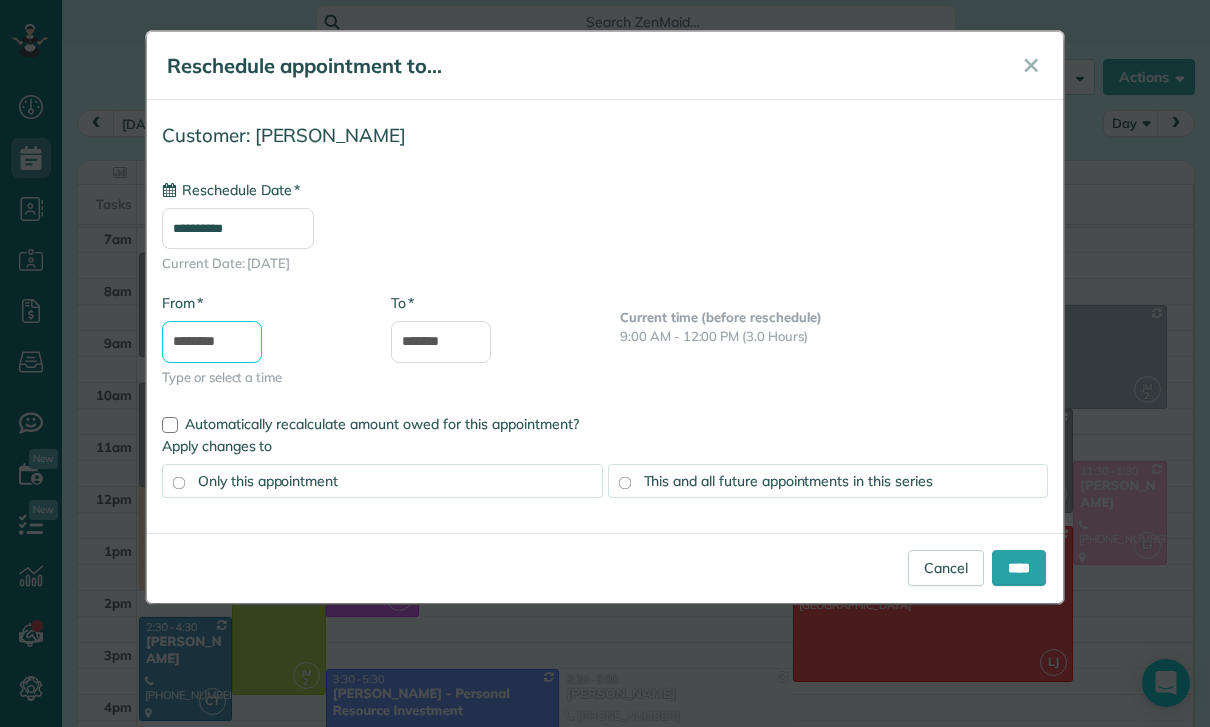 click on "********" at bounding box center [212, 342] 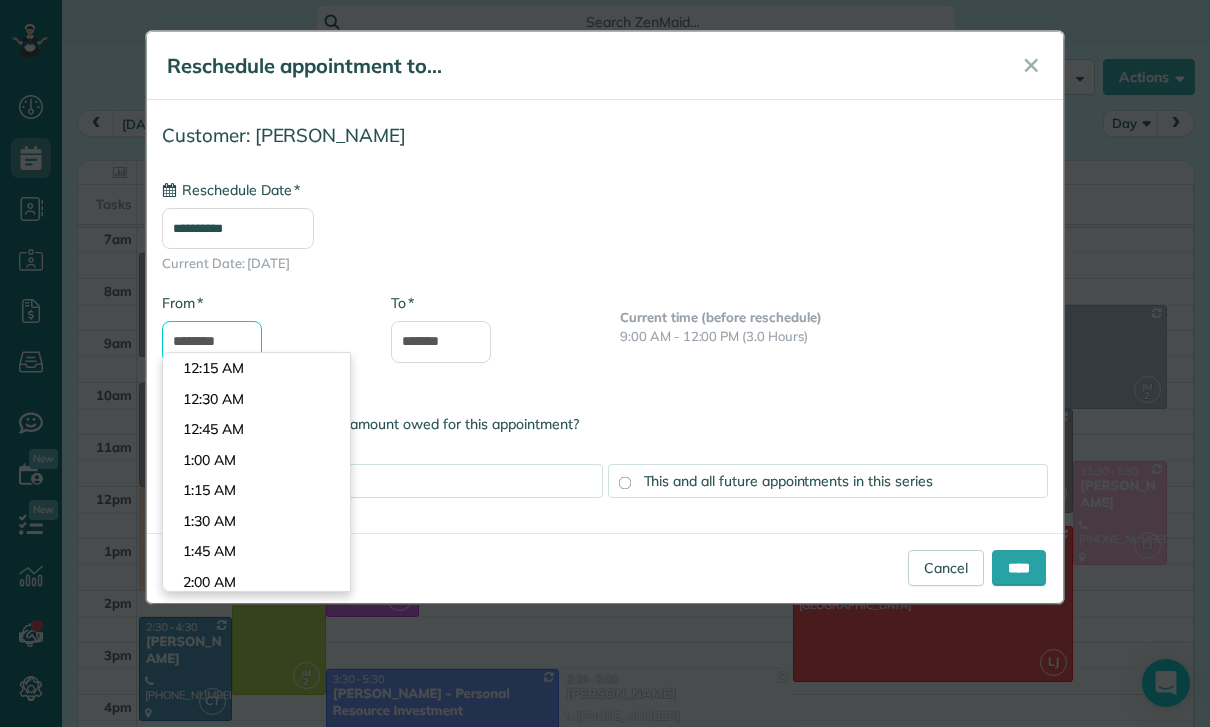 scroll, scrollTop: 1470, scrollLeft: 0, axis: vertical 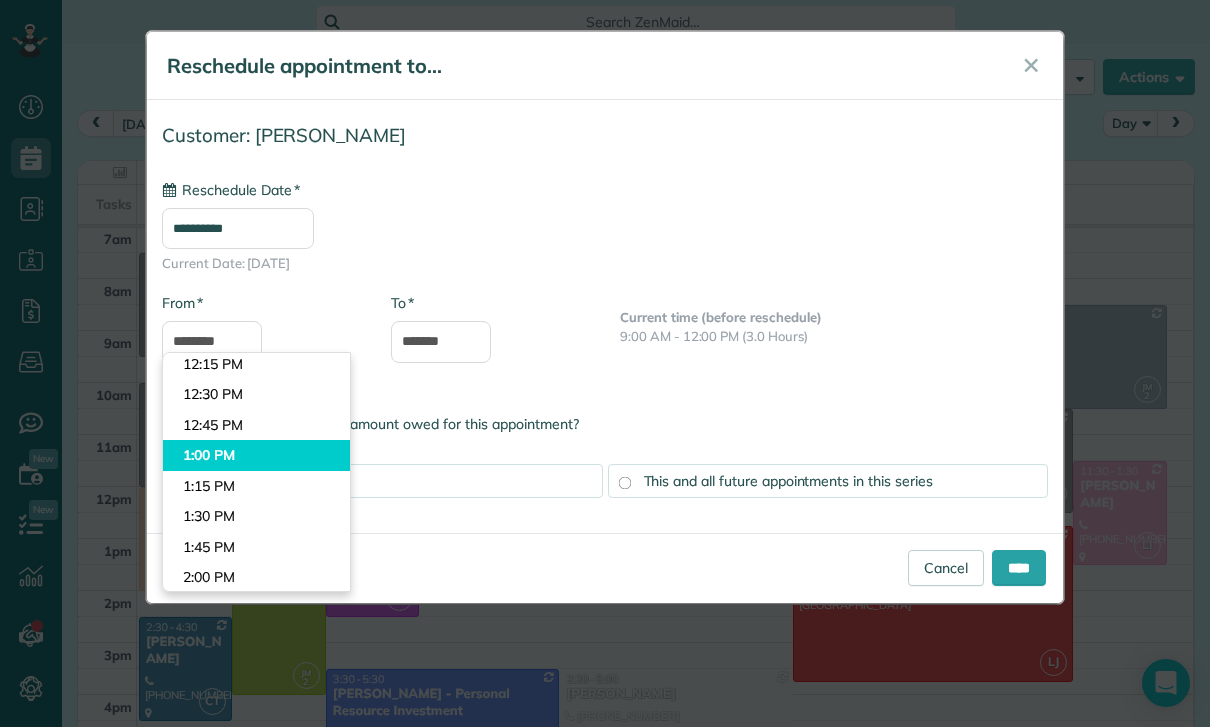 click on "Dashboard
Scheduling
Calendar View
List View
Dispatch View - Weekly scheduling (Beta)" at bounding box center [605, 363] 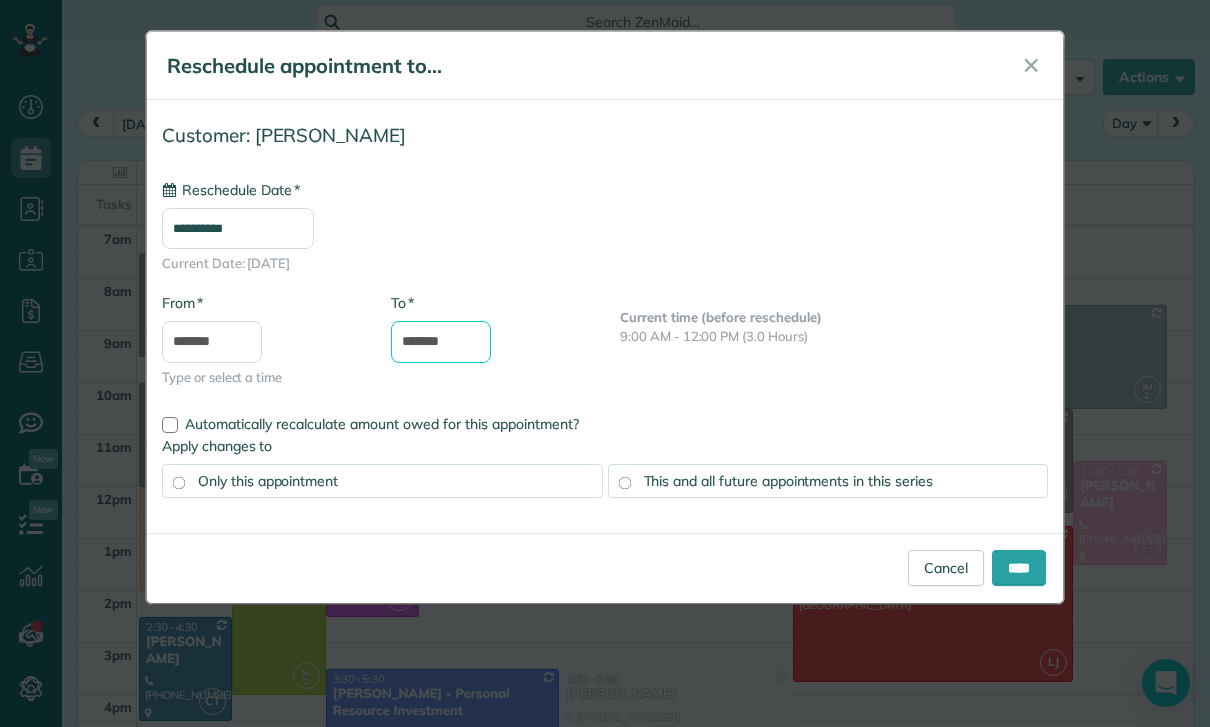 click on "*******" at bounding box center (441, 342) 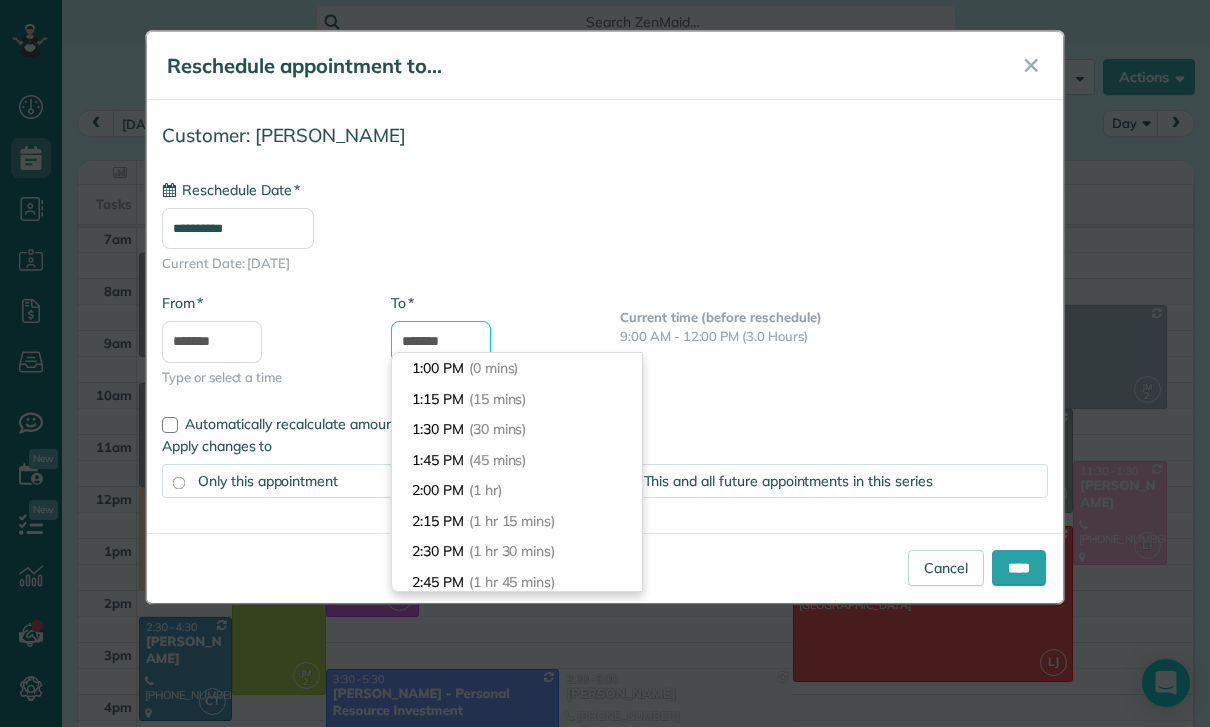 scroll, scrollTop: 300, scrollLeft: 0, axis: vertical 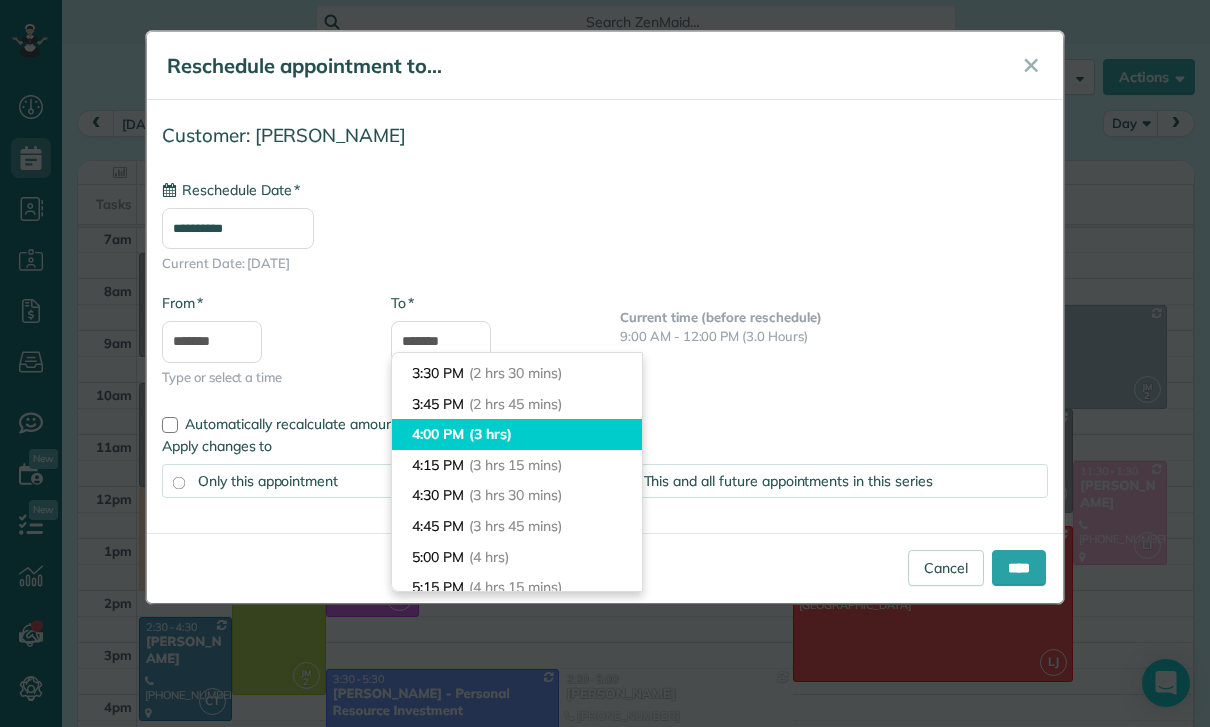 click on "4:00 PM  (3 hrs)" at bounding box center (517, 434) 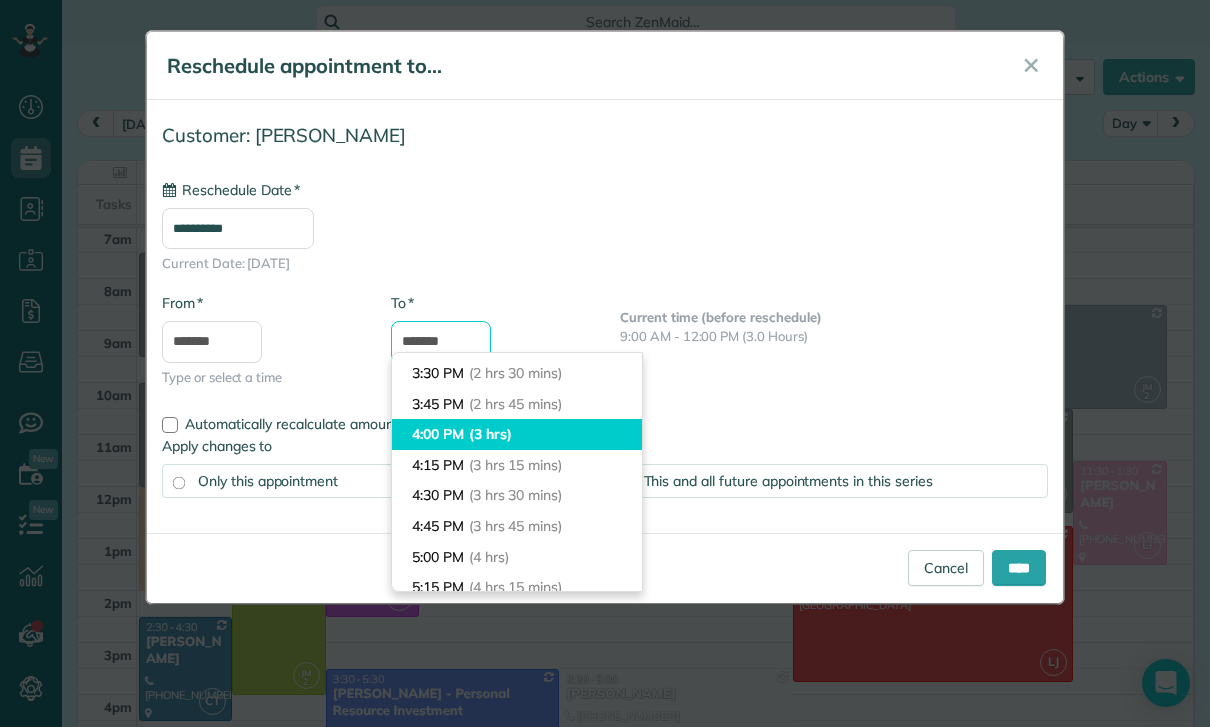 type on "*******" 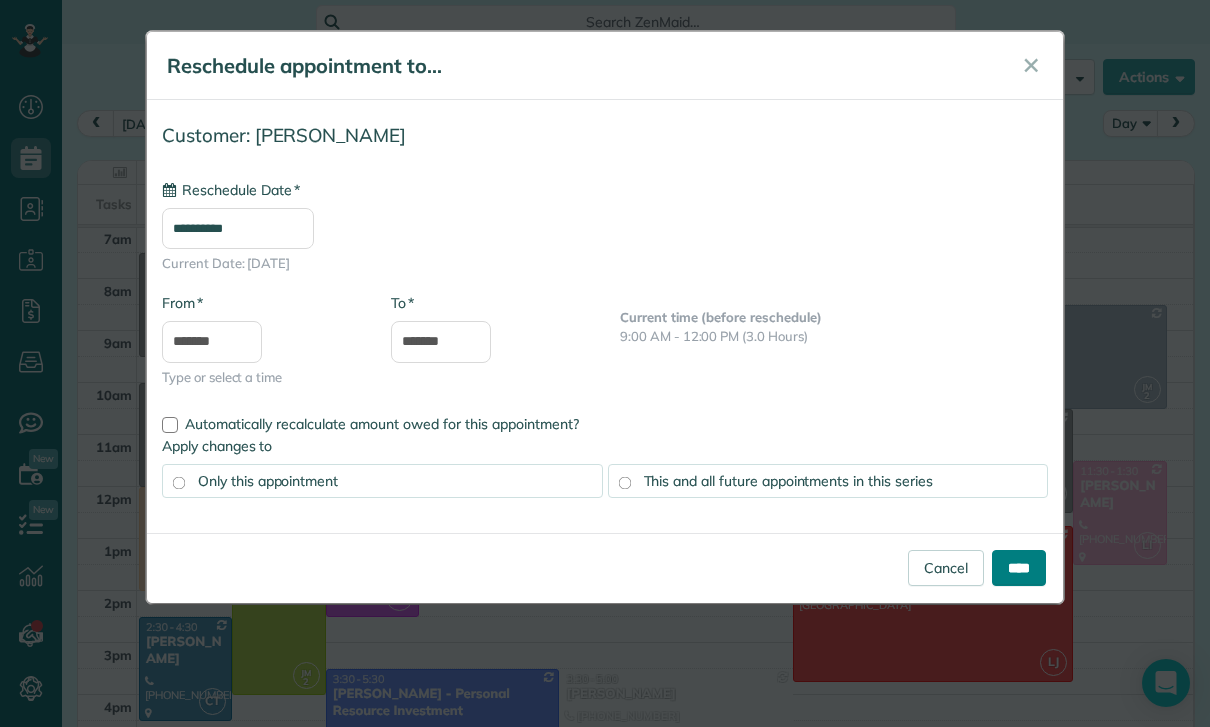 click on "****" at bounding box center [1019, 568] 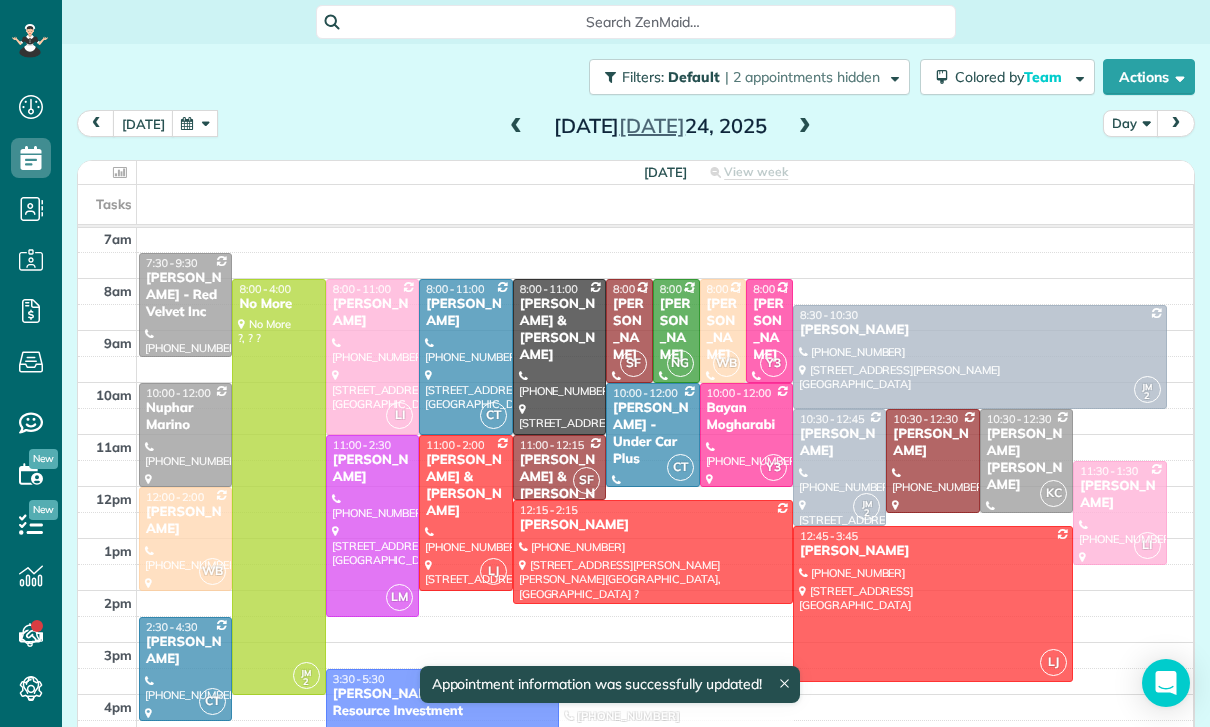 scroll, scrollTop: 157, scrollLeft: 0, axis: vertical 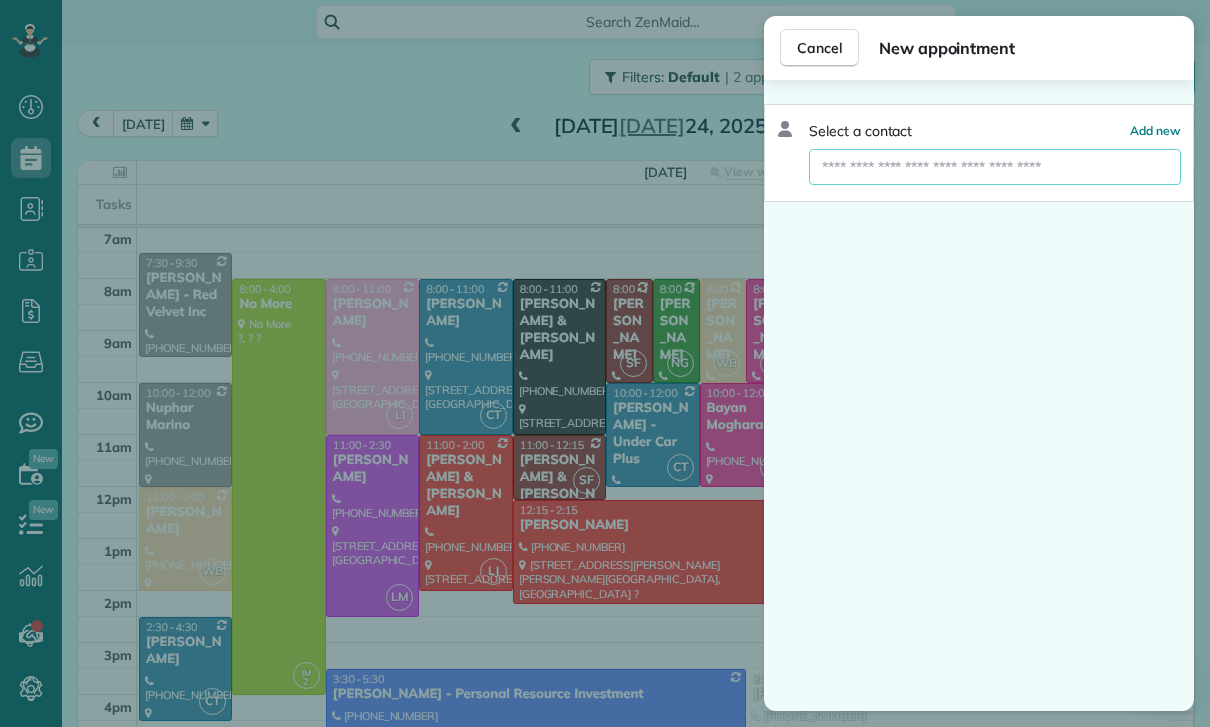 click at bounding box center [995, 167] 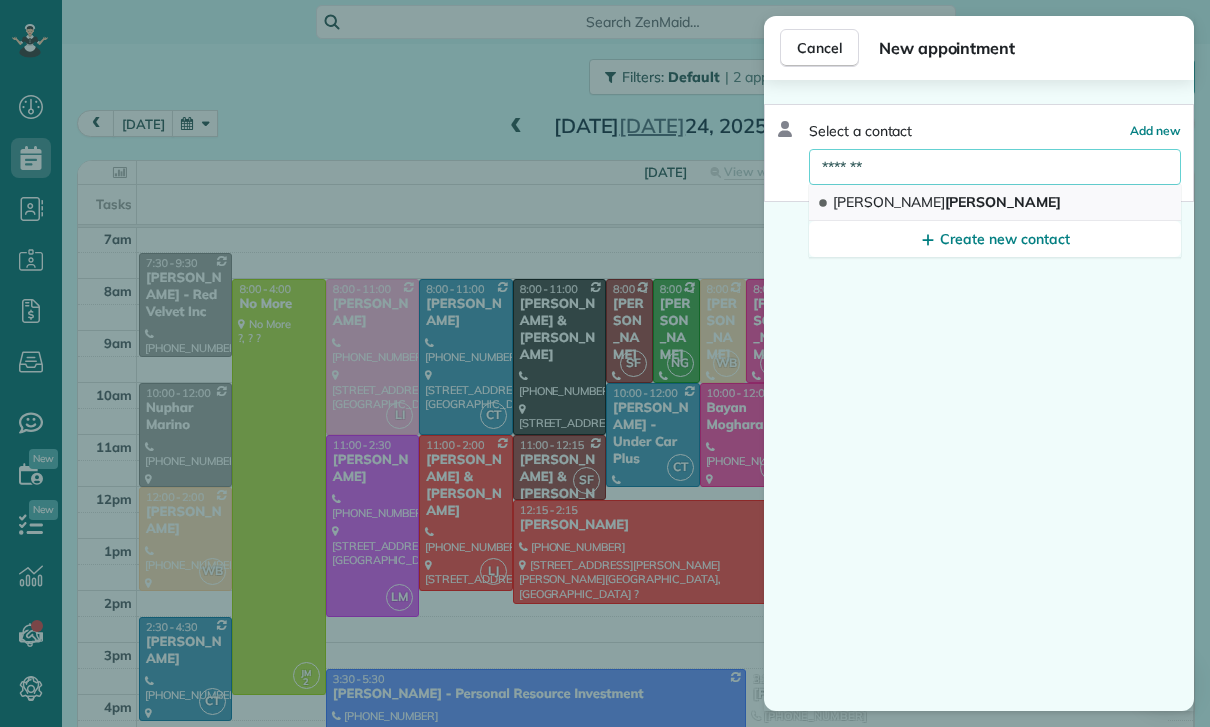 type on "*******" 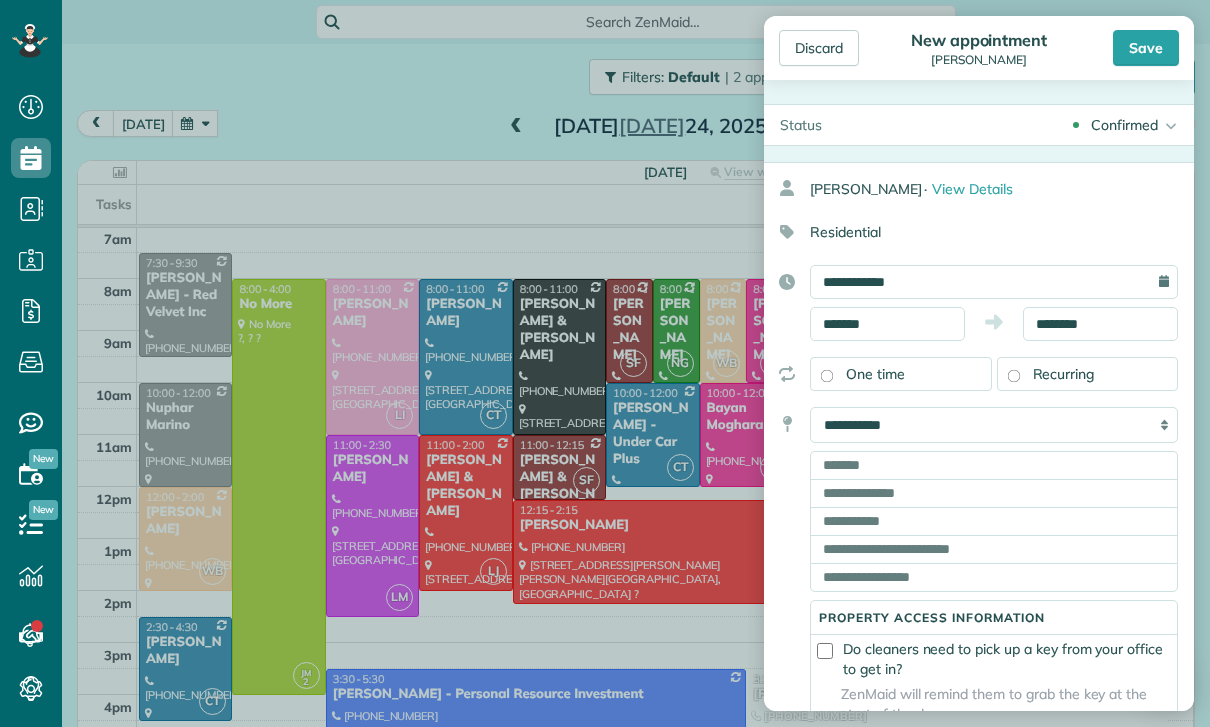 click on "**********" at bounding box center [994, 425] 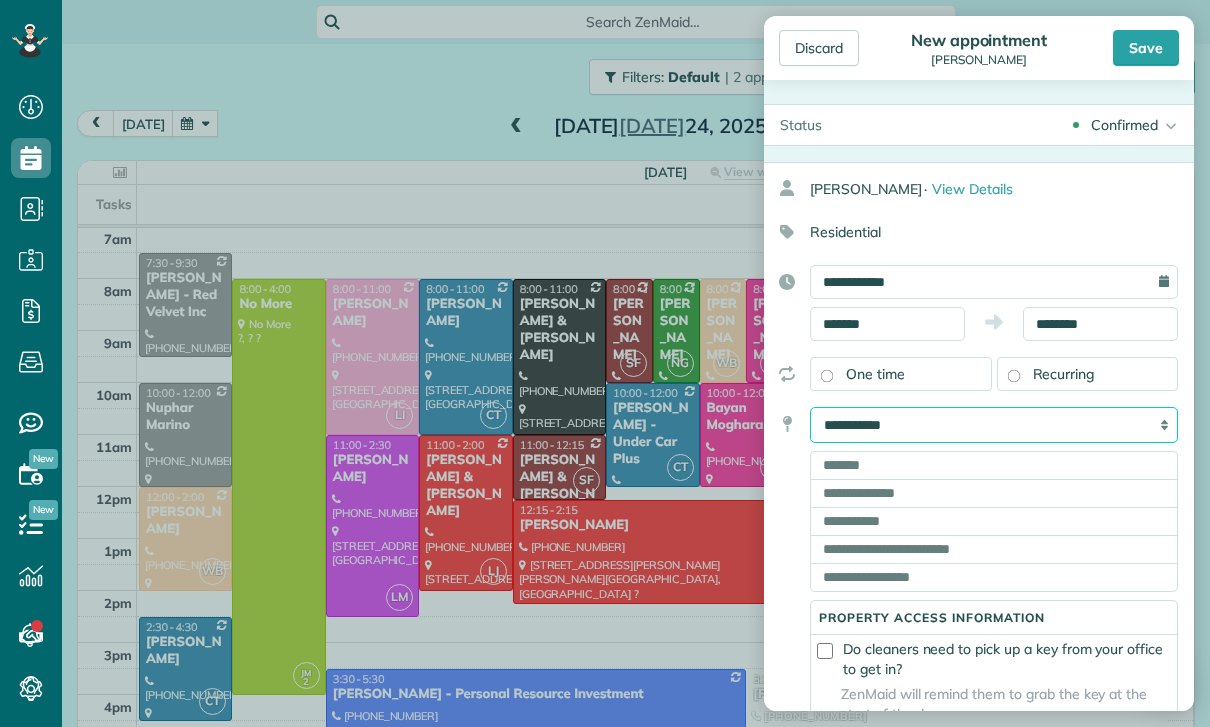 select on "*******" 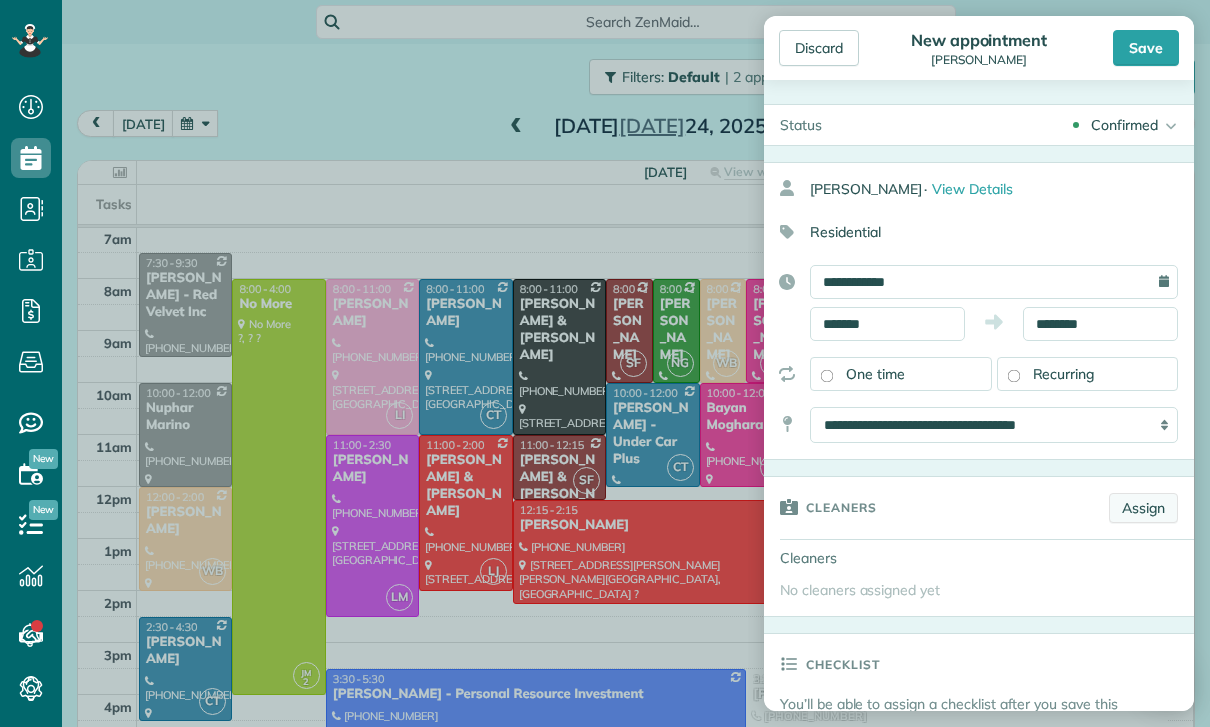 click on "Assign" at bounding box center (1143, 508) 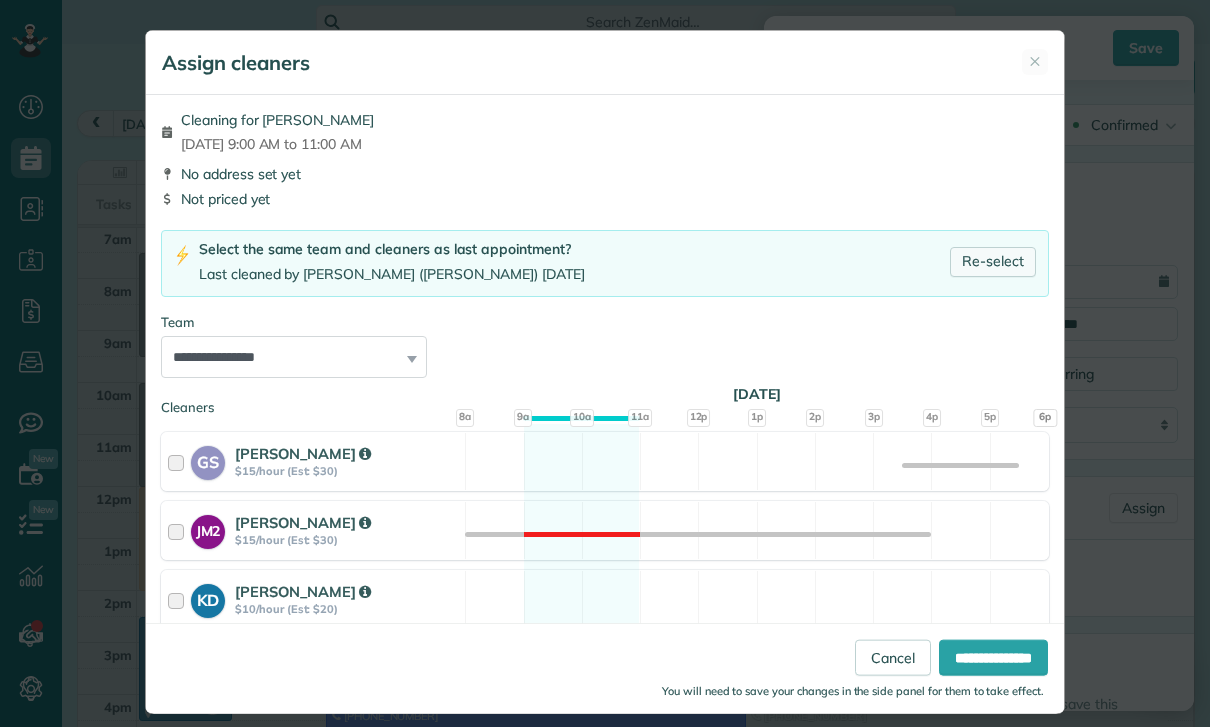 click on "Re-select" at bounding box center (993, 262) 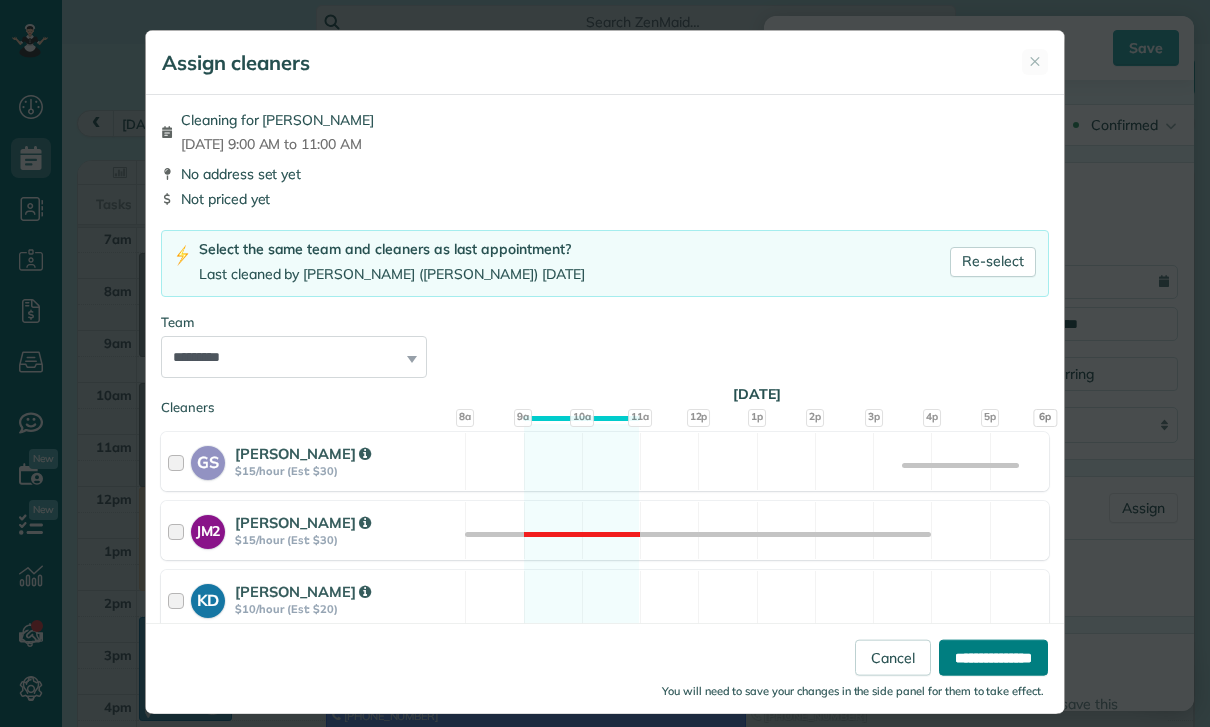 click on "**********" at bounding box center (993, 658) 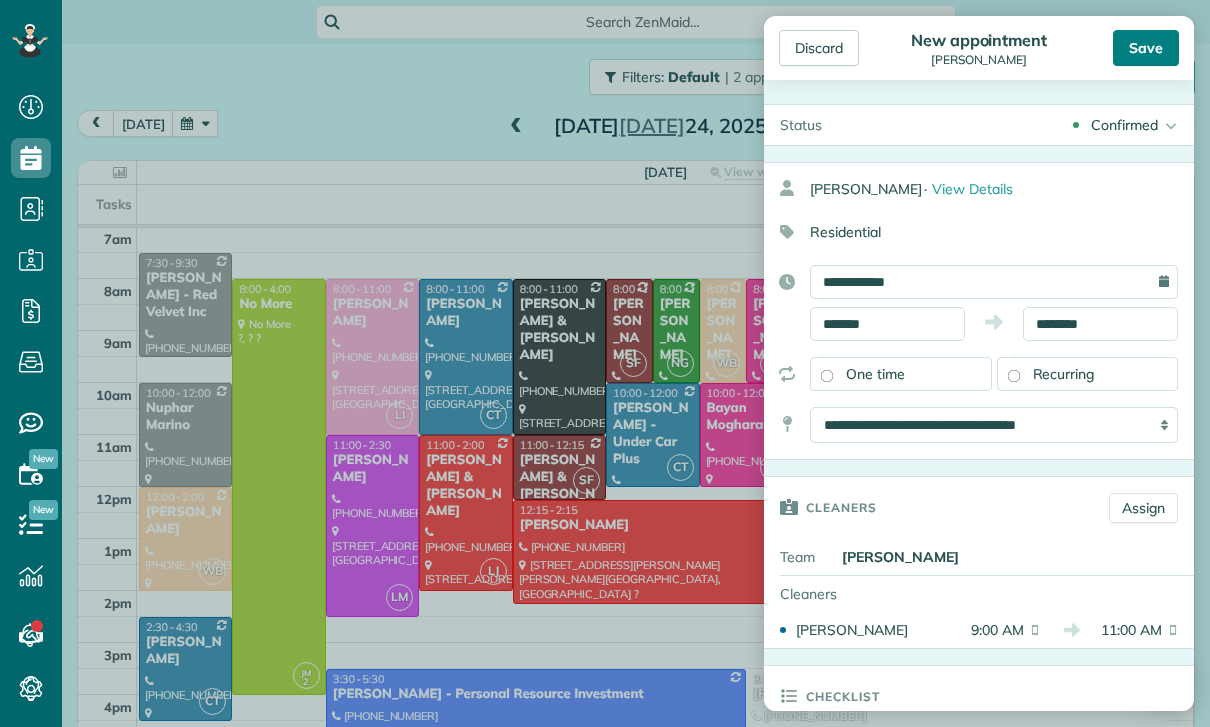 click on "Save" at bounding box center [1146, 48] 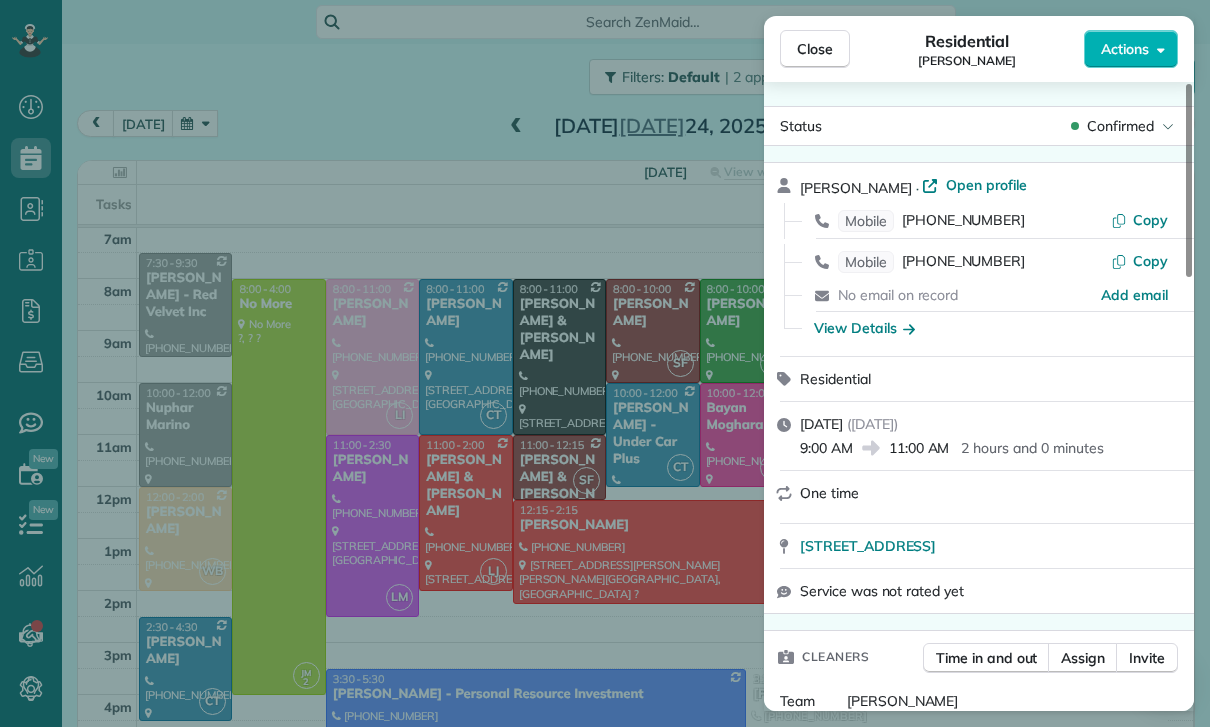 scroll, scrollTop: 157, scrollLeft: 0, axis: vertical 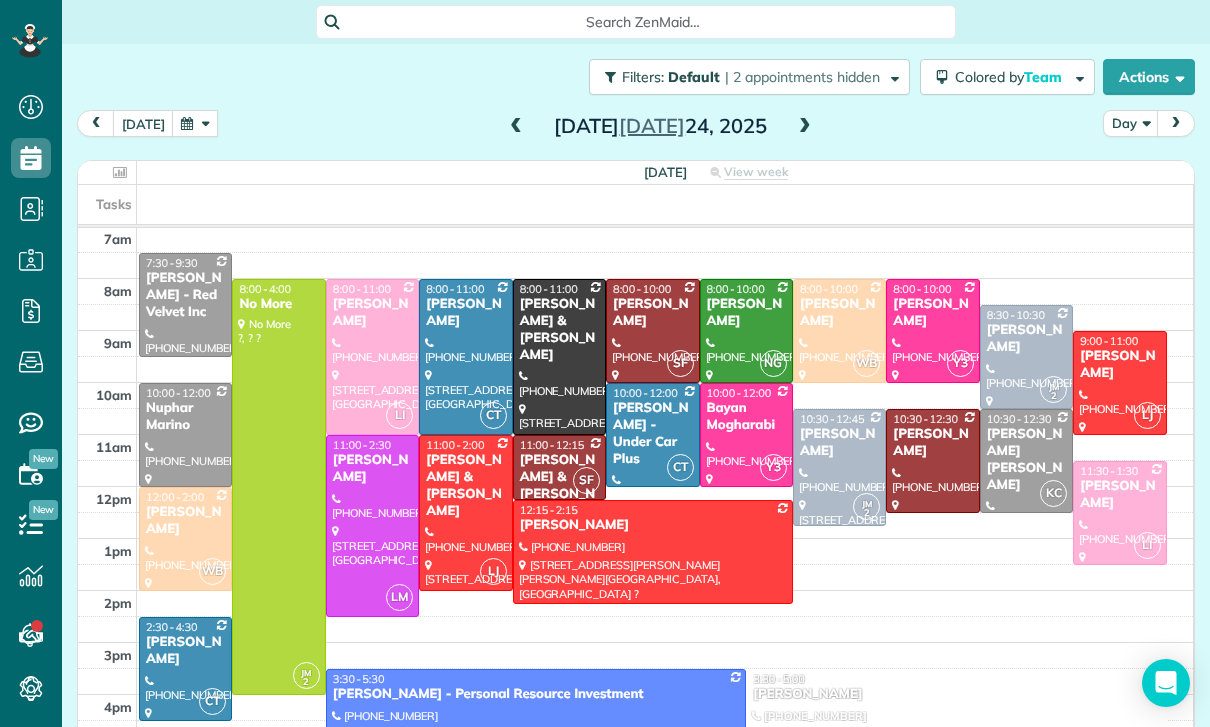 click at bounding box center [195, 123] 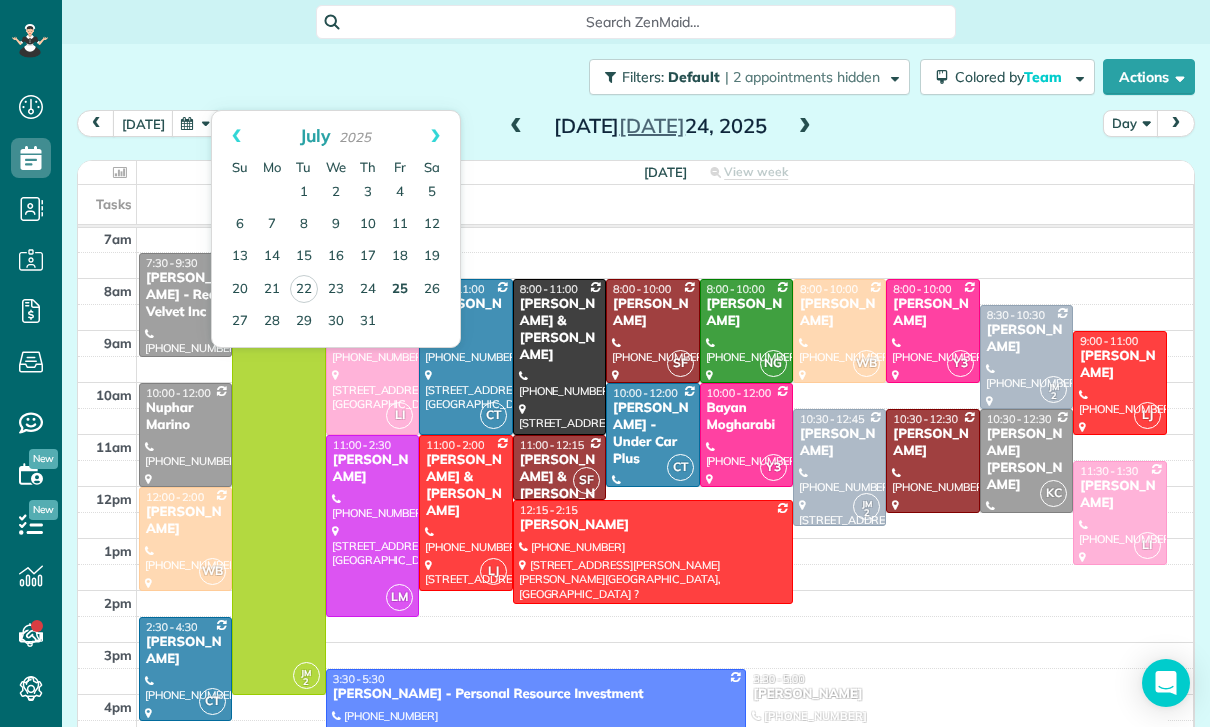click on "25" at bounding box center [400, 290] 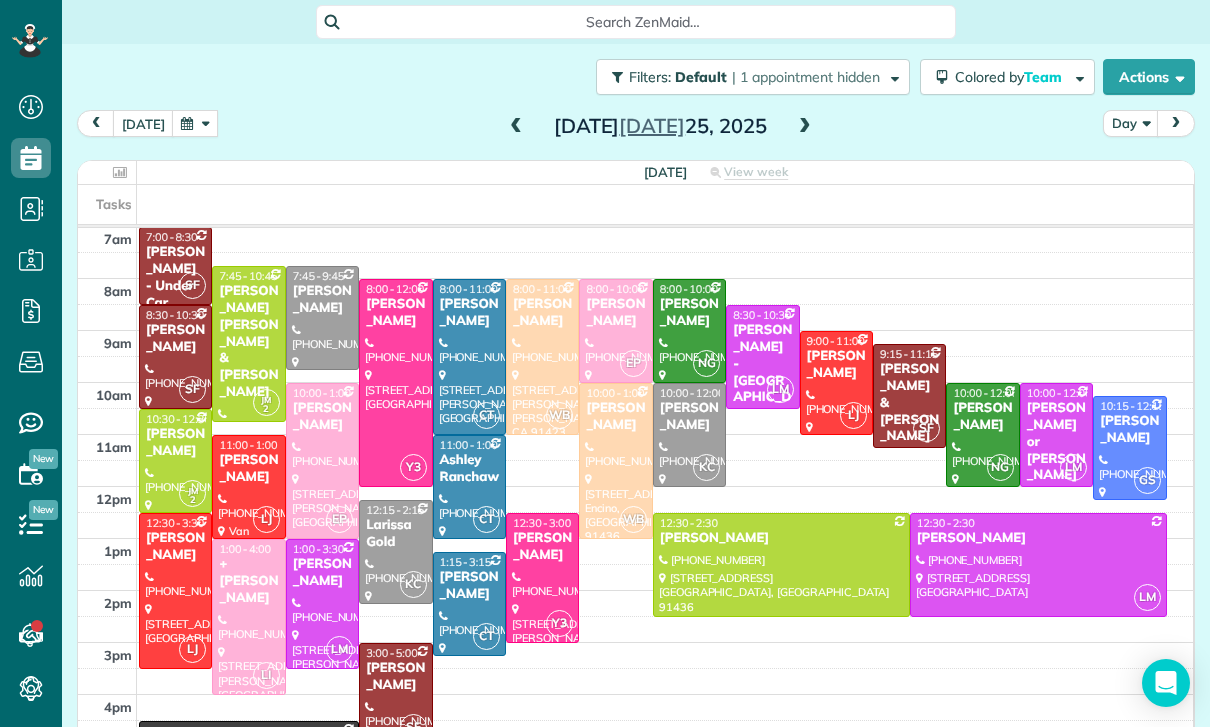 scroll, scrollTop: 157, scrollLeft: 0, axis: vertical 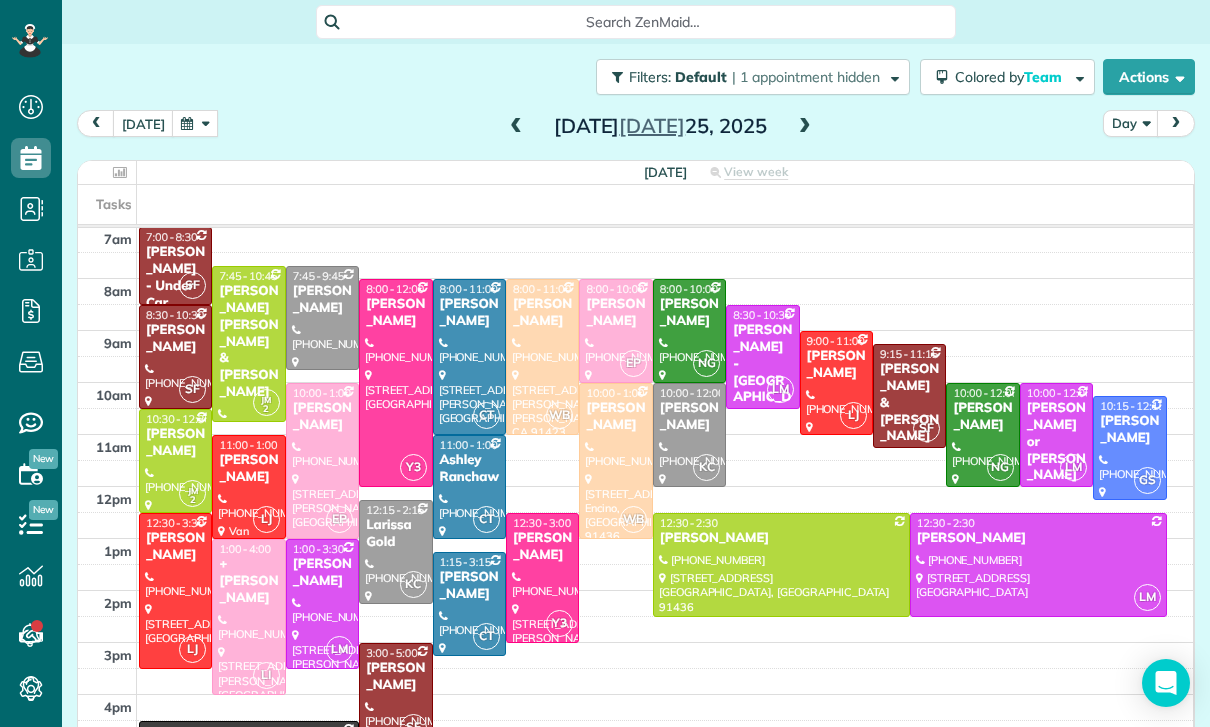 click at bounding box center (195, 123) 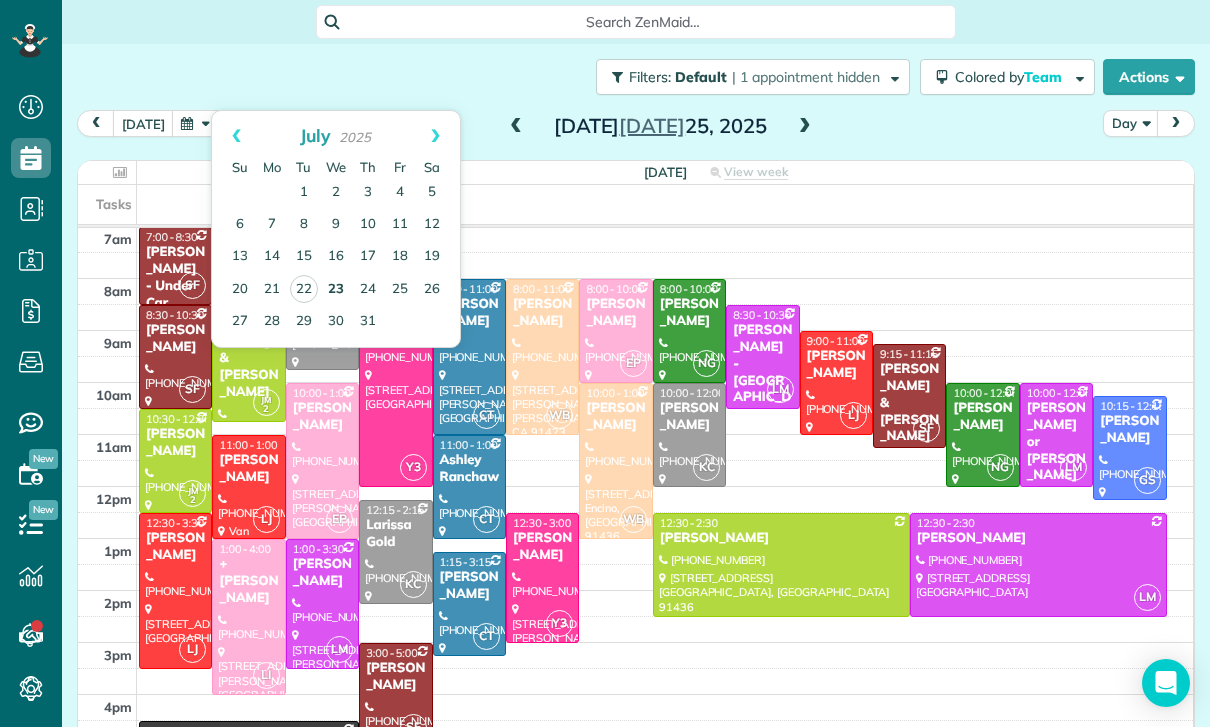 click on "23" at bounding box center (336, 290) 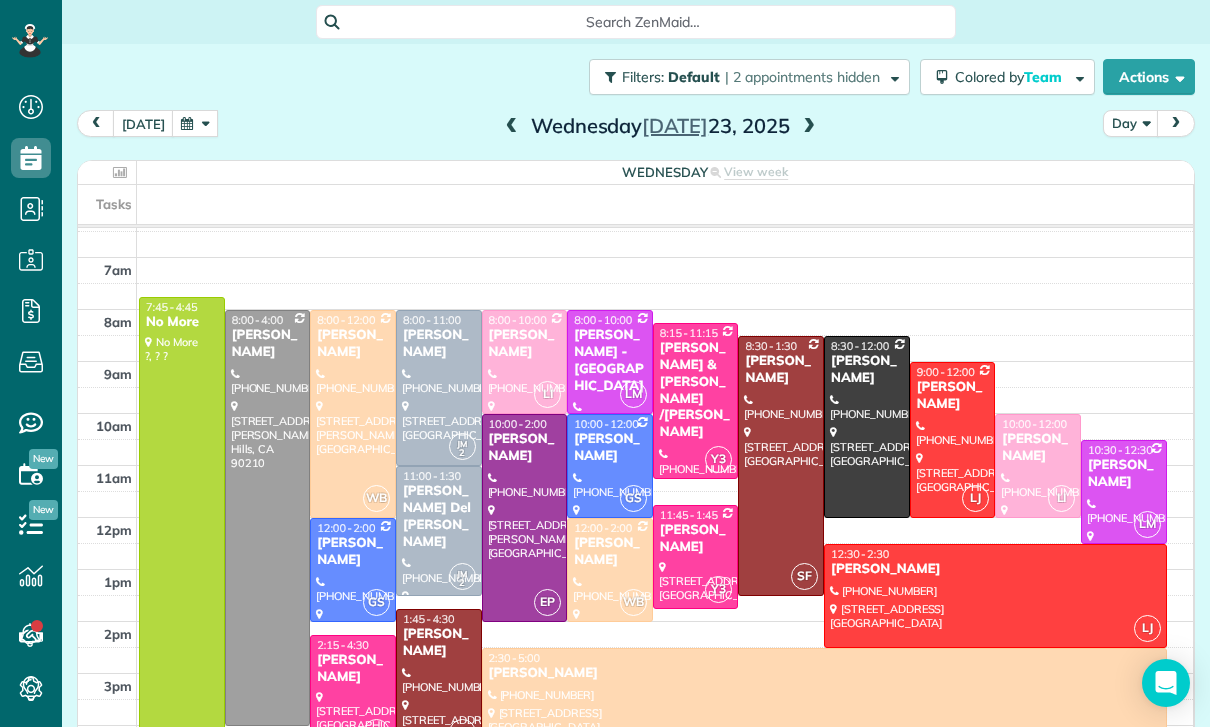 scroll, scrollTop: 126, scrollLeft: 0, axis: vertical 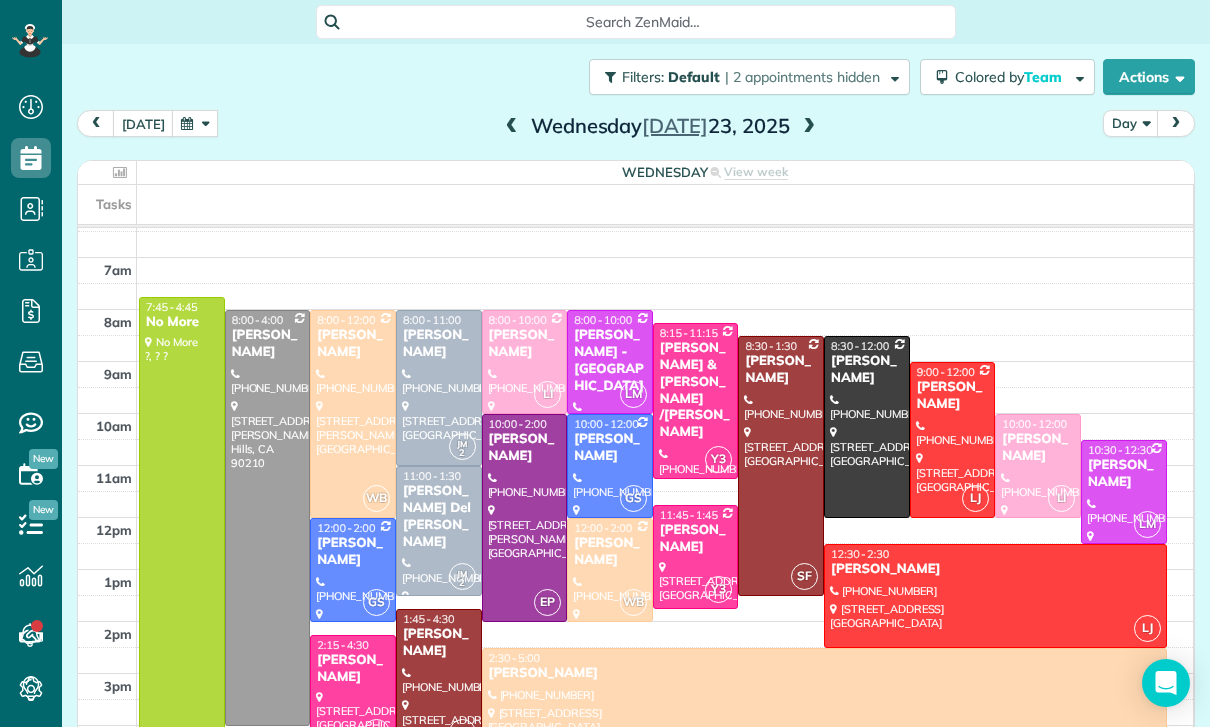 click at bounding box center (610, 466) 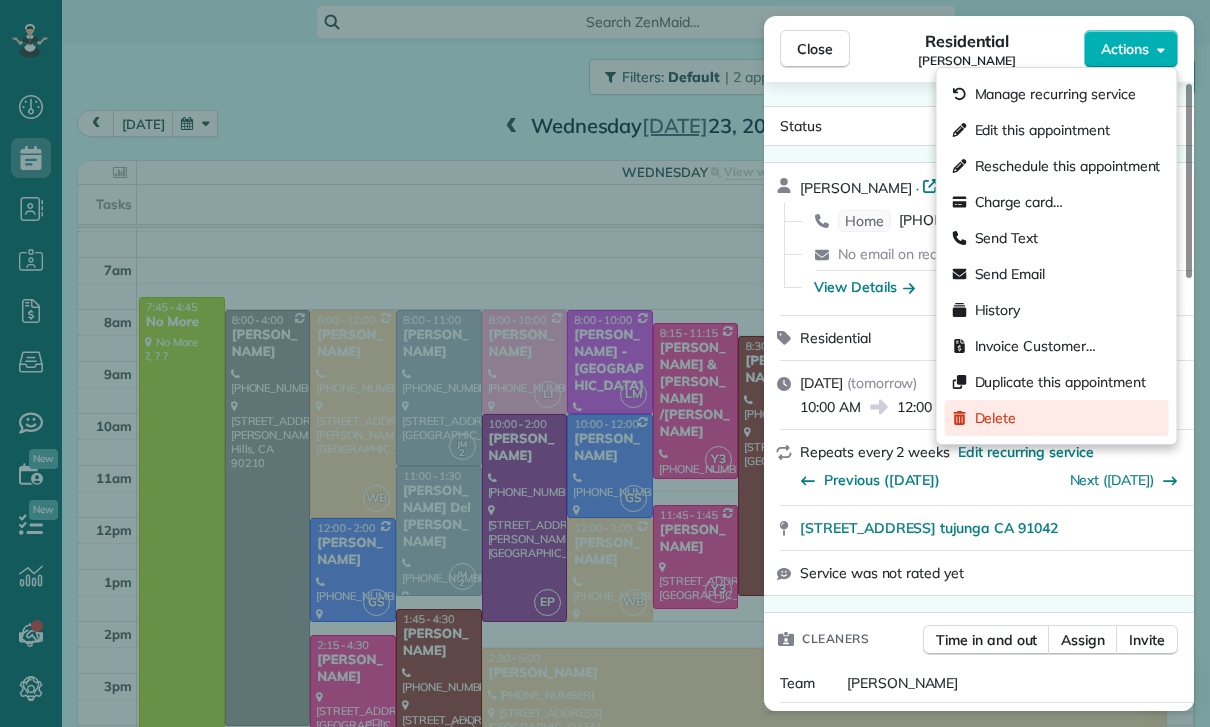 click on "Delete" at bounding box center [996, 418] 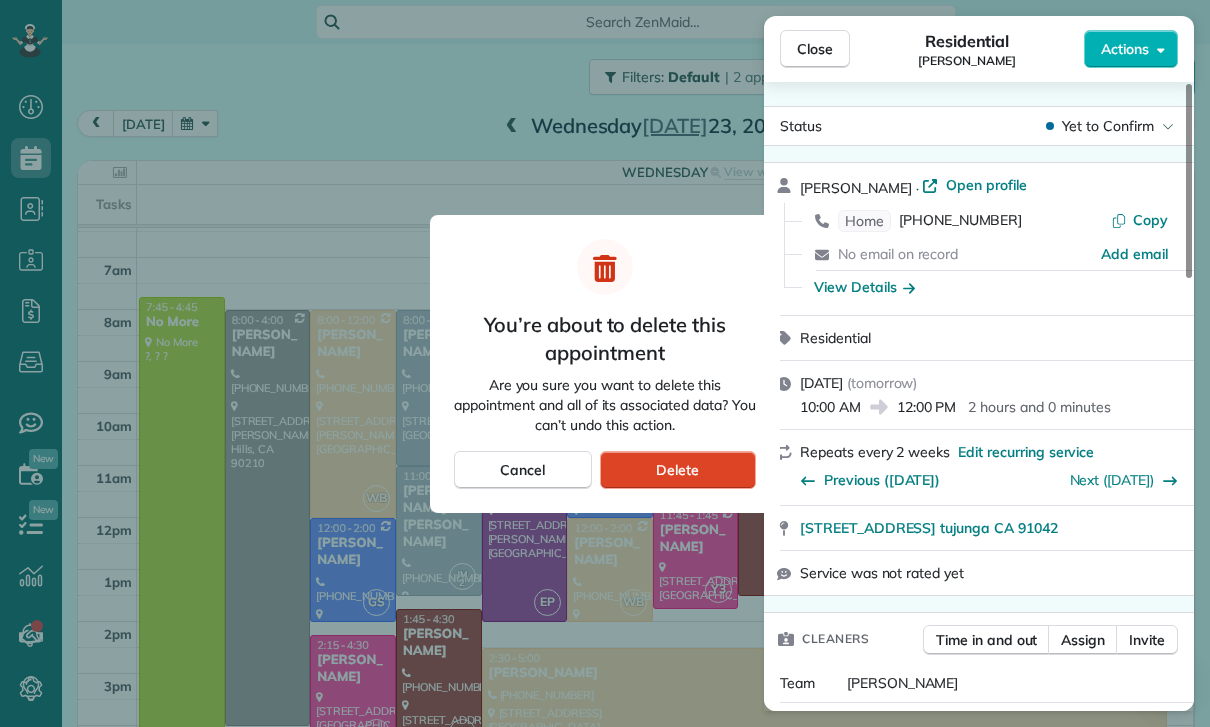 click on "Delete" at bounding box center [678, 470] 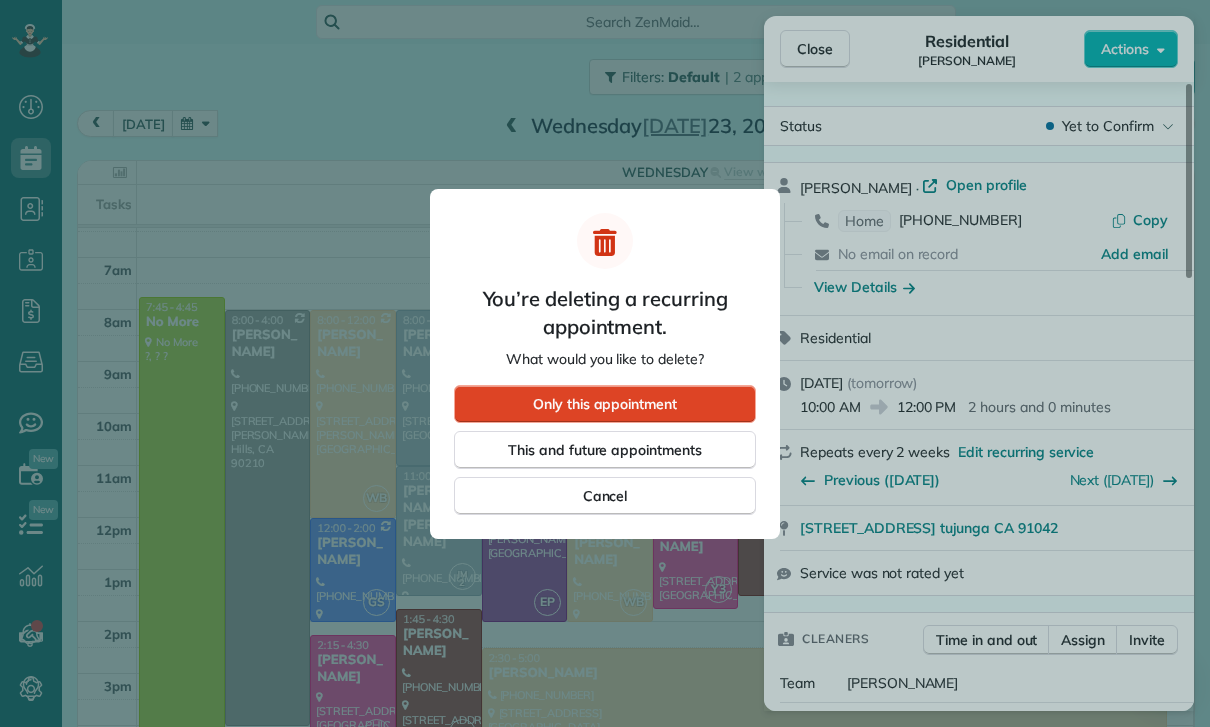 click on "Only this appointment" at bounding box center (605, 404) 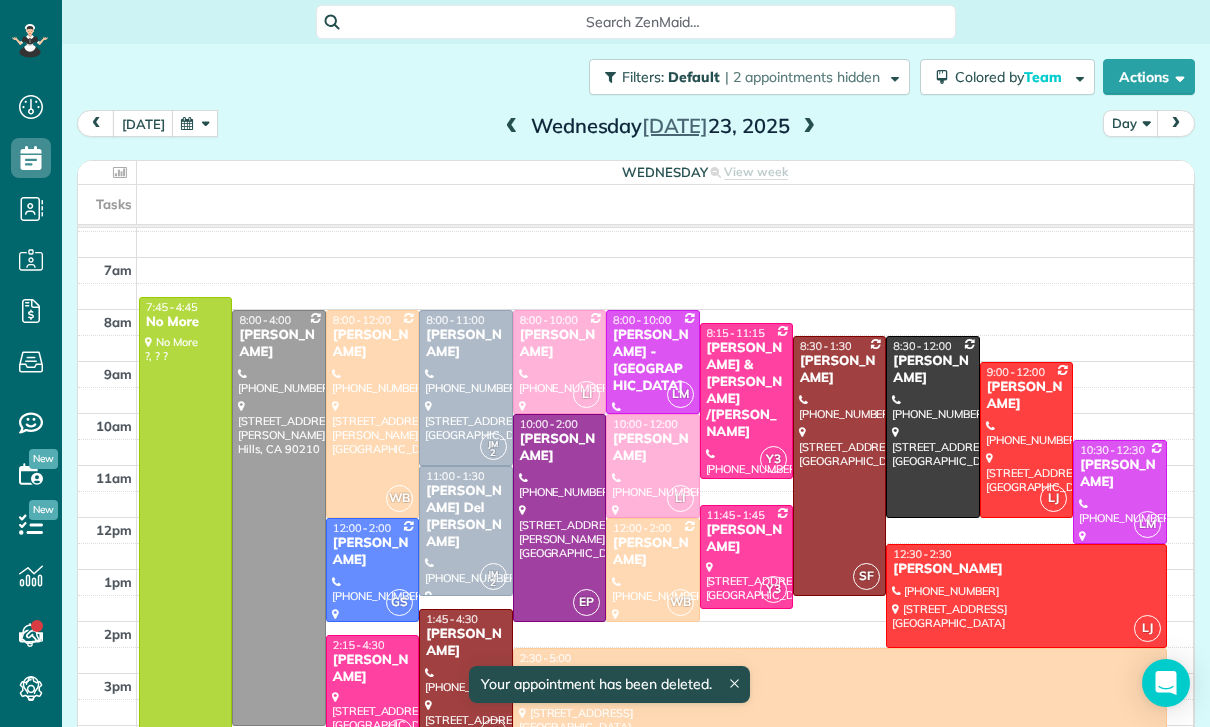 scroll, scrollTop: 126, scrollLeft: 0, axis: vertical 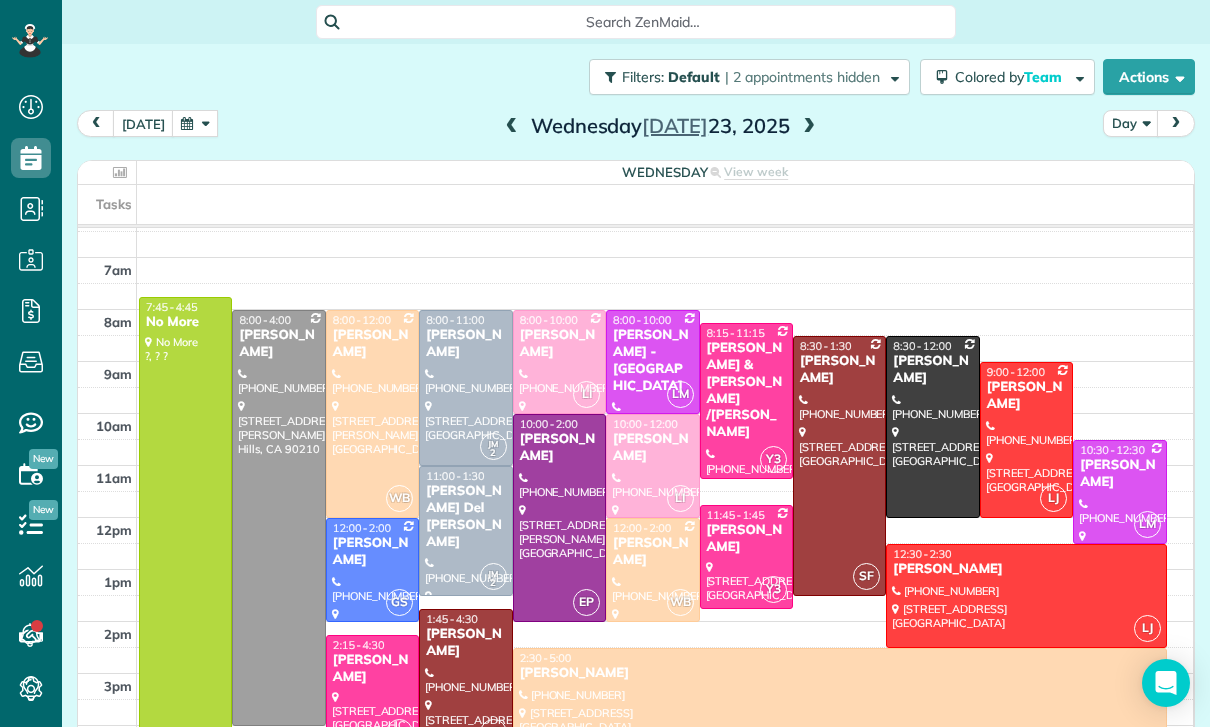click at bounding box center (195, 123) 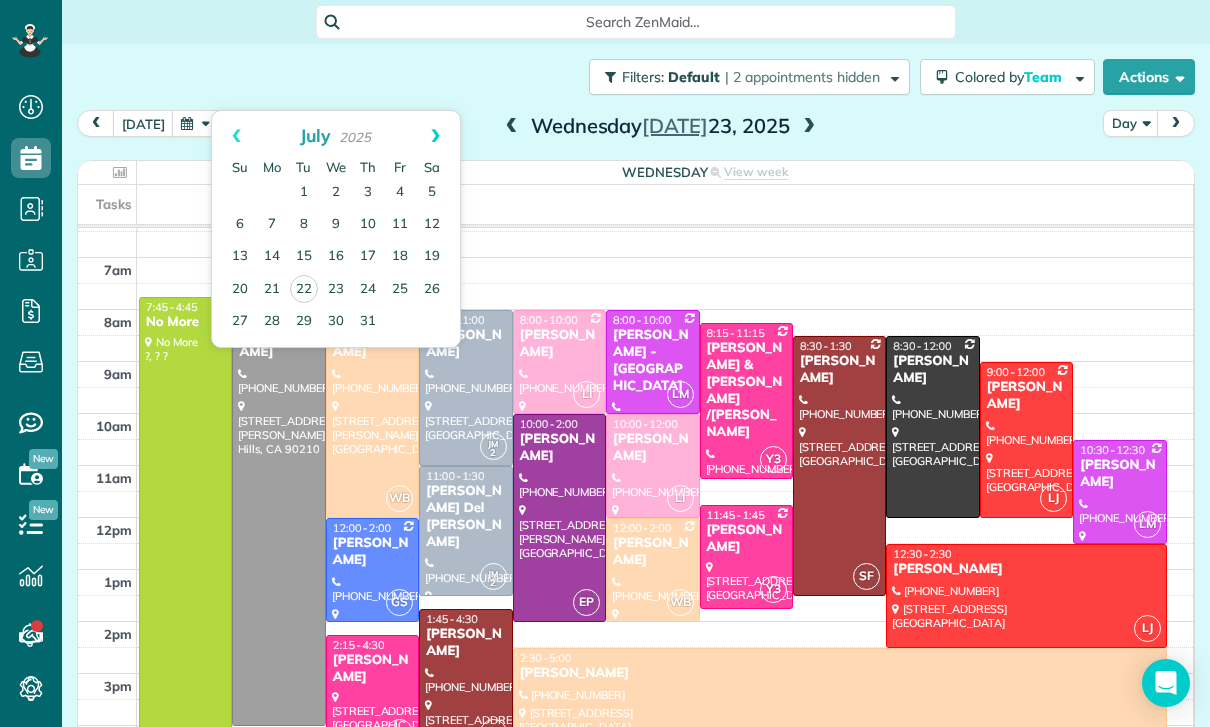 click on "Next" at bounding box center (435, 136) 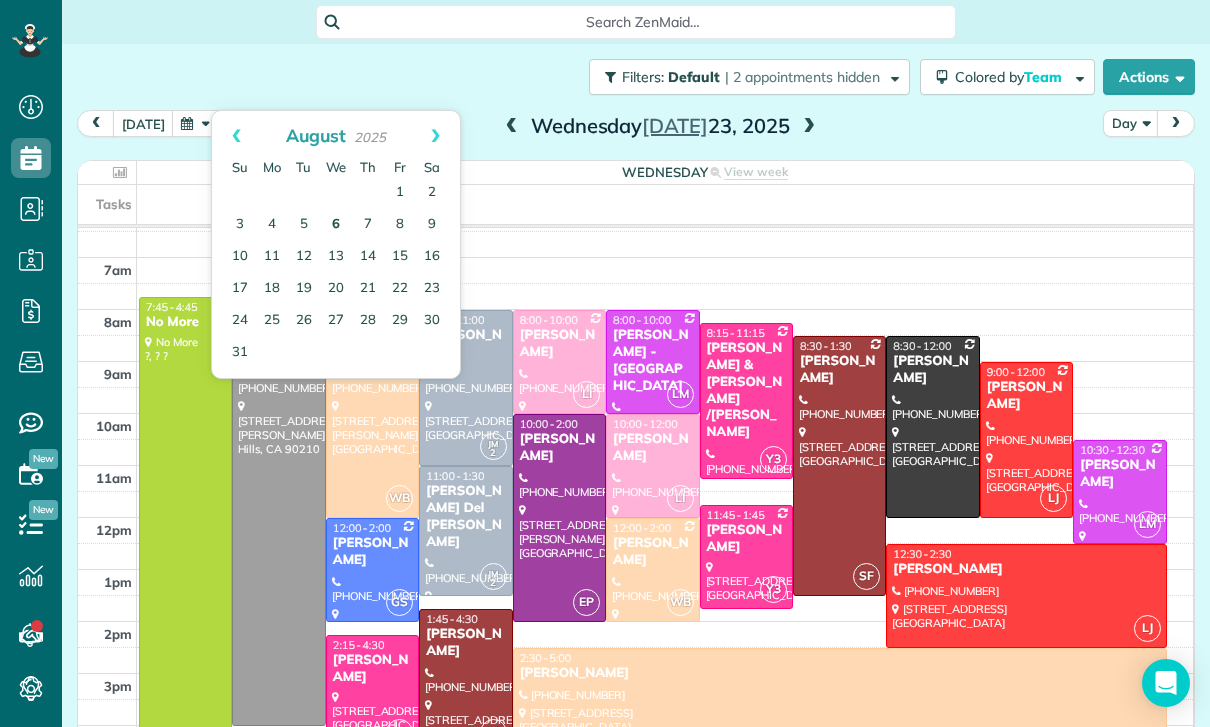 click on "6" at bounding box center [336, 225] 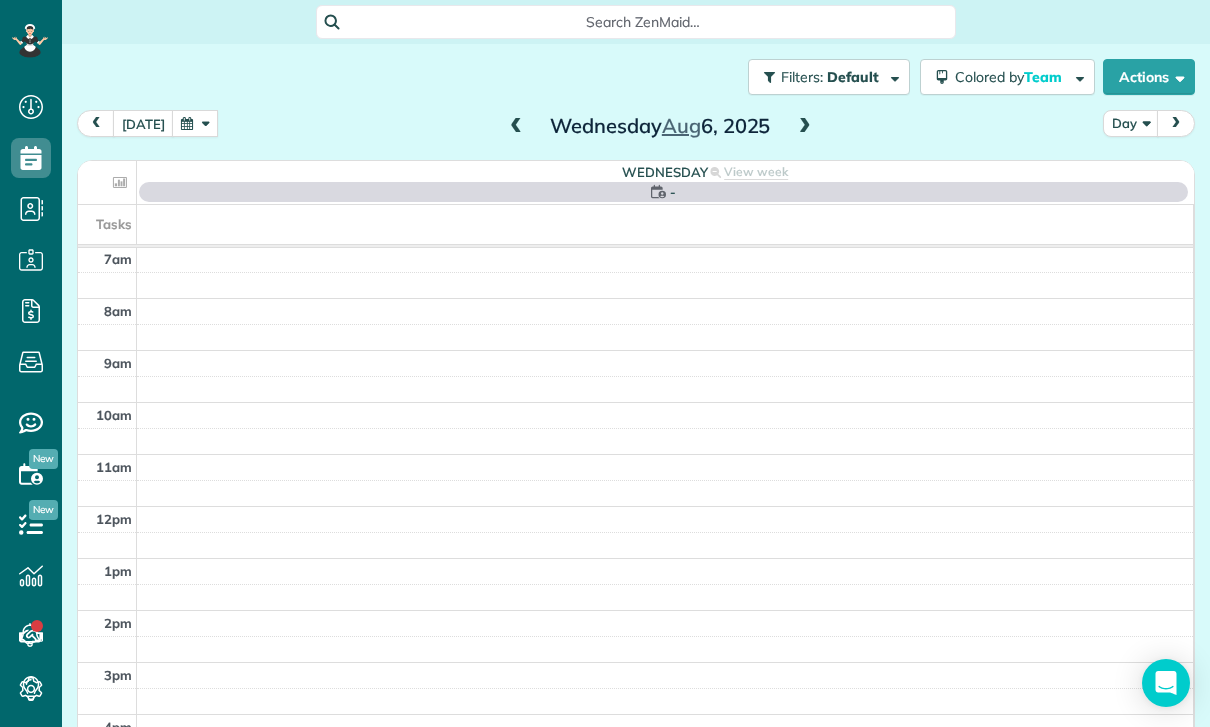 scroll, scrollTop: 157, scrollLeft: 0, axis: vertical 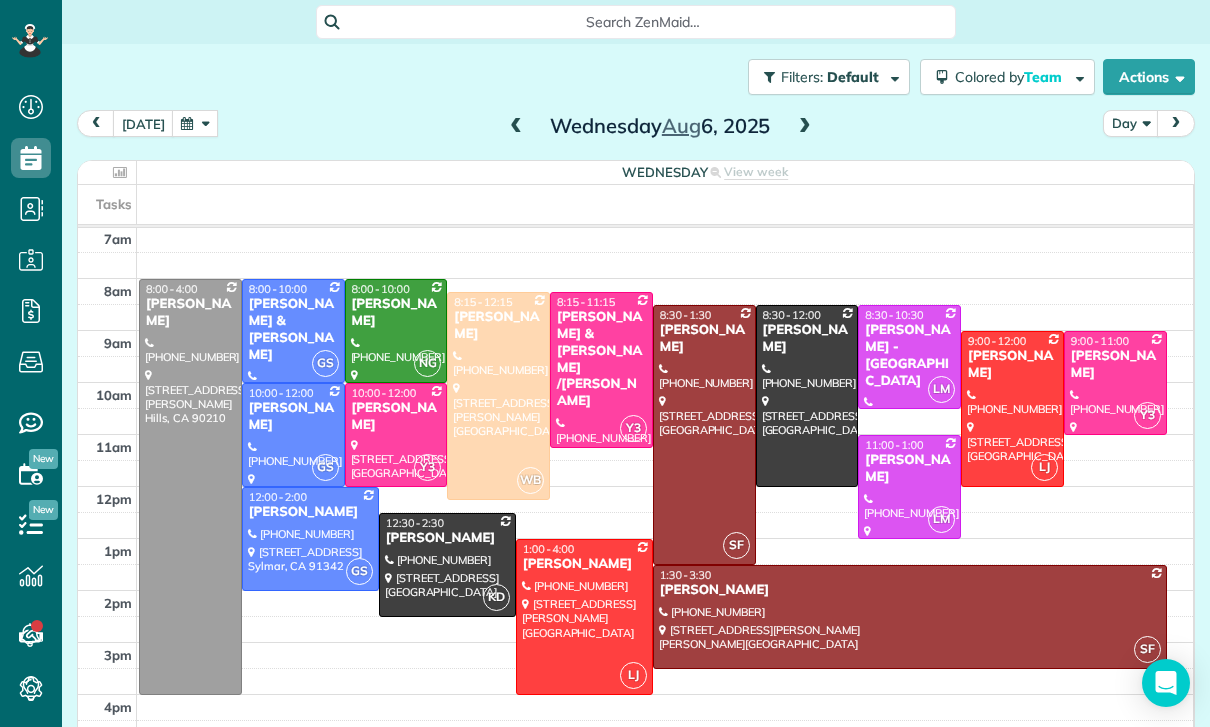 click at bounding box center (805, 127) 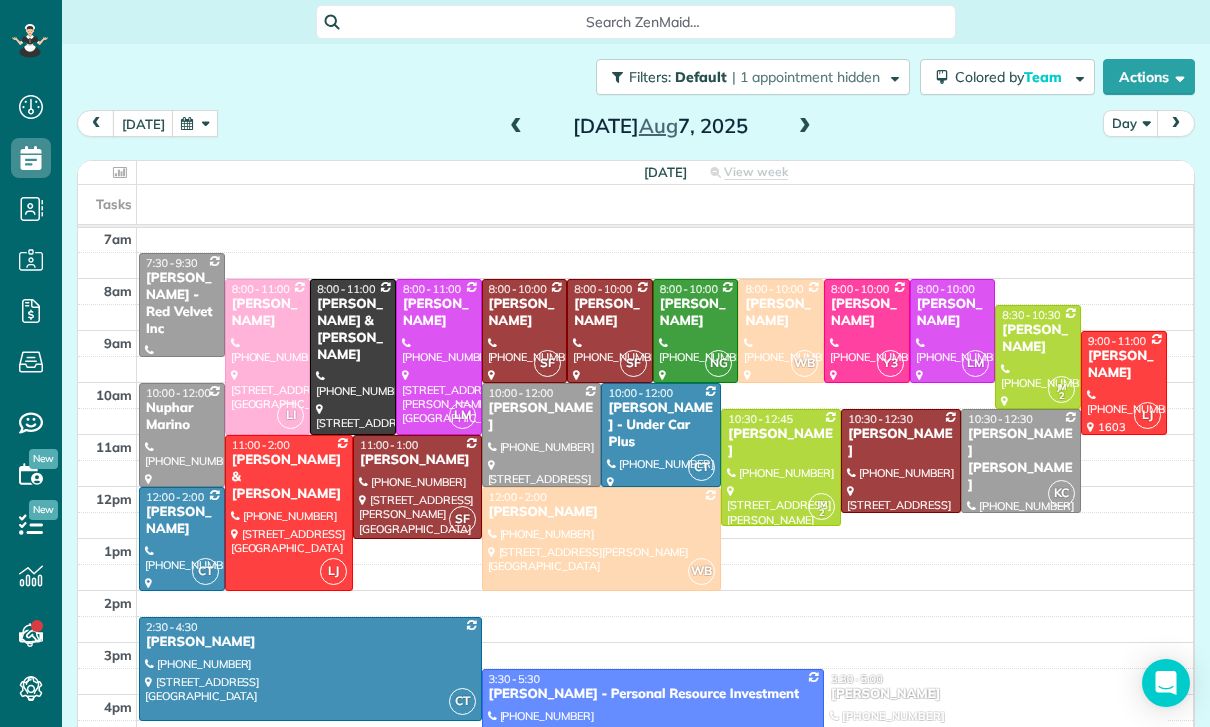 click at bounding box center (805, 127) 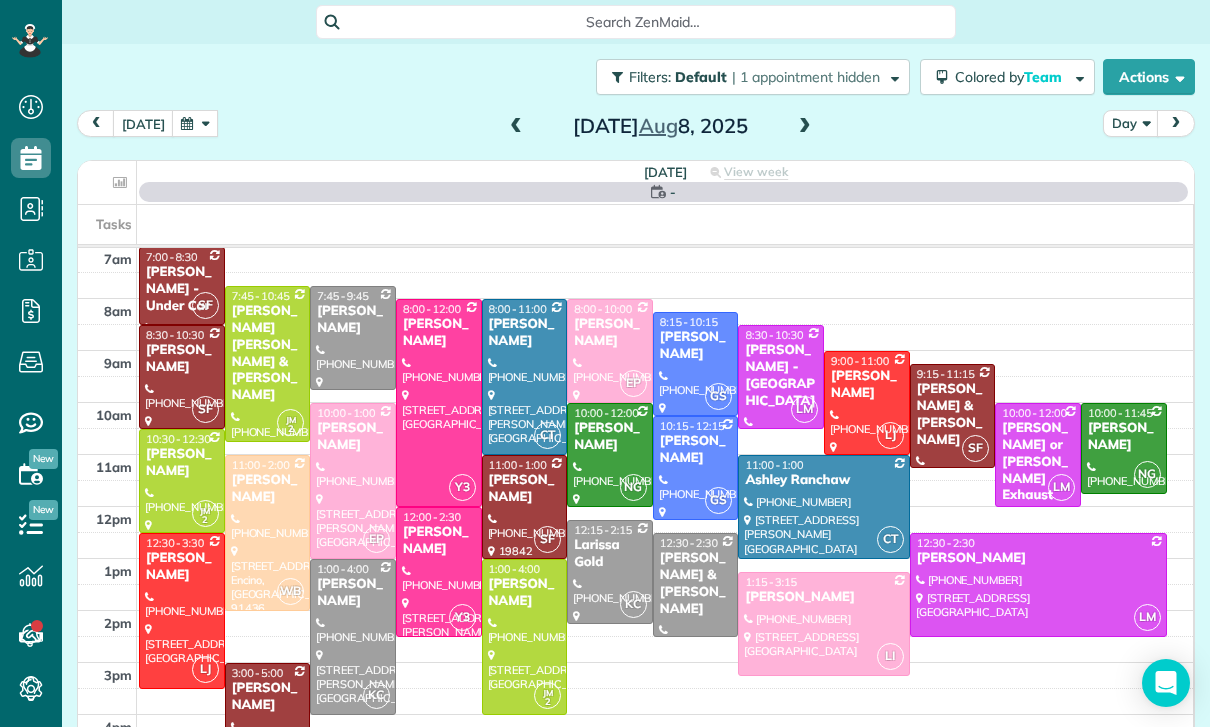 scroll, scrollTop: 157, scrollLeft: 0, axis: vertical 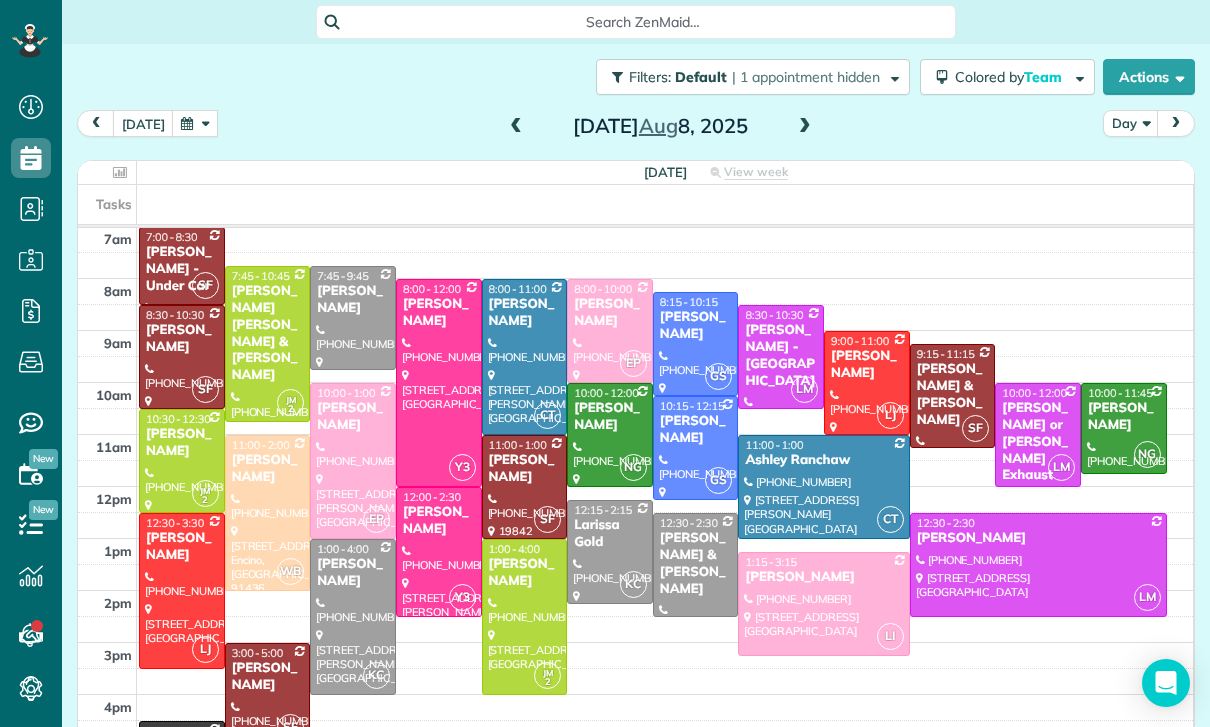 click at bounding box center (696, 344) 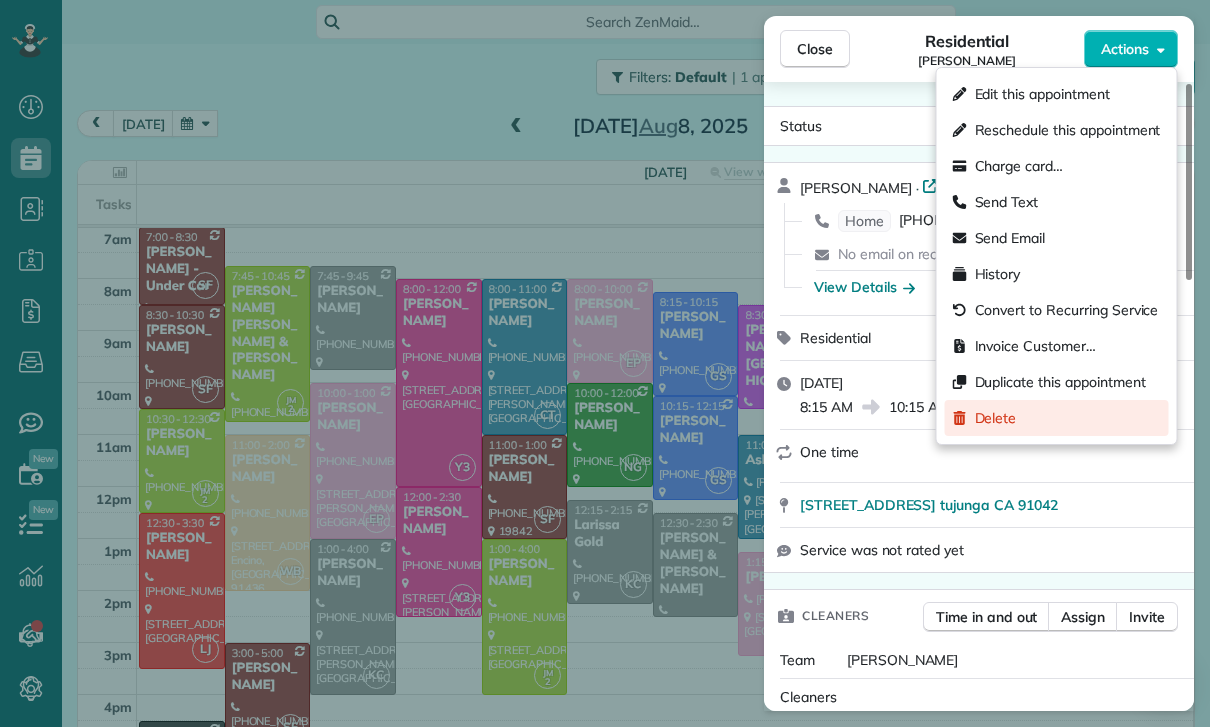 click on "Delete" at bounding box center [996, 418] 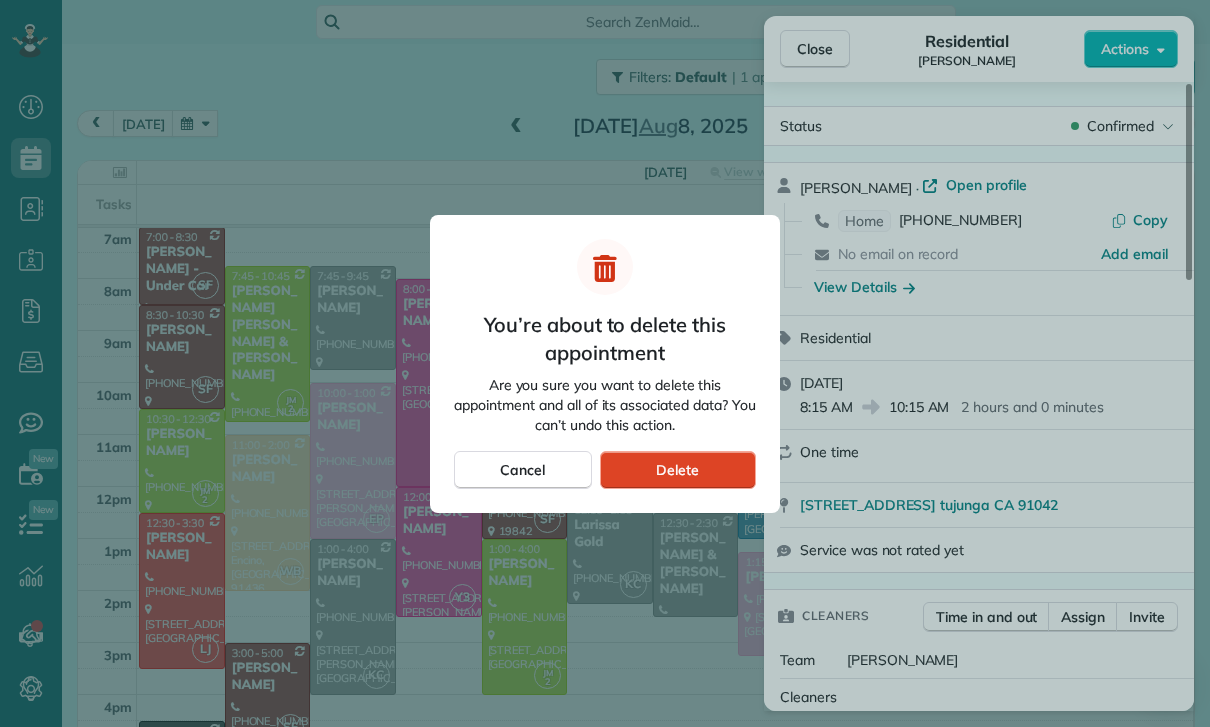 click on "Delete" at bounding box center (677, 470) 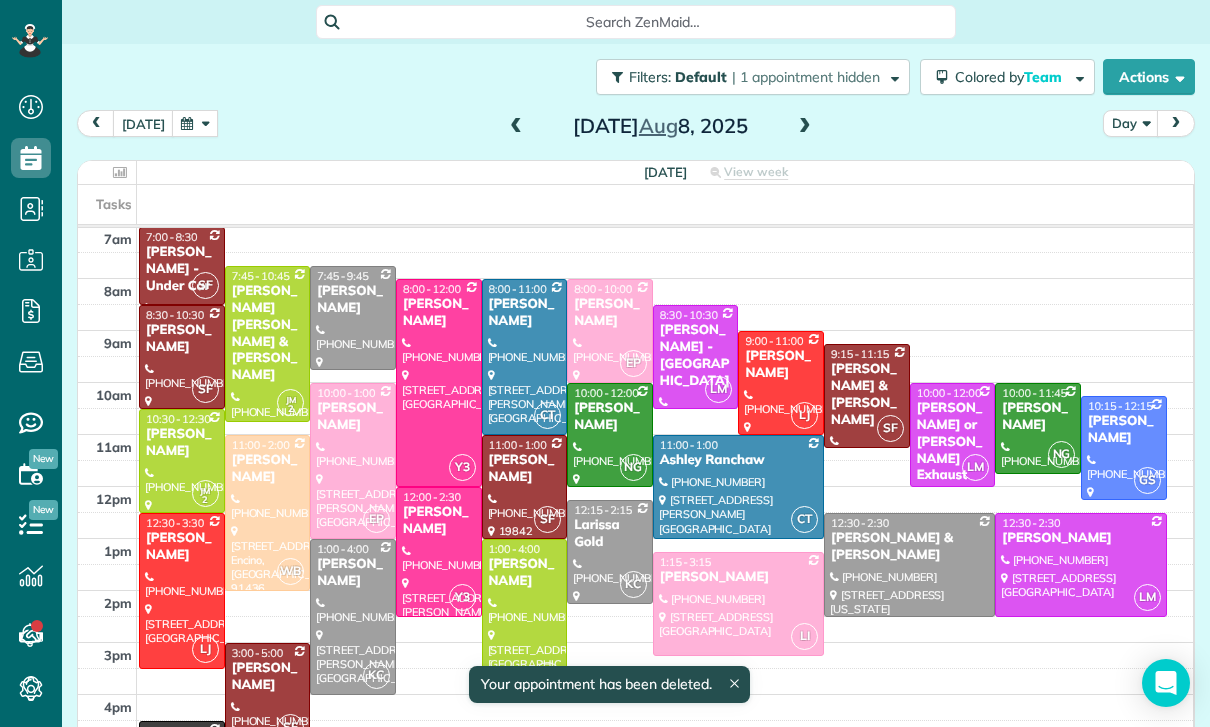 scroll, scrollTop: 157, scrollLeft: 0, axis: vertical 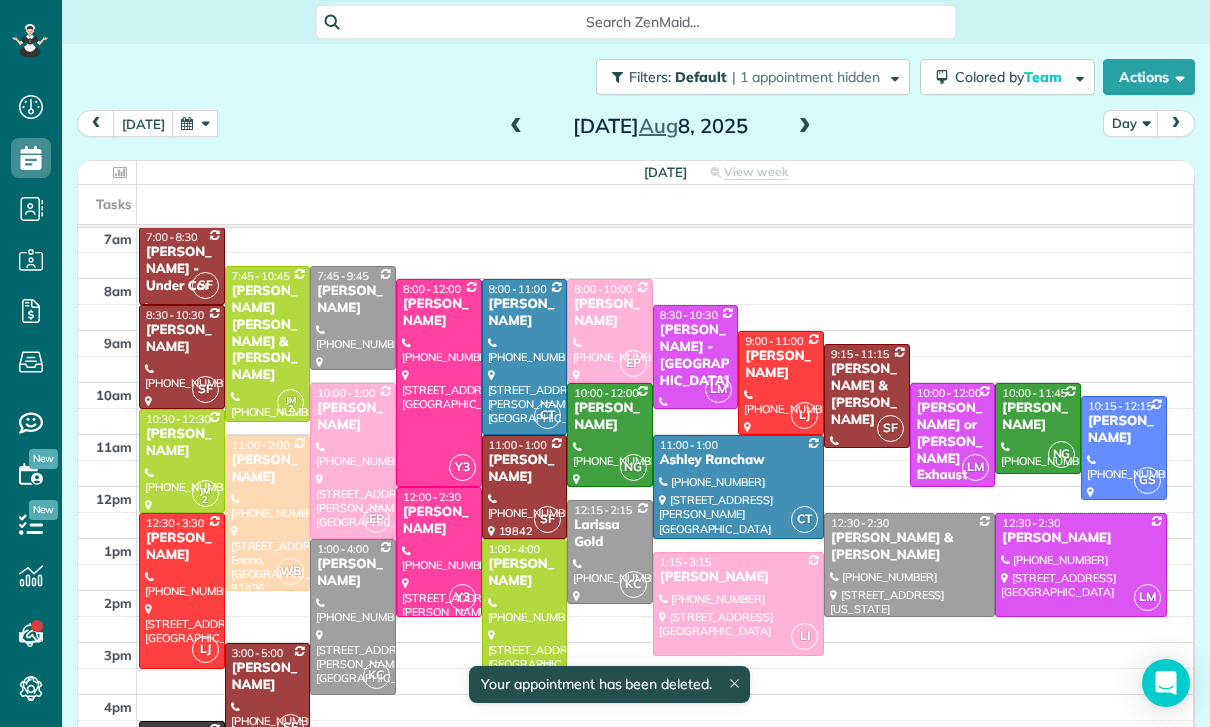 click at bounding box center [195, 123] 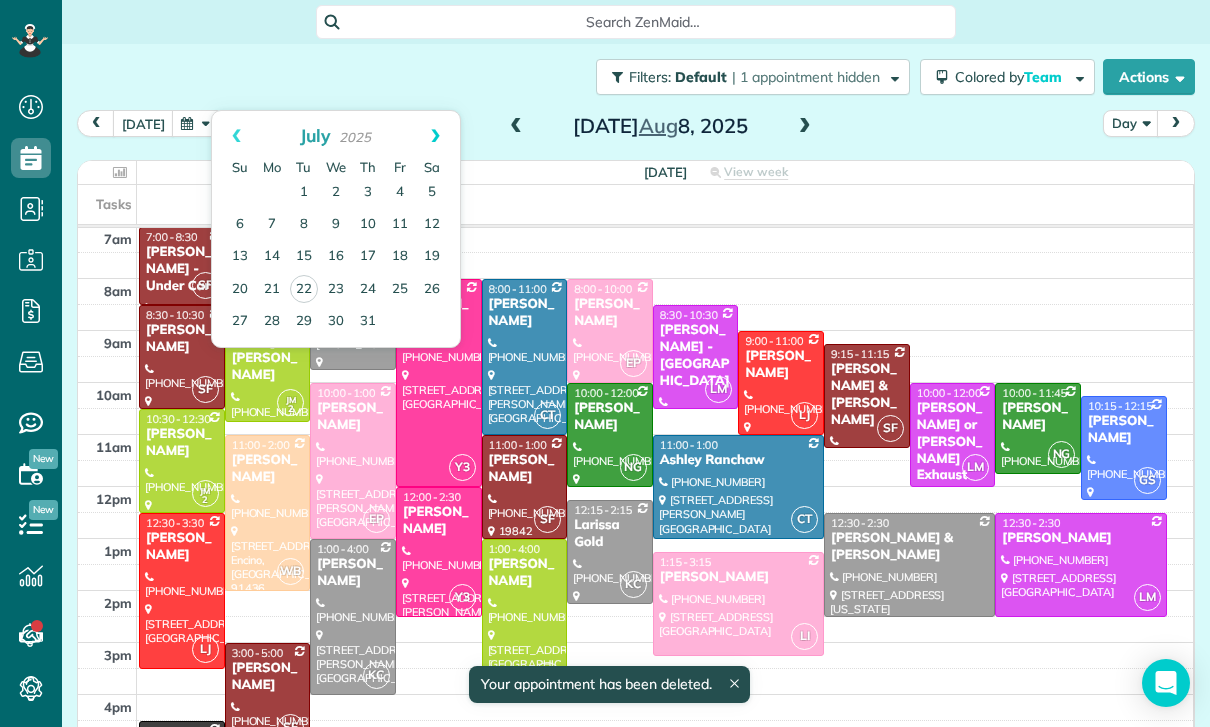 click on "Next" at bounding box center (435, 136) 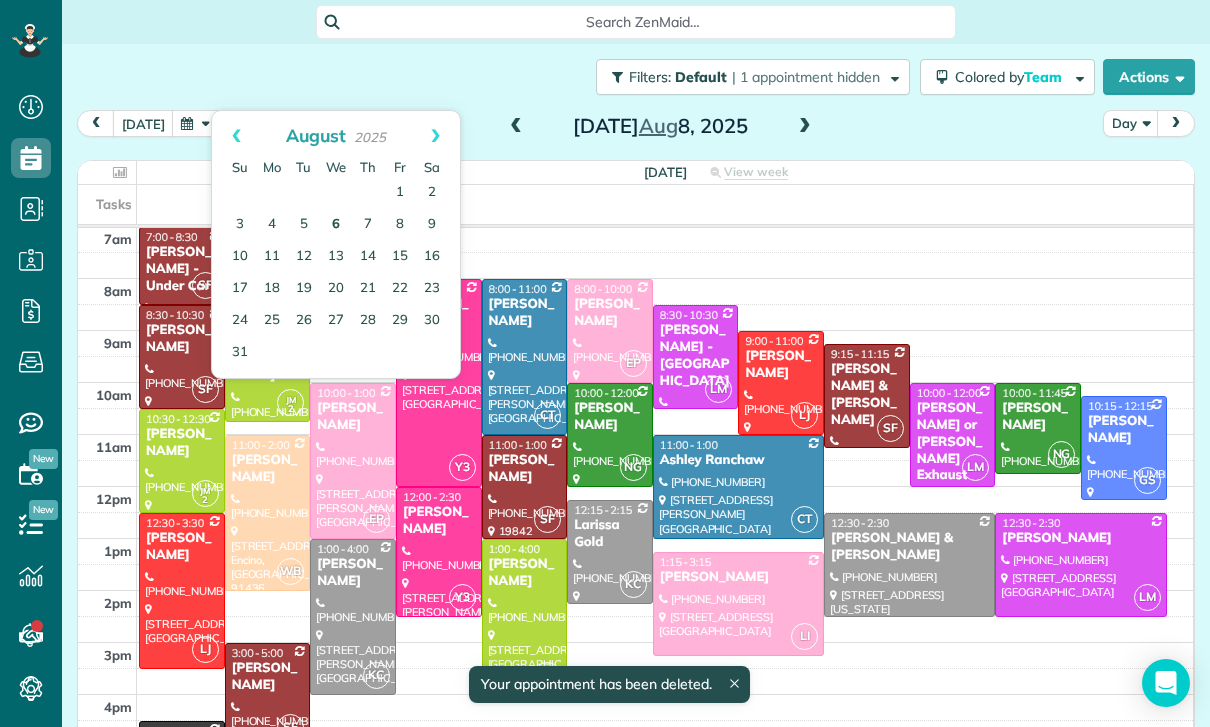 click on "6" at bounding box center [336, 225] 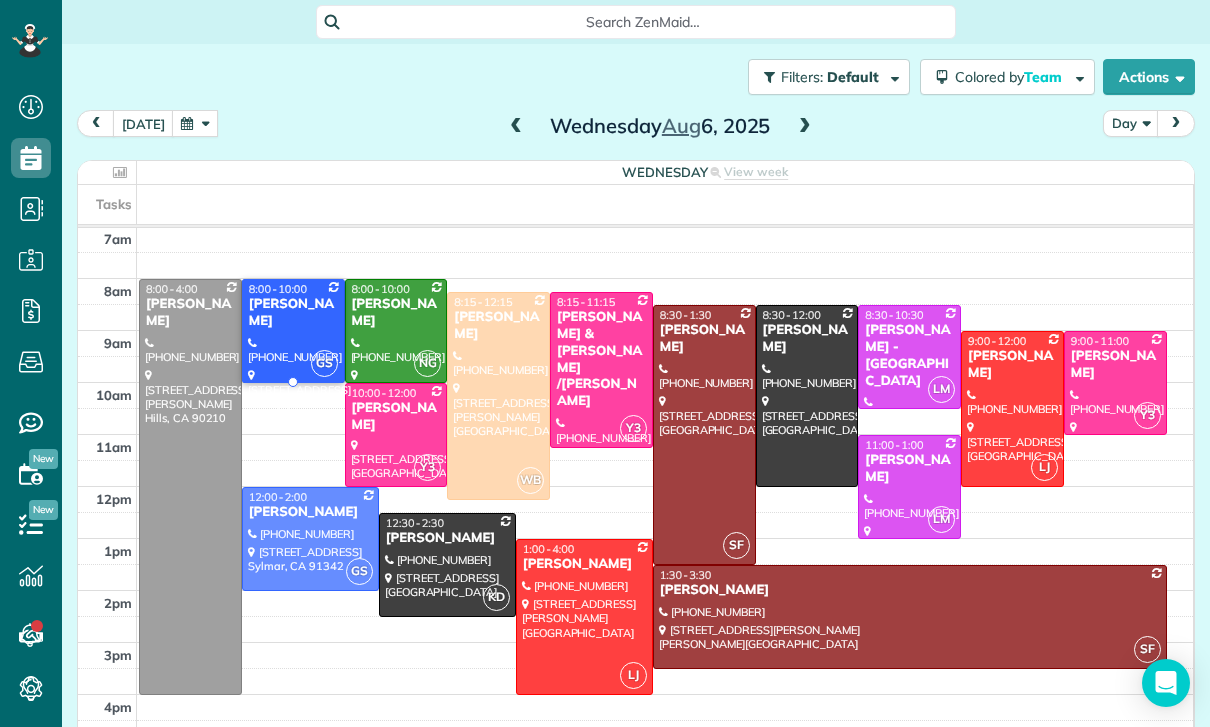 scroll, scrollTop: 157, scrollLeft: 0, axis: vertical 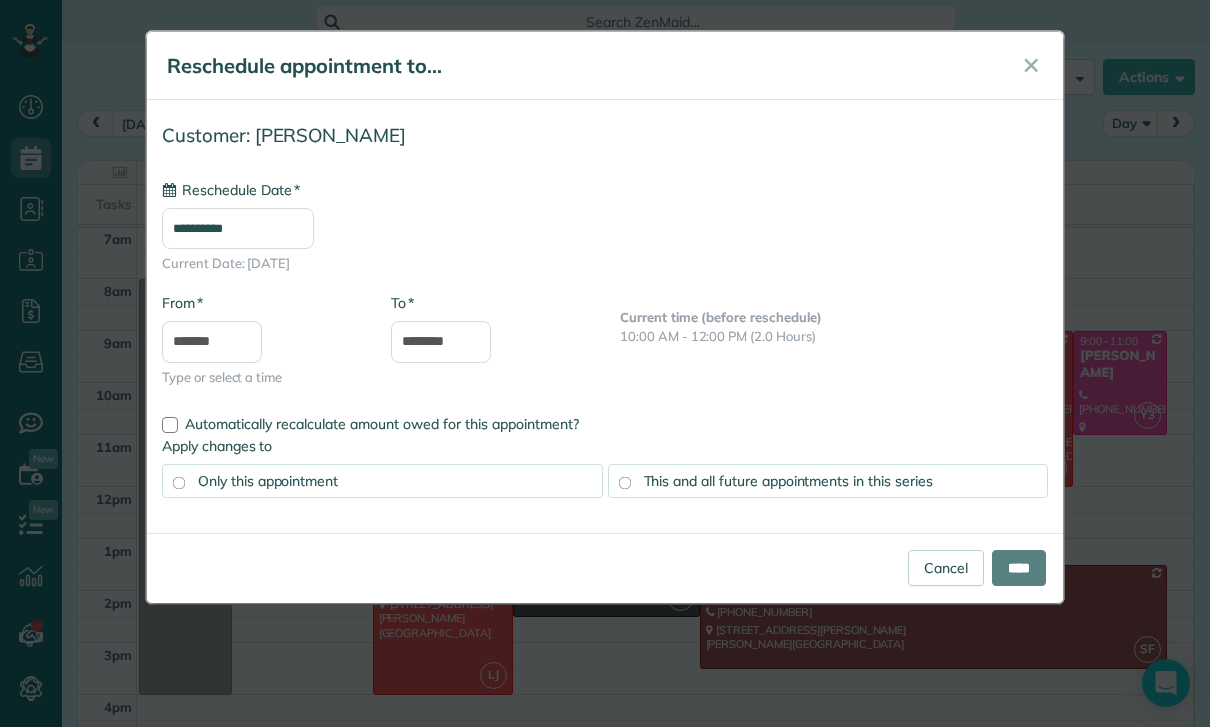 click on "**********" at bounding box center [238, 228] 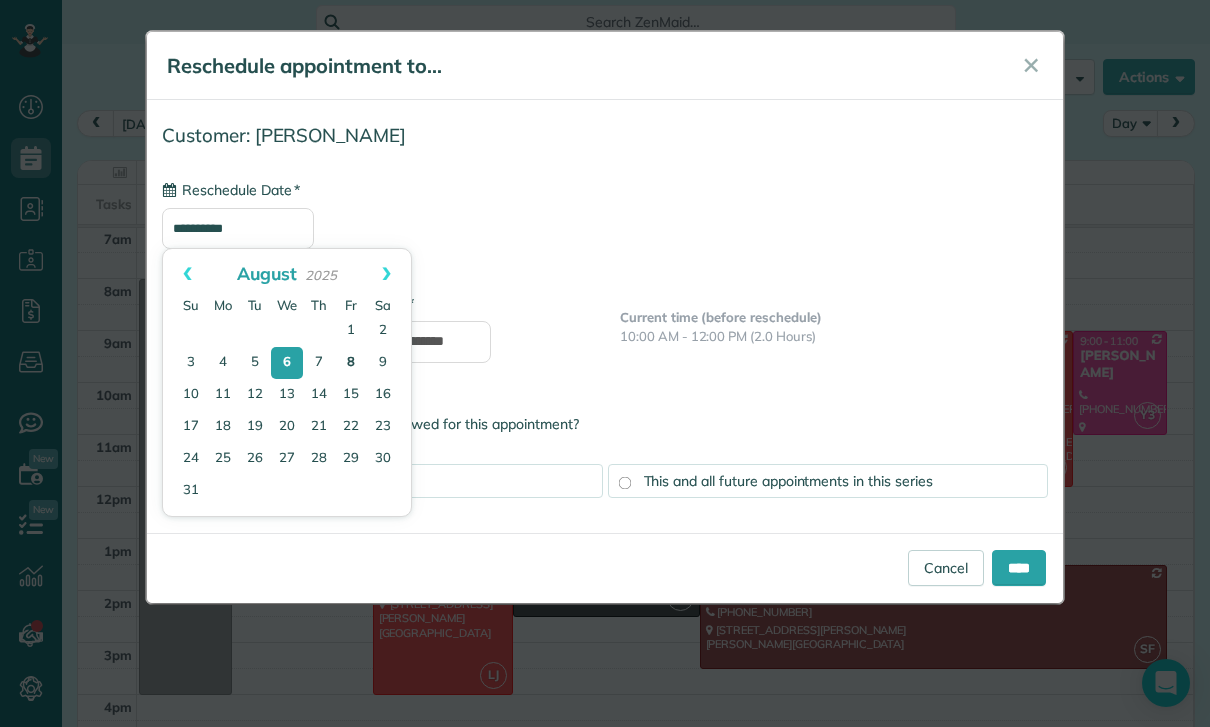 click on "8" at bounding box center [351, 363] 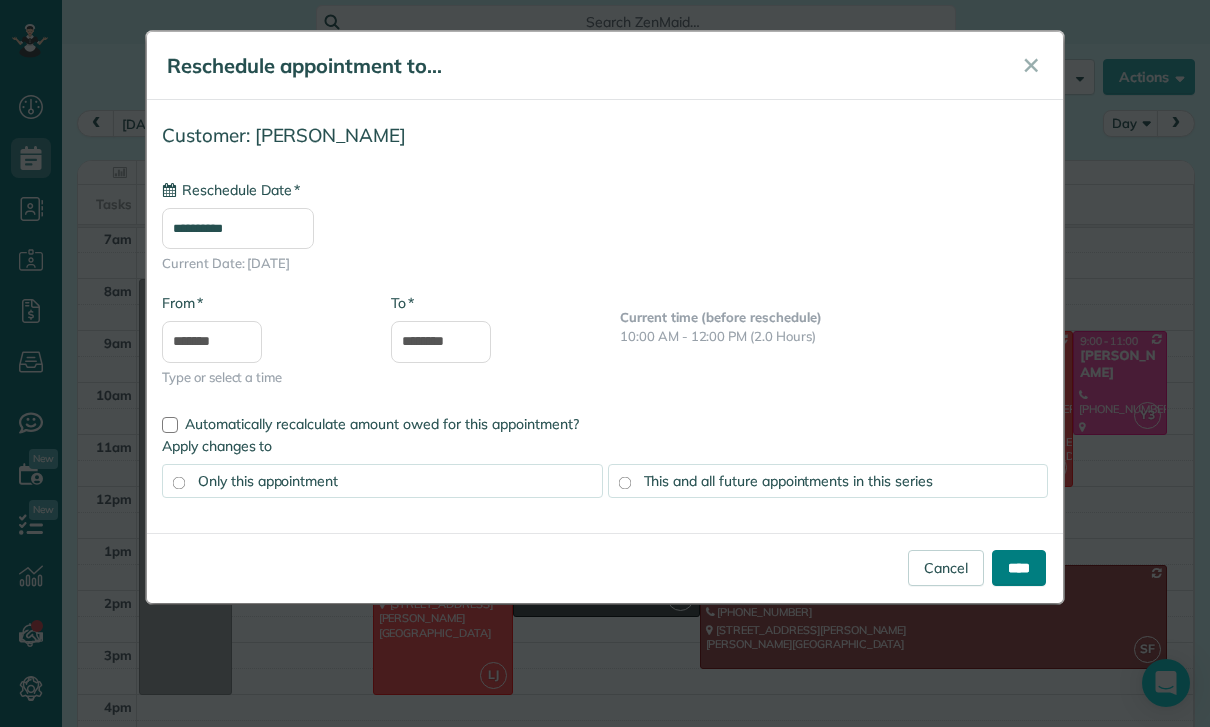 click on "****" at bounding box center (1019, 568) 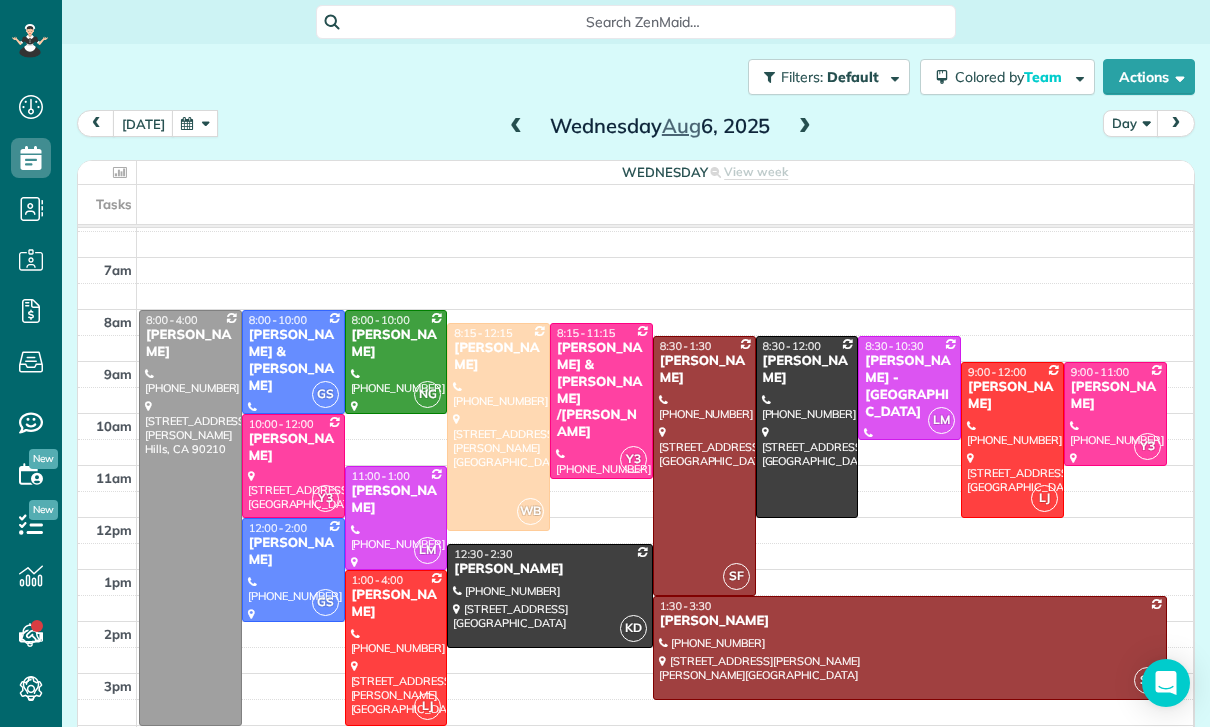 scroll, scrollTop: 157, scrollLeft: 0, axis: vertical 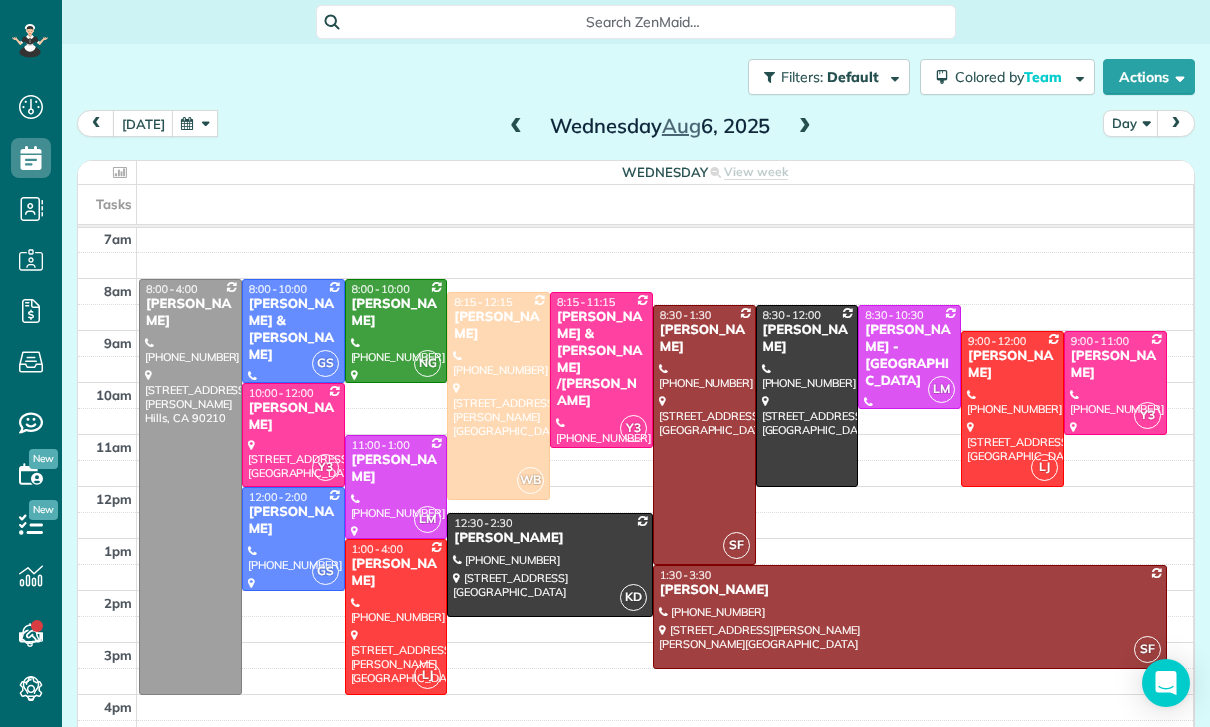 click at bounding box center (195, 123) 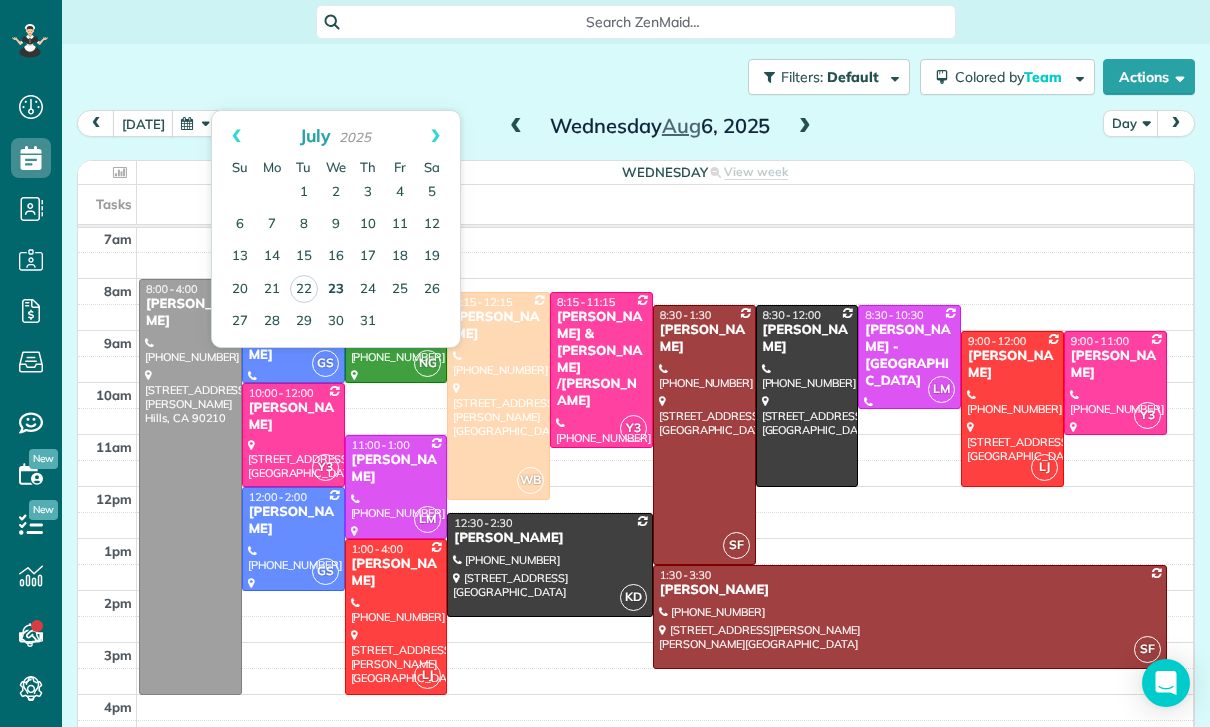 click on "23" at bounding box center [336, 290] 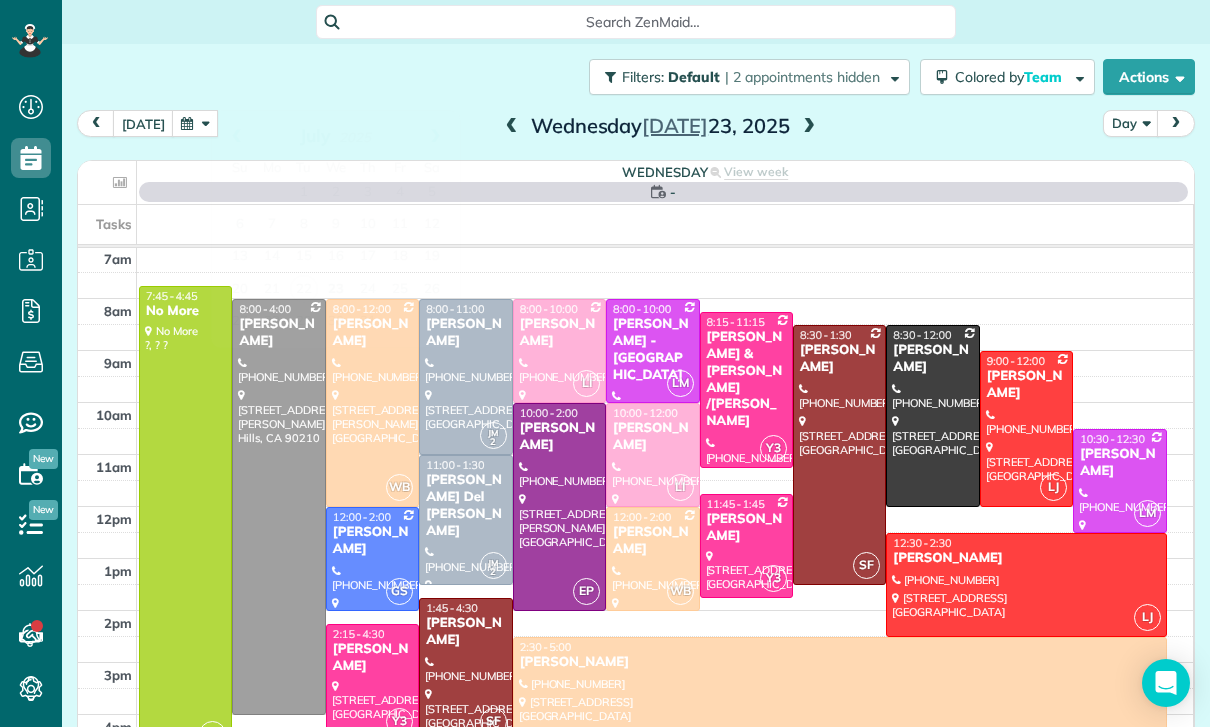 scroll, scrollTop: 157, scrollLeft: 0, axis: vertical 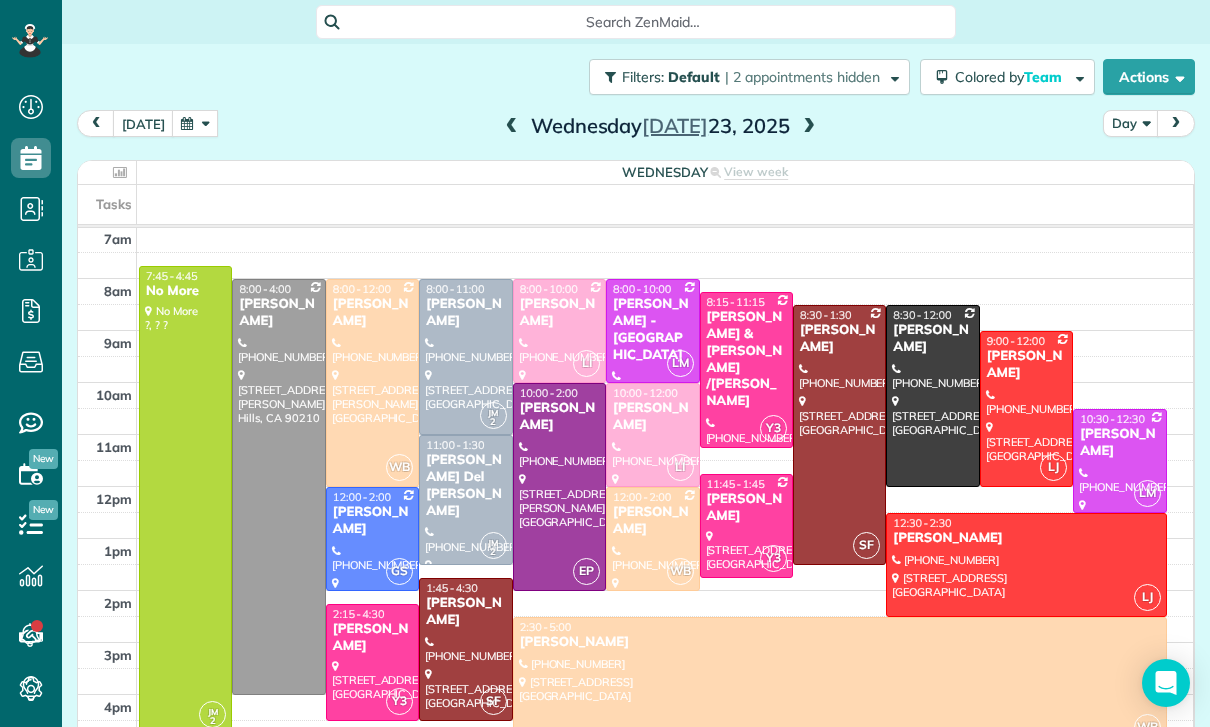 click at bounding box center (372, 383) 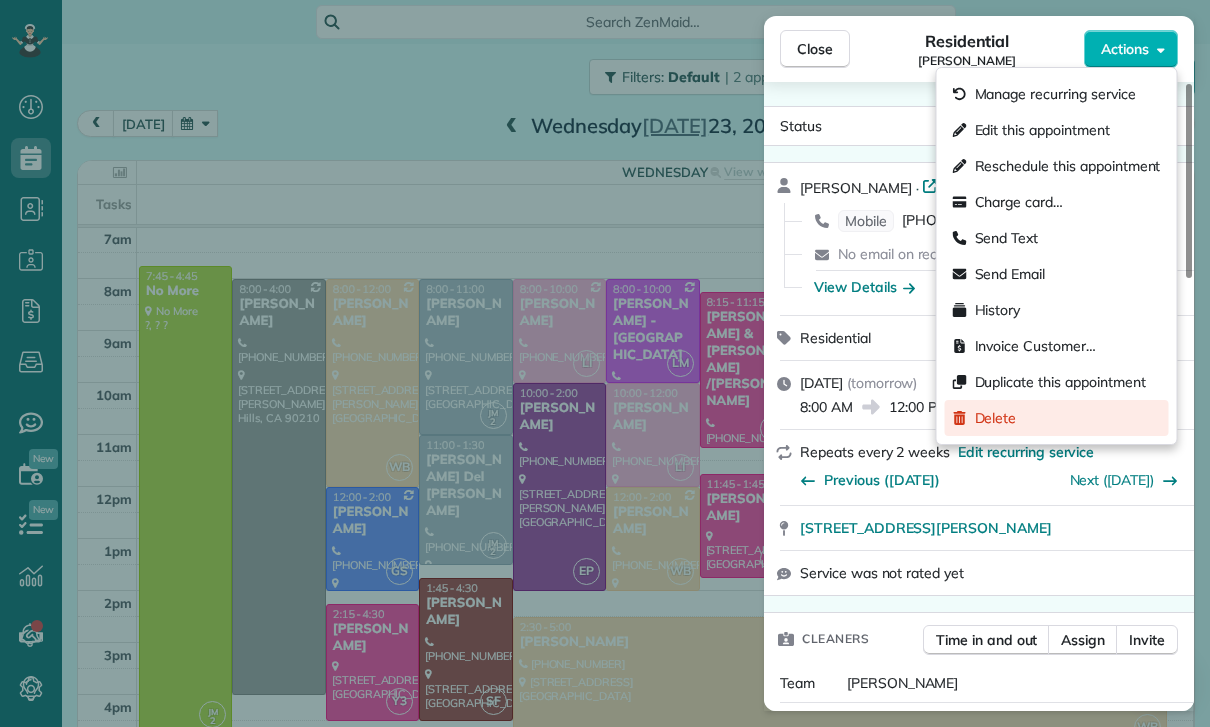 click on "Delete" at bounding box center [996, 418] 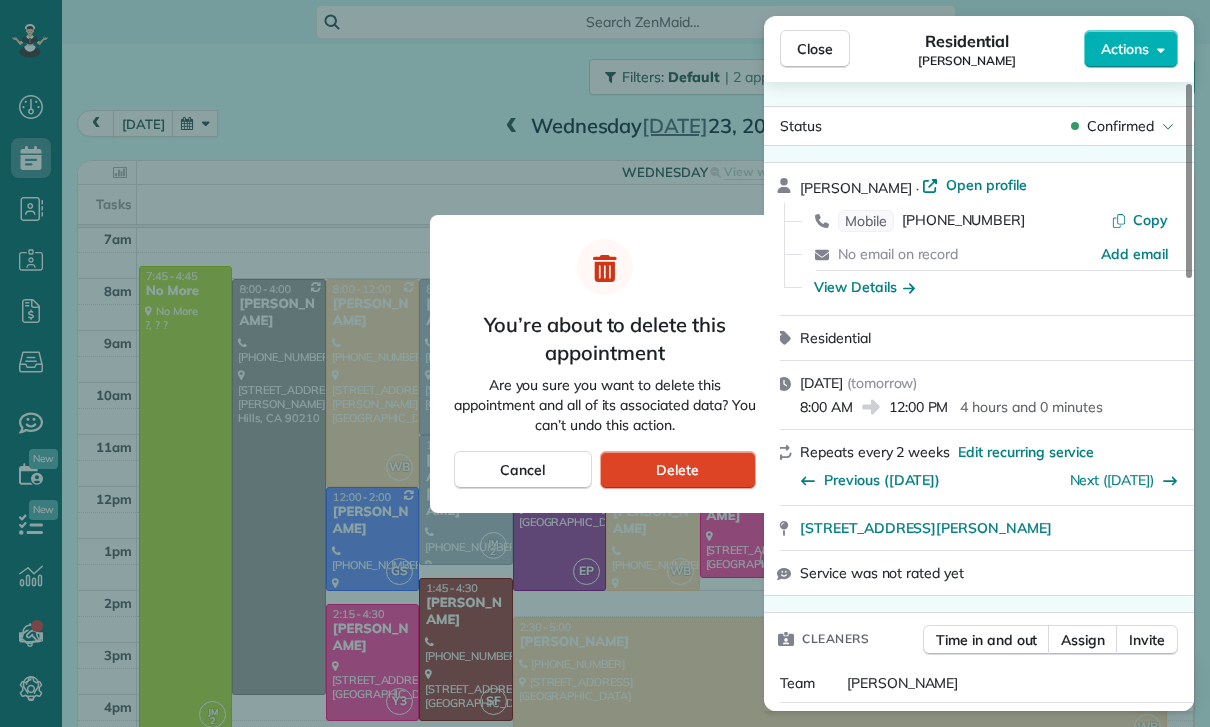 click on "Delete" at bounding box center (677, 470) 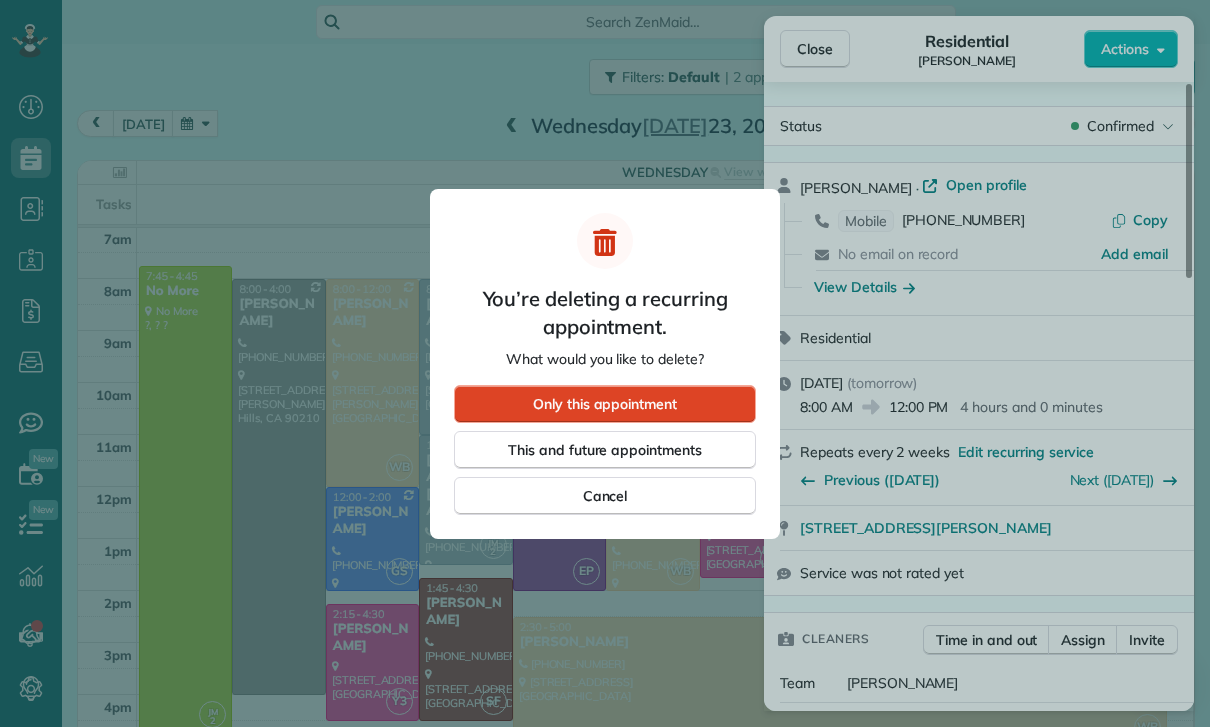 click on "Only this appointment" at bounding box center [605, 404] 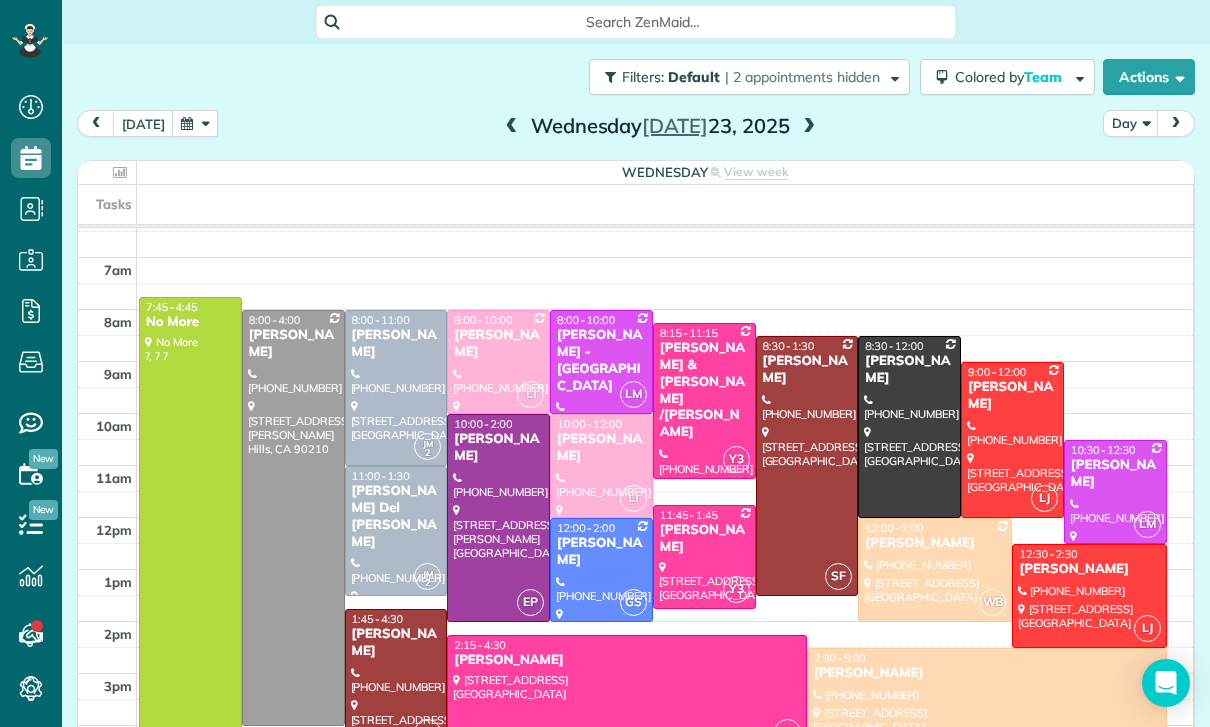 scroll, scrollTop: 157, scrollLeft: 0, axis: vertical 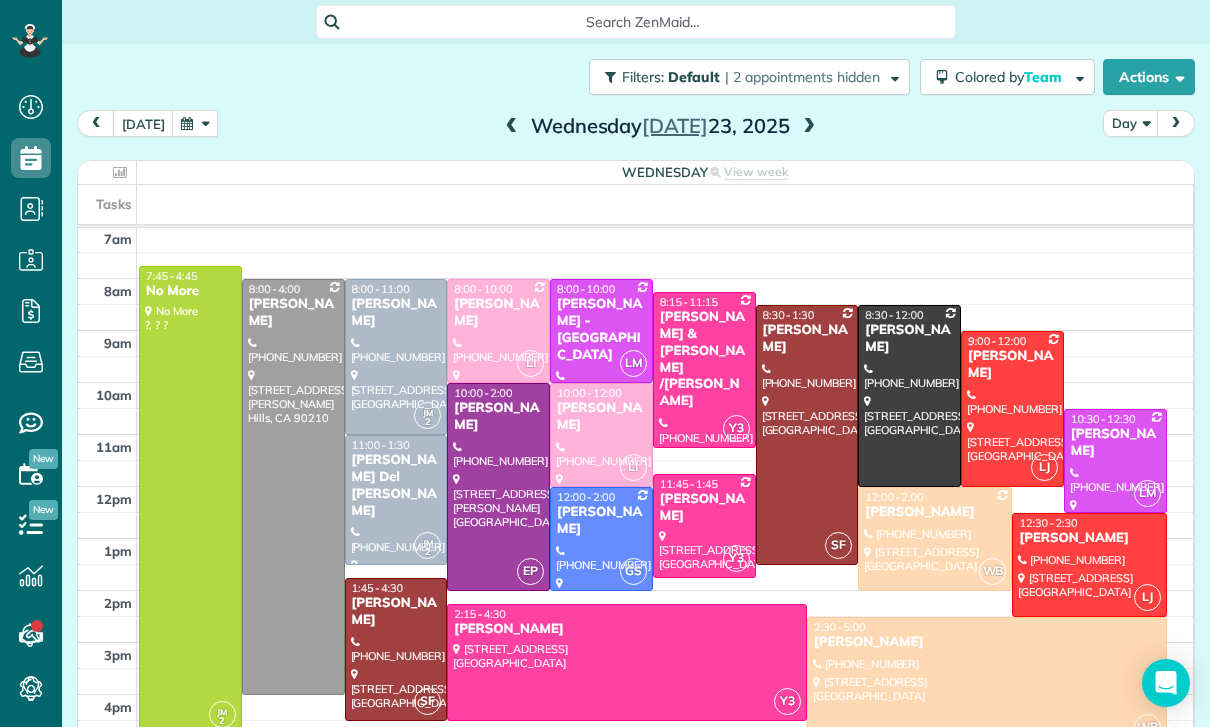 click at bounding box center [935, 539] 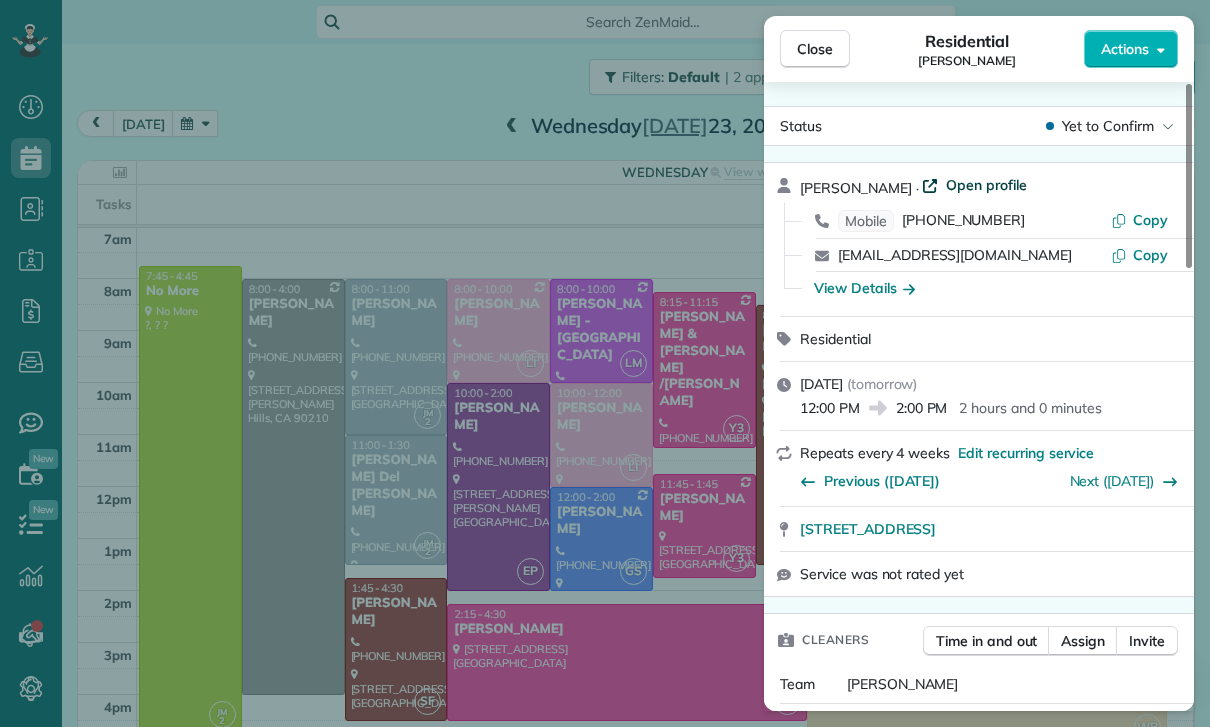 click on "Open profile" at bounding box center [986, 185] 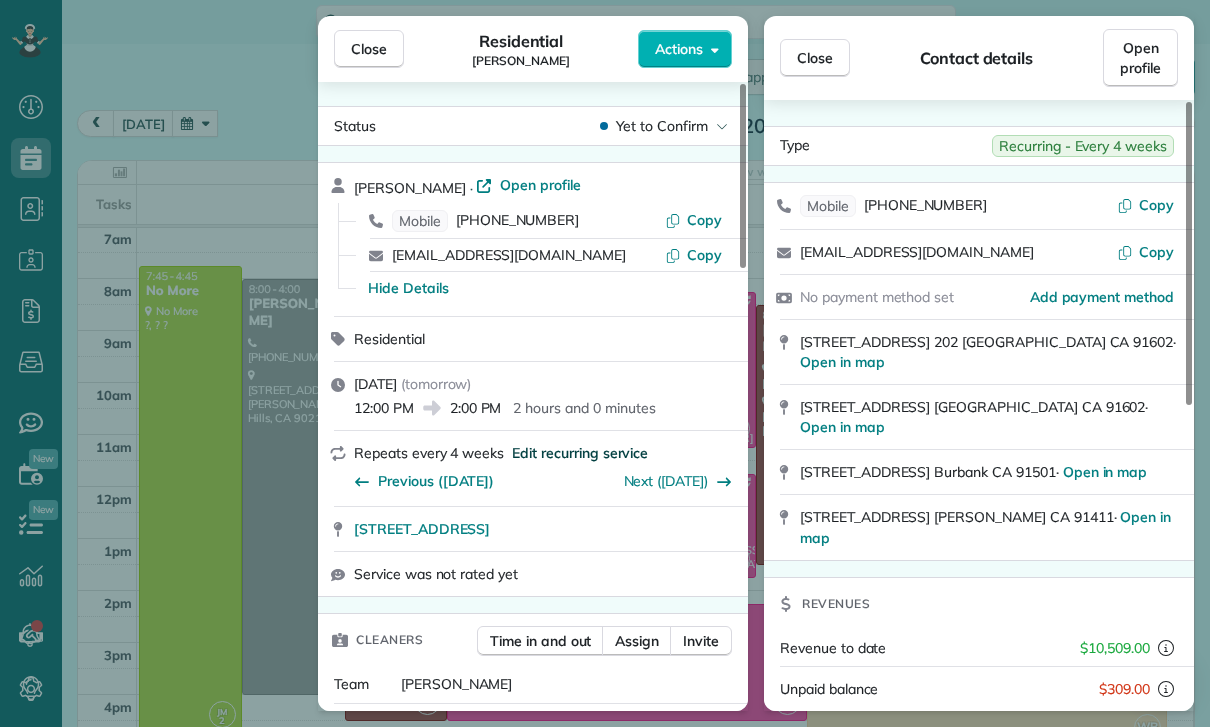 click on "Edit recurring service" at bounding box center [580, 453] 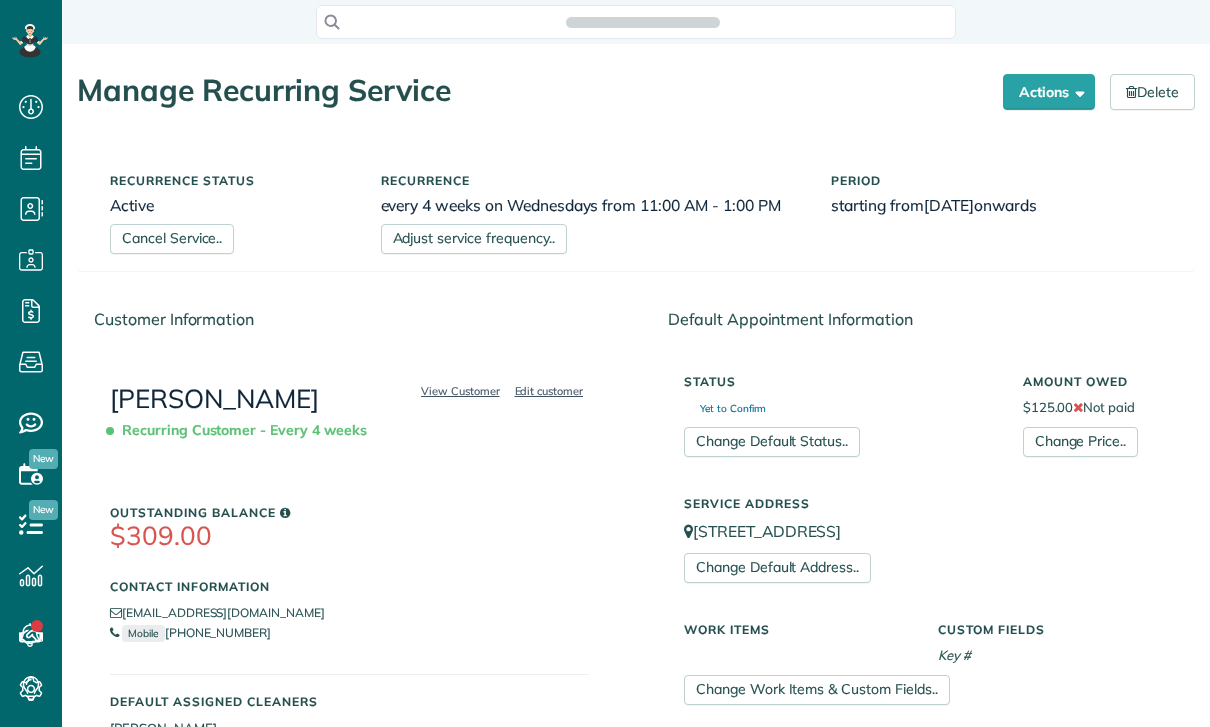 scroll, scrollTop: 0, scrollLeft: 0, axis: both 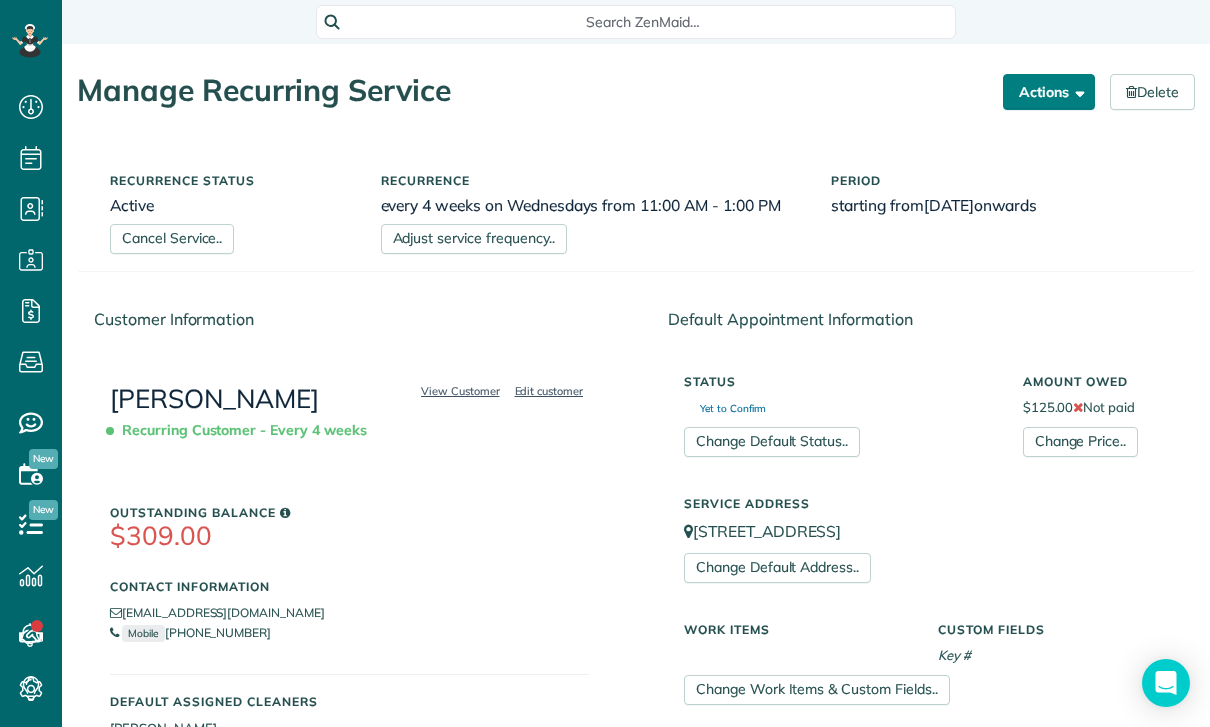 click on "Actions" at bounding box center [1049, 92] 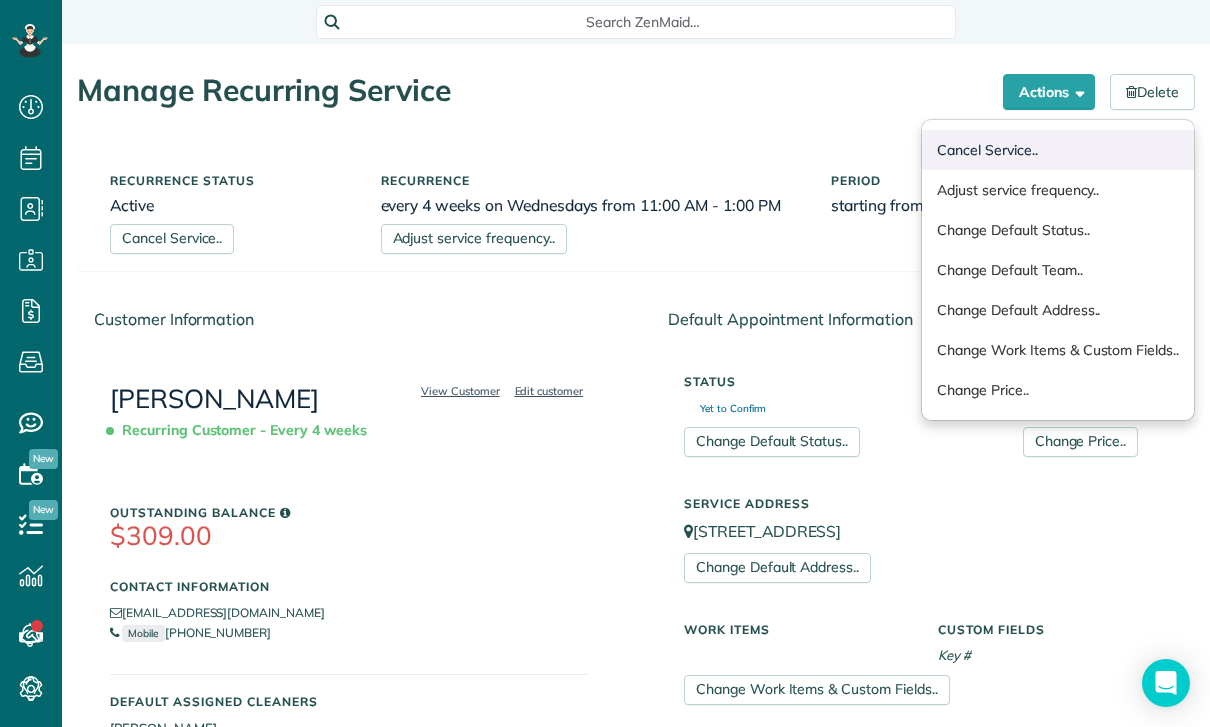 click on "Cancel Service.." at bounding box center [1058, 150] 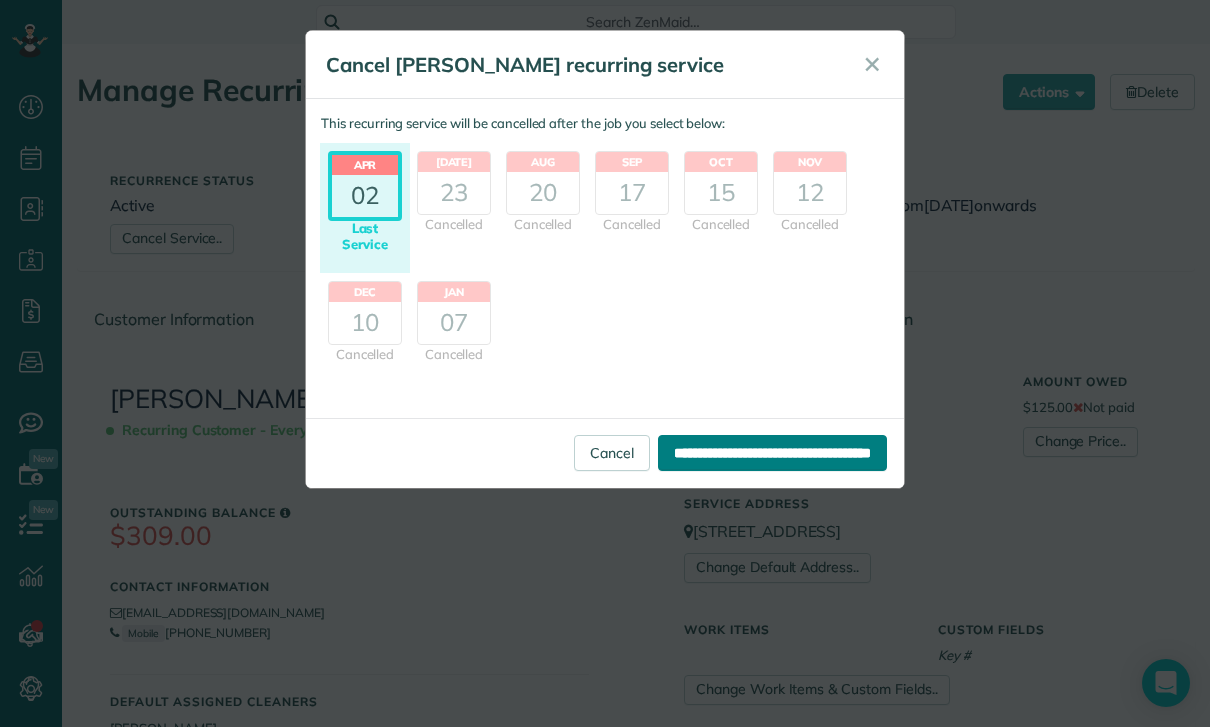 click on "**********" at bounding box center [772, 453] 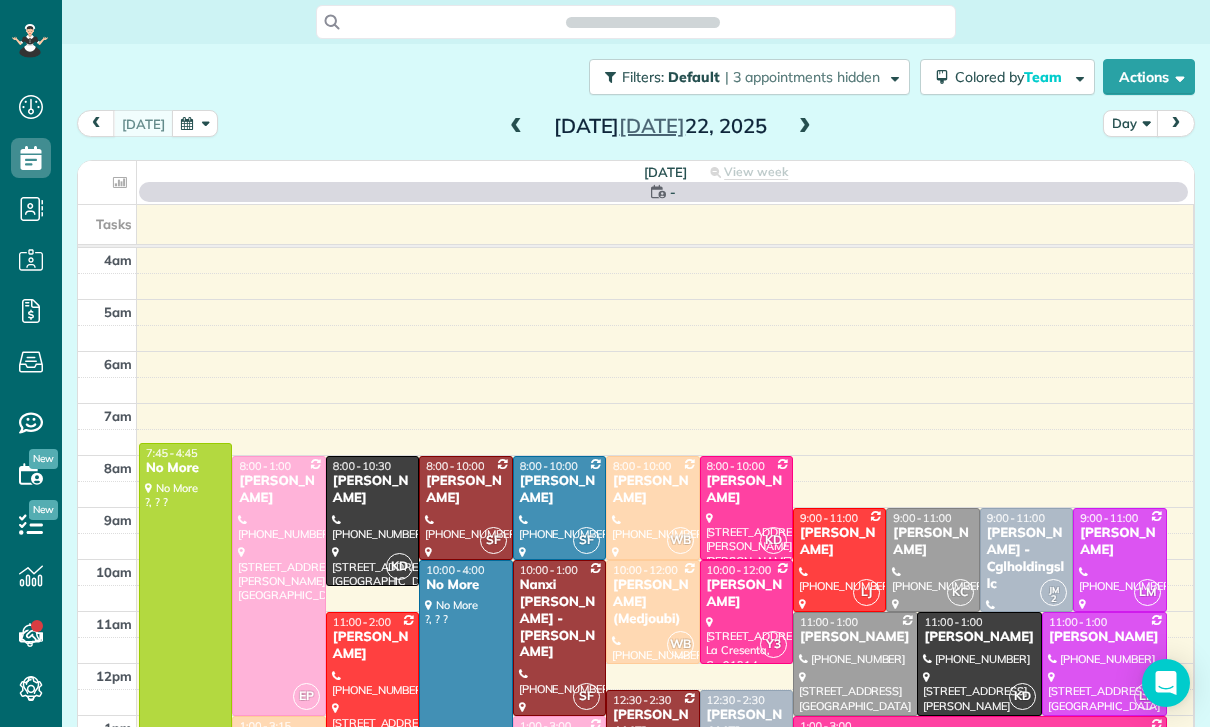 scroll, scrollTop: 0, scrollLeft: 0, axis: both 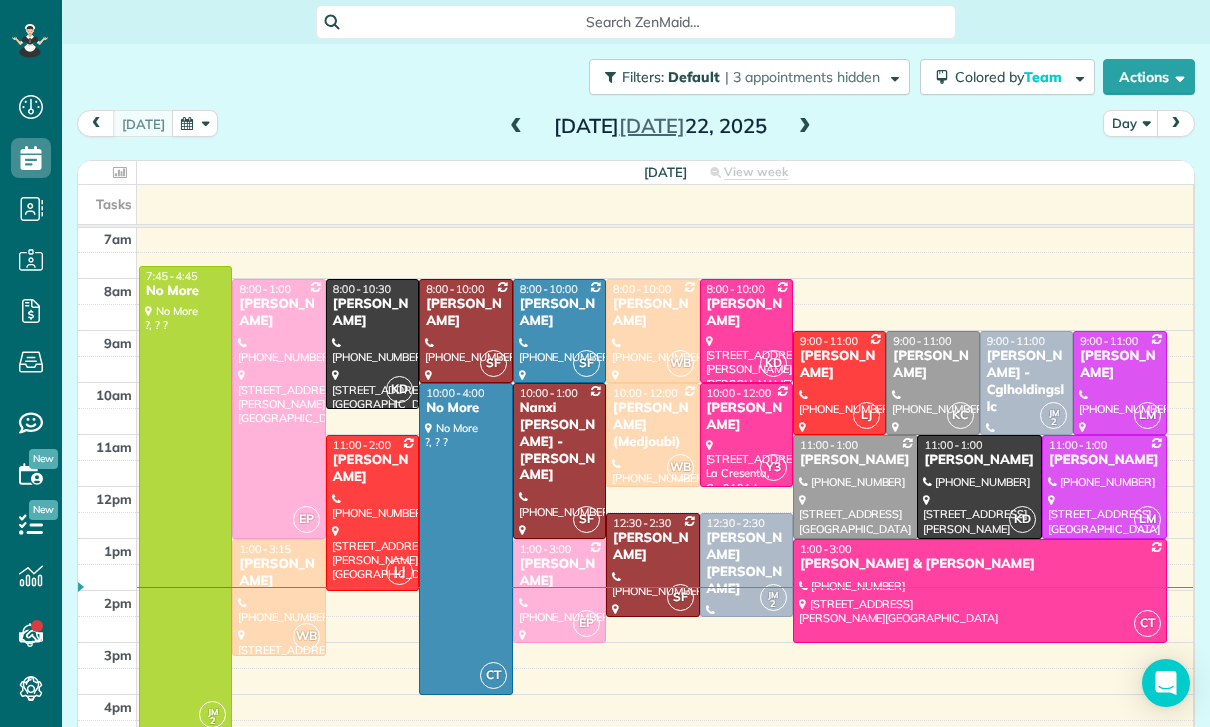 click at bounding box center [805, 127] 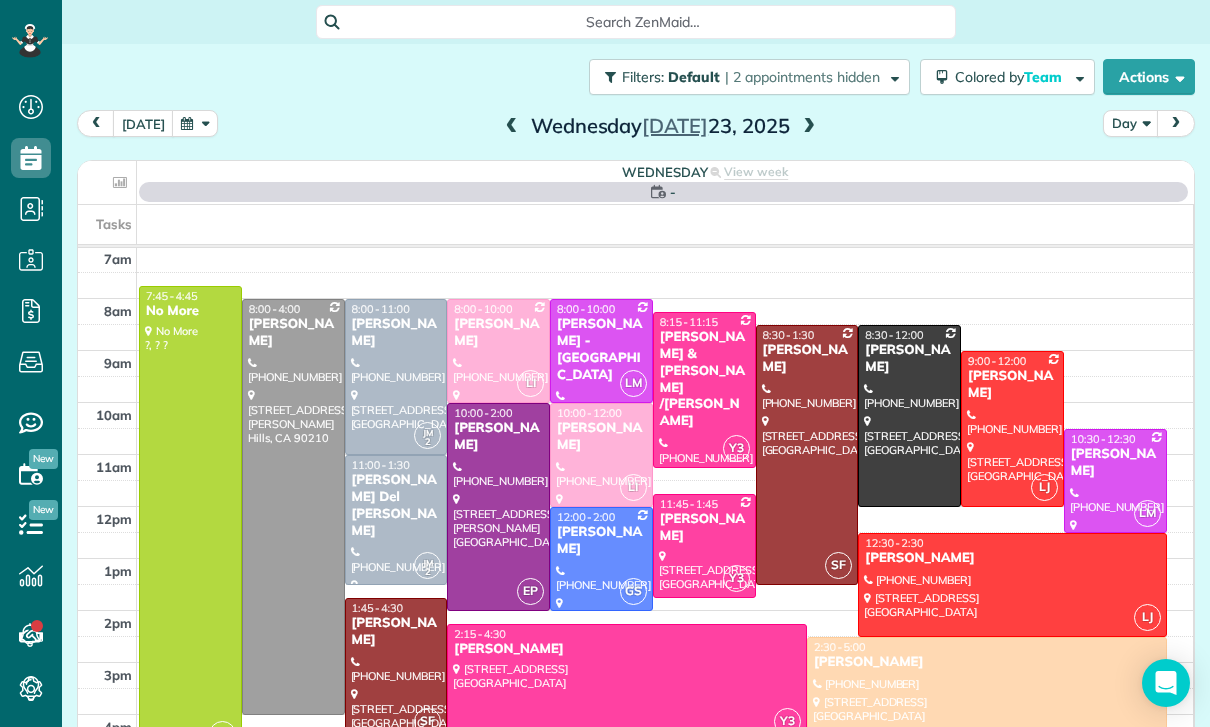 scroll, scrollTop: 157, scrollLeft: 0, axis: vertical 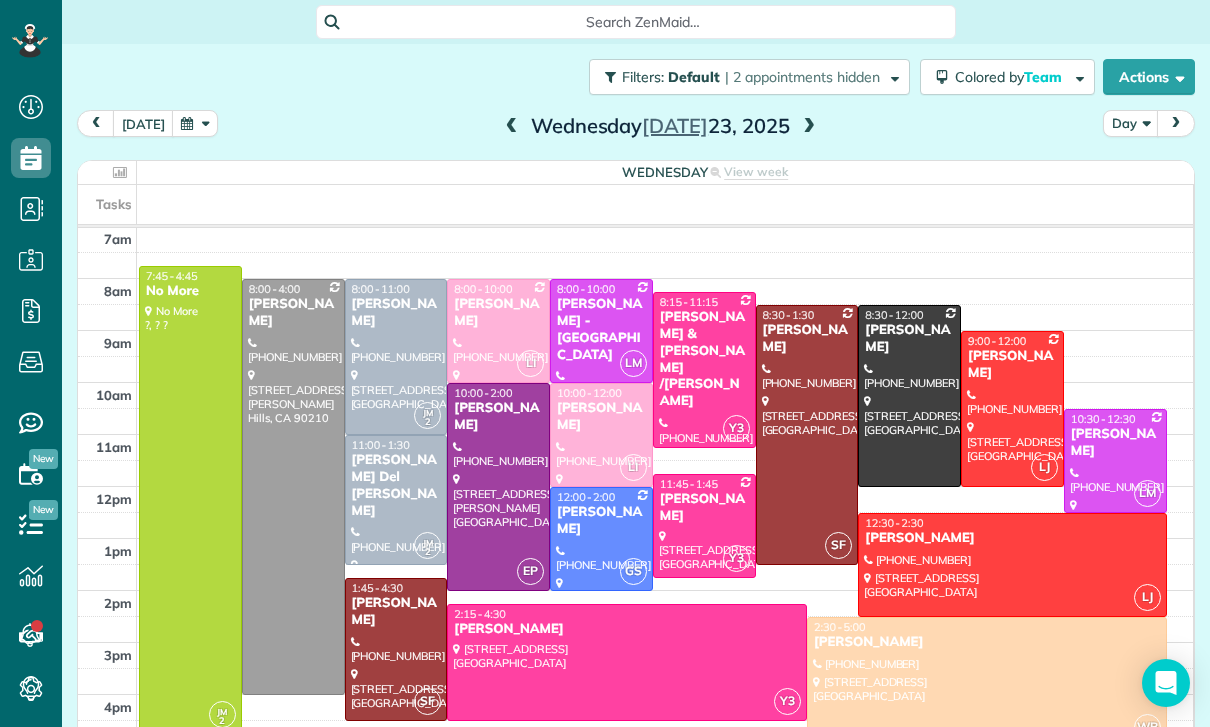 click at bounding box center [396, 500] 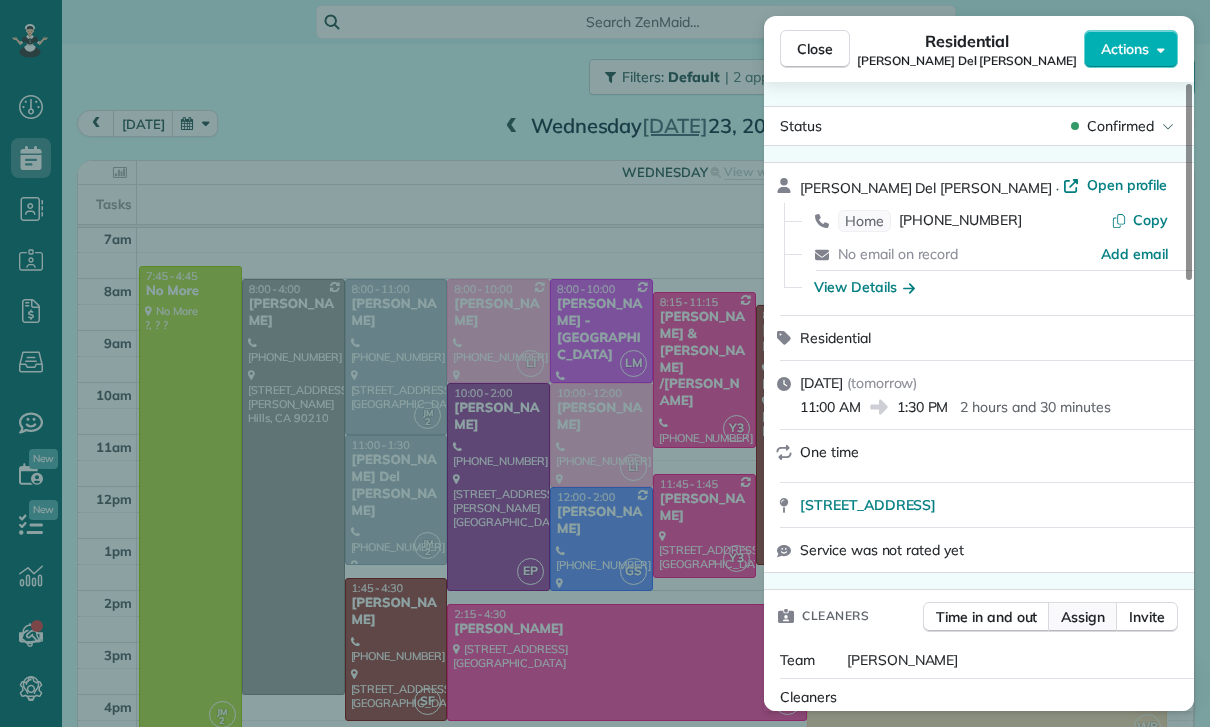 click on "Assign" at bounding box center [1083, 617] 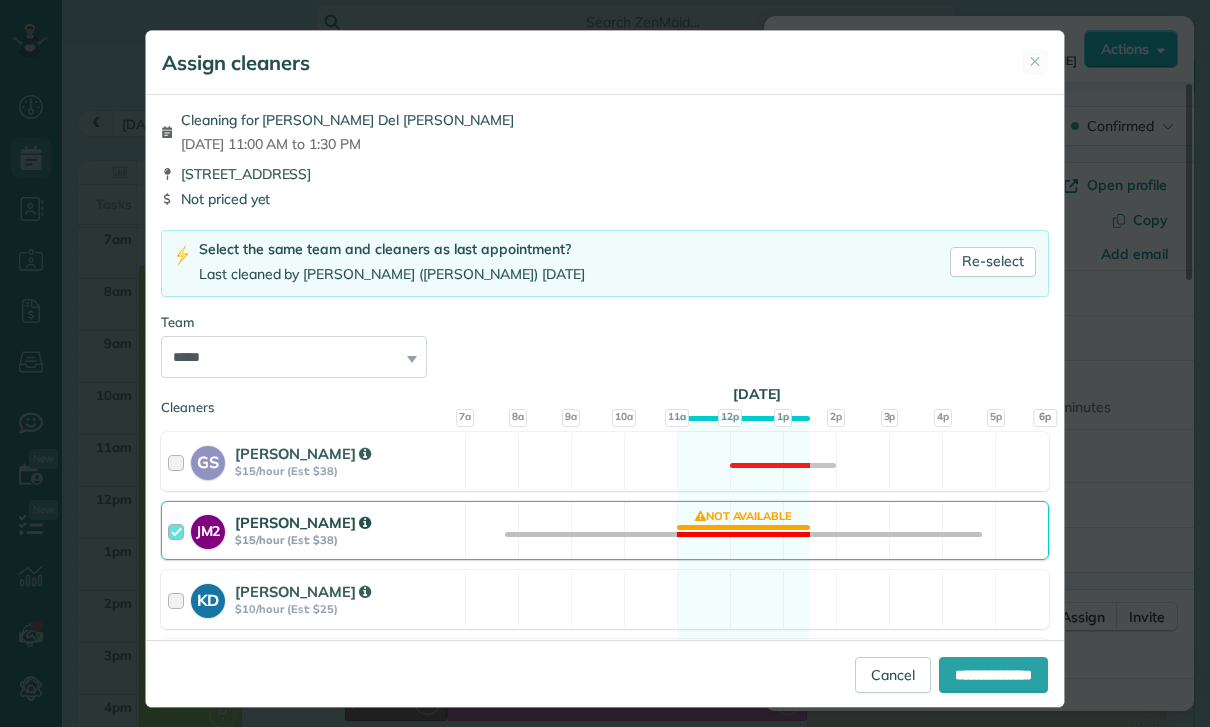 click on "**********" at bounding box center [294, 357] 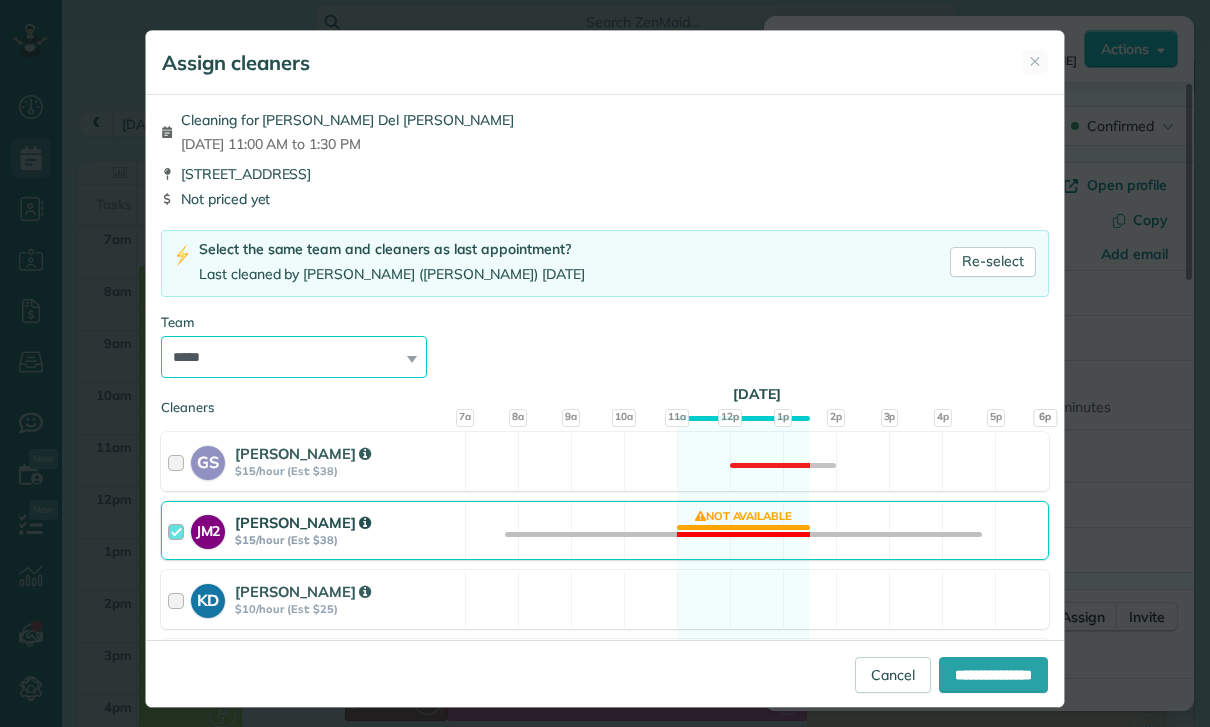 select on "***" 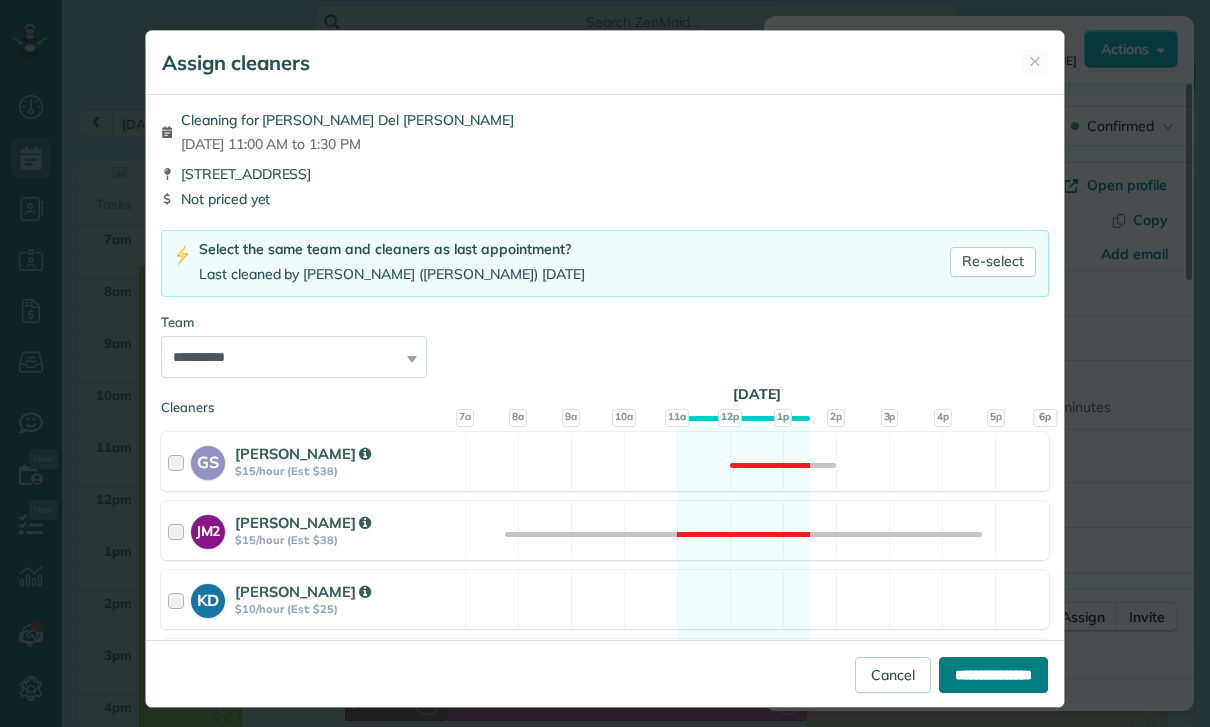 click on "**********" at bounding box center (993, 675) 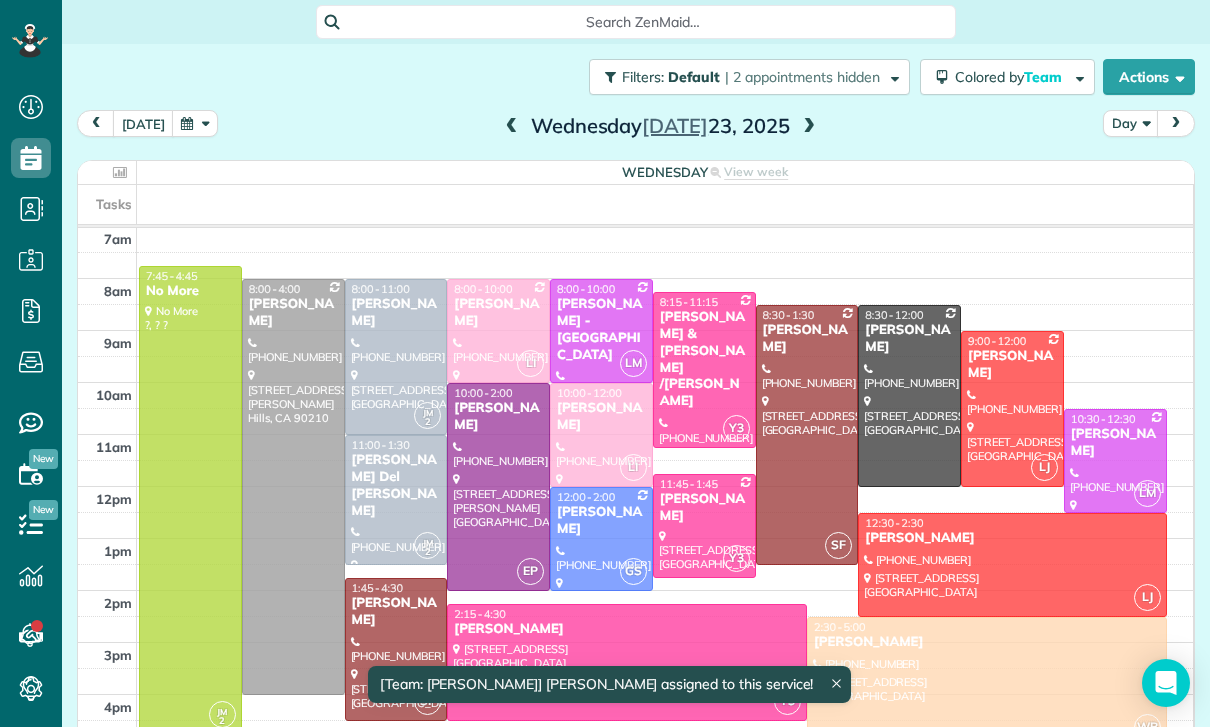 scroll, scrollTop: 157, scrollLeft: 0, axis: vertical 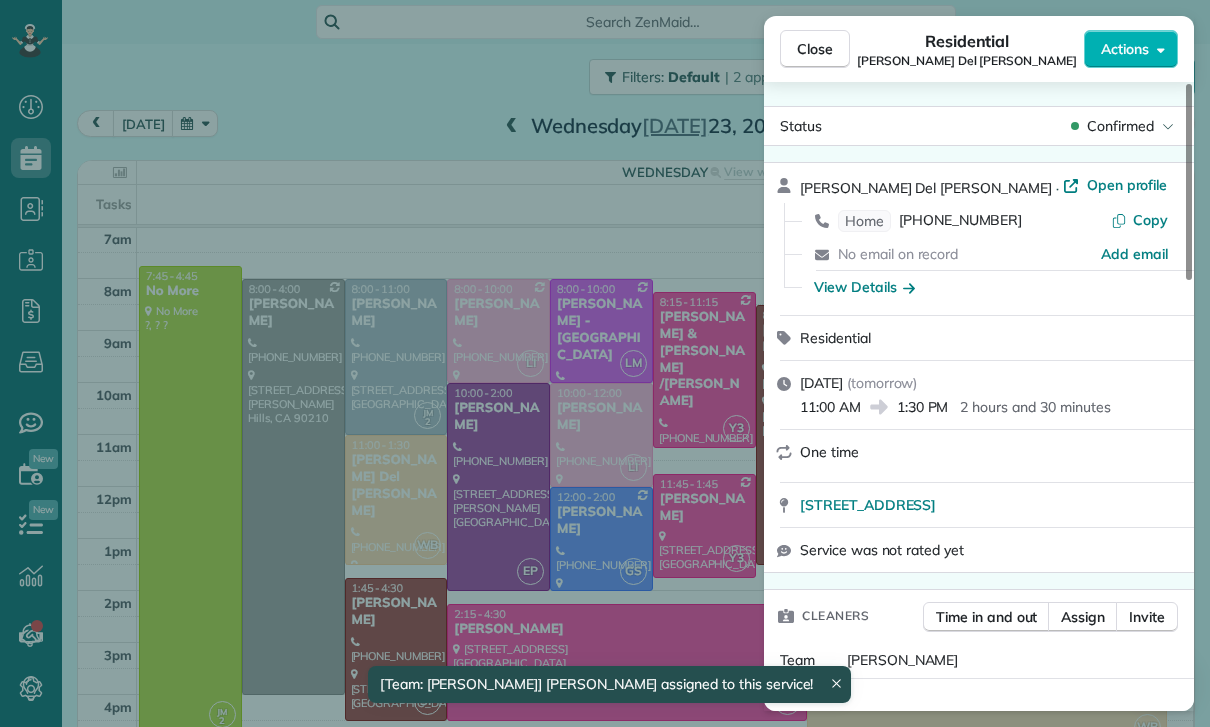 click on "Close Residential Daphne Del rosario Actions Status Confirmed Daphne Del rosario · Open profile Home (323) 999-8238 Copy No email on record Add email View Details Residential Wednesday, July 23, 2025 ( tomorrow ) 11:00 AM 1:30 PM 2 hours and 30 minutes One time 1032 Orange Grove Avenue Los Angeles CA 90019 Service was not rated yet Cleaners Time in and out Assign Invite Team Wendy Cleaners Wendy   Bonilla 11:00 AM 1:30 PM Checklist Try Now Keep this appointment up to your standards. Stay on top of every detail, keep your cleaners organised, and your client happy. Assign a checklist Watch a 5 min demo Billing Billing actions Price $0.00 Overcharge $0.00 Discount $0.00 Coupon discount - Primary tax - Secondary tax - Total appointment price $0.00 Tips collected New feature! $0.00 Mark as paid Total including tip $0.00 Get paid online in no-time! Send an invoice and reward your cleaners with tips Charge customer credit card Appointment custom fields Key # - Work items No work items to display Notes Appointment 0" at bounding box center (605, 363) 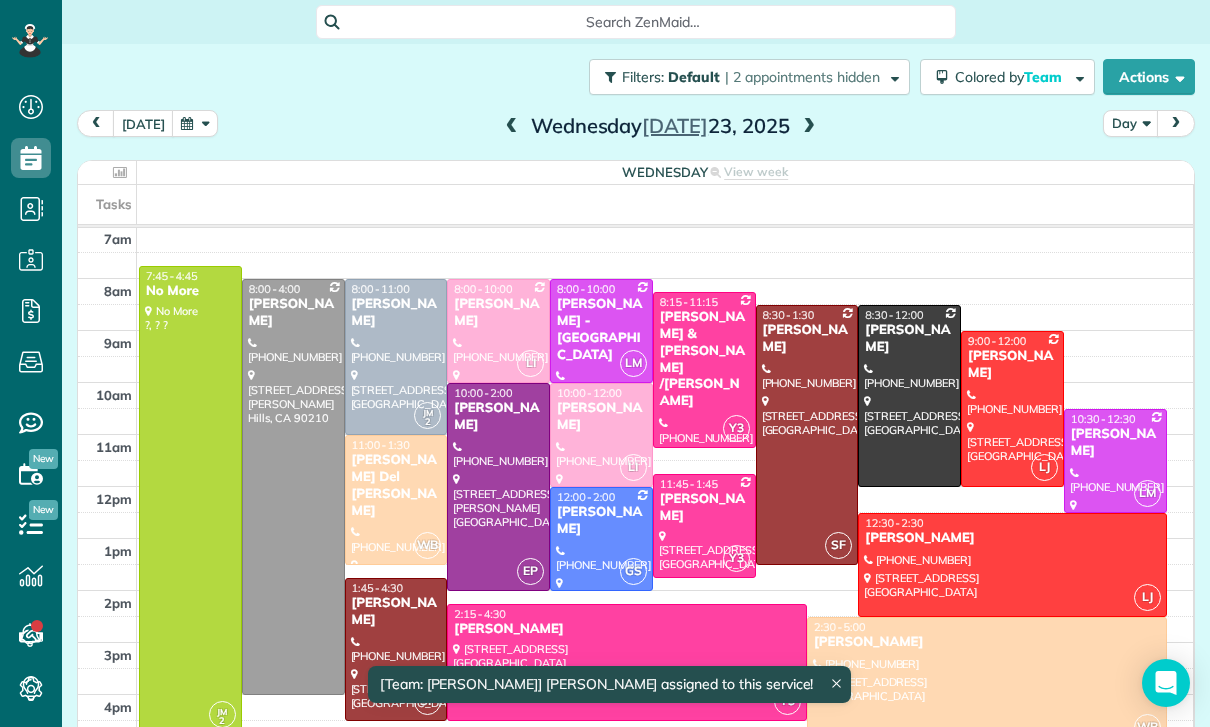 click at bounding box center (396, 357) 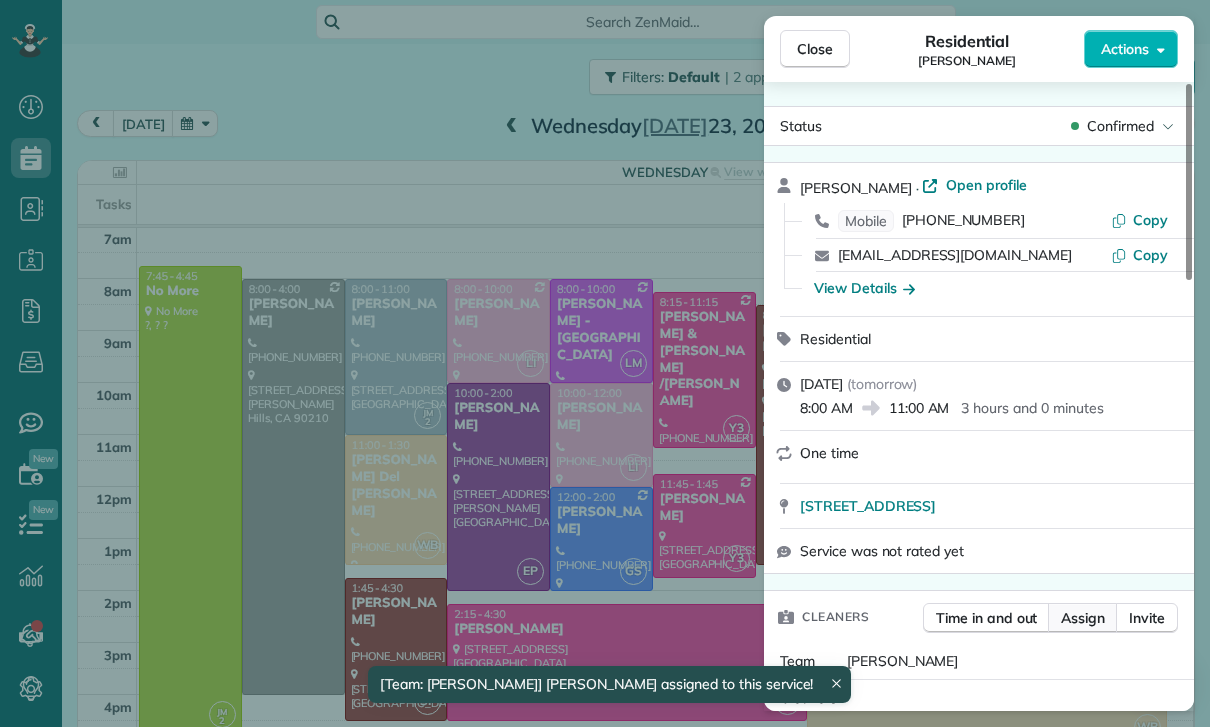 click on "Assign" at bounding box center (1083, 618) 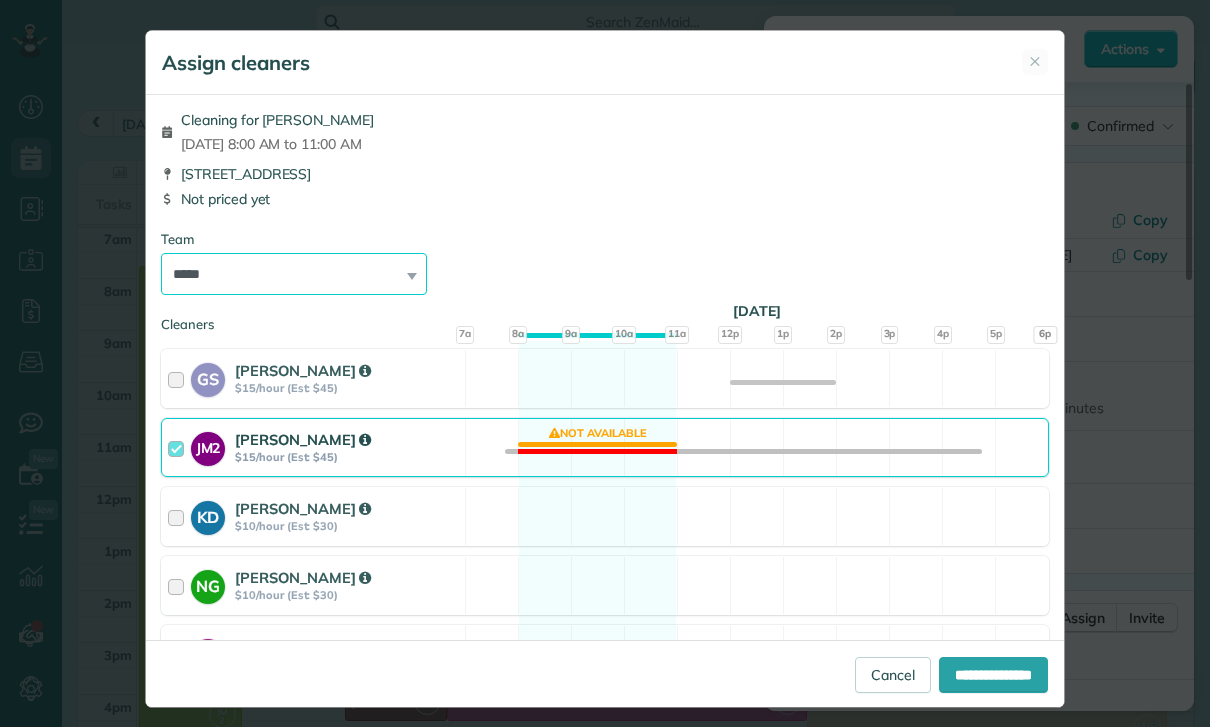 click on "**********" at bounding box center [294, 274] 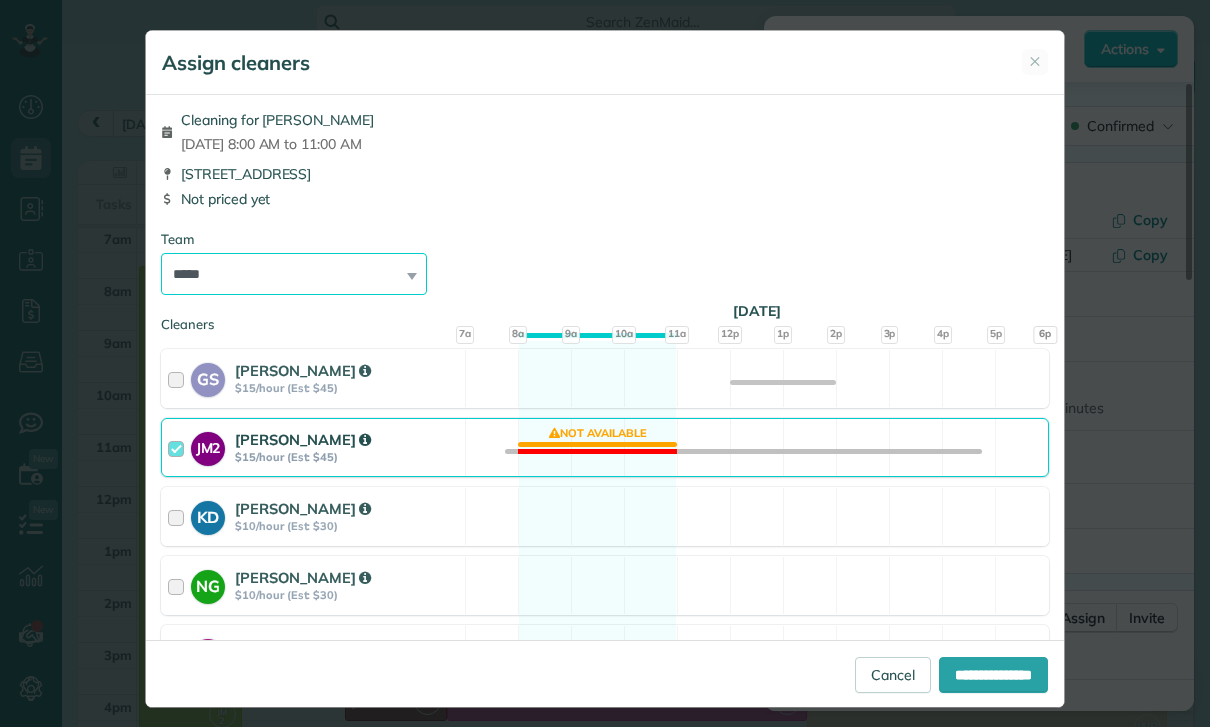 select on "***" 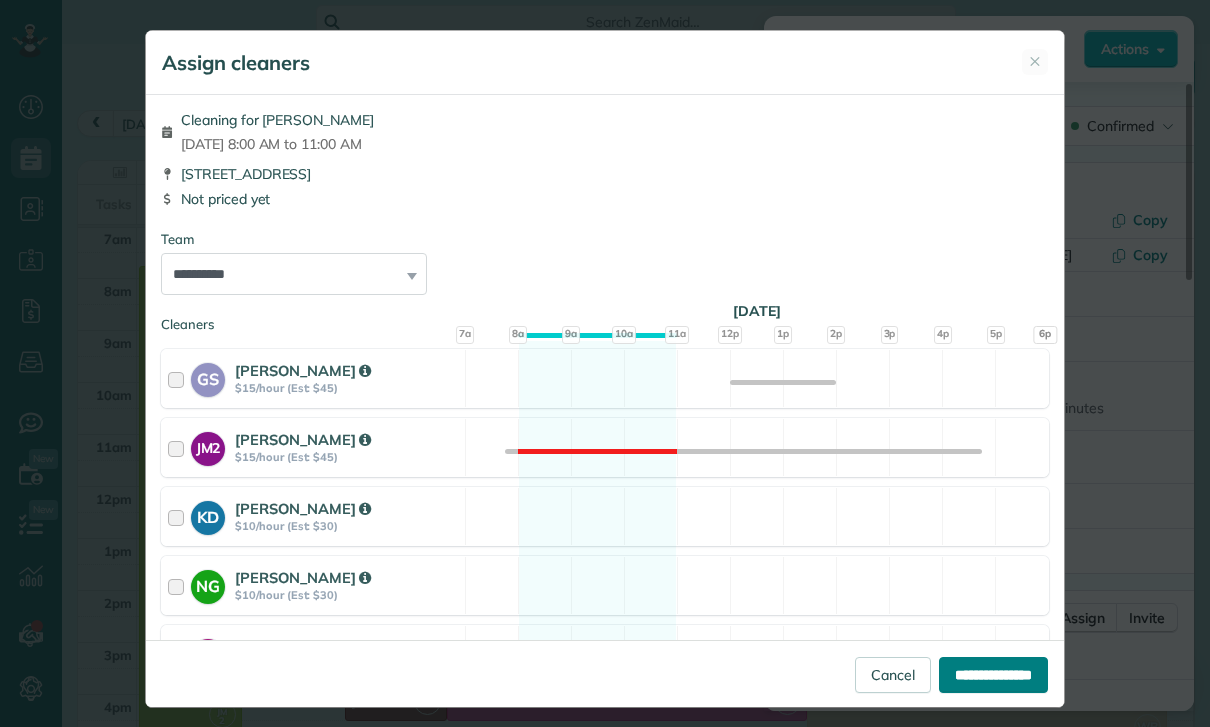 click on "**********" at bounding box center (993, 675) 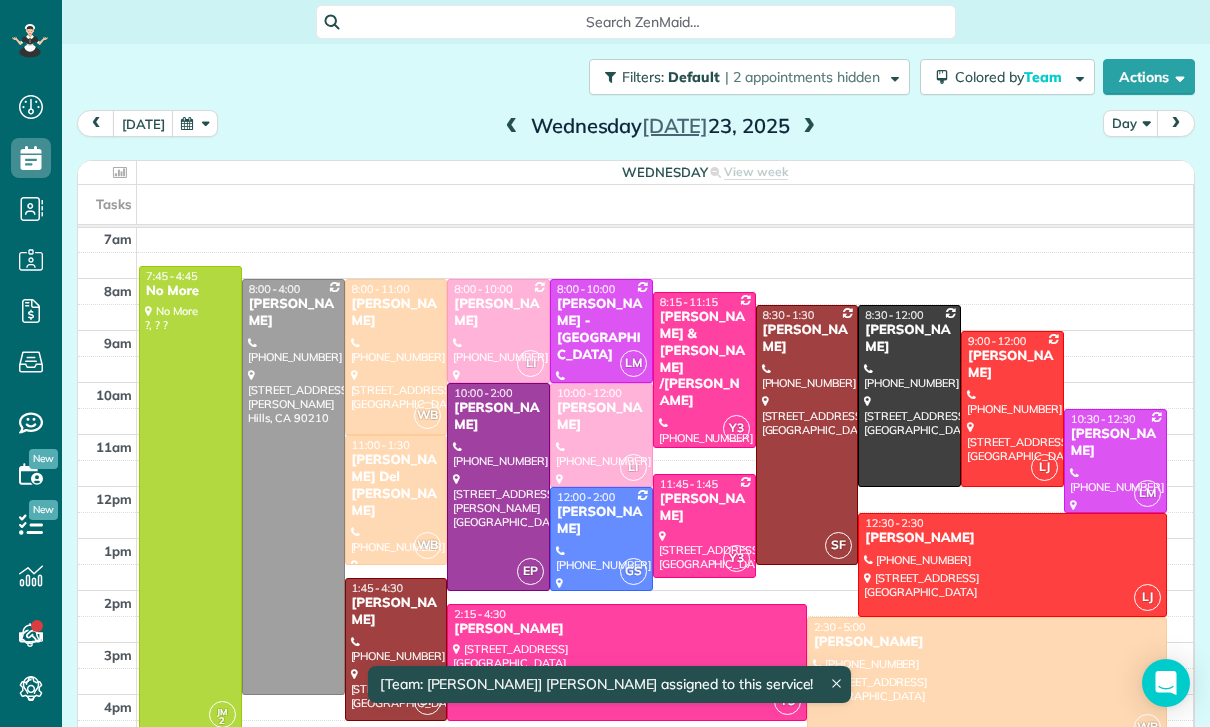 scroll, scrollTop: 157, scrollLeft: 0, axis: vertical 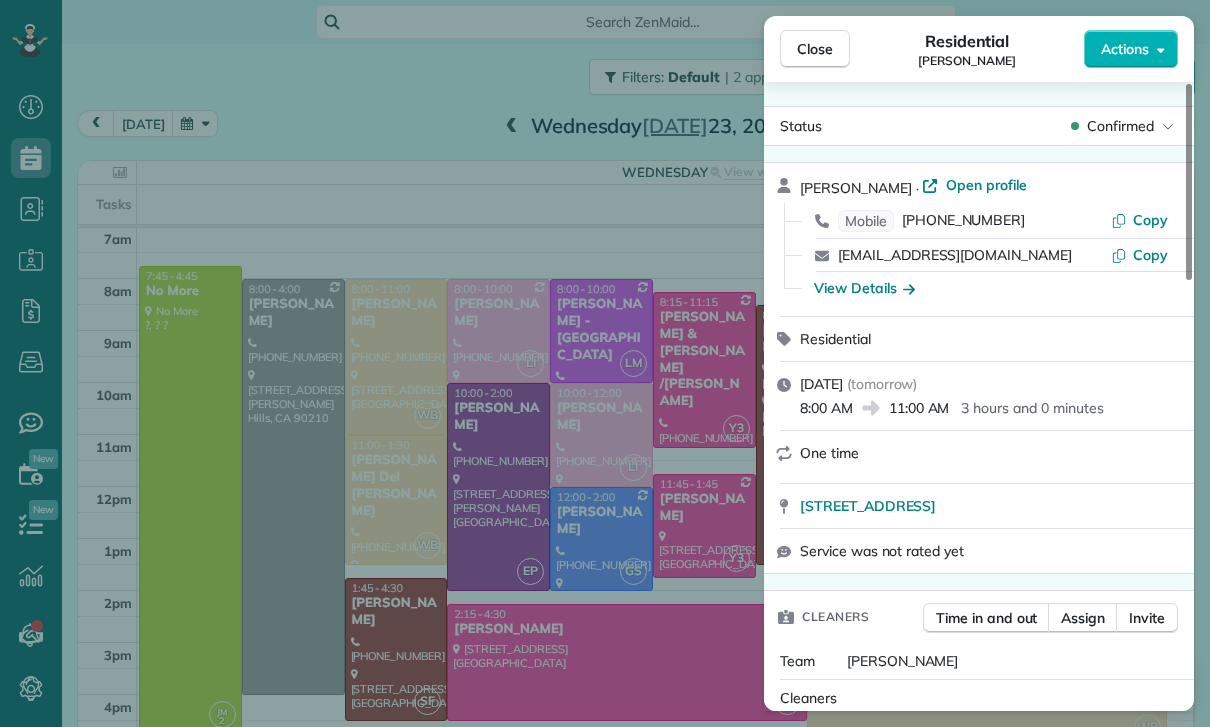 click on "Close Residential Christina Repola Actions Status Confirmed Christina Repola · Open profile Mobile (213) 712-5462 Copy chrisrepola@gmail.com Copy View Details Residential Wednesday, July 23, 2025 ( tomorrow ) 8:00 AM 11:00 AM 3 hours and 0 minutes One time 311 South Lincoln Street Burbank CA 91506 Service was not rated yet Cleaners Time in and out Assign Invite Team Wendy Cleaners Wendy   Bonilla 8:00 AM 11:00 AM Checklist Try Now Keep this appointment up to your standards. Stay on top of every detail, keep your cleaners organised, and your client happy. Assign a checklist Watch a 5 min demo Billing Billing actions Price $0.00 Overcharge $0.00 Discount $0.00 Coupon discount - Primary tax - Secondary tax - Total appointment price $0.00 Tips collected New feature! $0.00 Mark as paid Total including tip $0.00 Get paid online in no-time! Send an invoice and reward your cleaners with tips Charge customer credit card Appointment custom fields Key # - Work items No work items to display Notes Appointment 0 Customer" at bounding box center (605, 363) 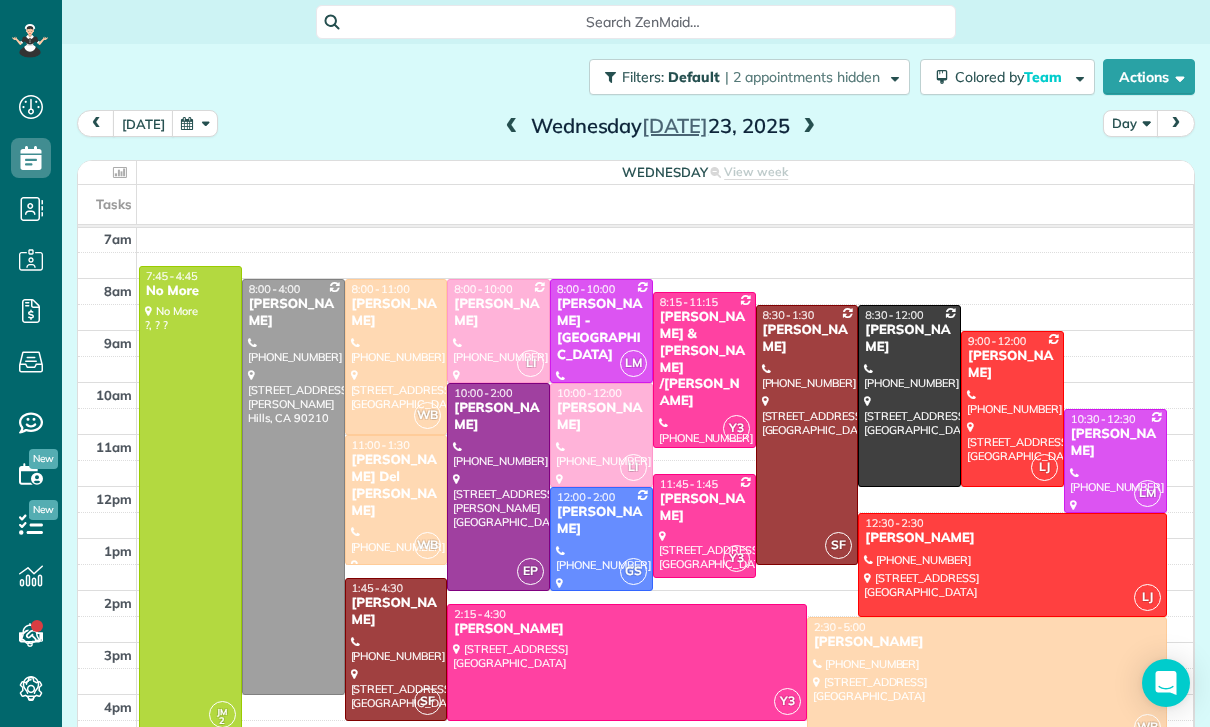 click at bounding box center (195, 123) 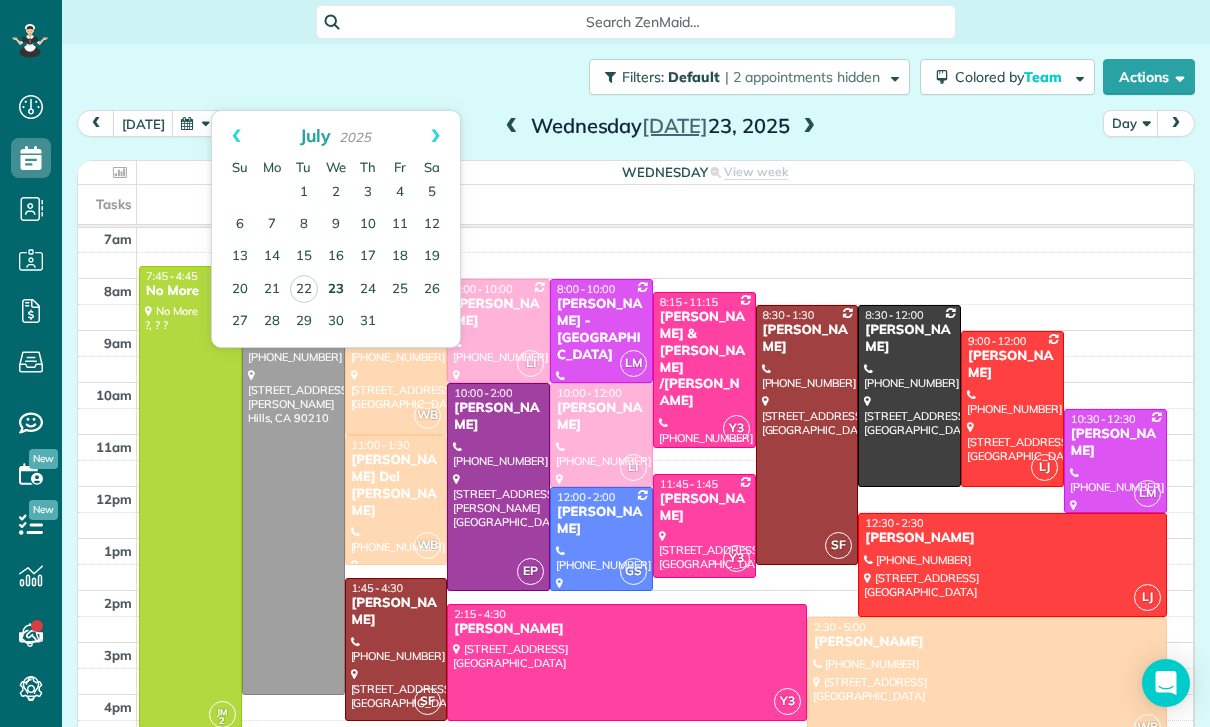 click on "23" at bounding box center [336, 290] 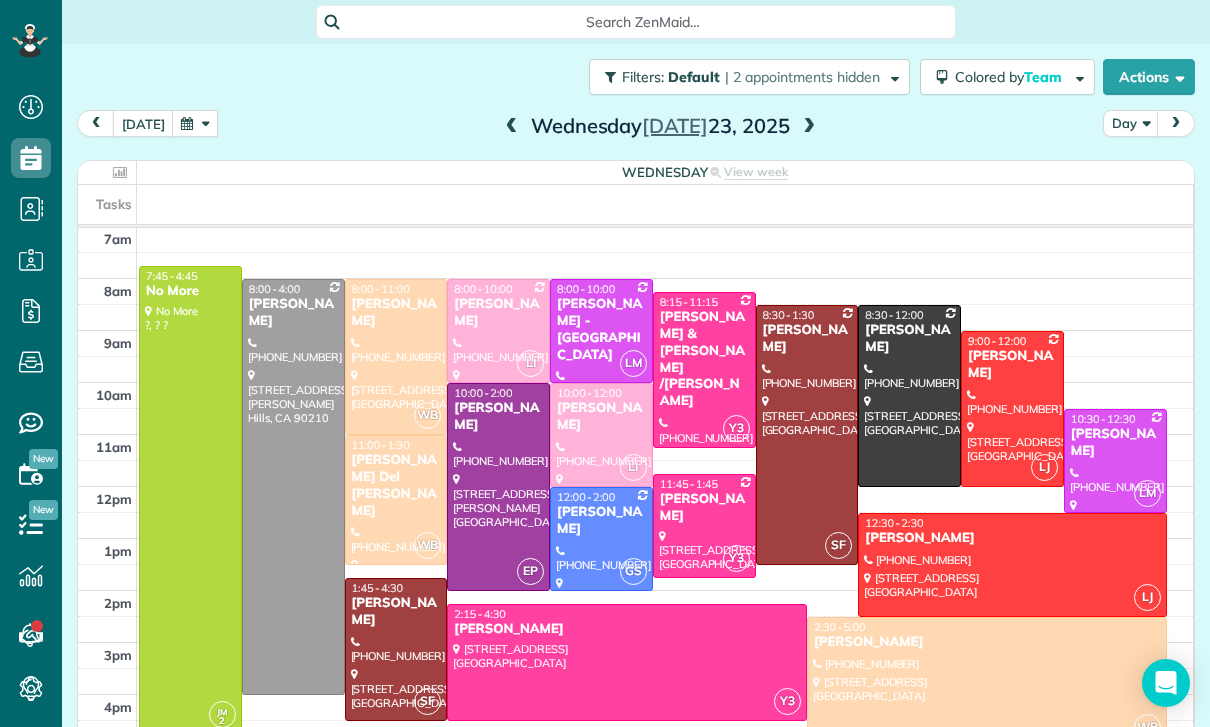 scroll, scrollTop: 126, scrollLeft: 0, axis: vertical 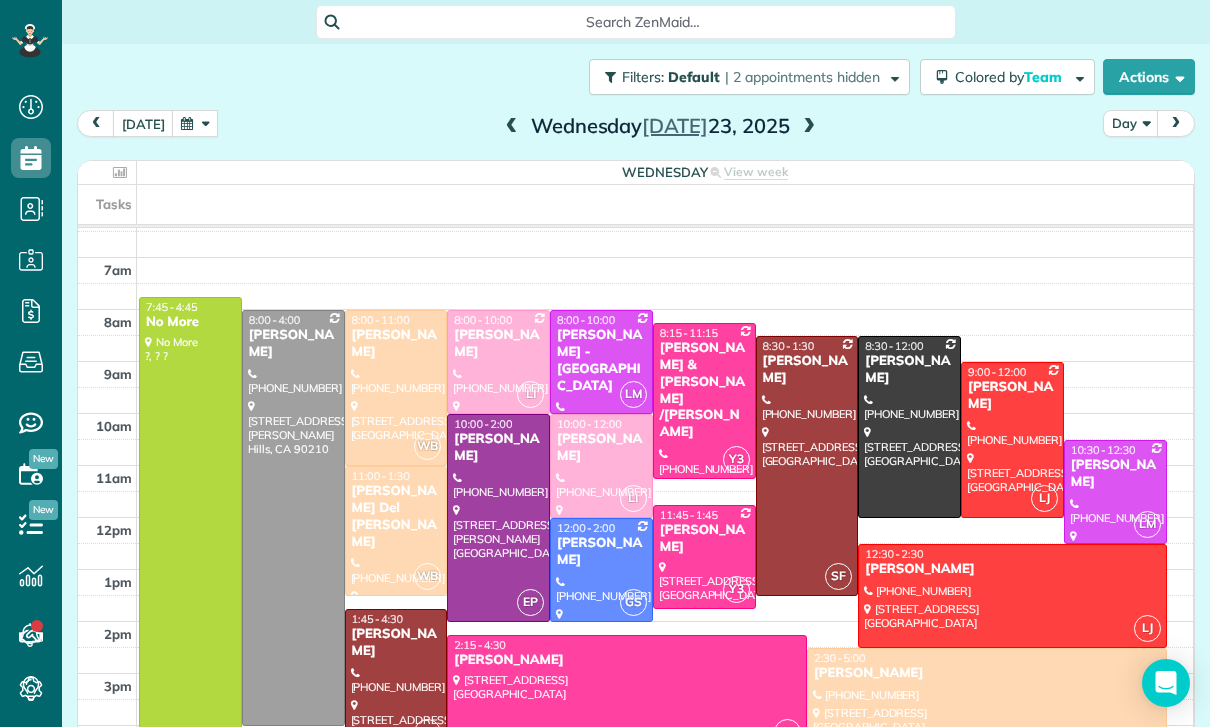click at bounding box center [809, 127] 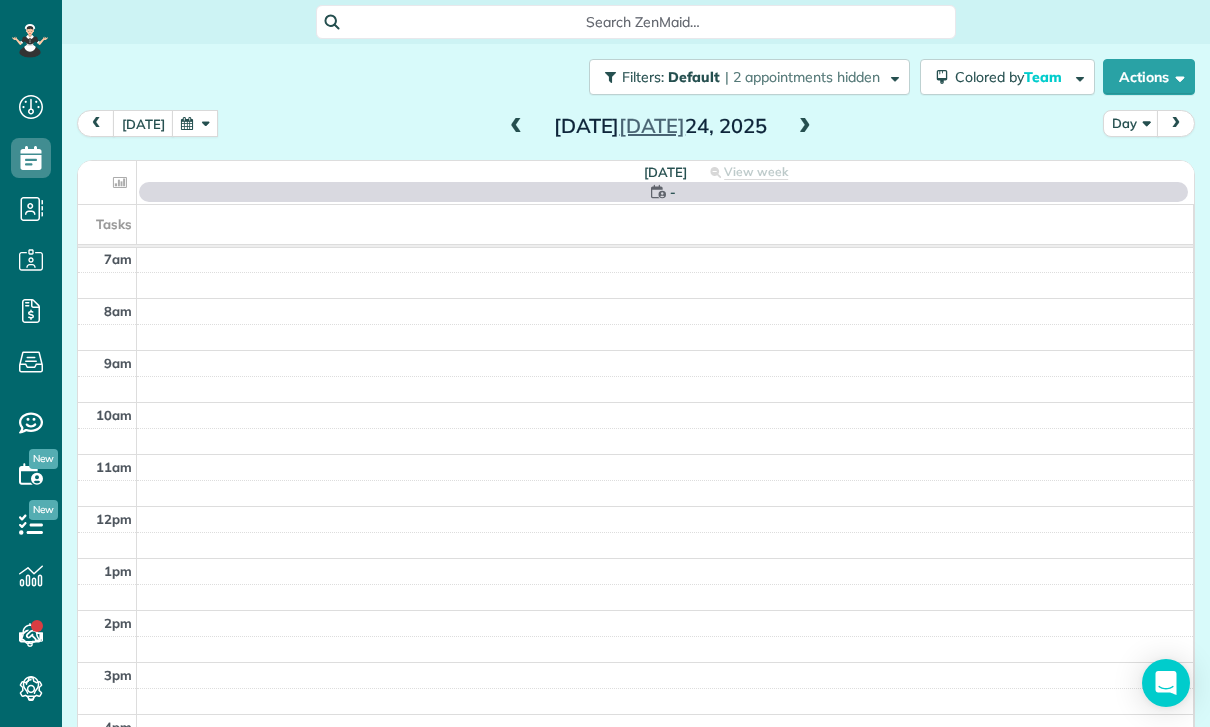 scroll, scrollTop: 157, scrollLeft: 0, axis: vertical 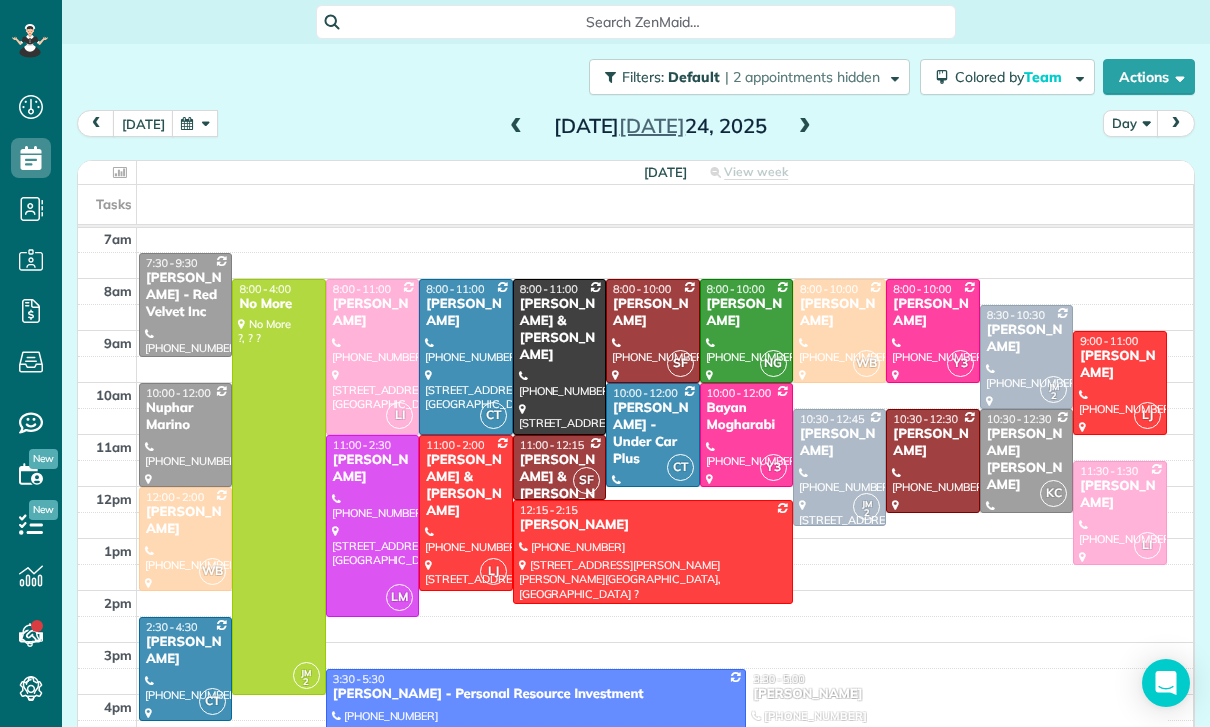 click on "Rylie Barlowe" at bounding box center [1026, 339] 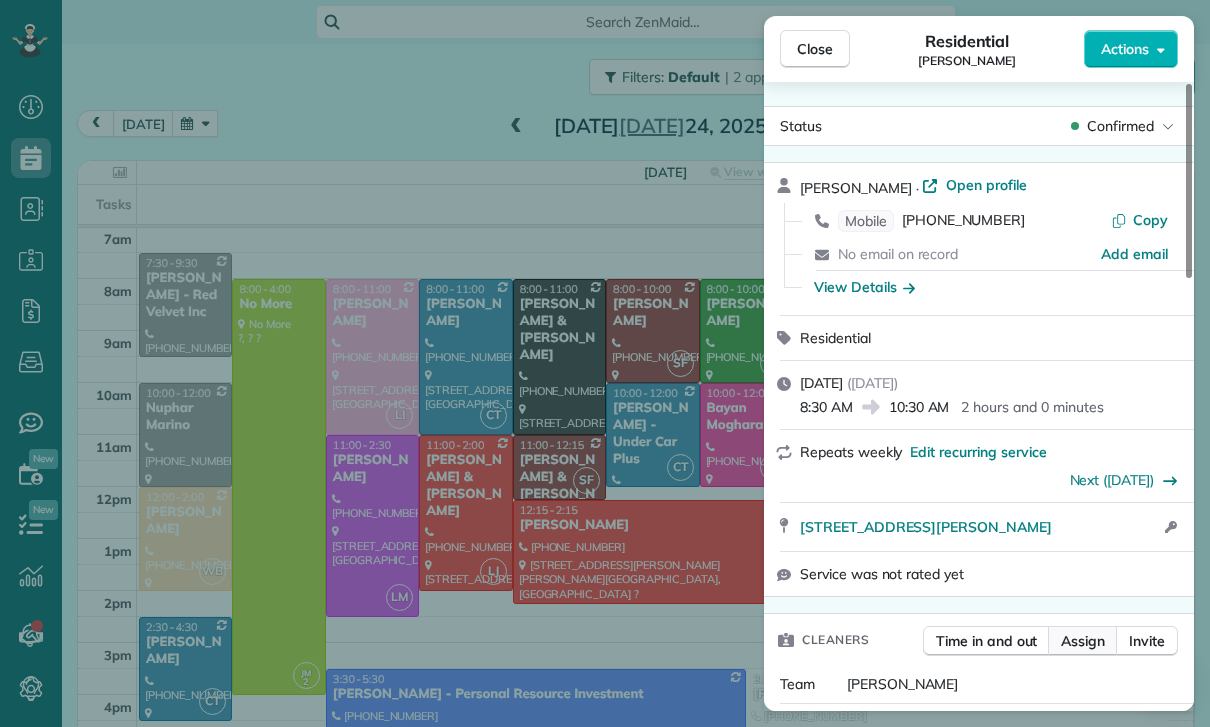click on "Assign" at bounding box center [1083, 641] 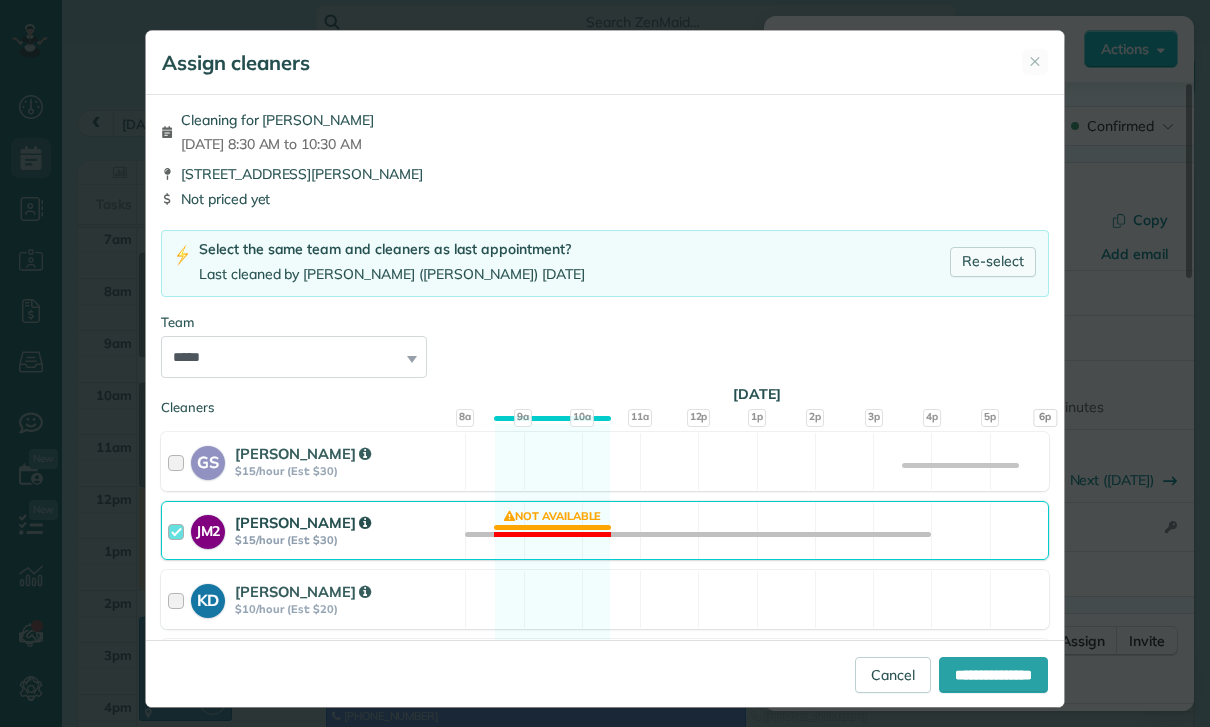 click on "Re-select" at bounding box center [993, 262] 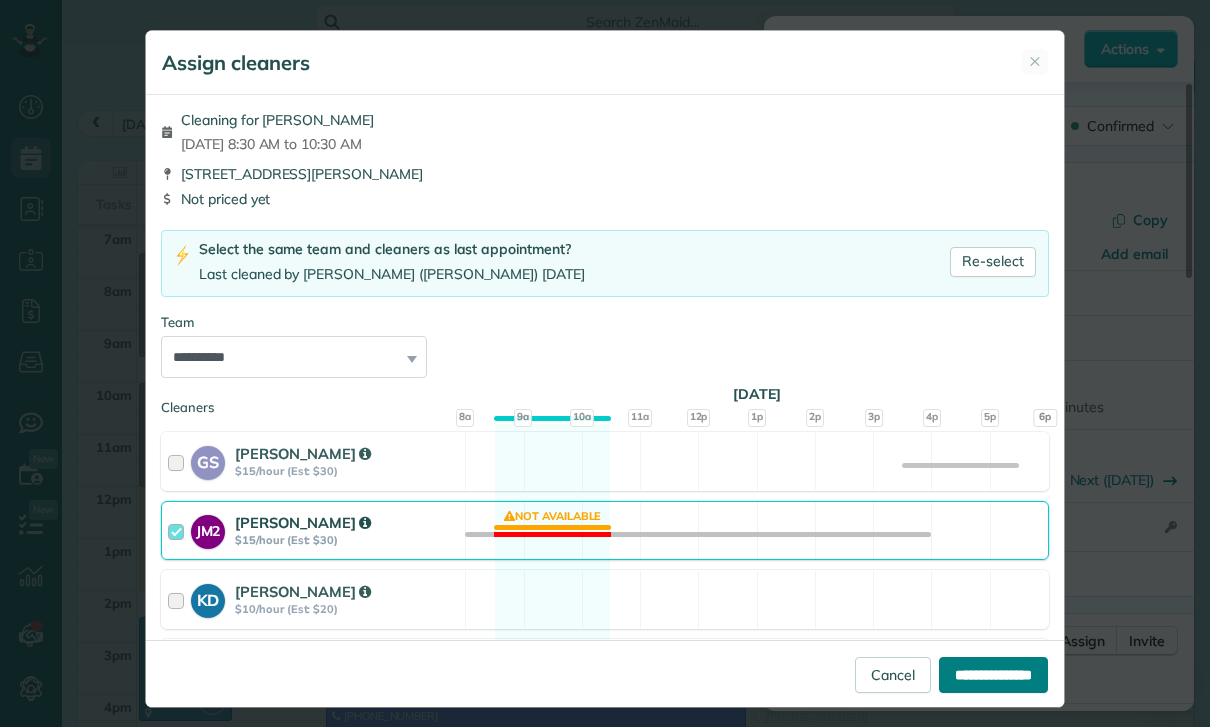 click on "**********" at bounding box center [993, 675] 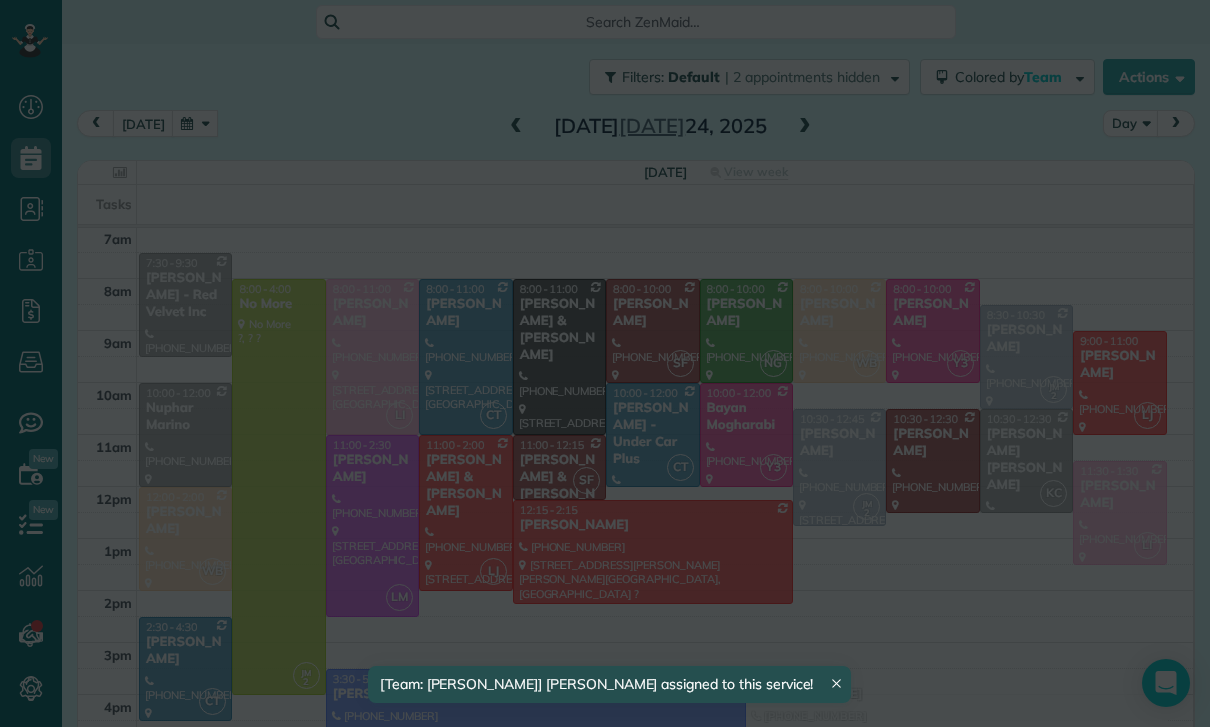 scroll, scrollTop: 157, scrollLeft: 0, axis: vertical 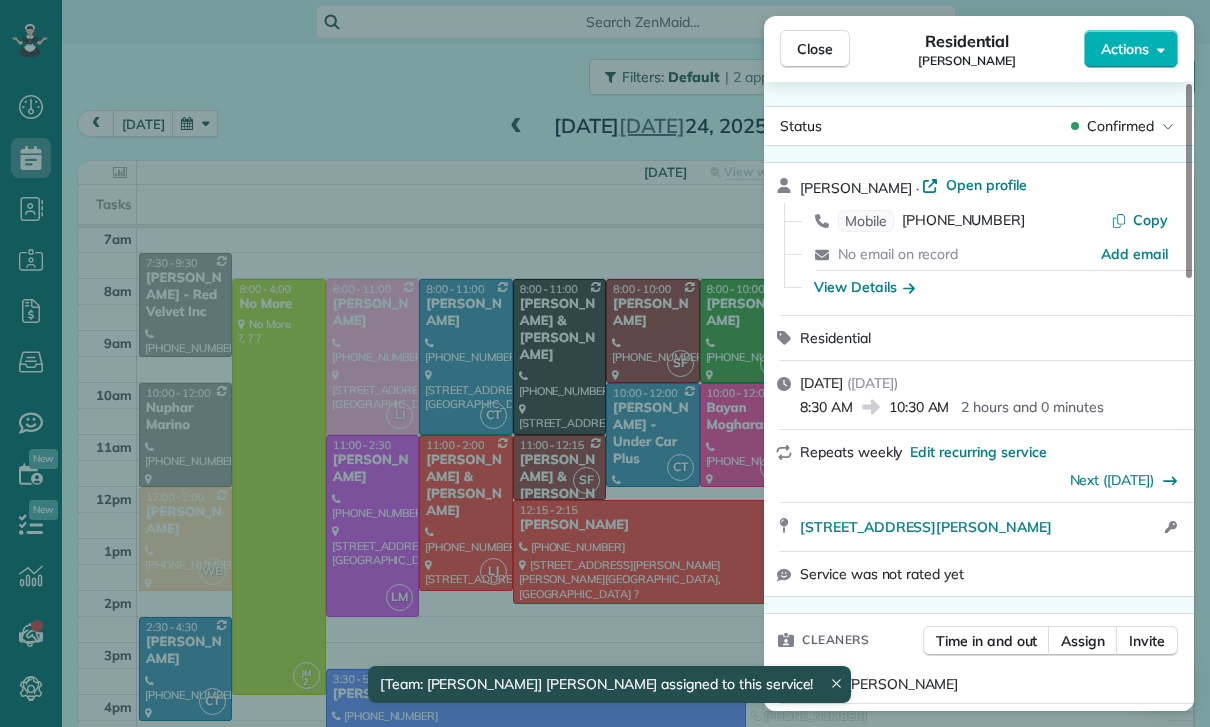 click on "Close Residential Rylie Barlowe Actions Status Confirmed Rylie Barlowe · Open profile Mobile (818) 935-1061 Copy No email on record Add email View Details Residential Thursday, July 24, 2025 ( in 2 days ) 8:30 AM 10:30 AM 2 hours and 0 minutes Repeats weekly Edit recurring service Next (Jul 31) 136 South Clark Drive #7 West Hollywood CA 90048 Open access information Service was not rated yet Cleaners Time in and out Assign Invite Team Jacqueline Cleaners Johanna   Martinez 8:30 AM 10:30 AM Checklist Try Now Keep this appointment up to your standards. Stay on top of every detail, keep your cleaners organised, and your client happy. Assign a checklist Watch a 5 min demo Billing Billing actions Price $0.00 Overcharge $0.00 Discount $0.00 Coupon discount - Primary tax - Secondary tax - Total appointment price $0.00 Tips collected New feature! $0.00 Mark as paid Total including tip $0.00 Get paid online in no-time! Send an invoice and reward your cleaners with tips Charge customer credit card Key # - Work items 0" at bounding box center (605, 363) 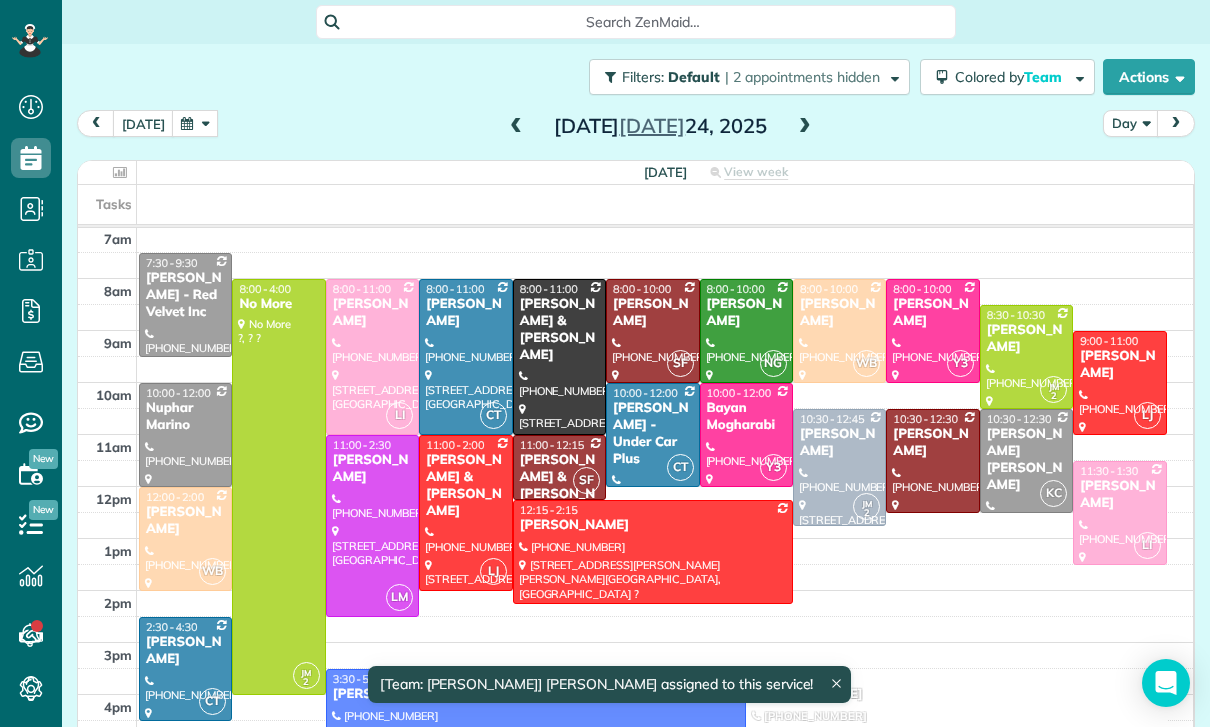 click at bounding box center [839, 467] 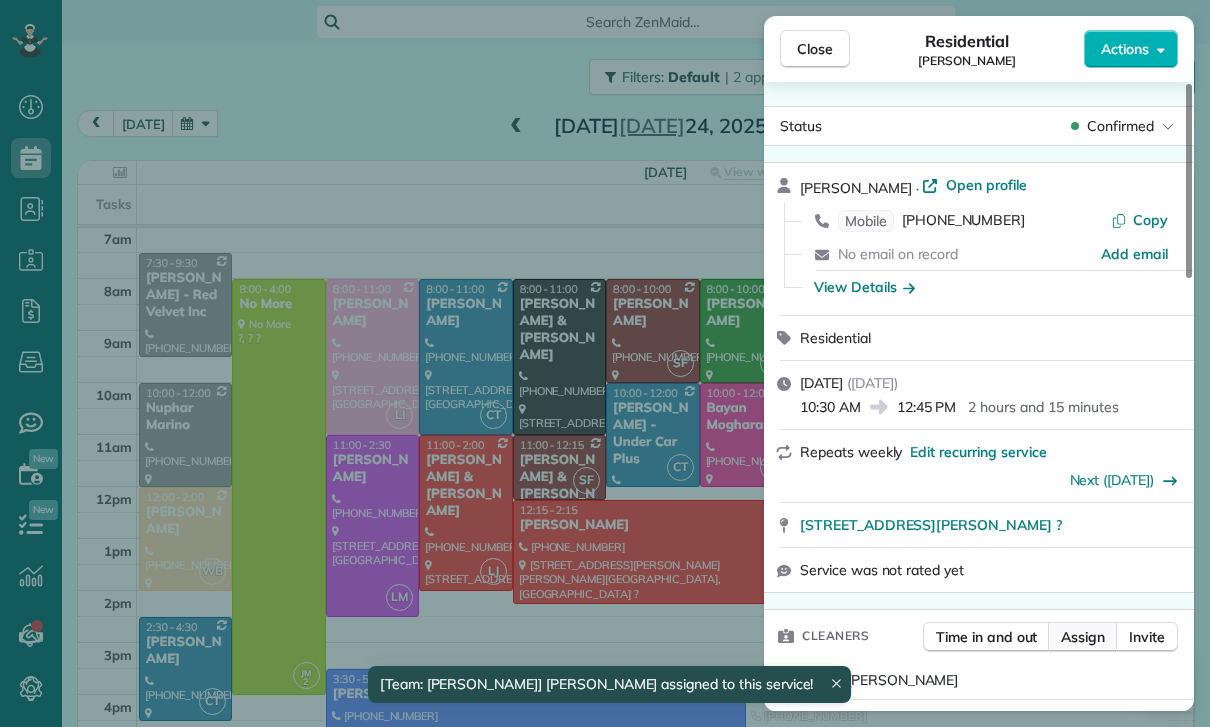 click on "Assign" at bounding box center [1083, 637] 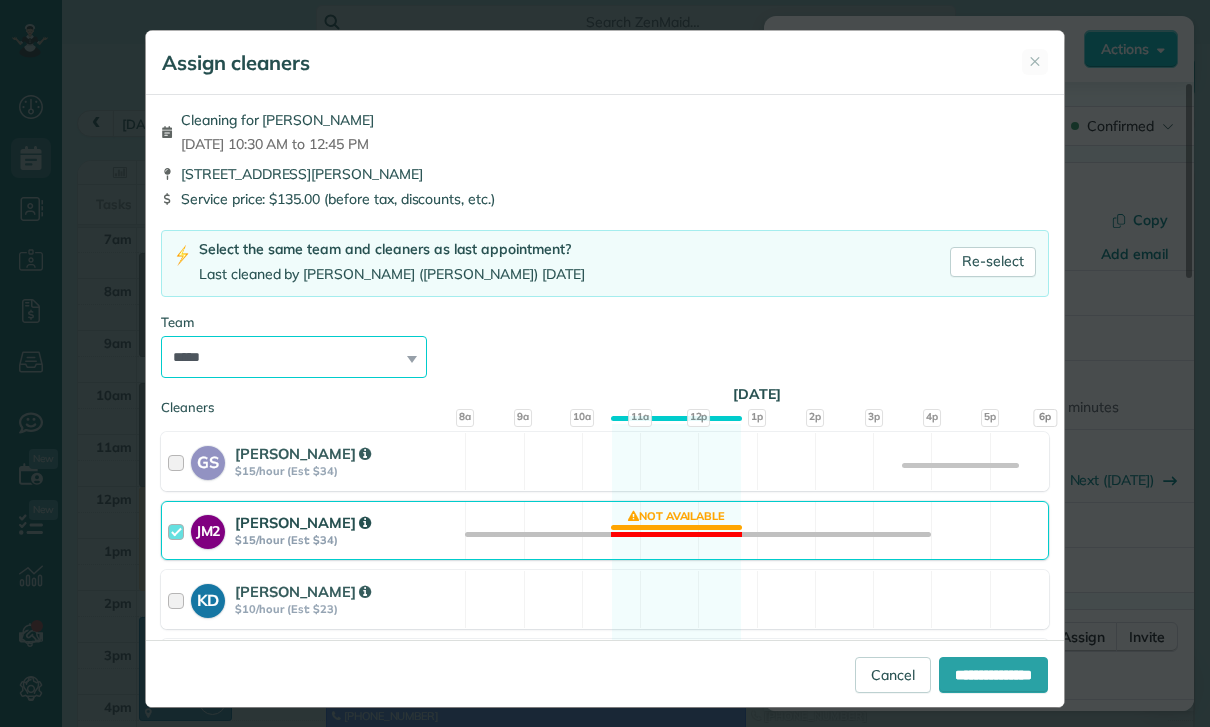click on "**********" at bounding box center [294, 357] 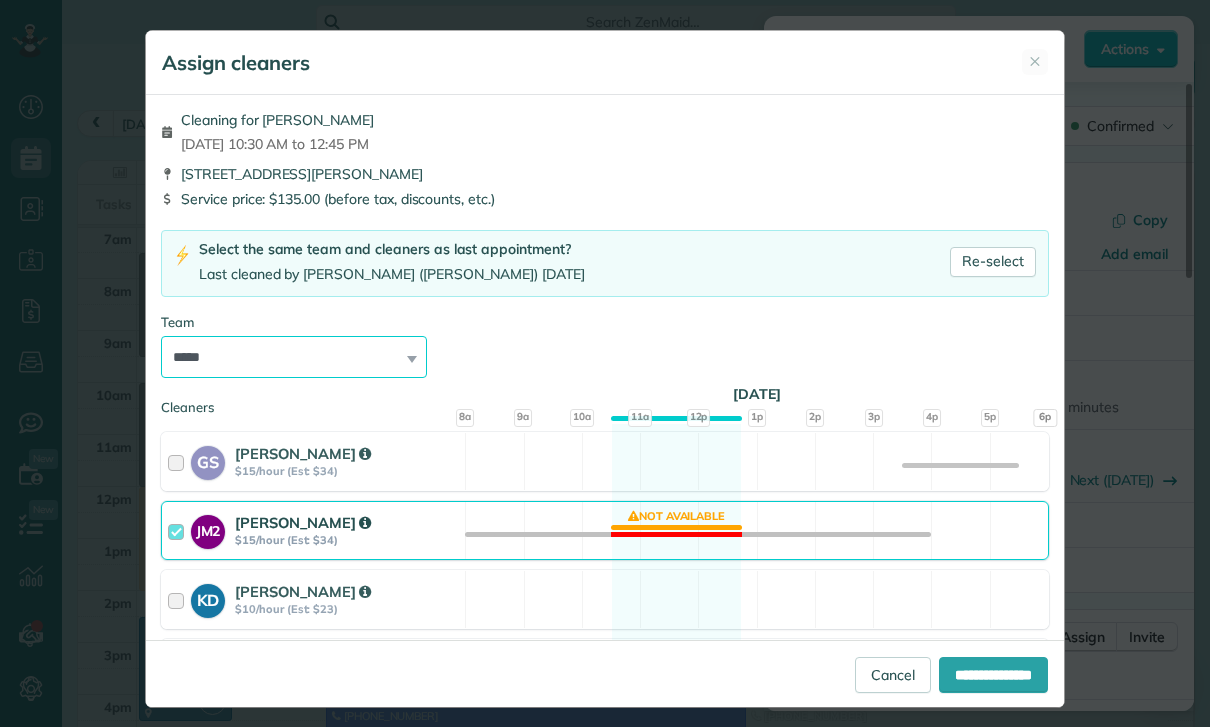 select on "***" 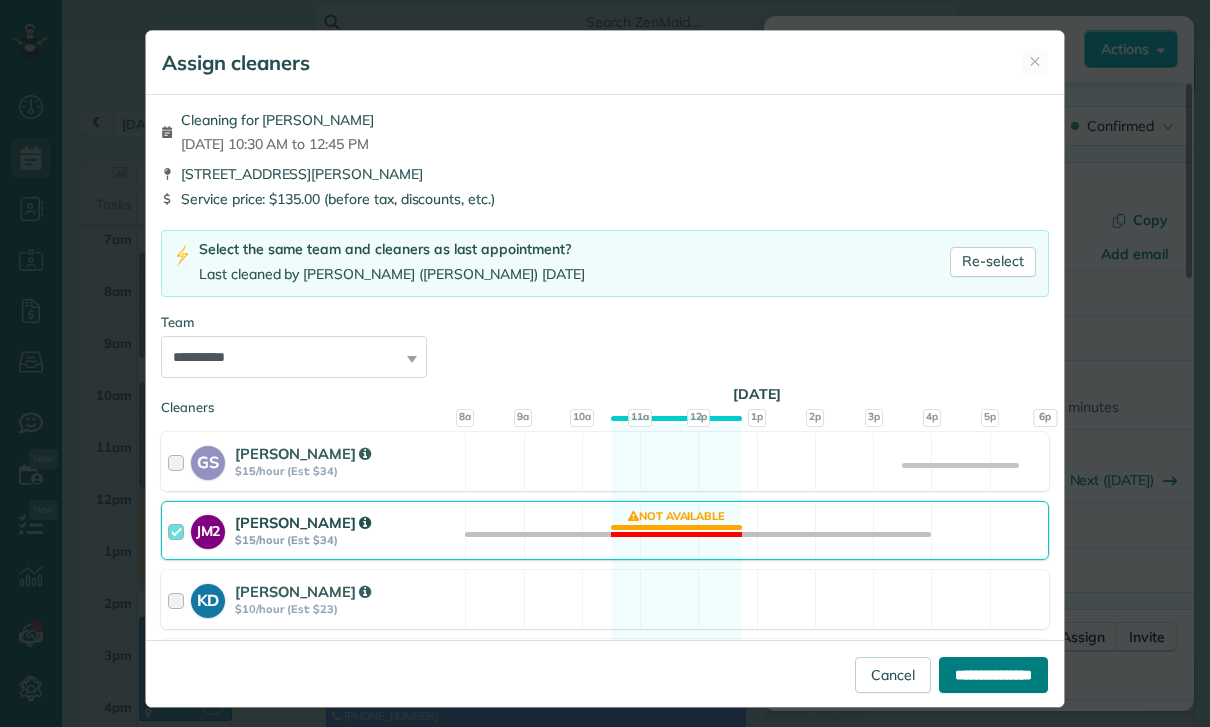 click on "**********" at bounding box center [993, 675] 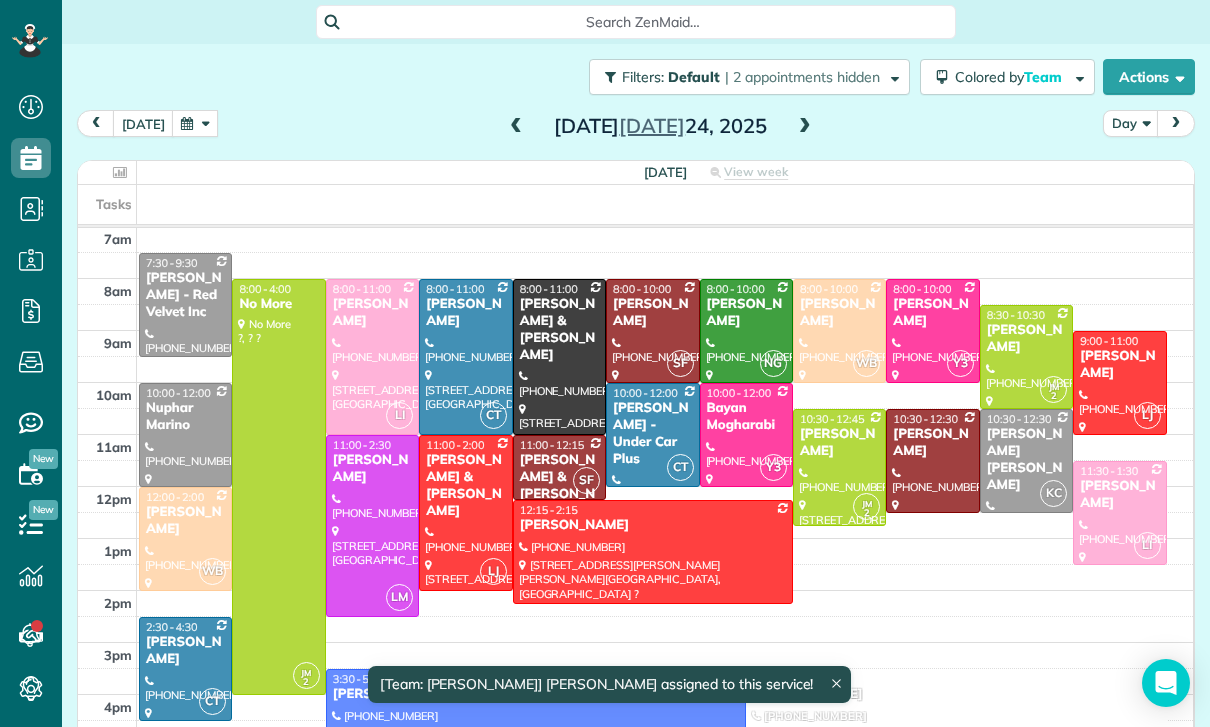 scroll, scrollTop: 157, scrollLeft: 0, axis: vertical 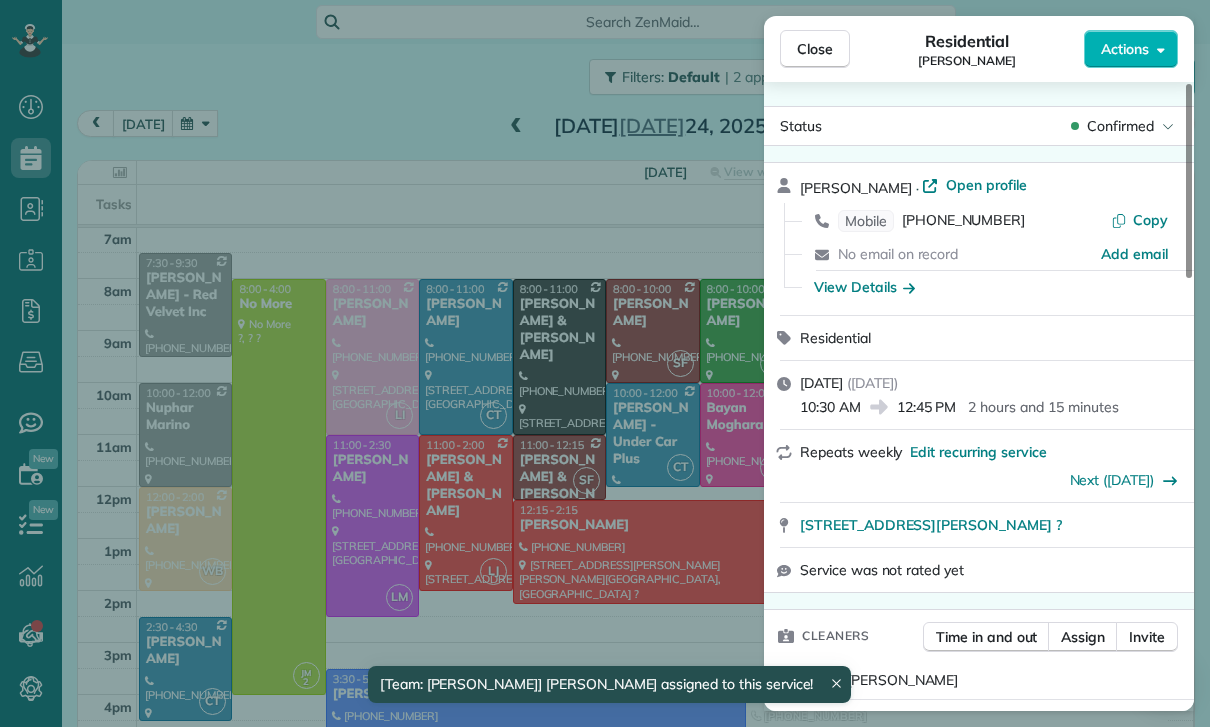 click on "Close Residential Ellen DeVine Actions Status Confirmed Ellen DeVine · Open profile Mobile (310) 710-6335 Copy No email on record Add email View Details Residential Thursday, July 24, 2025 ( in 2 days ) 10:30 AM 12:45 PM 2 hours and 15 minutes Repeats weekly Edit recurring service Next (Jul 31) 13405 Erwin St Van Nuys CA ? Service was not rated yet Cleaners Time in and out Assign Invite Team Jacqueline Cleaners Johanna   Martinez 10:30 AM 12:45 PM Checklist Try Now Keep this appointment up to your standards. Stay on top of every detail, keep your cleaners organised, and your client happy. Assign a checklist Watch a 5 min demo Billing Billing actions Price $135.00 Overcharge $0.00 Discount $0.00 Coupon discount - Primary tax - Secondary tax - Total appointment price $135.00 Tips collected New feature! $0.00 Unpaid Mark as paid Total including tip $135.00 Get paid online in no-time! Send an invoice and reward your cleaners with tips Charge customer credit card Appointment custom fields Key # - Work items Notes" at bounding box center (605, 363) 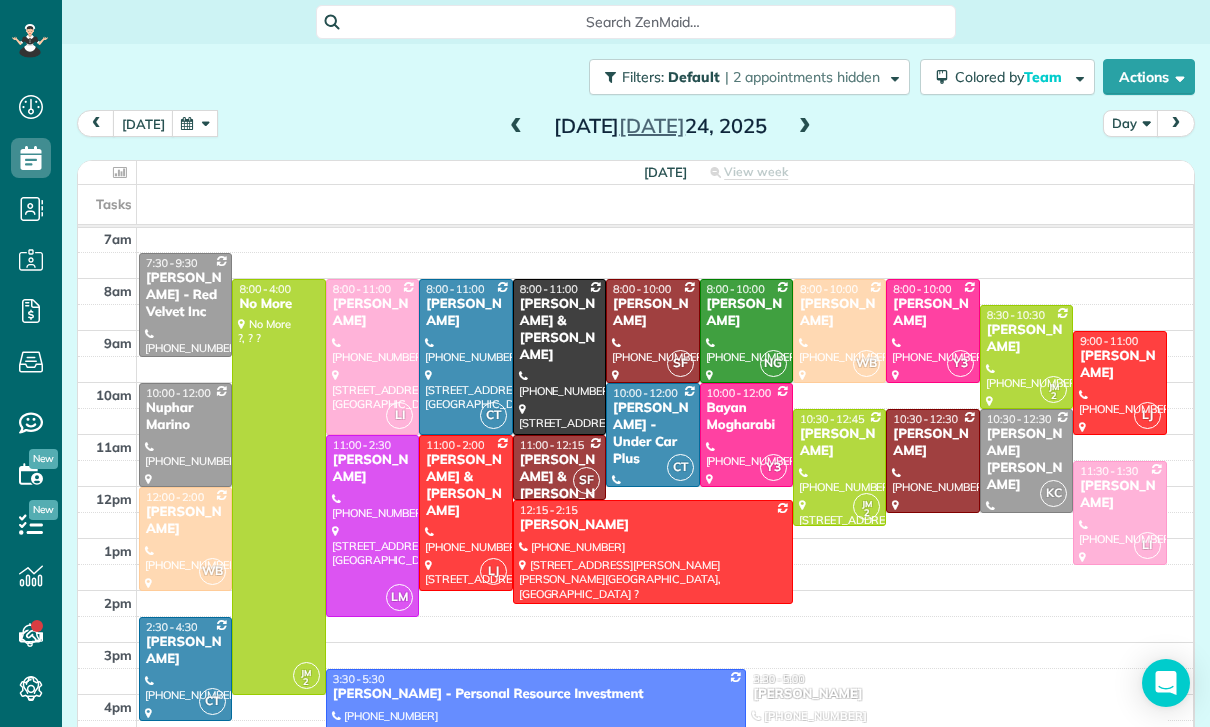 click at bounding box center (195, 123) 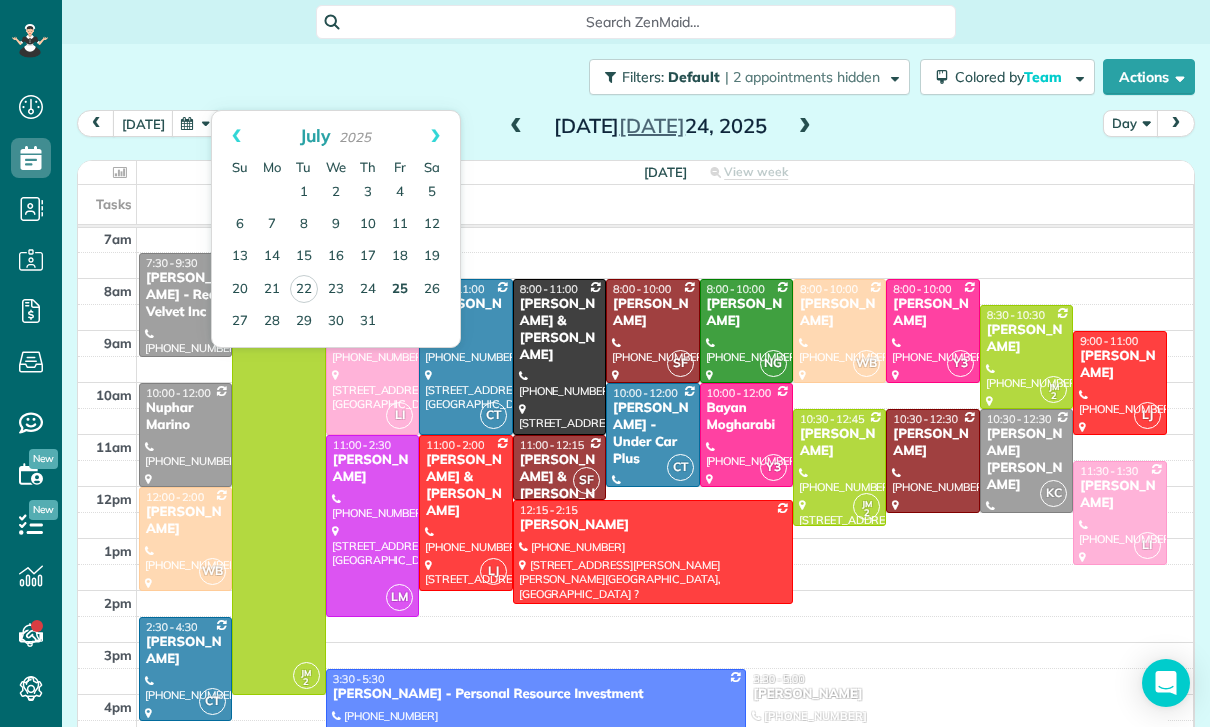 click on "25" at bounding box center [400, 290] 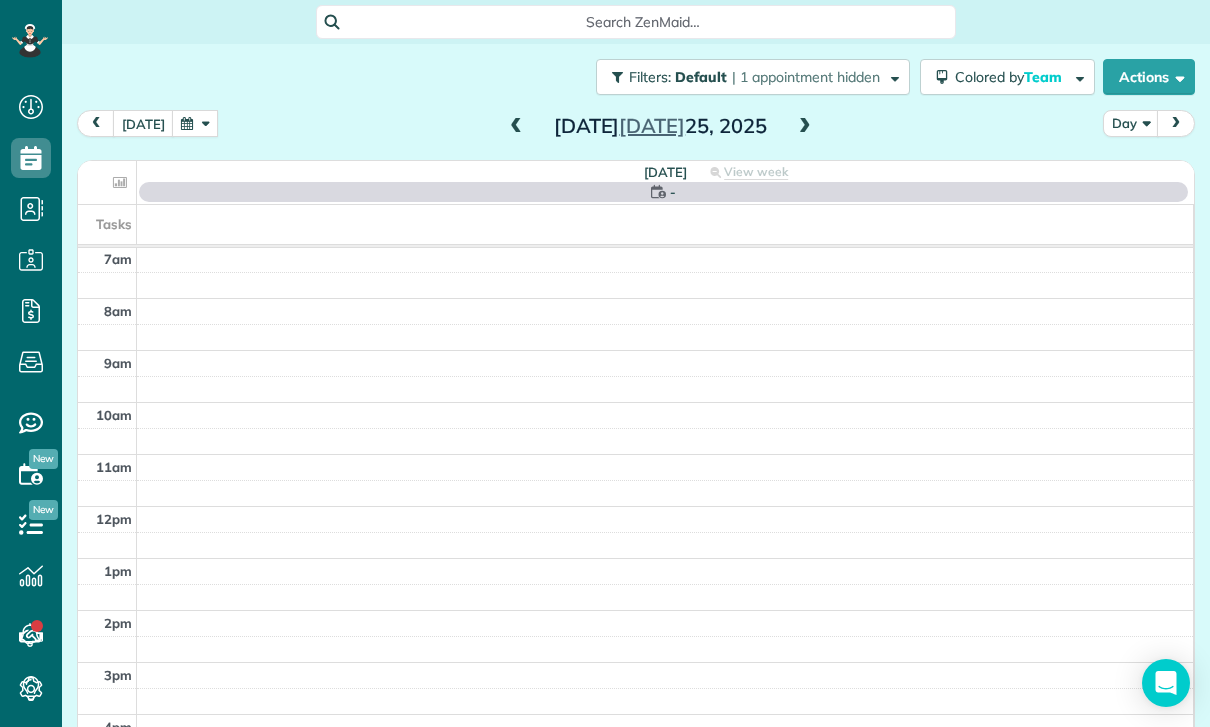 scroll, scrollTop: 157, scrollLeft: 0, axis: vertical 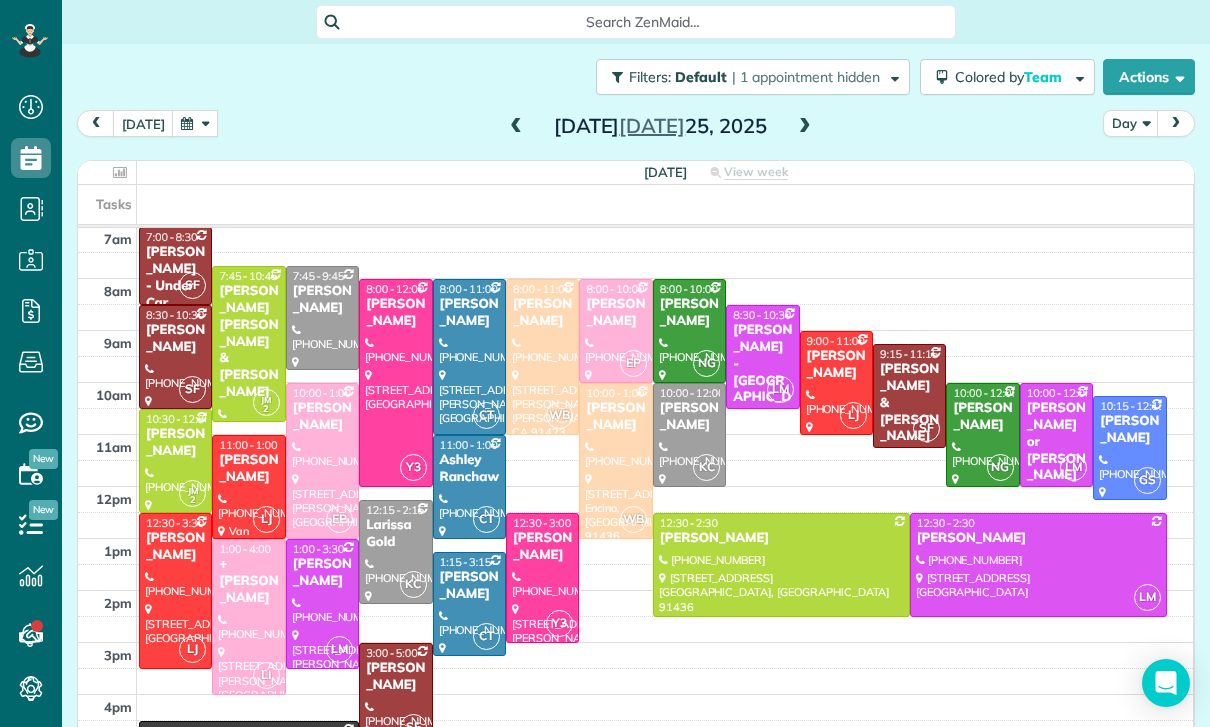 click at bounding box center (516, 127) 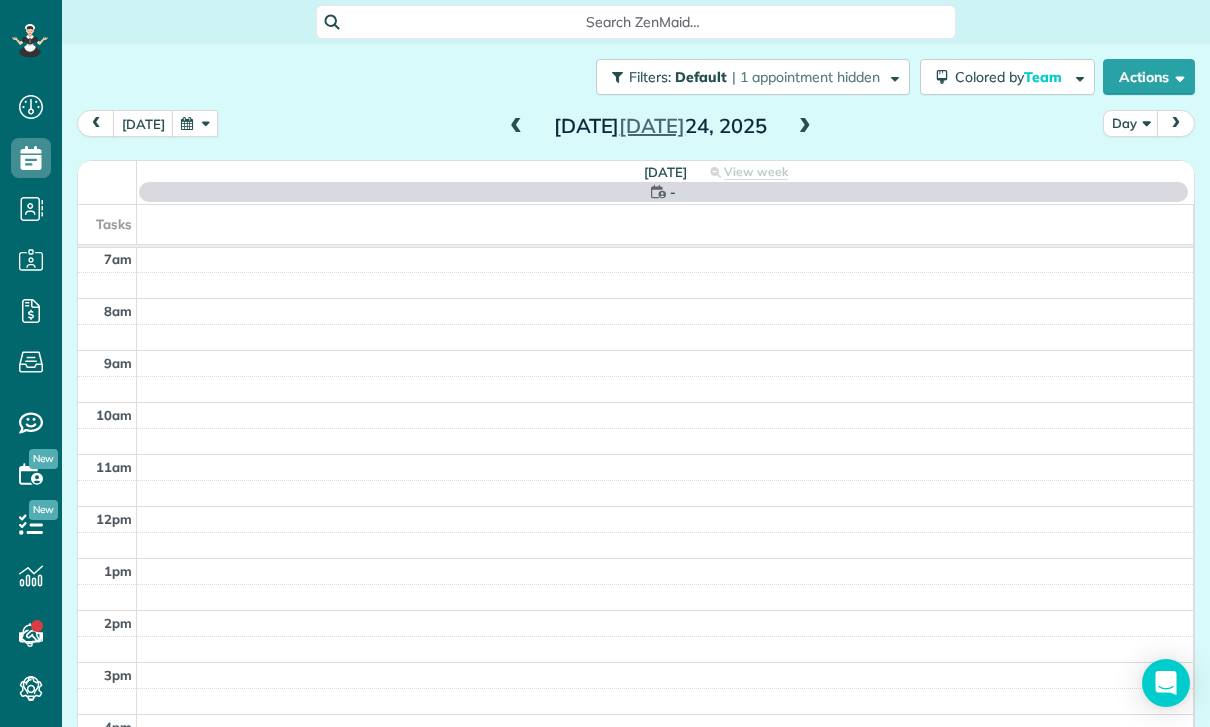 scroll, scrollTop: 157, scrollLeft: 0, axis: vertical 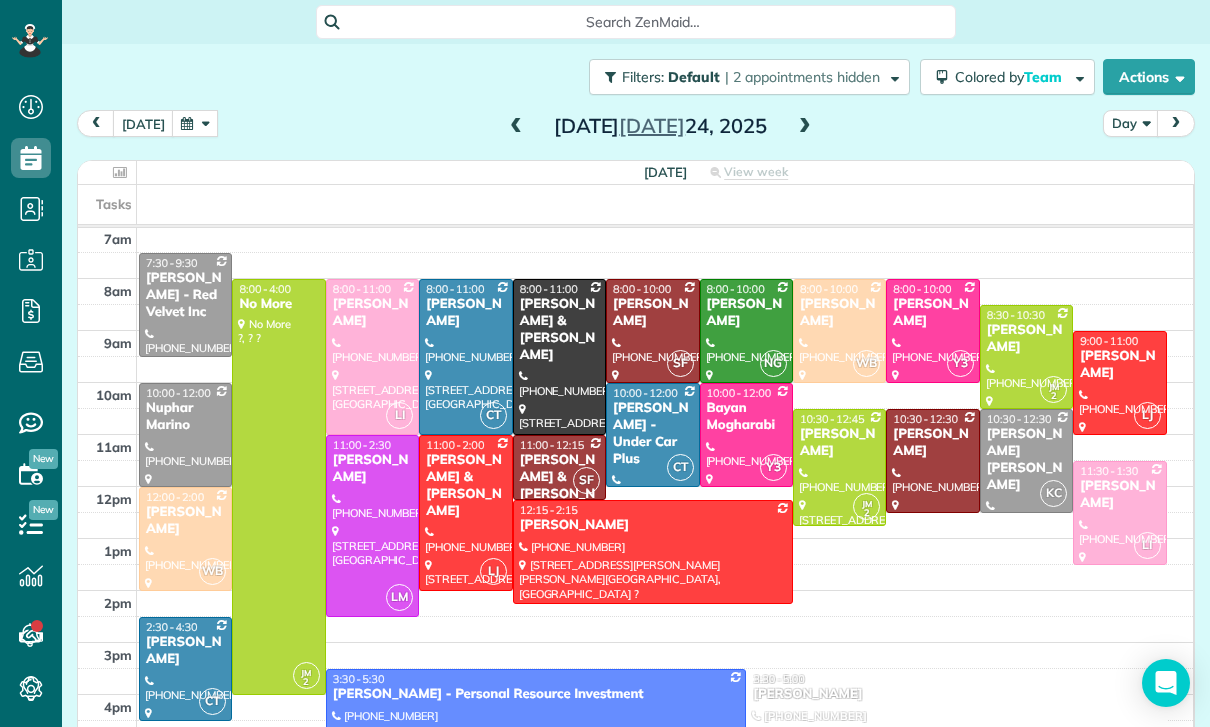 click at bounding box center [195, 123] 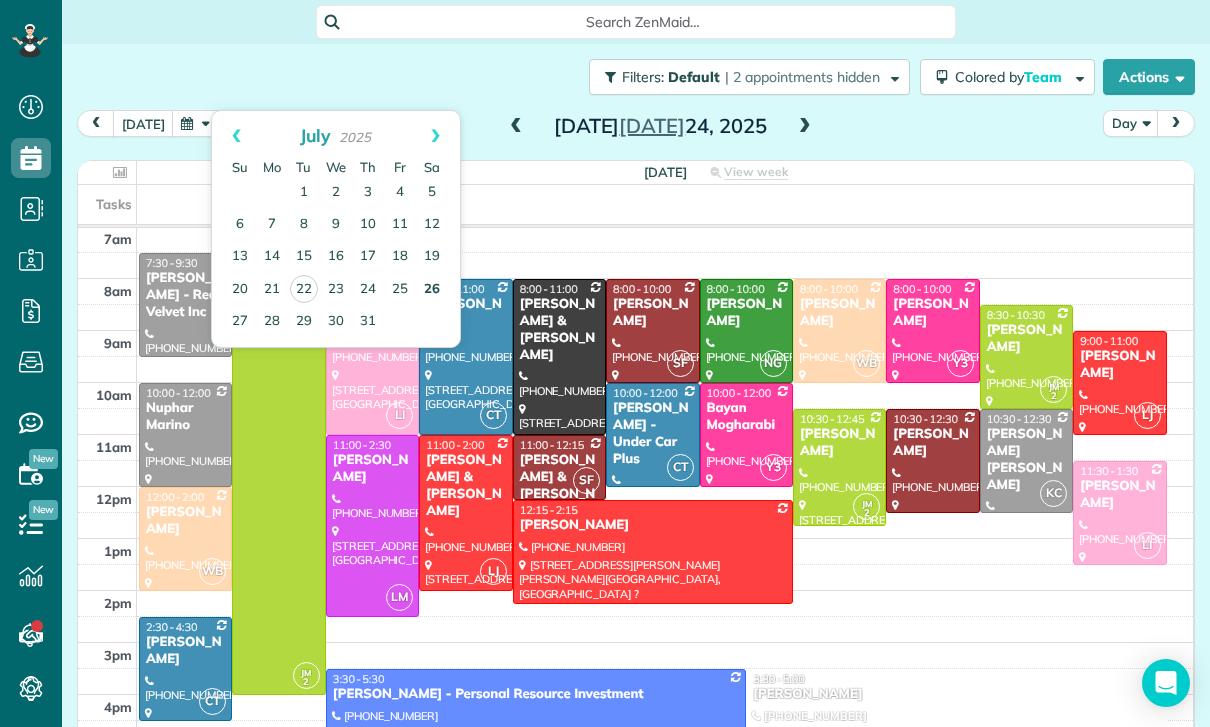 click on "26" at bounding box center (432, 290) 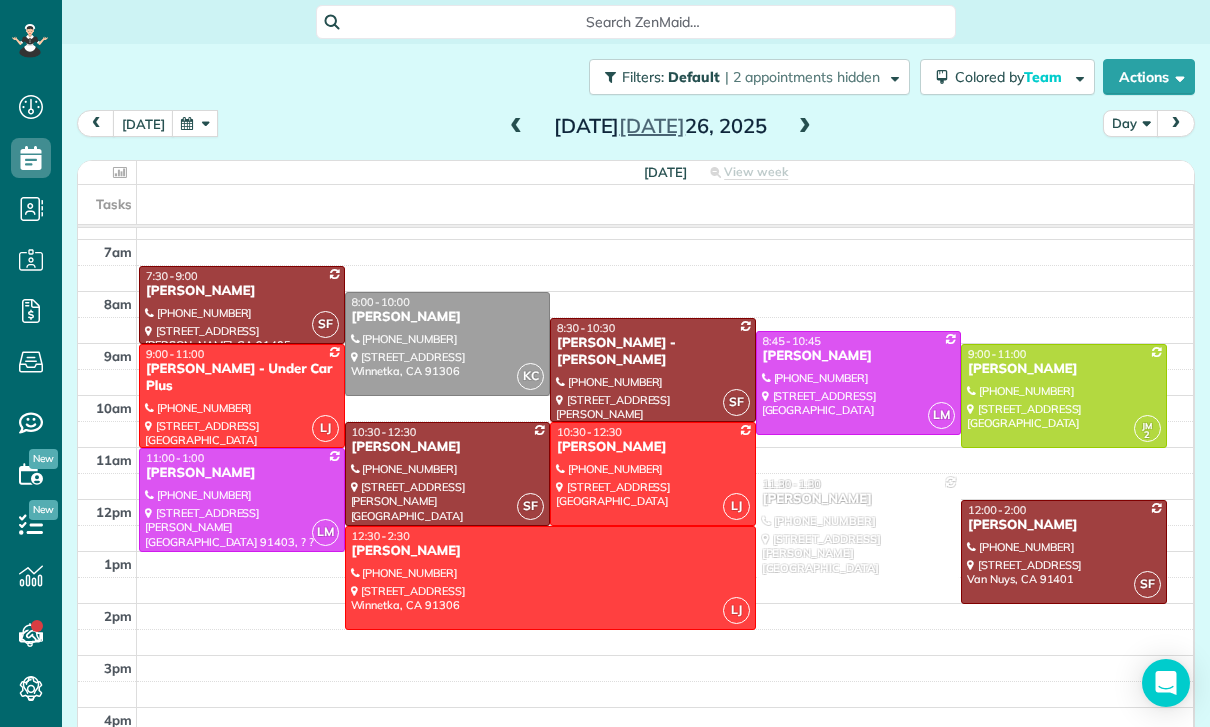 scroll, scrollTop: 157, scrollLeft: 0, axis: vertical 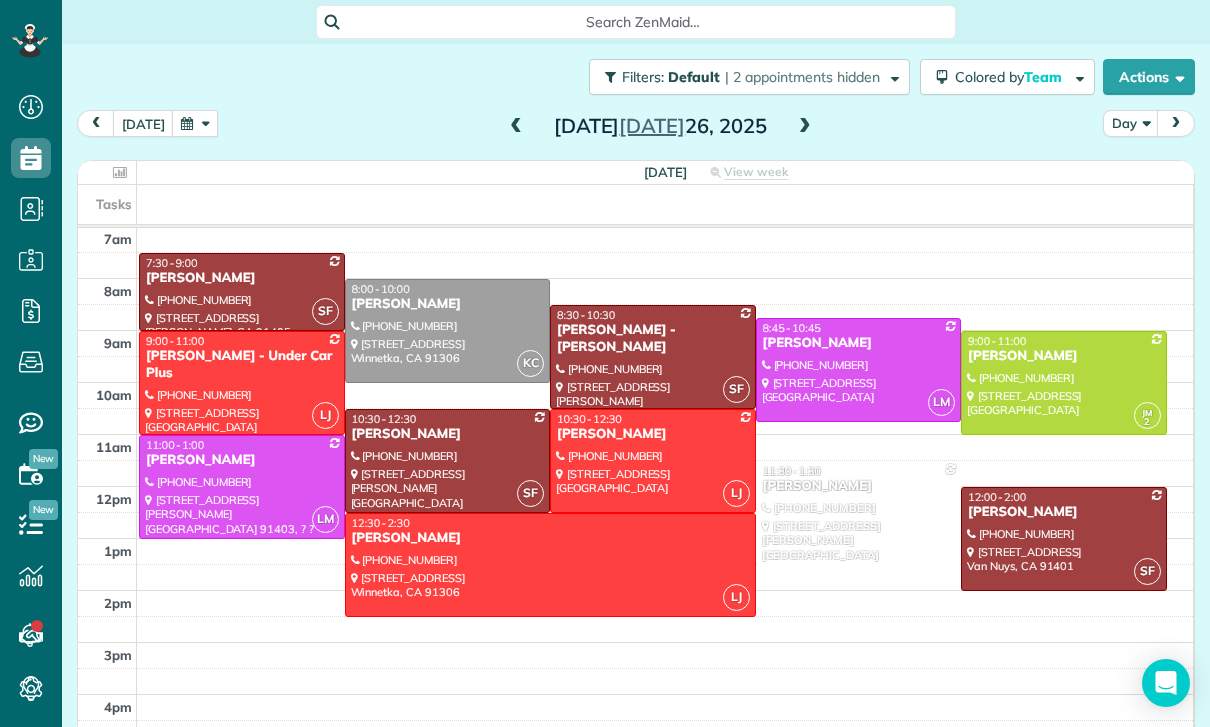 click at bounding box center (195, 123) 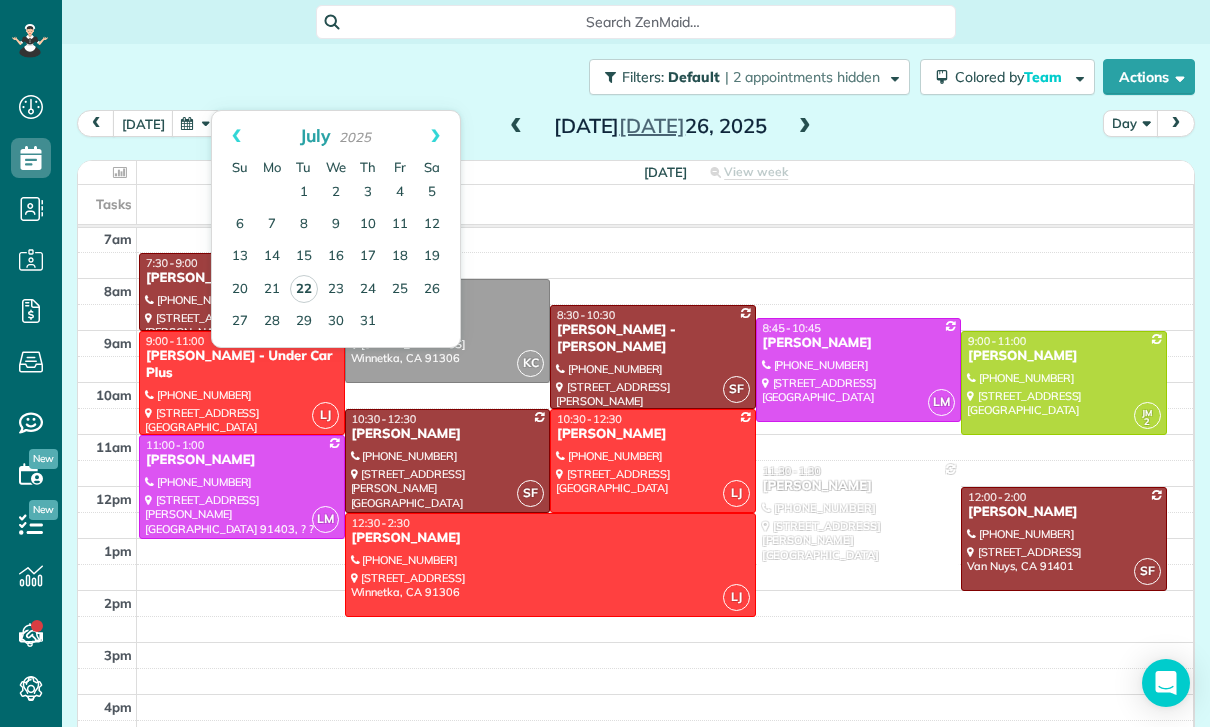 click on "22" at bounding box center [304, 289] 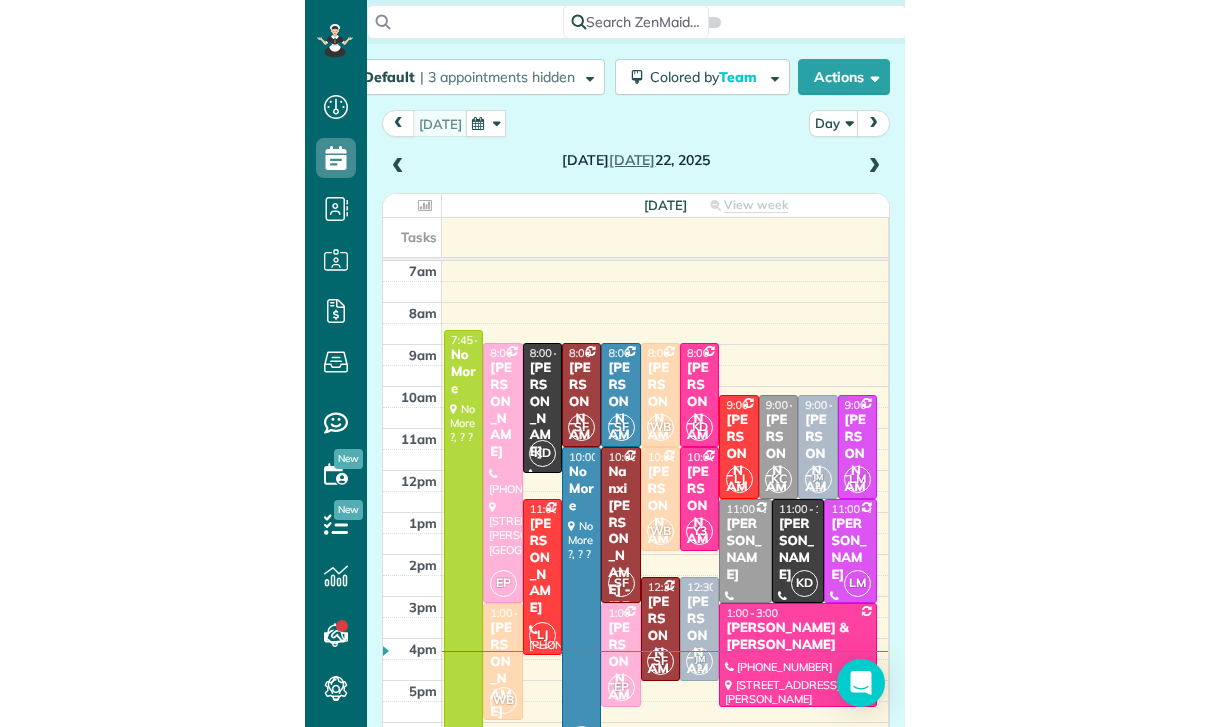scroll, scrollTop: 157, scrollLeft: 0, axis: vertical 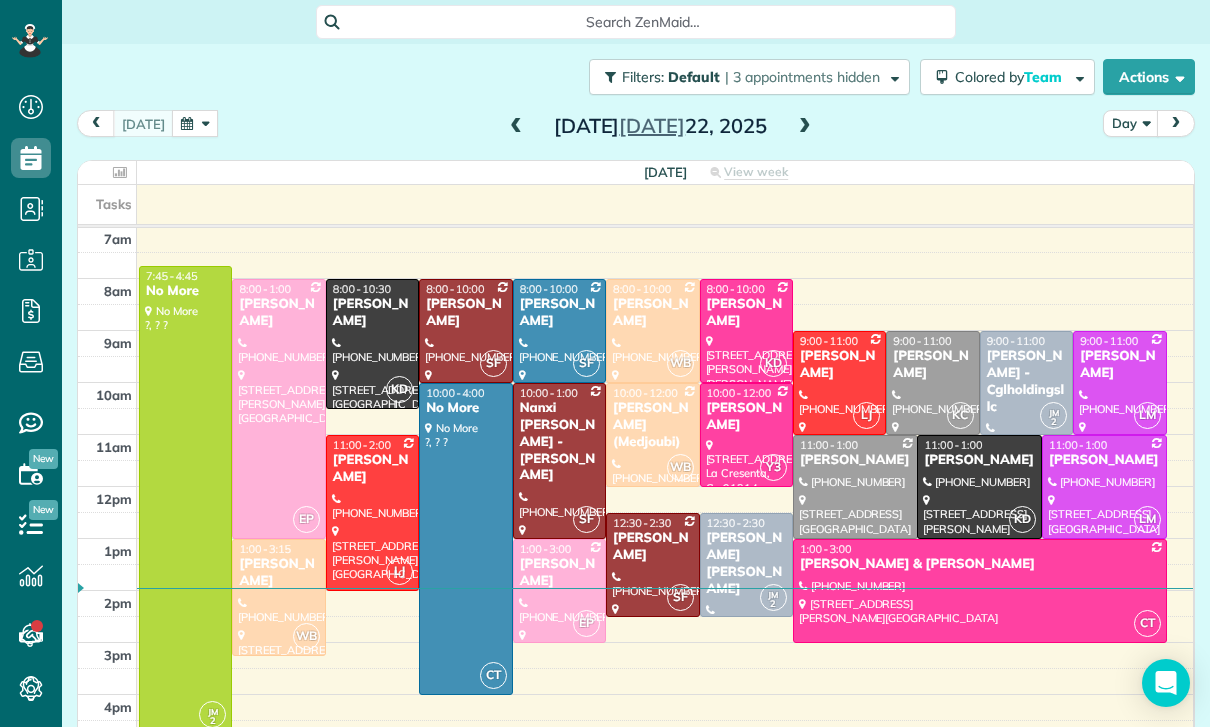 click at bounding box center [195, 123] 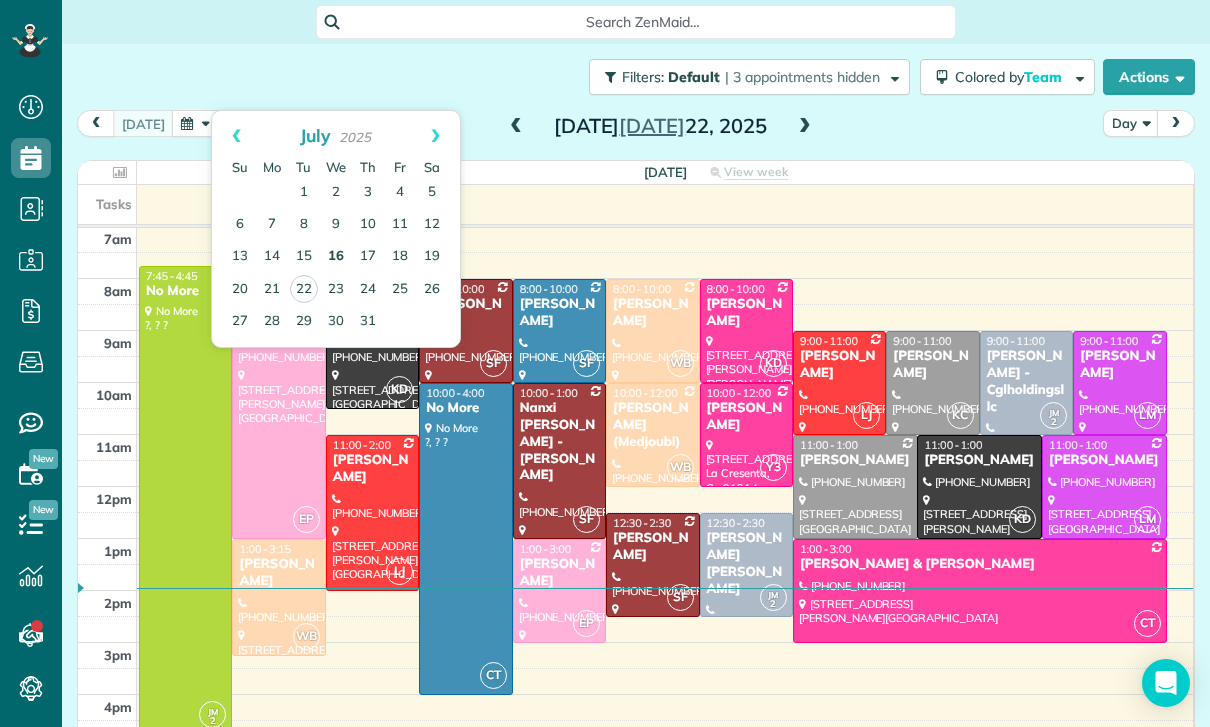 click on "16" at bounding box center (336, 257) 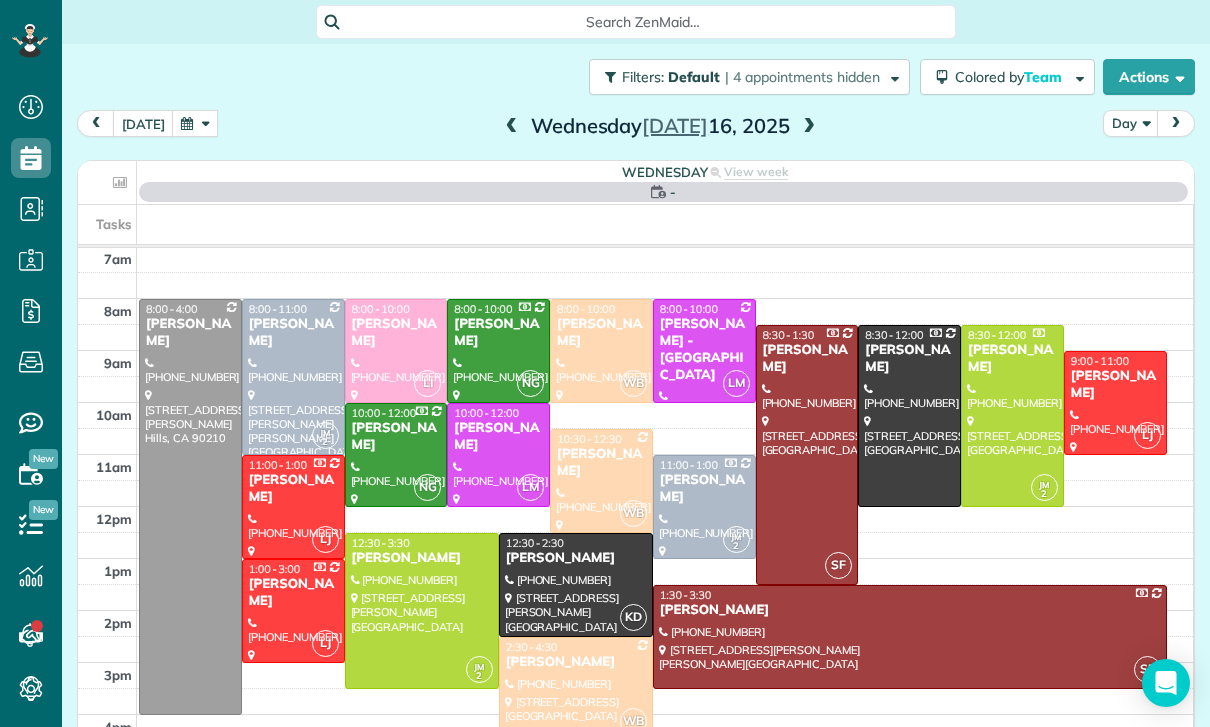 scroll, scrollTop: 157, scrollLeft: 0, axis: vertical 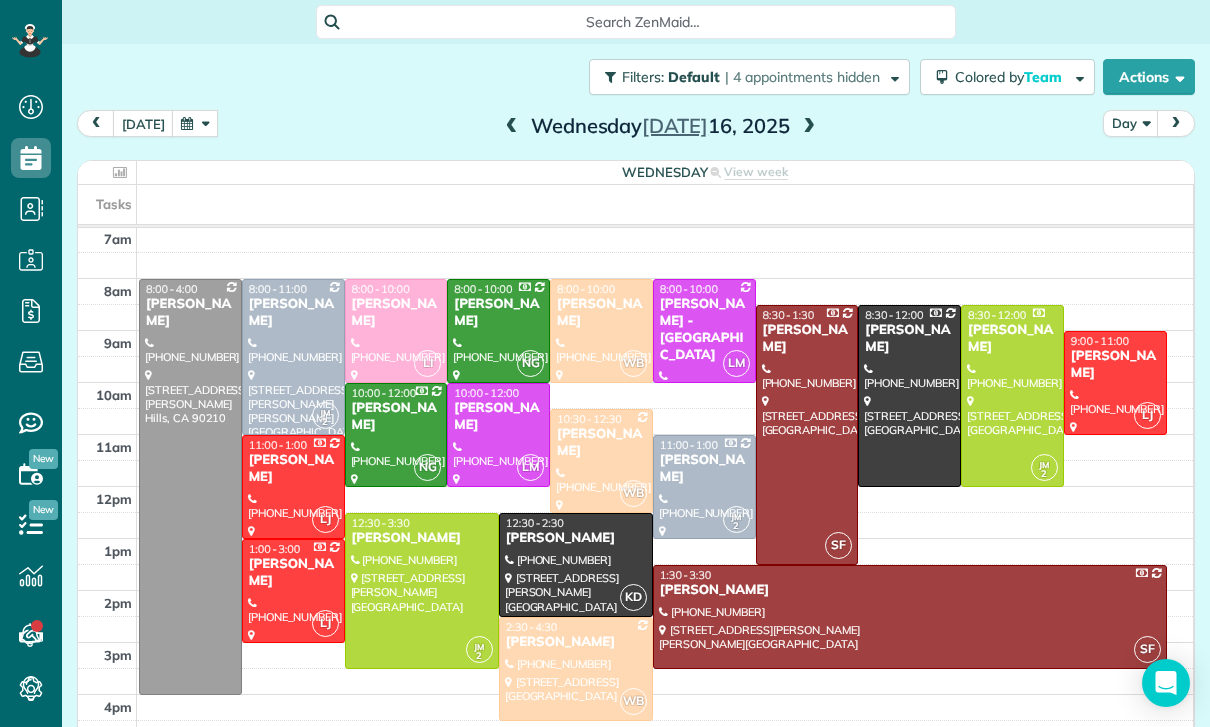 click at bounding box center [293, 357] 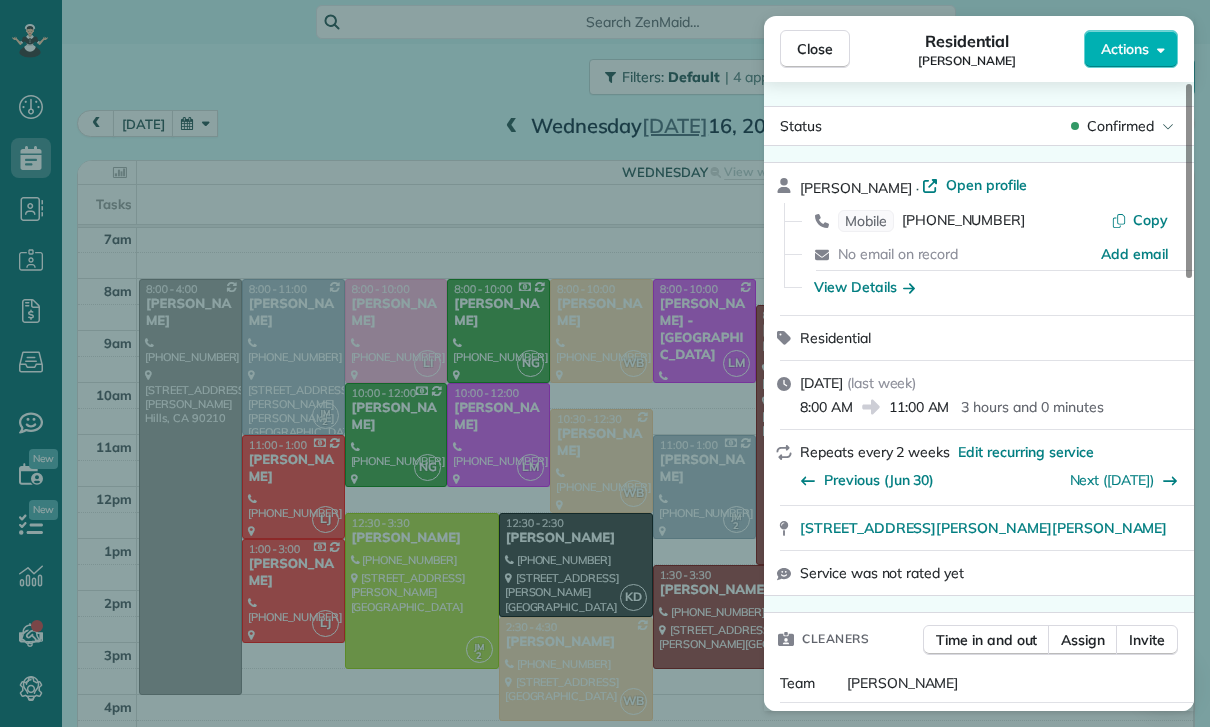 click on "Melissa Yoshimura · Open profile Mobile (310) 210-4636 Copy No email on record Add email View Details" at bounding box center [979, 239] 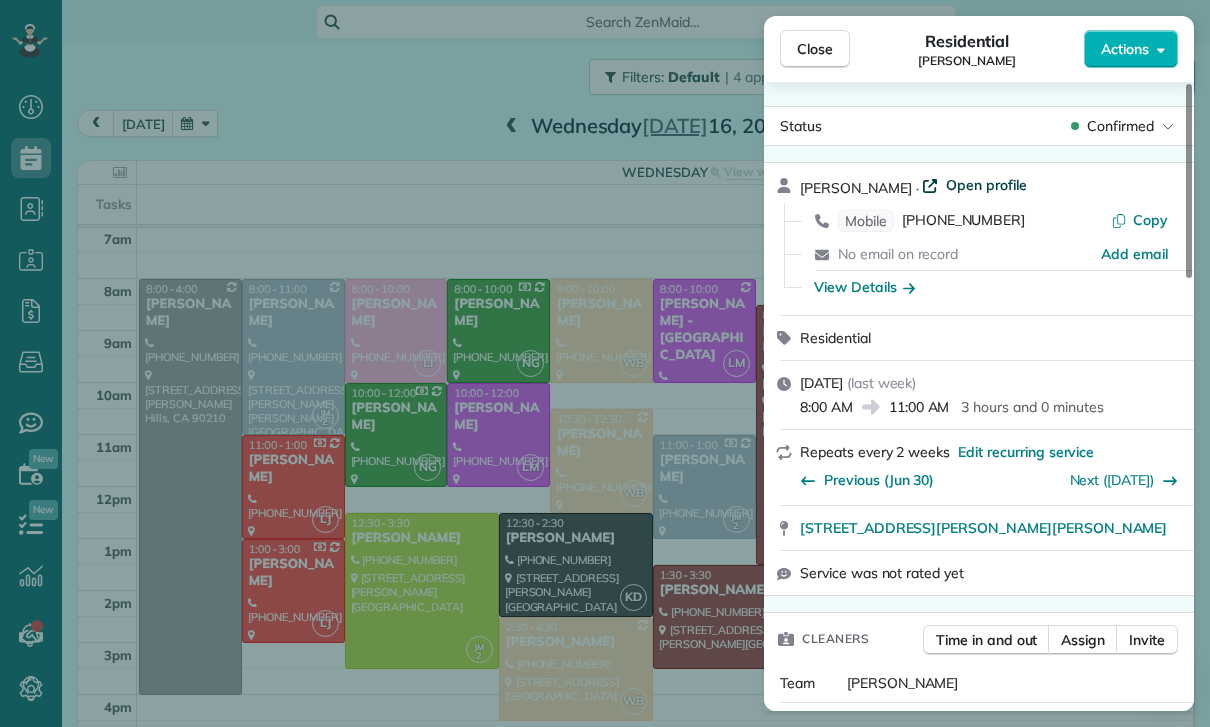 click on "Open profile" at bounding box center (986, 185) 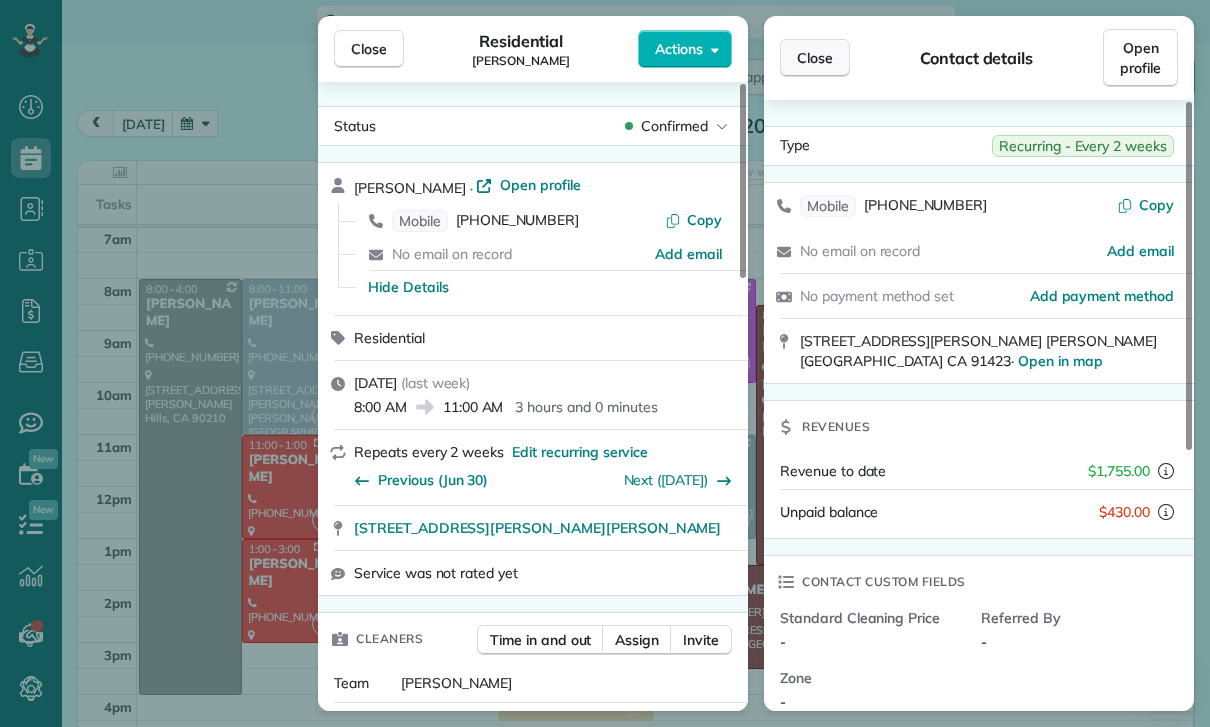 click on "Close" at bounding box center [815, 58] 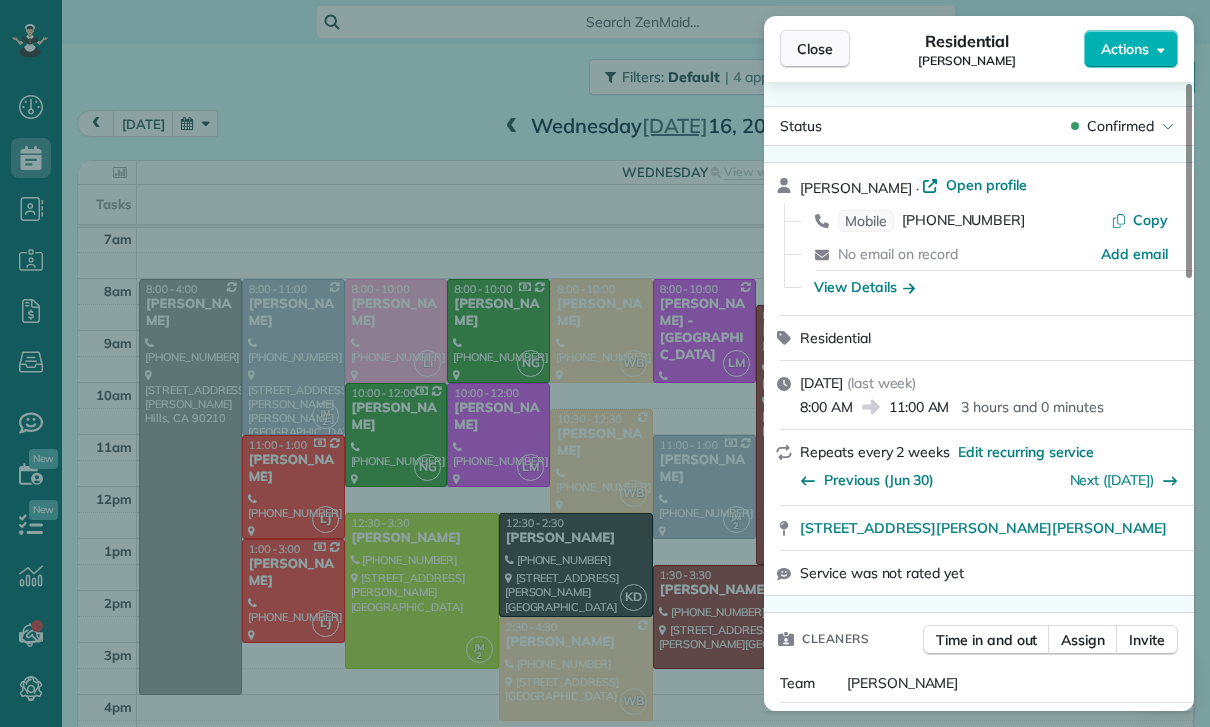 click on "Close" at bounding box center [815, 49] 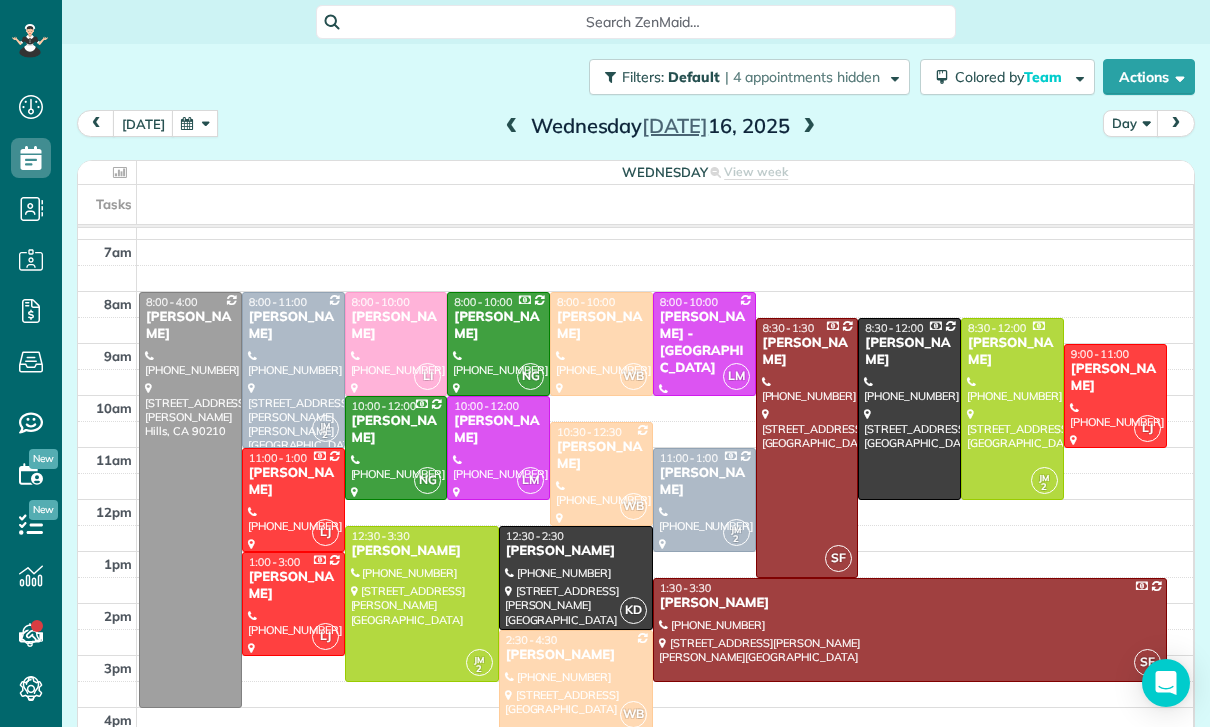 scroll, scrollTop: 157, scrollLeft: 0, axis: vertical 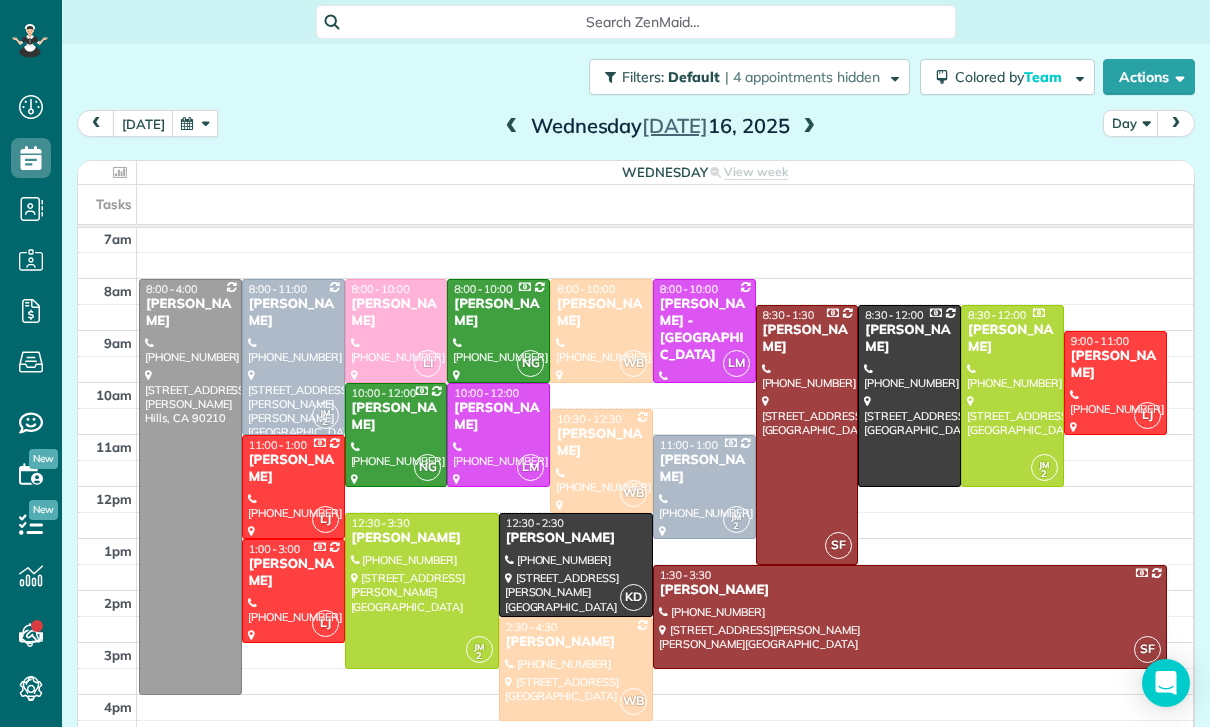 click at bounding box center [195, 123] 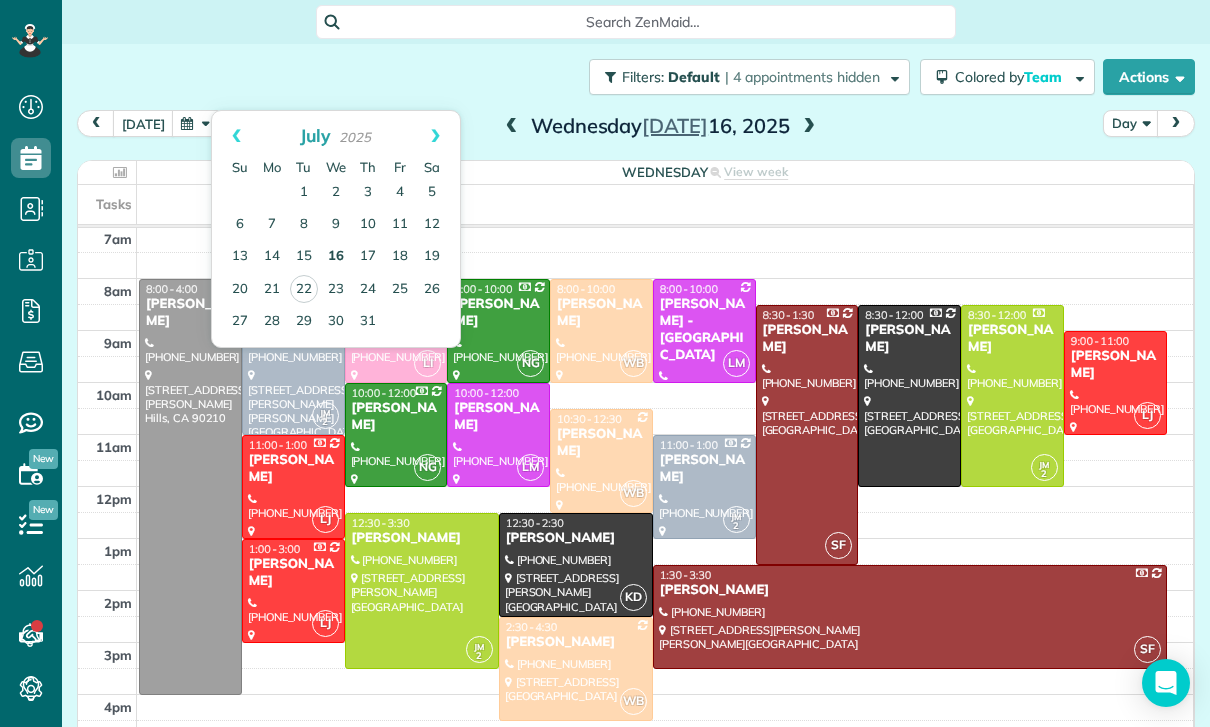 click on "16" at bounding box center [336, 257] 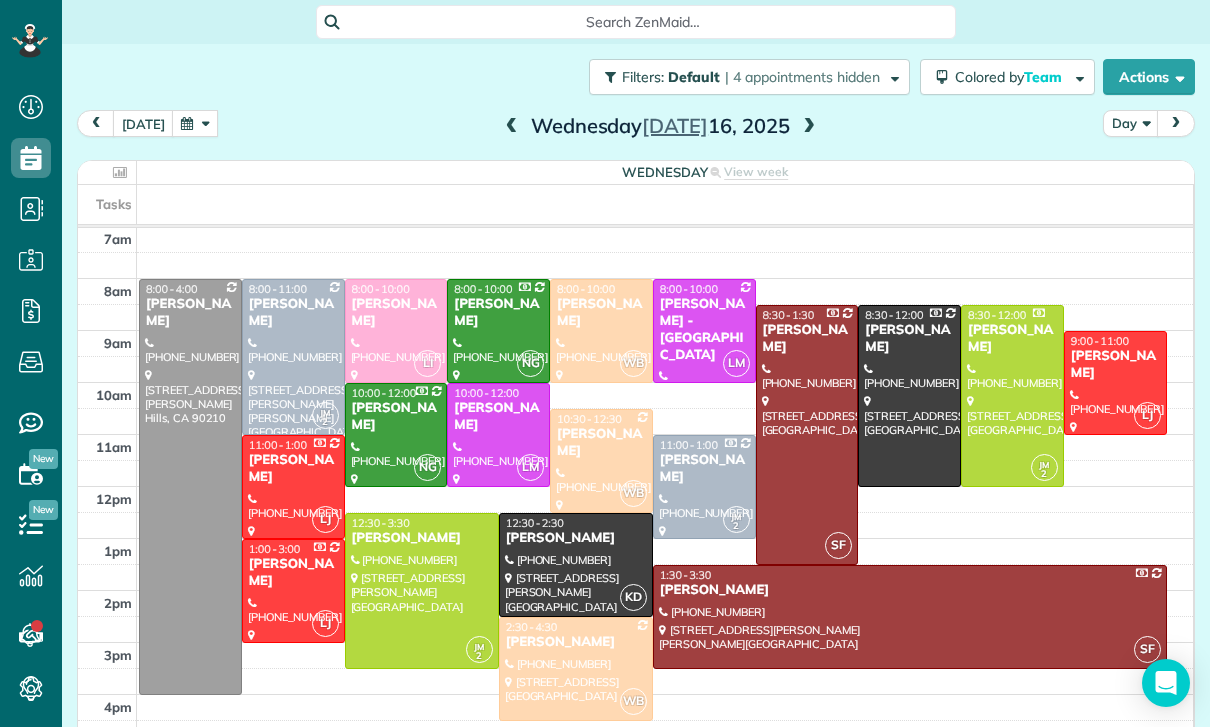 click at bounding box center [195, 123] 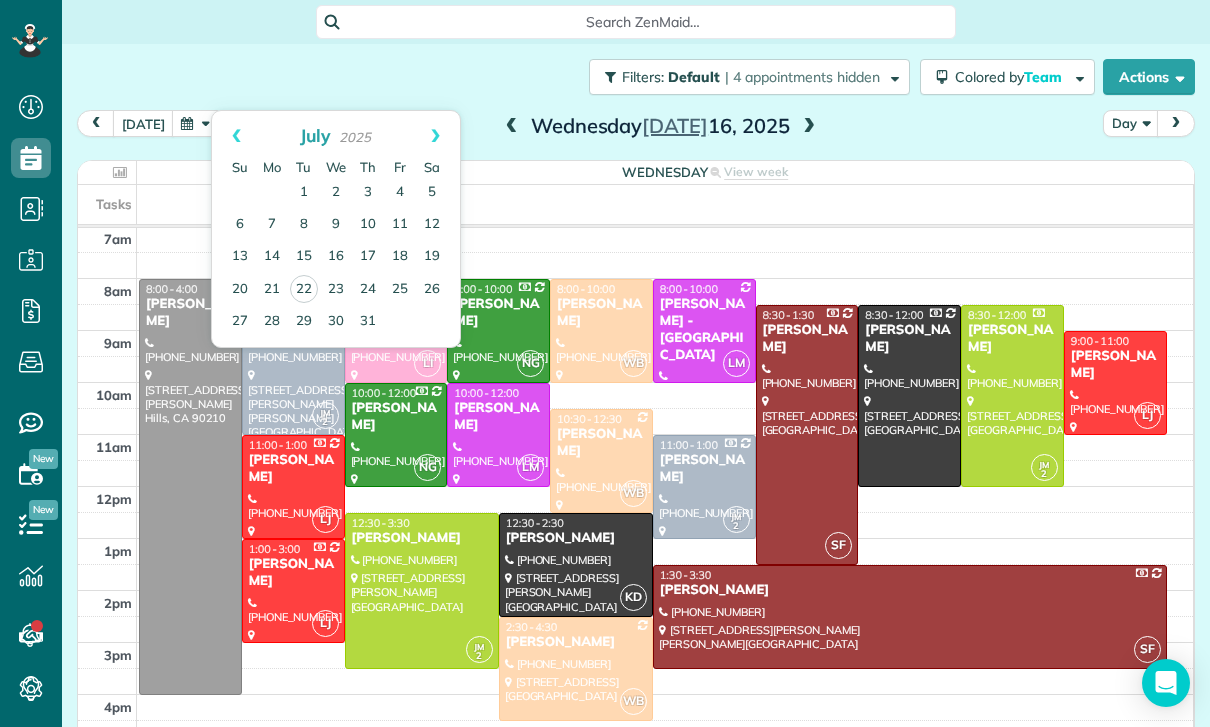 click at bounding box center (293, 357) 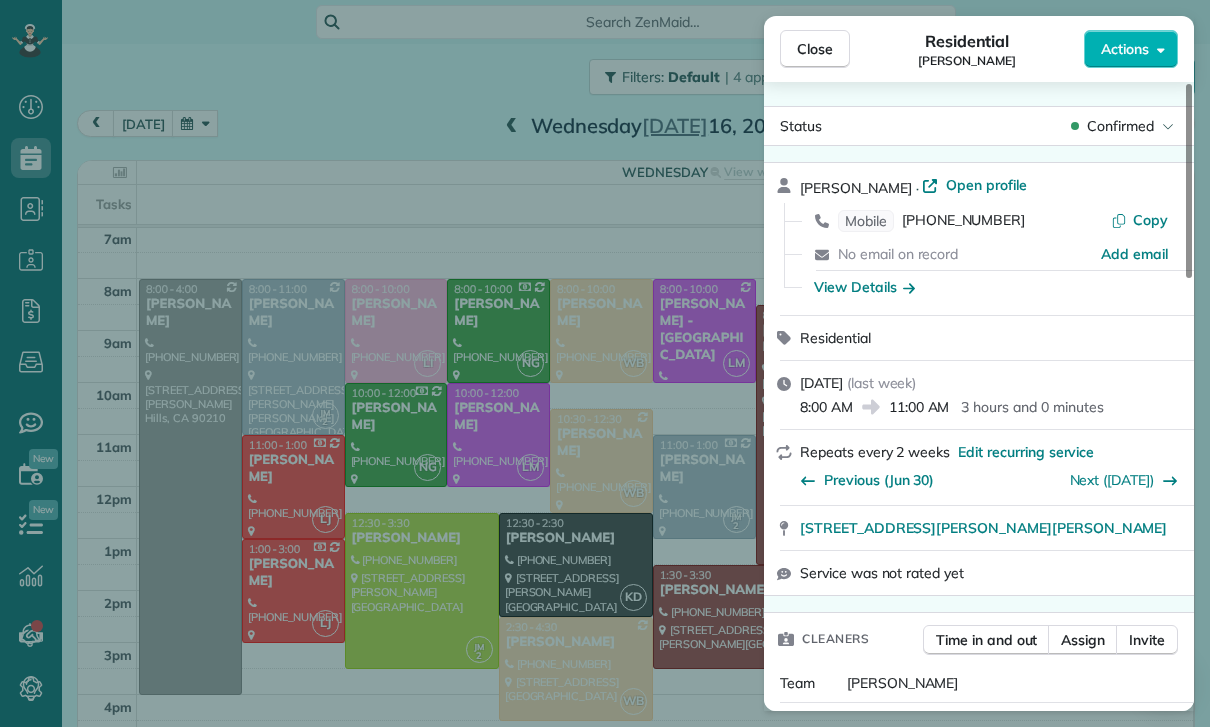click on "Close Residential Melissa Yoshimura Actions Status Confirmed Melissa Yoshimura · Open profile Mobile (310) 210-4636 Copy No email on record Add email View Details Residential Wednesday, July 16, 2025 ( last week ) 8:00 AM 11:00 AM 3 hours and 0 minutes Repeats every 2 weeks Edit recurring service Previous (Jun 30) Next (Jul 28) 4630 Morse Avenue Sherman Oaks CA 91423 Service was not rated yet Cleaners Time in and out Assign Invite Team Maria  Cleaners Johanna   Martinez 8:00 AM 11:00 AM Checklist Try Now Keep this appointment up to your standards. Stay on top of every detail, keep your cleaners organised, and your client happy. Assign a checklist Watch a 5 min demo Billing Billing actions Price $215.00 Overcharge $0.00 Discount $0.00 Coupon discount - Primary tax - Secondary tax - Total appointment price $215.00 Tips collected New feature! $0.00 Unpaid Mark as paid Total including tip $215.00 Get paid online in no-time! Send an invoice and reward your cleaners with tips Charge customer credit card Key # - 0" at bounding box center (605, 363) 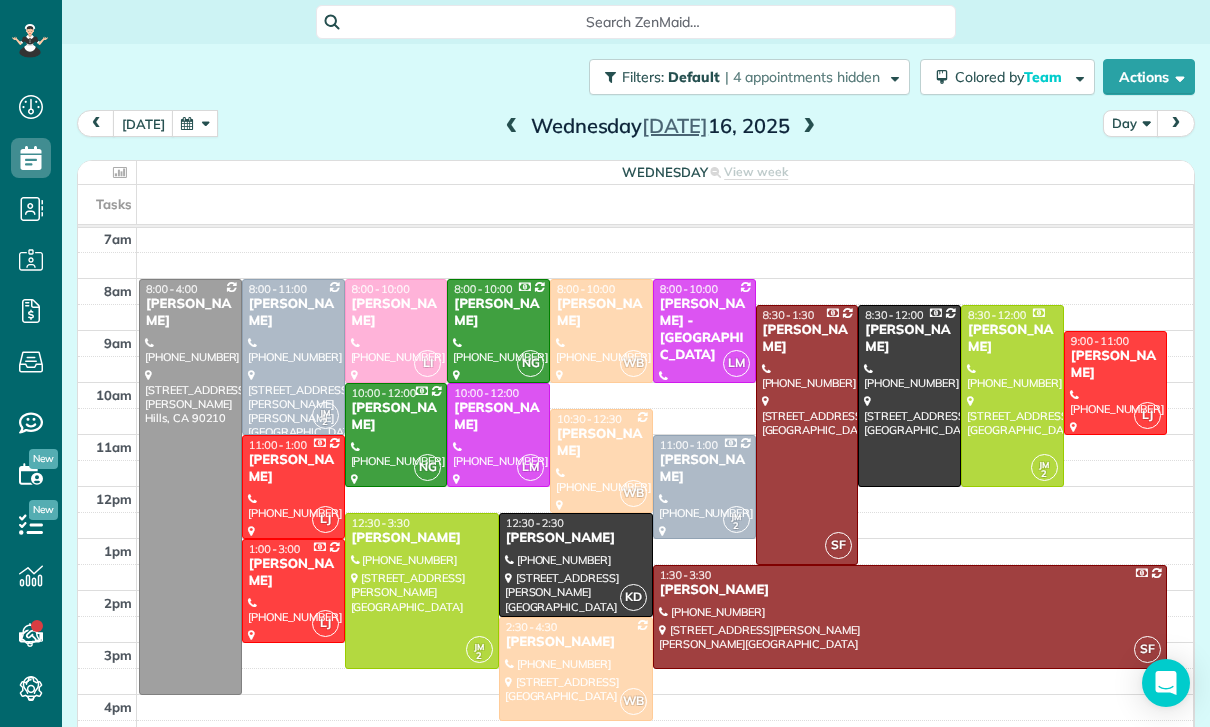 click at bounding box center [195, 123] 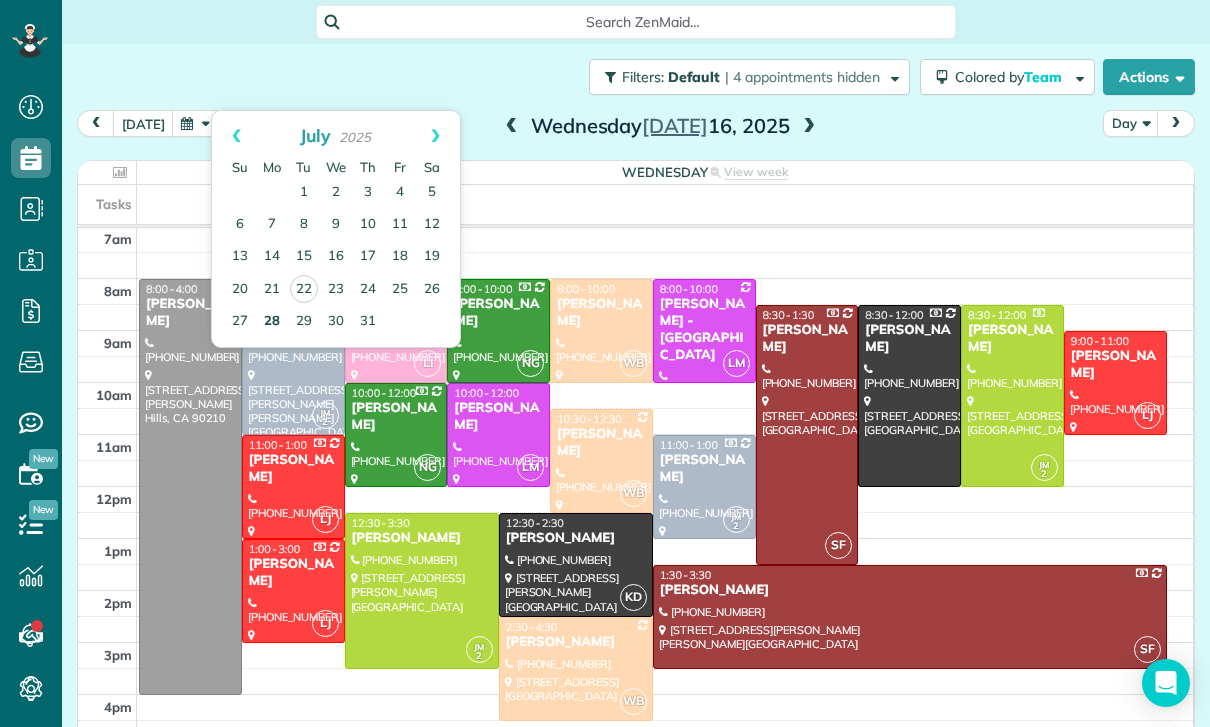click on "28" at bounding box center (272, 322) 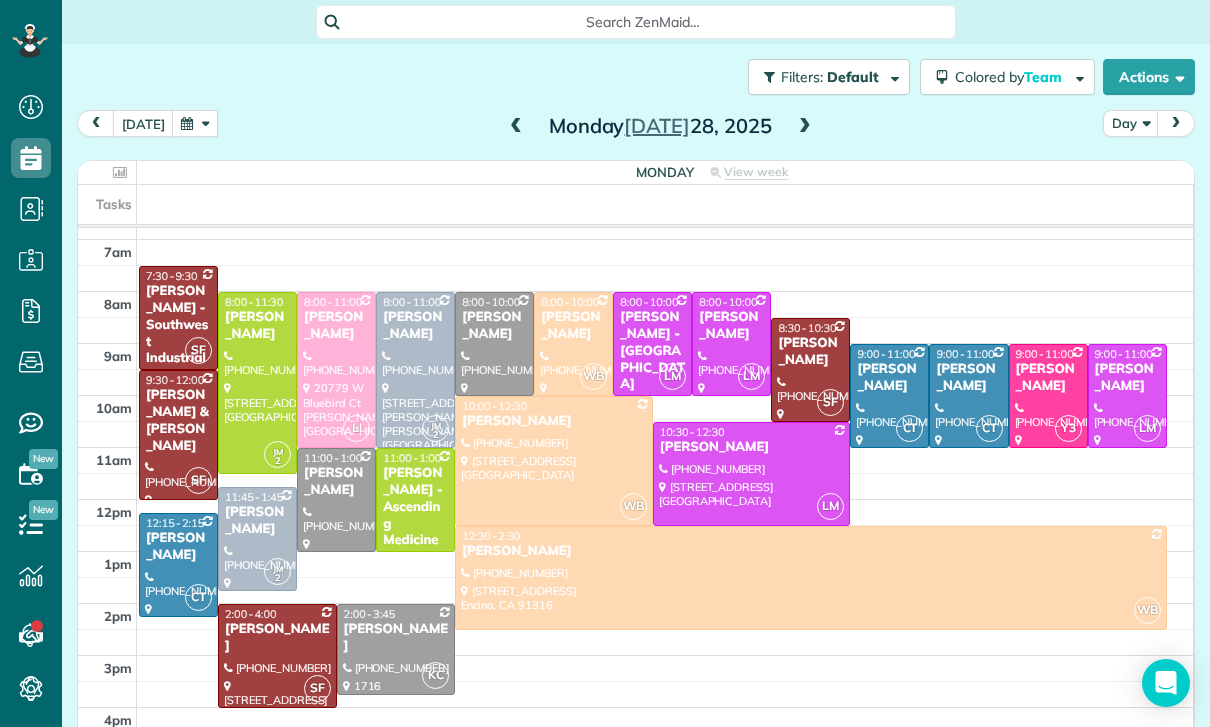 scroll, scrollTop: 157, scrollLeft: 0, axis: vertical 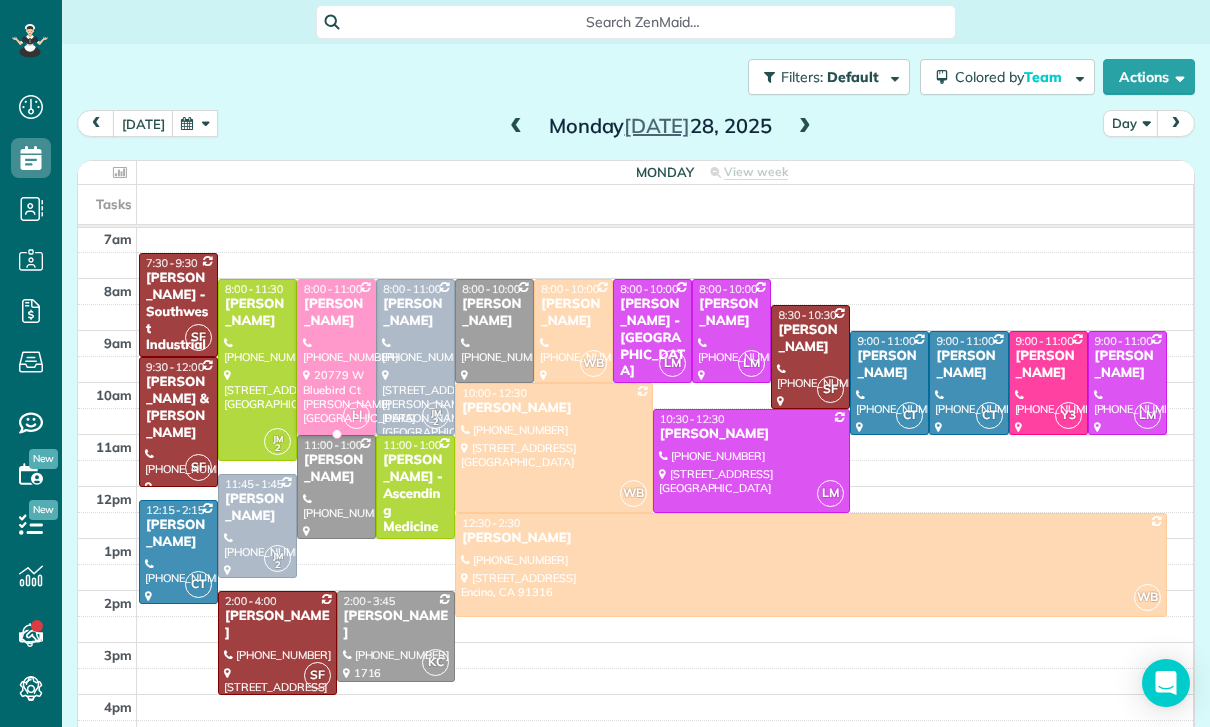click on "20779 W Bluebird Ct Porter Ranch, CA 91326" at bounding box center (336, 396) 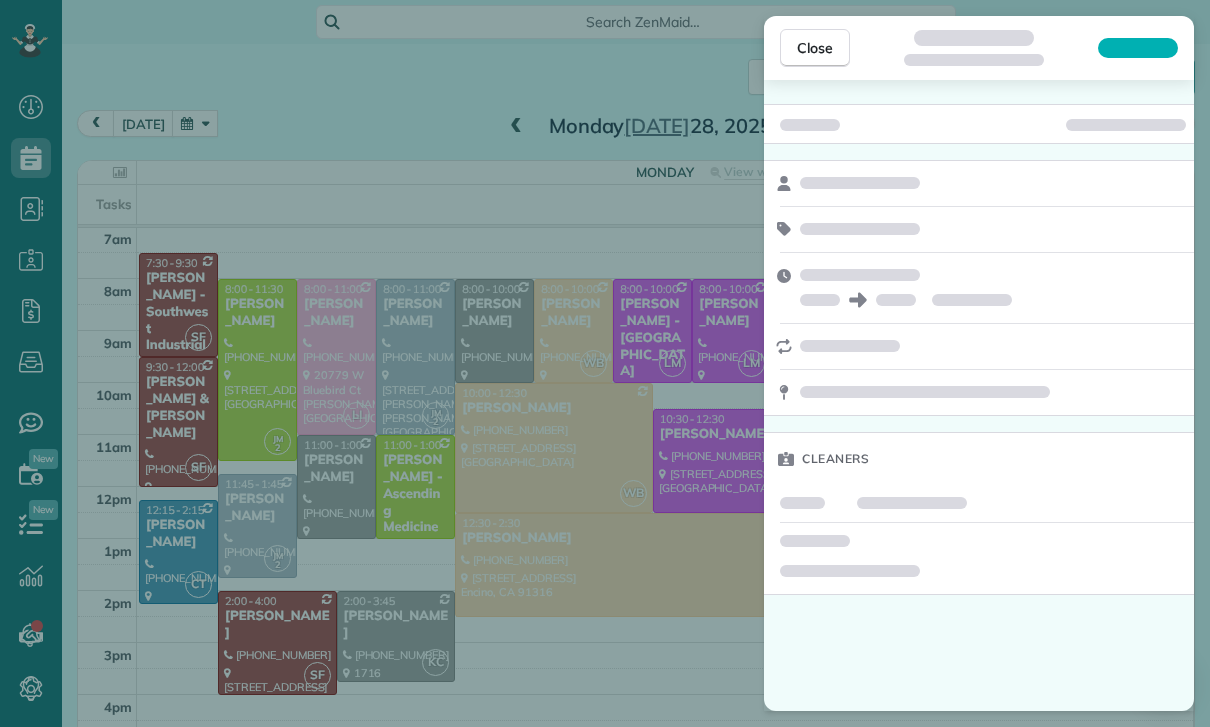 click on "Close   Cleaners" at bounding box center [605, 363] 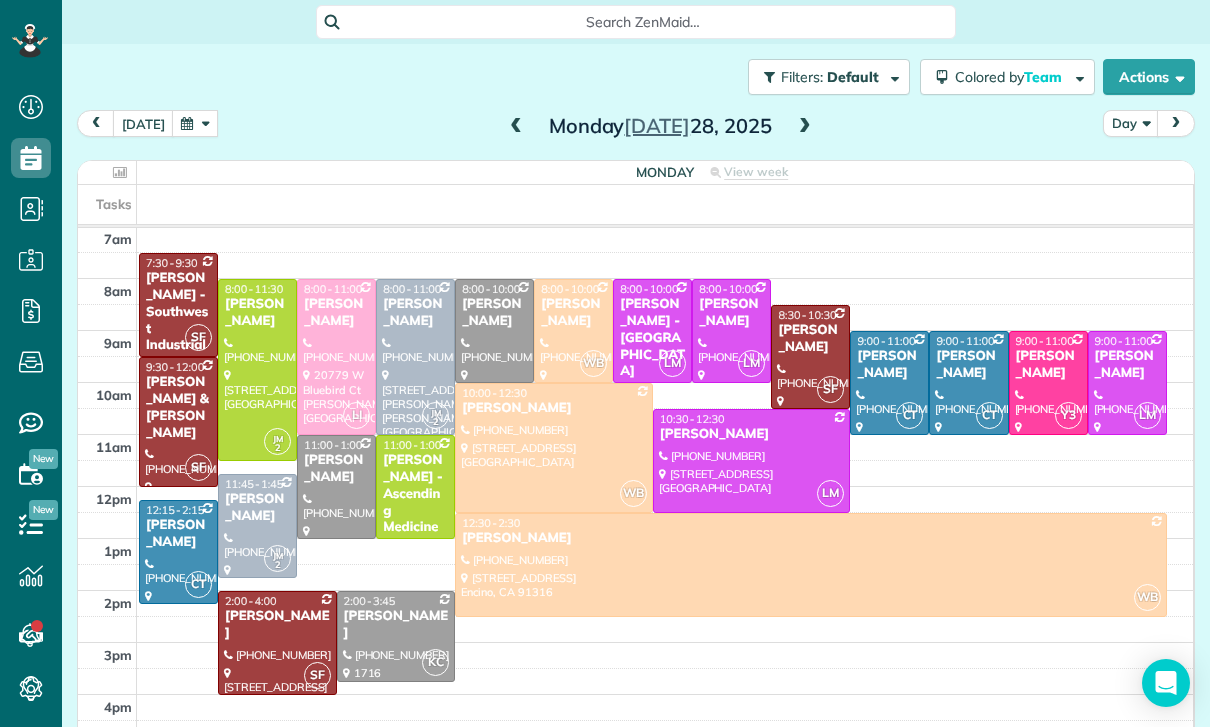 click at bounding box center (415, 357) 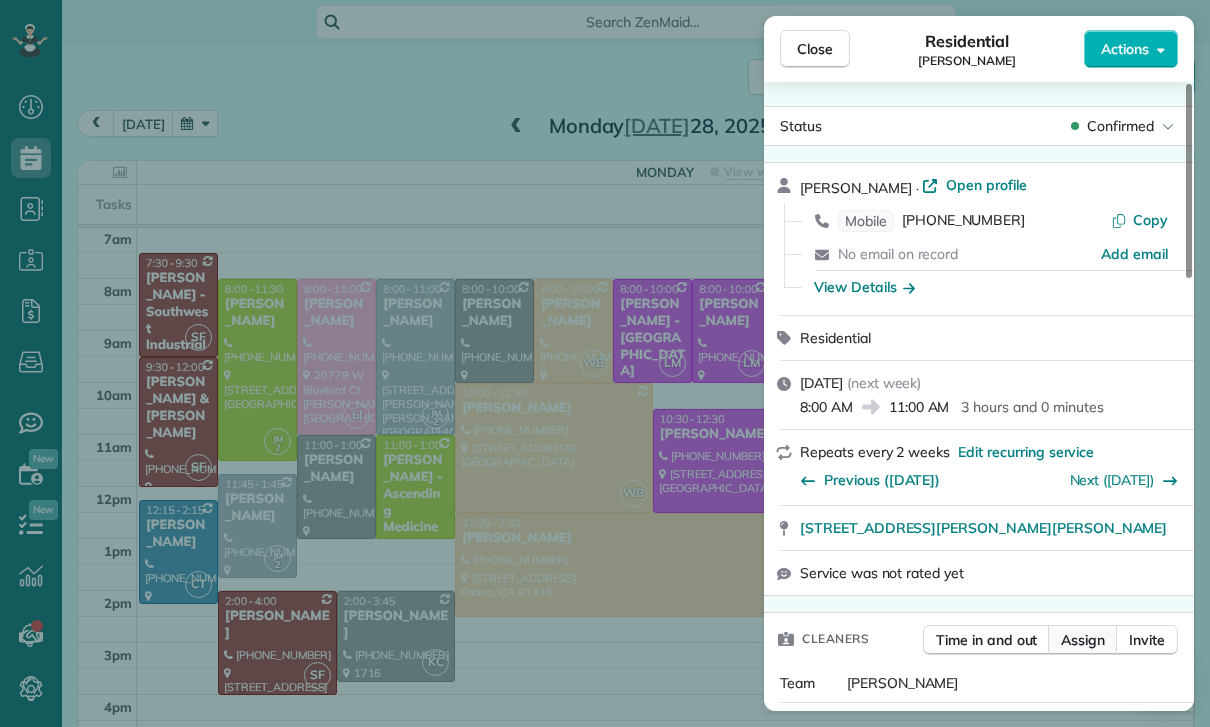 click on "Assign" at bounding box center [1083, 640] 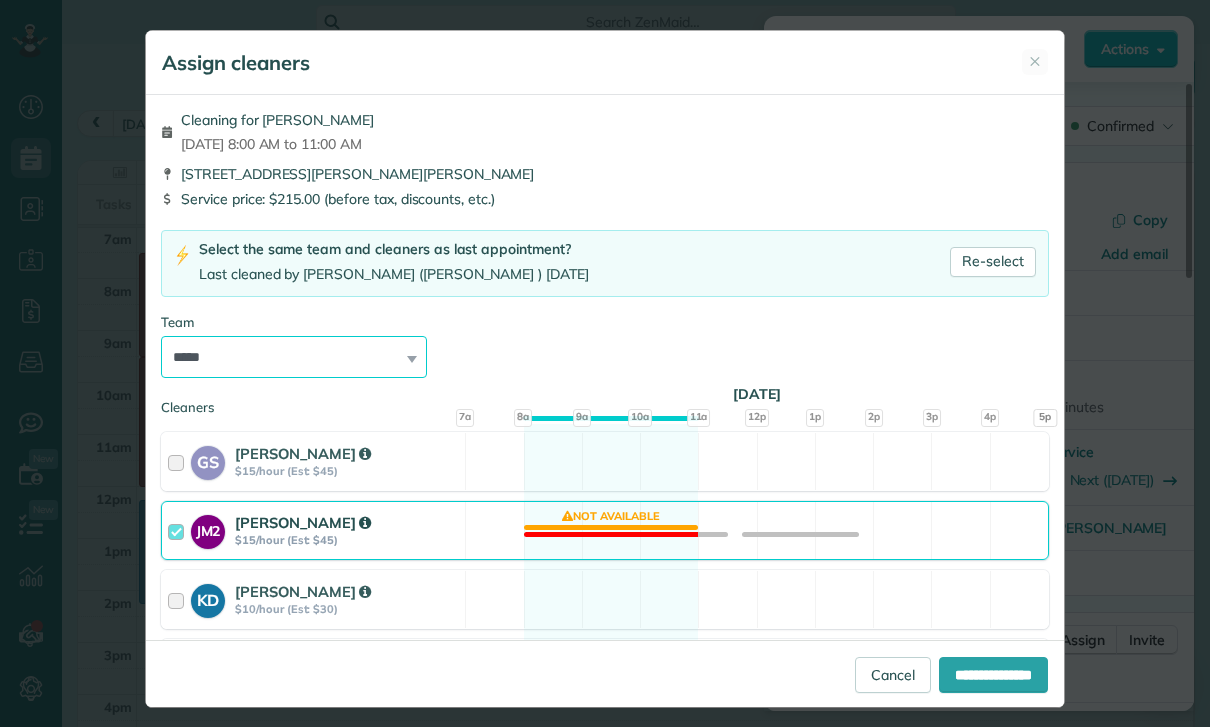 click on "**********" at bounding box center (294, 357) 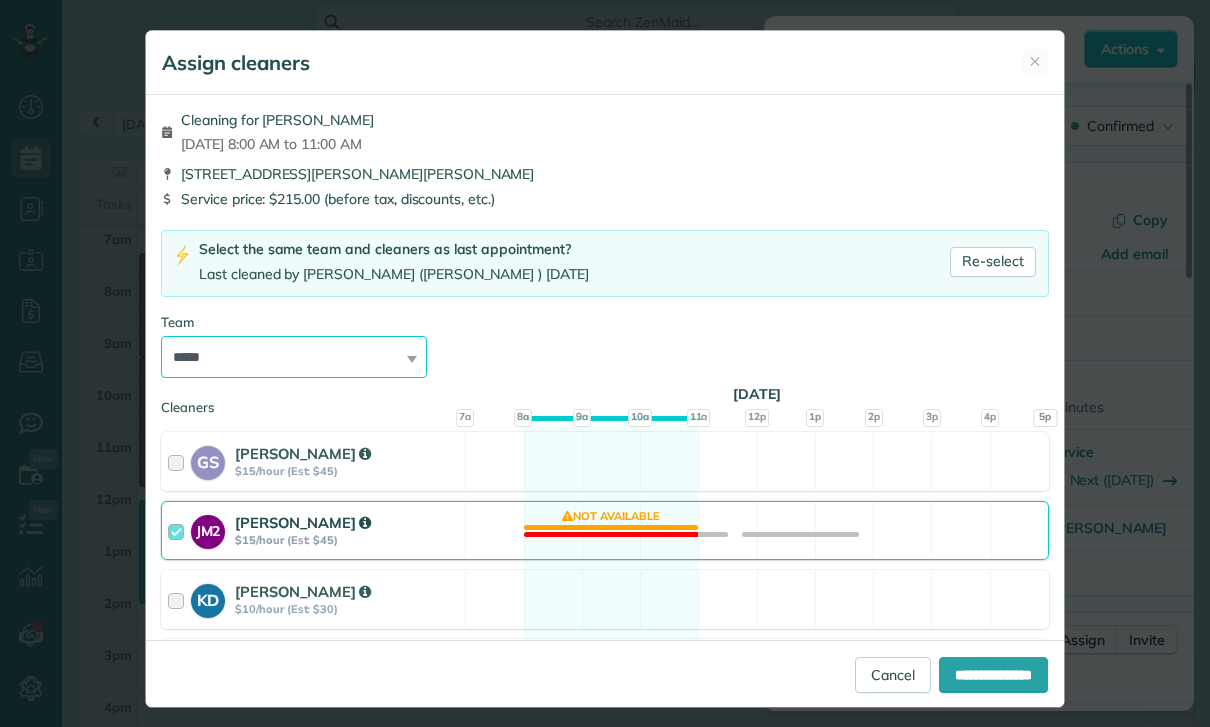 select on "**" 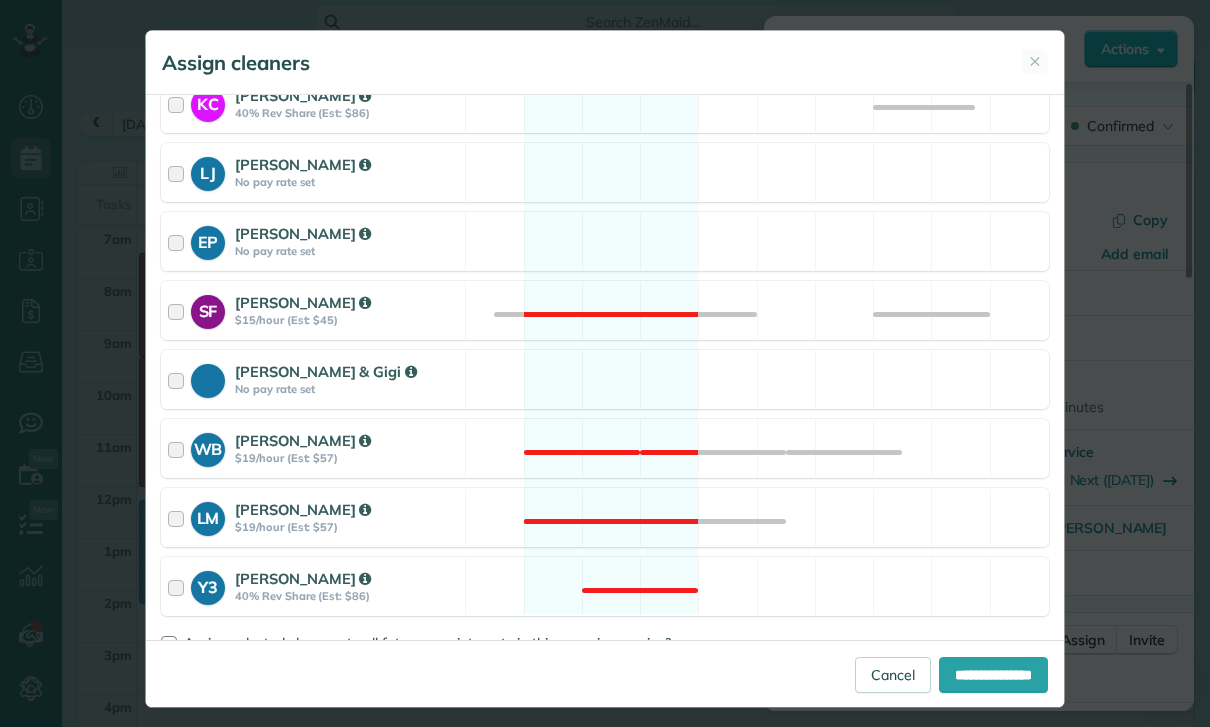 scroll, scrollTop: 772, scrollLeft: 0, axis: vertical 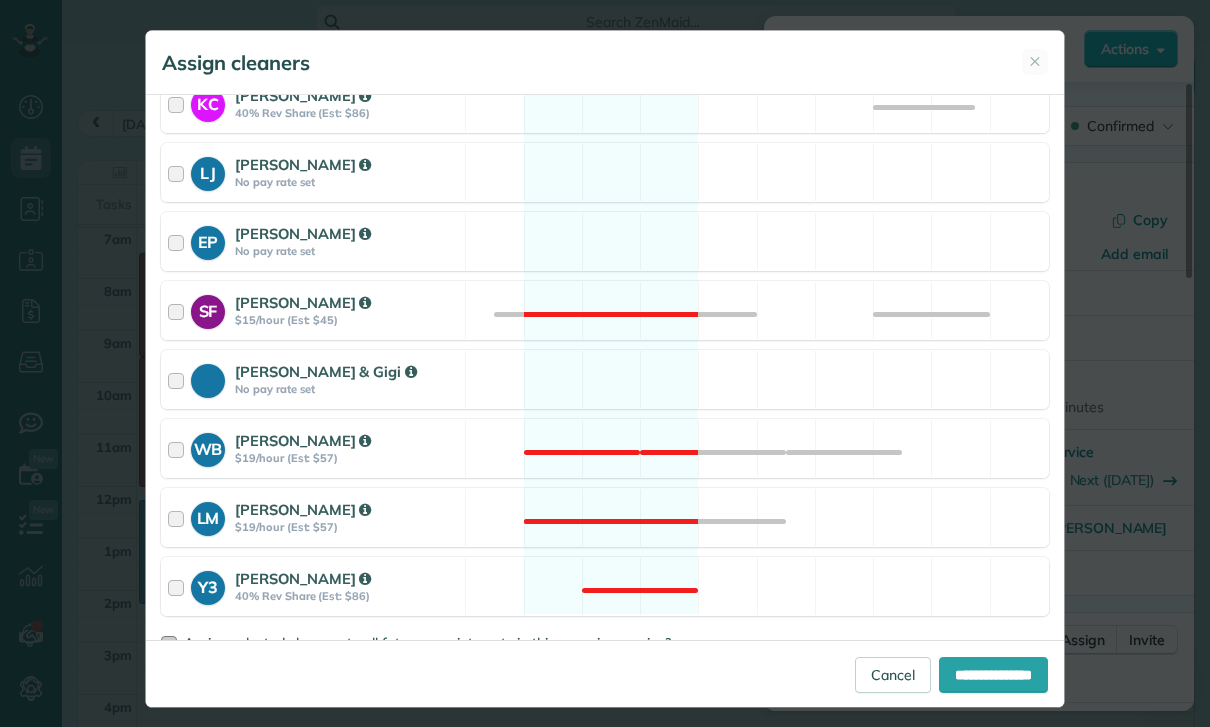click on "Assign selected cleaners to all future appointments in this recurring service?" at bounding box center (427, 643) 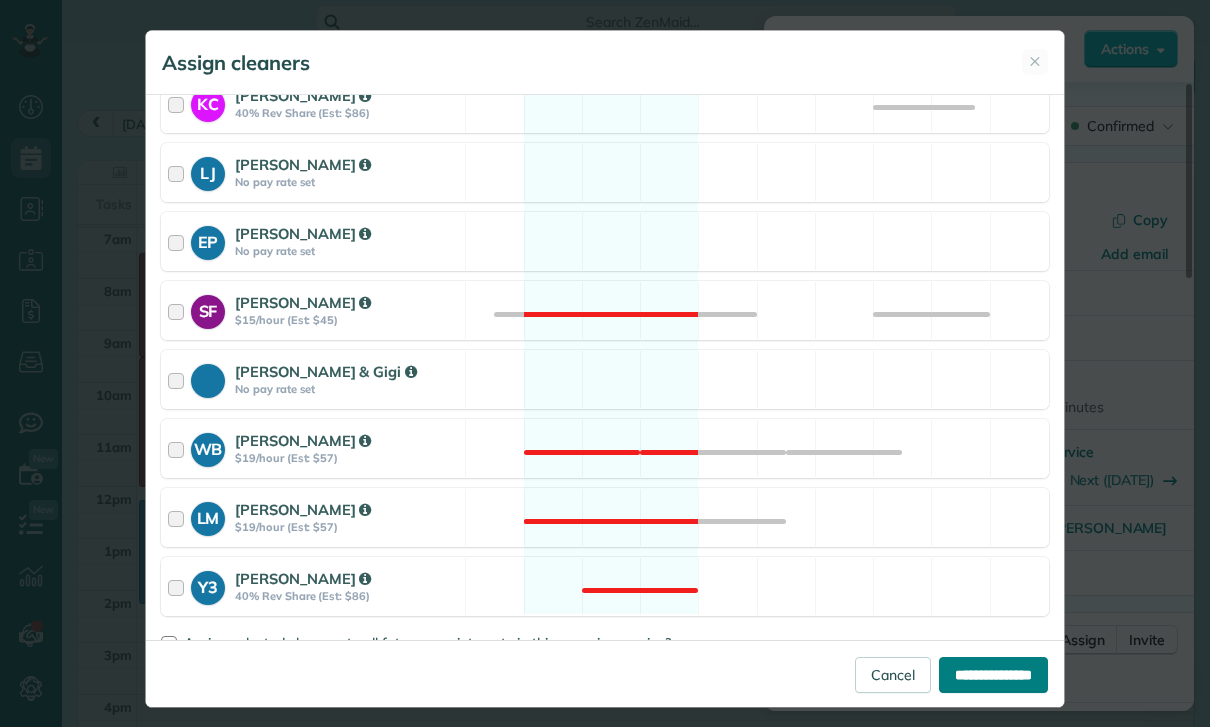 click on "**********" at bounding box center [993, 675] 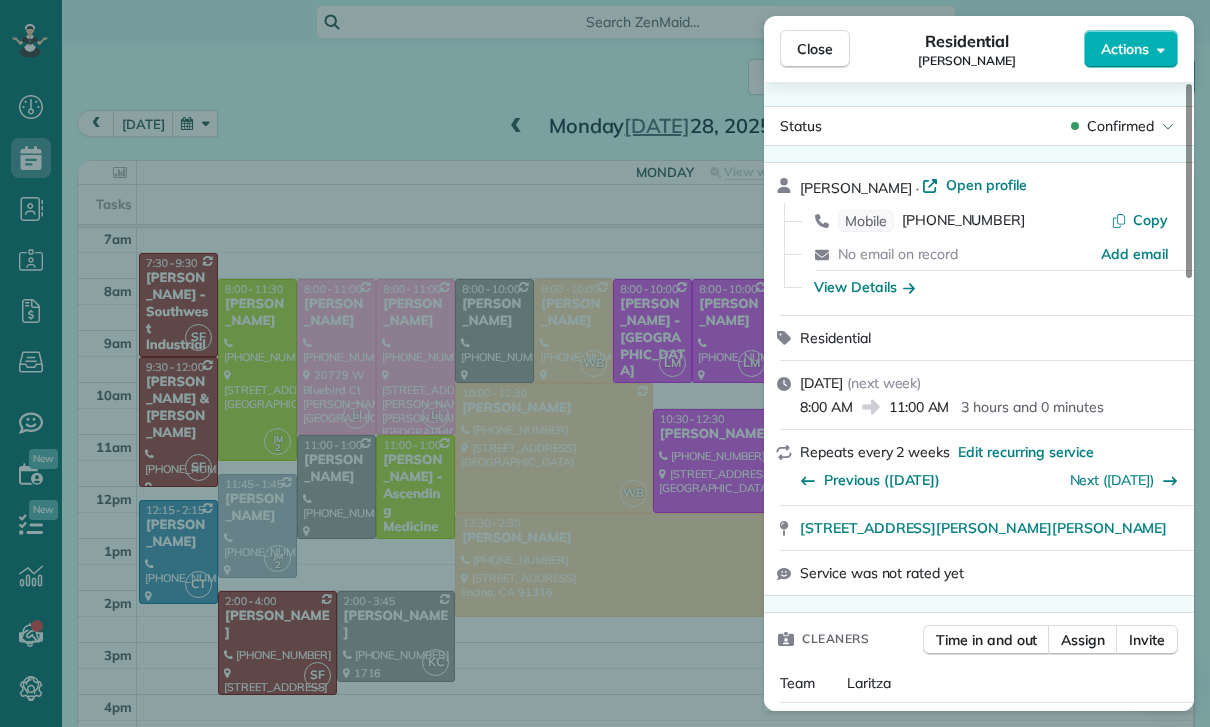 scroll, scrollTop: 157, scrollLeft: 0, axis: vertical 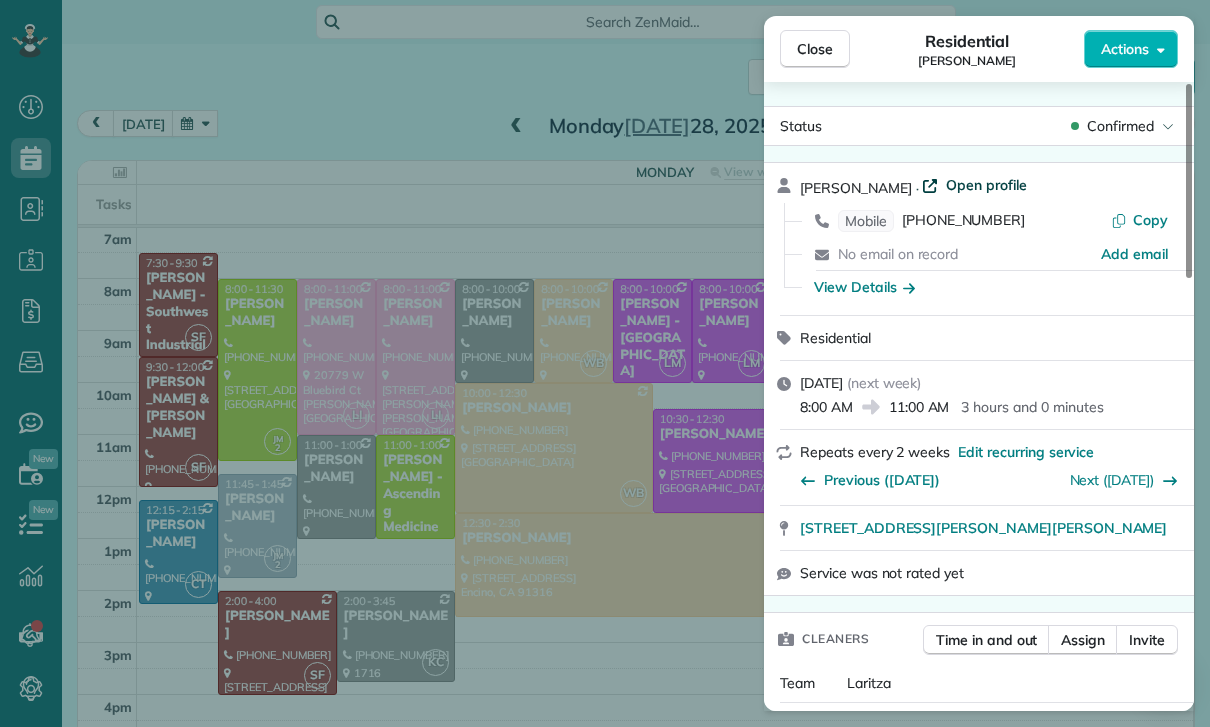 click on "Open profile" at bounding box center [986, 185] 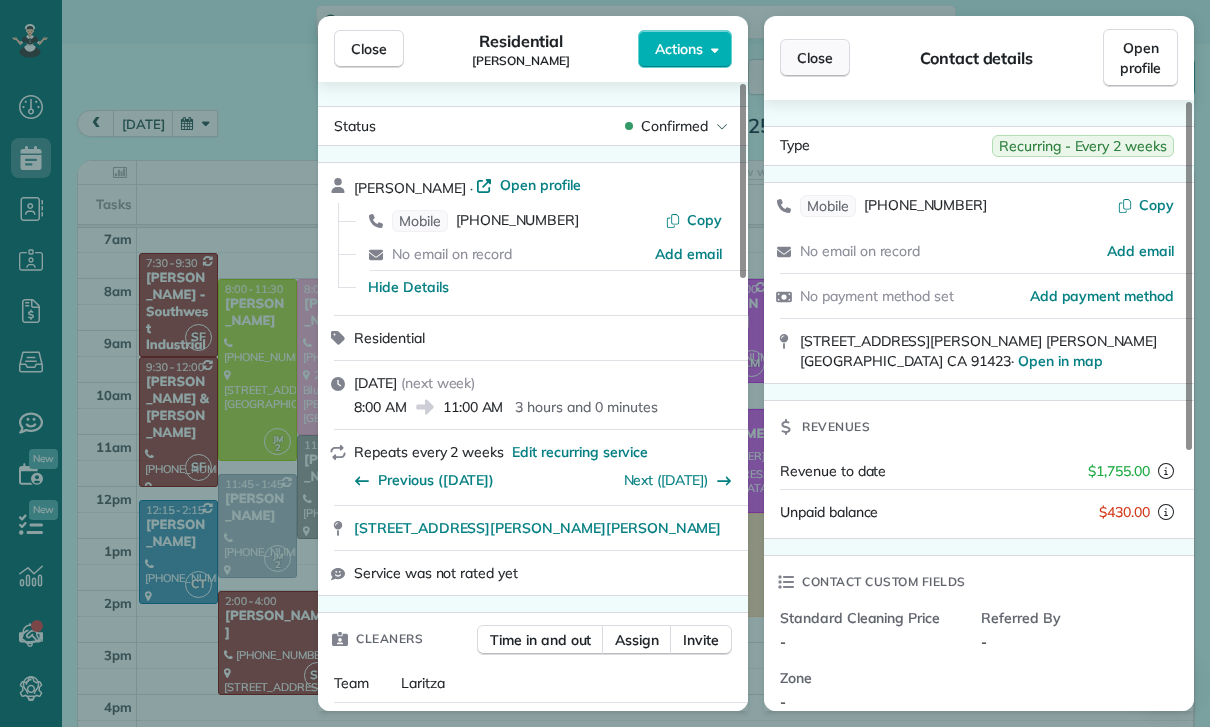 click on "Close" at bounding box center [815, 58] 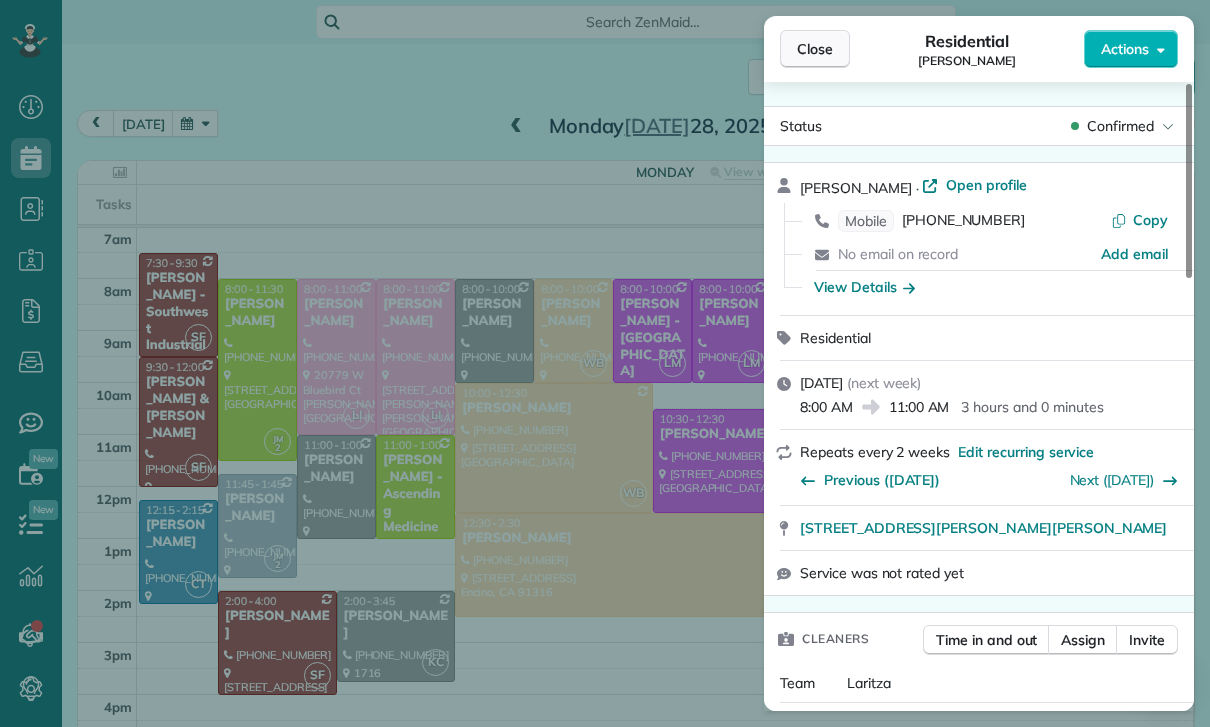 click on "Close" at bounding box center (815, 49) 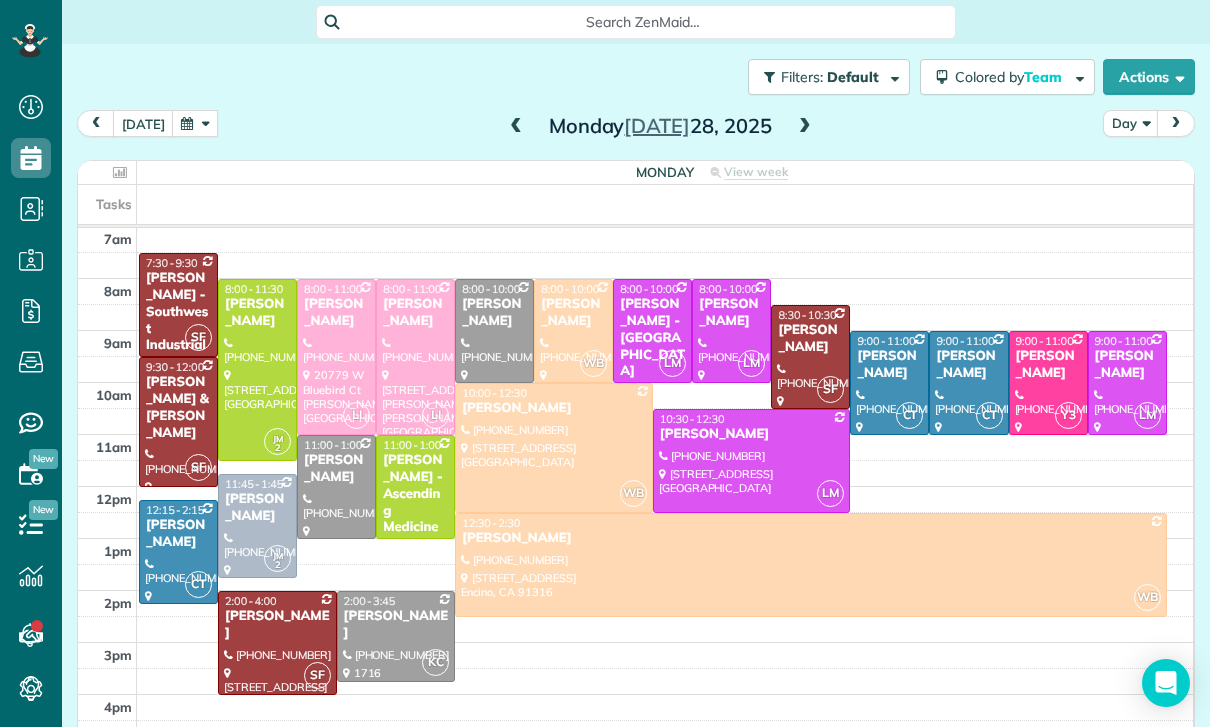 click at bounding box center (195, 123) 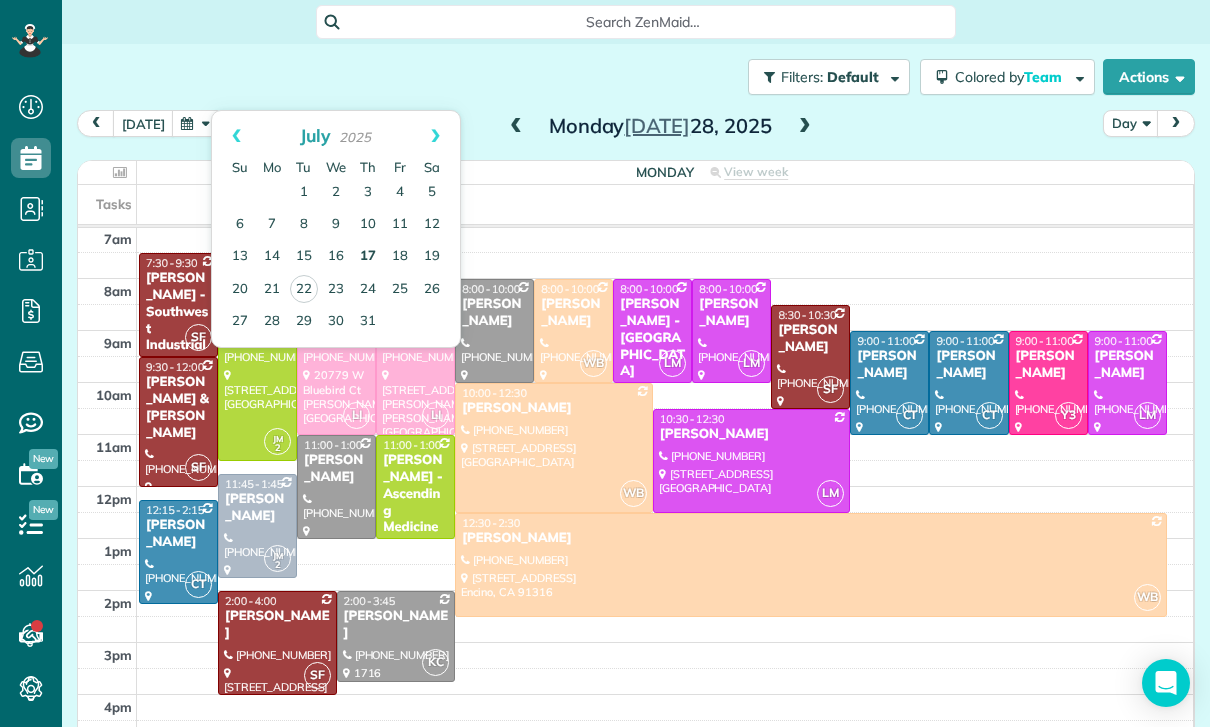 click on "17" at bounding box center (368, 257) 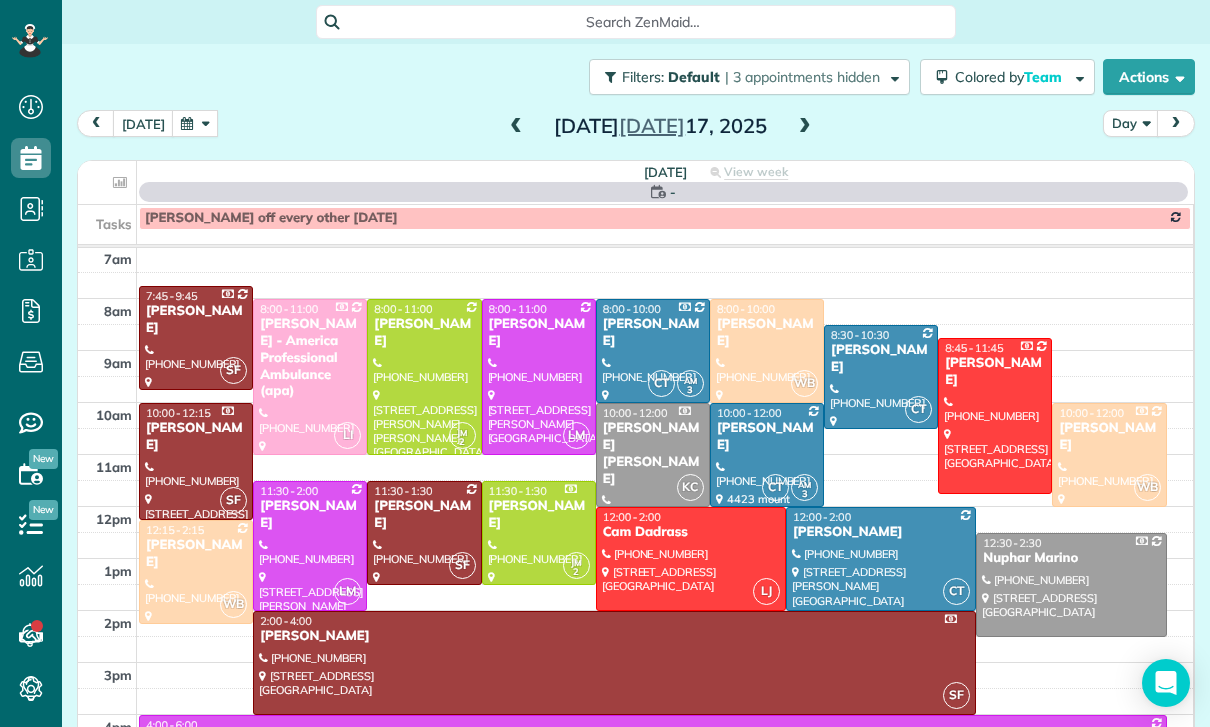 scroll, scrollTop: 157, scrollLeft: 0, axis: vertical 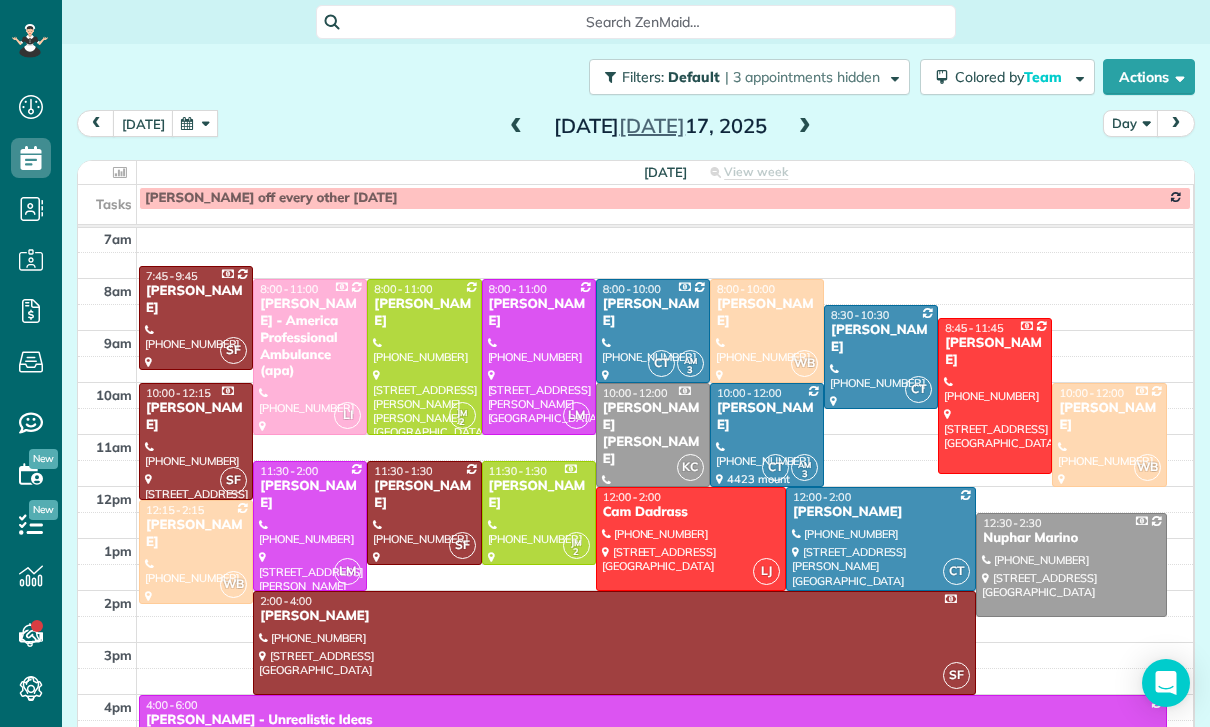 click at bounding box center [195, 123] 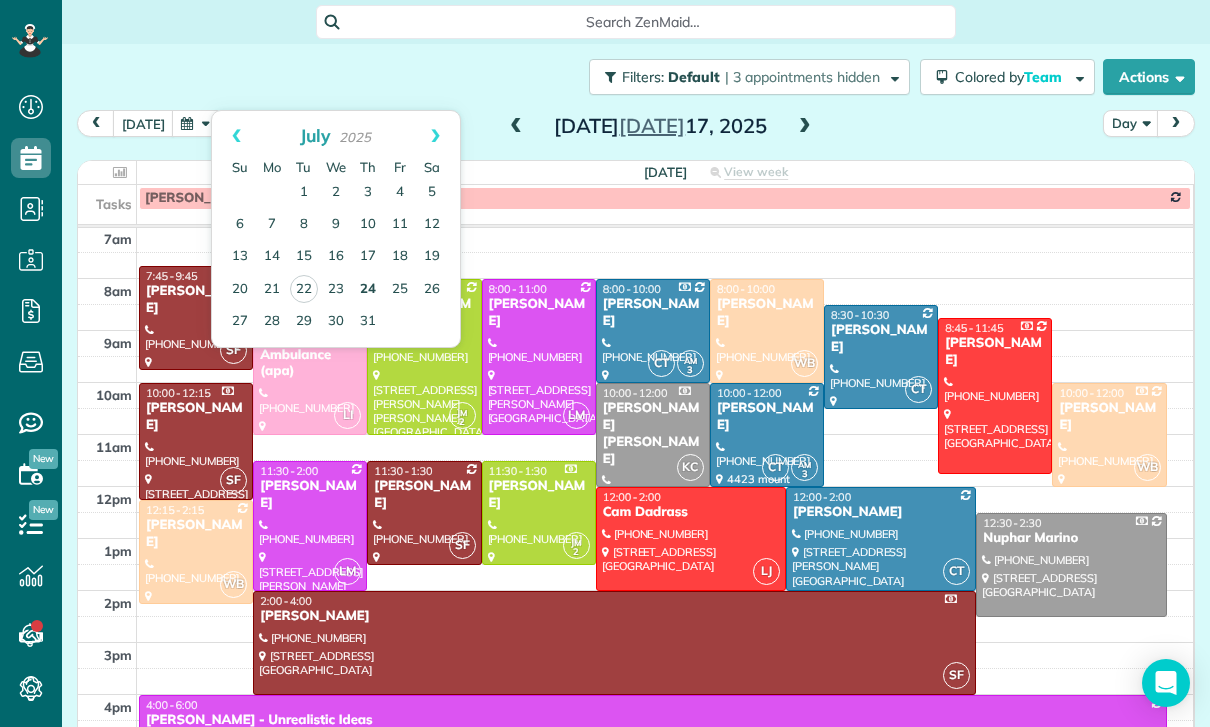 click on "24" at bounding box center [368, 290] 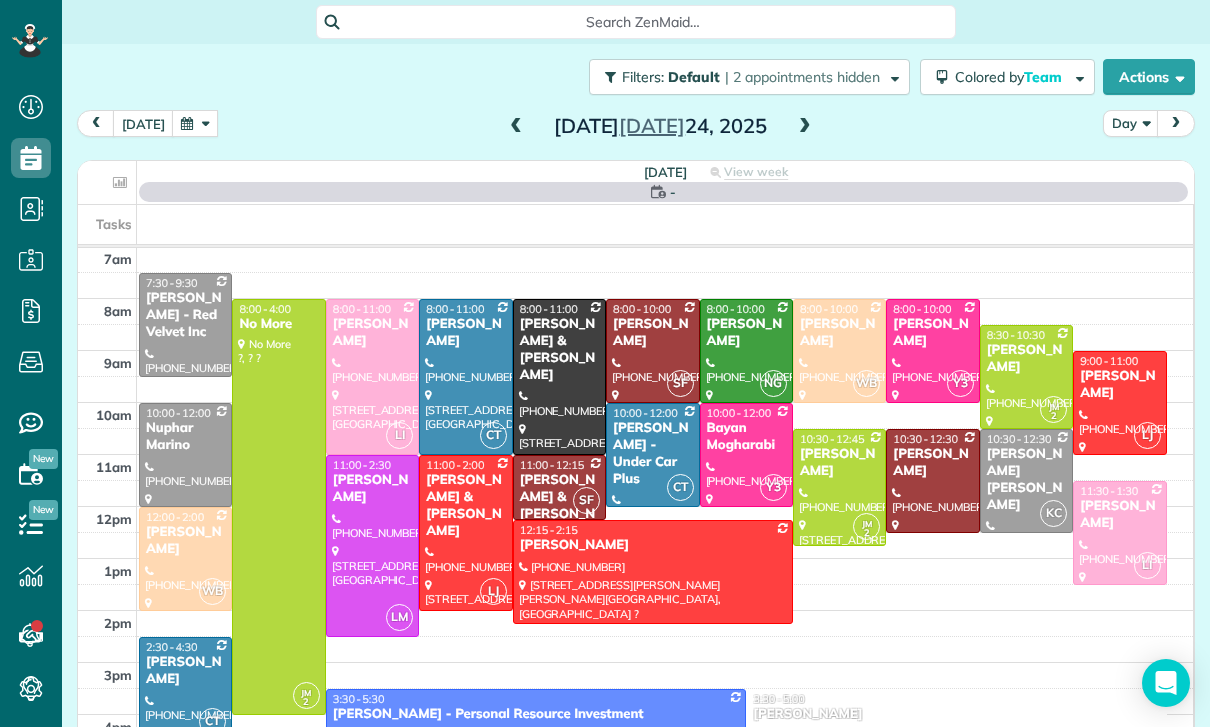 scroll, scrollTop: 157, scrollLeft: 0, axis: vertical 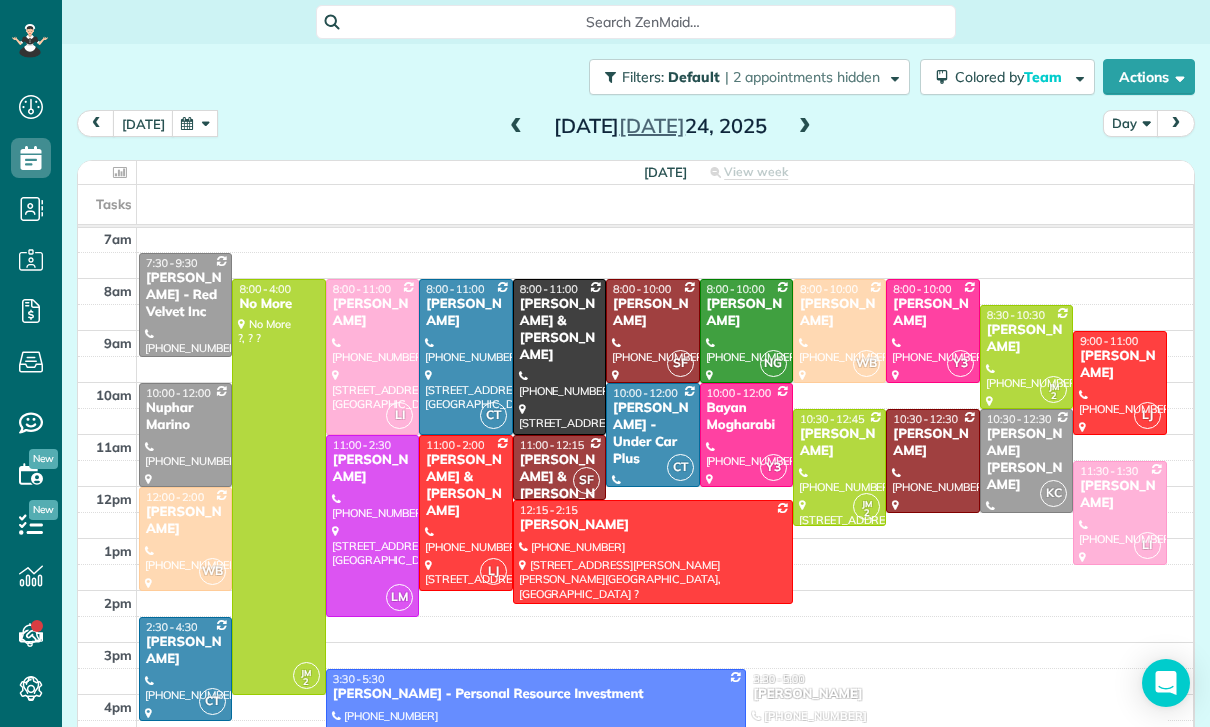 click on "today   Day Thursday  Jul  24, 2025" at bounding box center [636, 128] 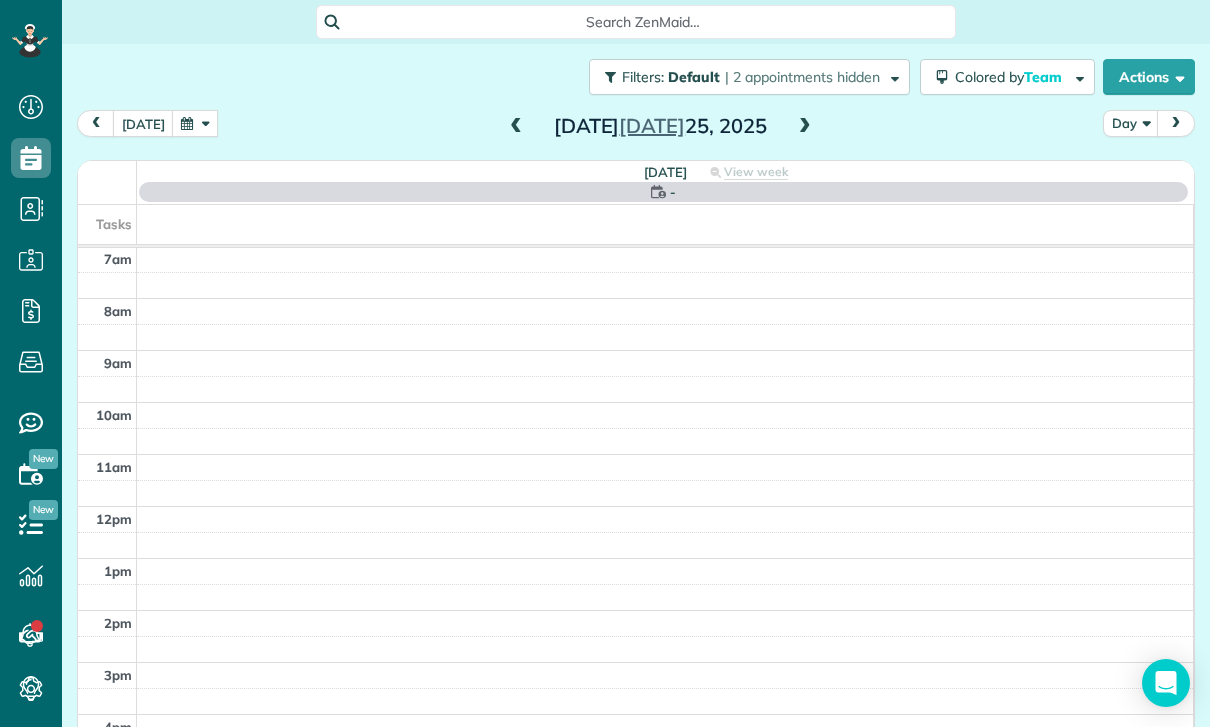 scroll, scrollTop: 157, scrollLeft: 0, axis: vertical 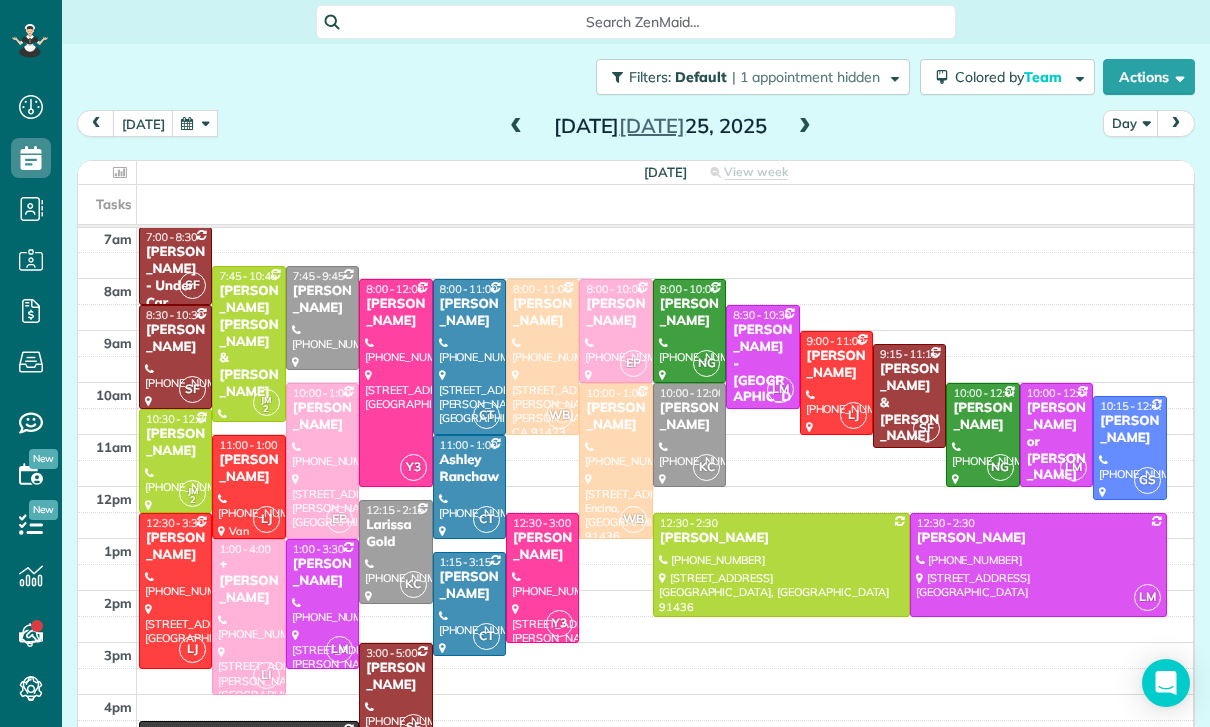 click at bounding box center [805, 127] 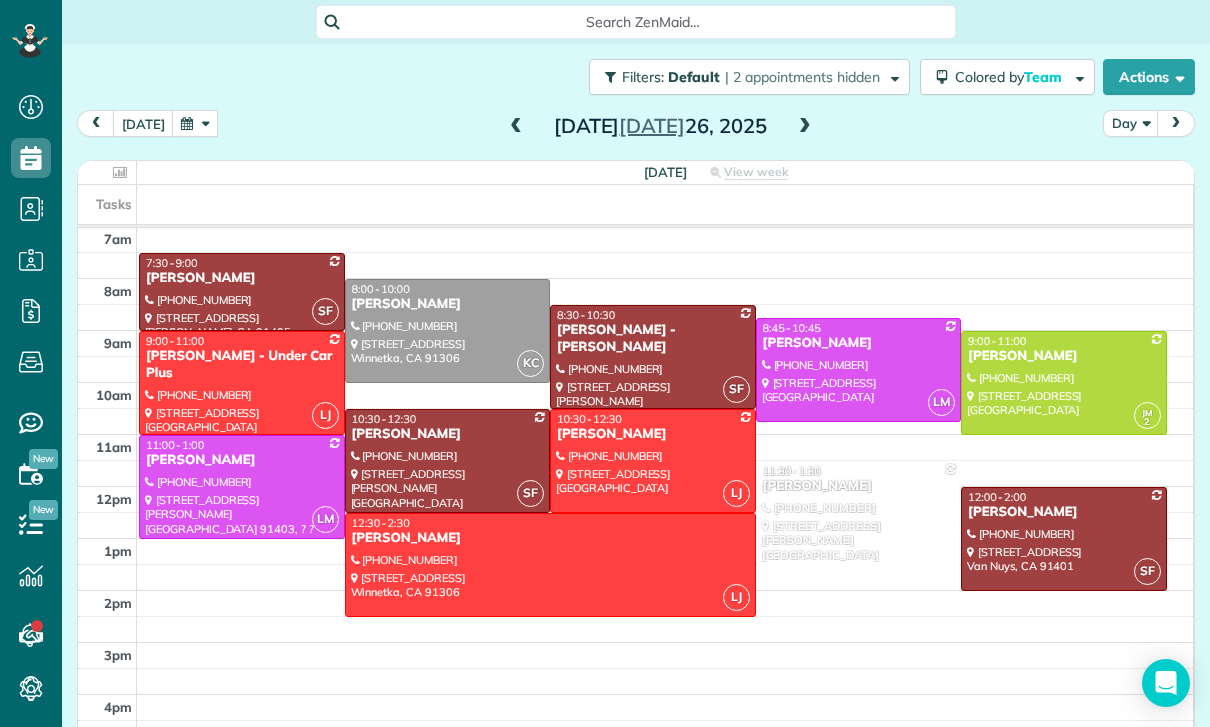 scroll, scrollTop: 157, scrollLeft: 0, axis: vertical 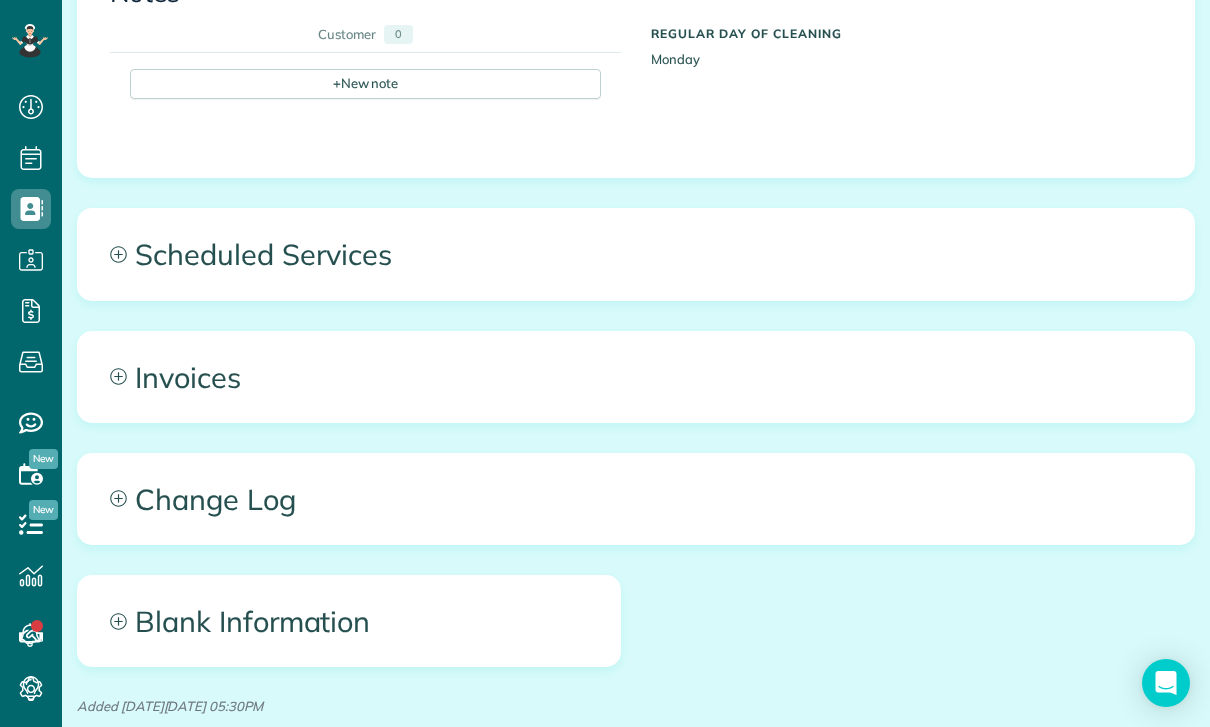 click on "Scheduled Services" at bounding box center (636, 254) 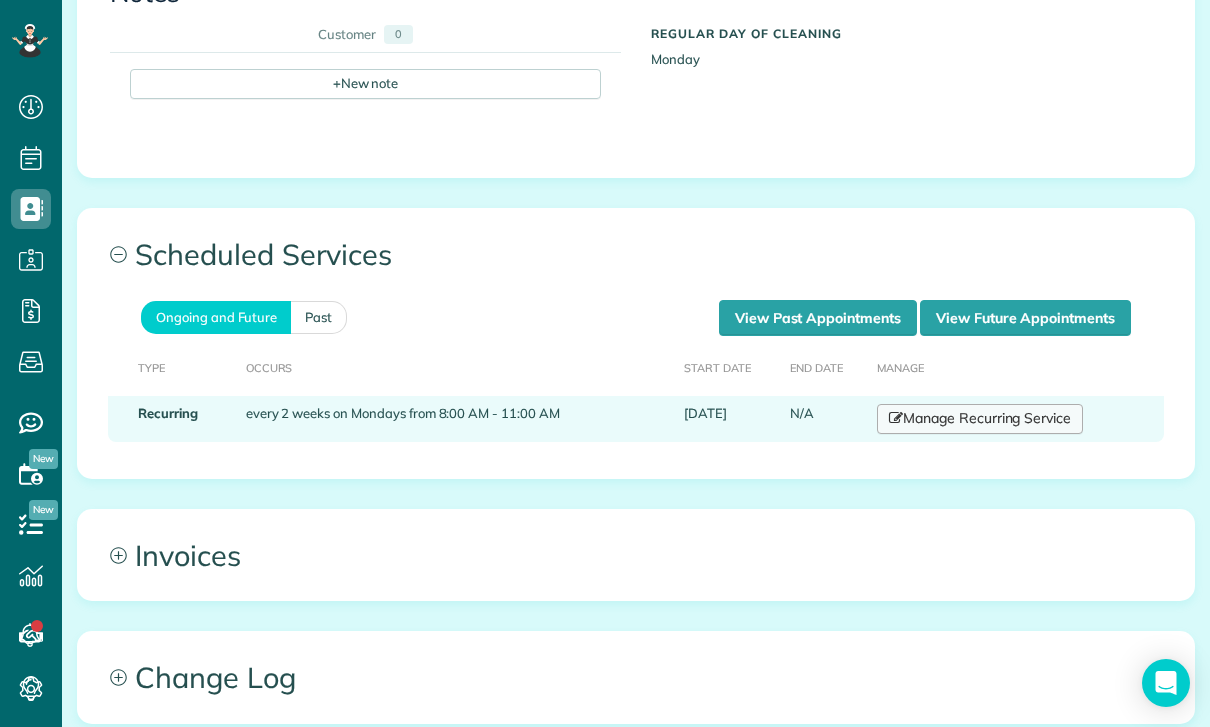 click on "Manage Recurring Service" at bounding box center (980, 419) 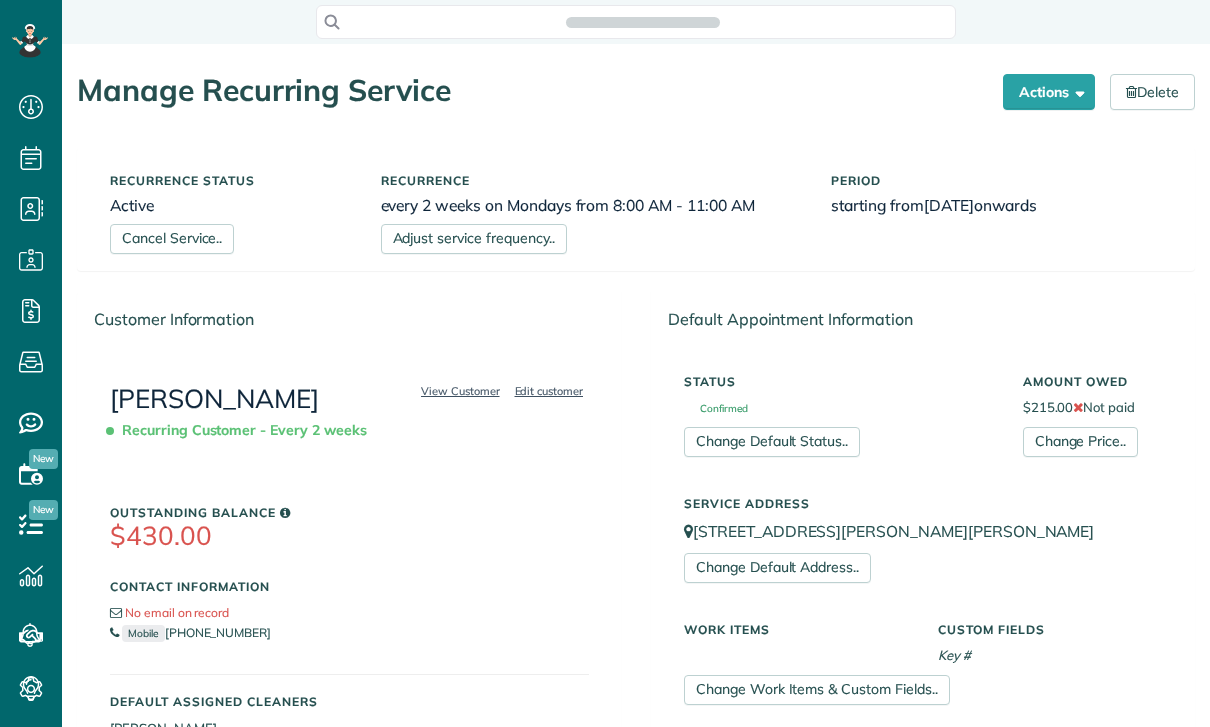 scroll, scrollTop: 0, scrollLeft: 0, axis: both 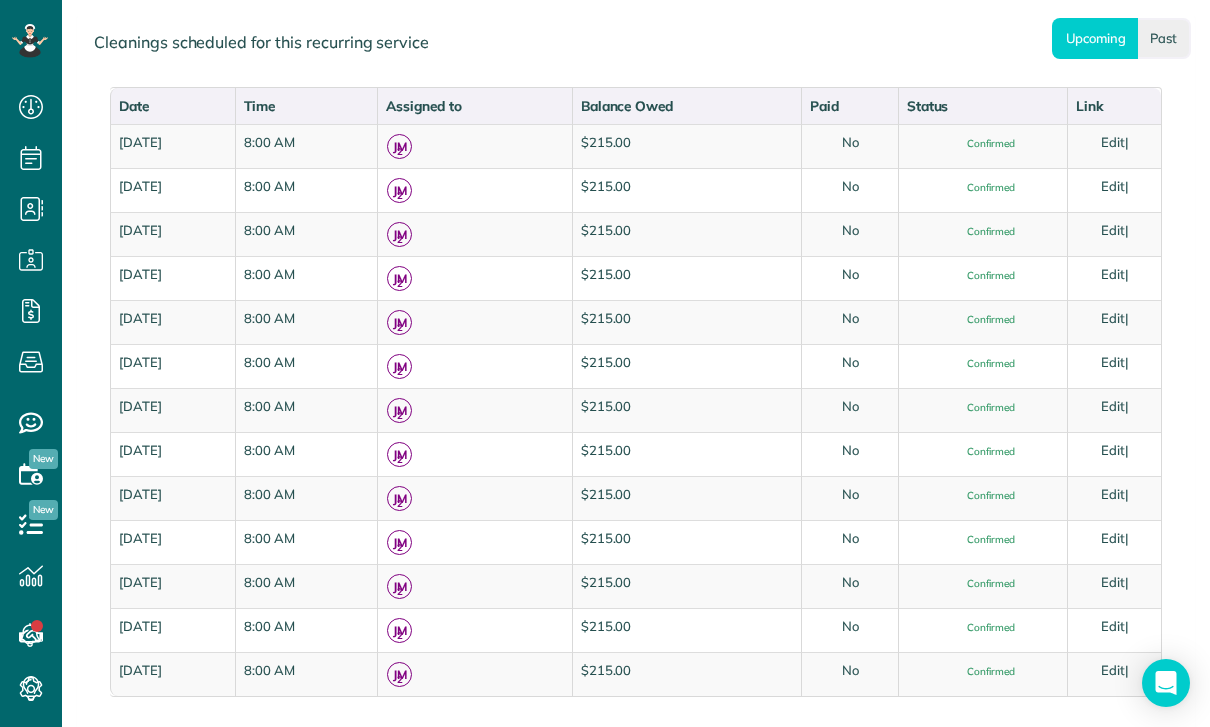 click on "Past" at bounding box center [1164, 38] 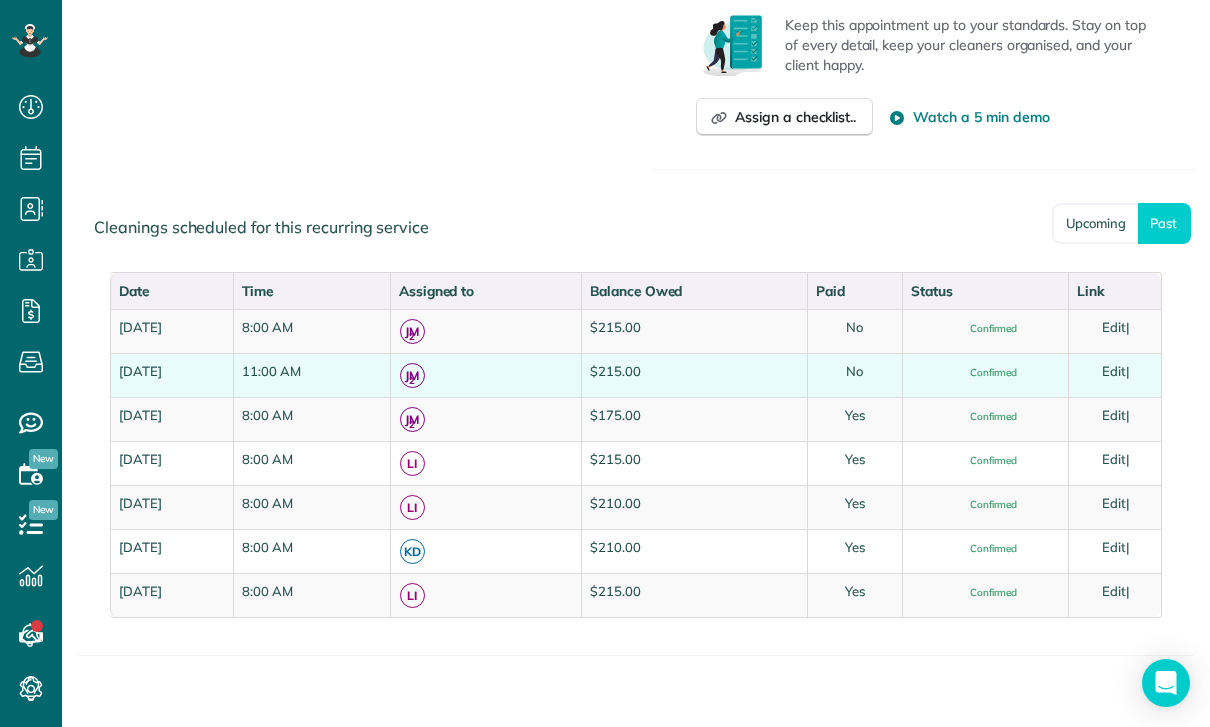 click on "Edit" at bounding box center [1114, 371] 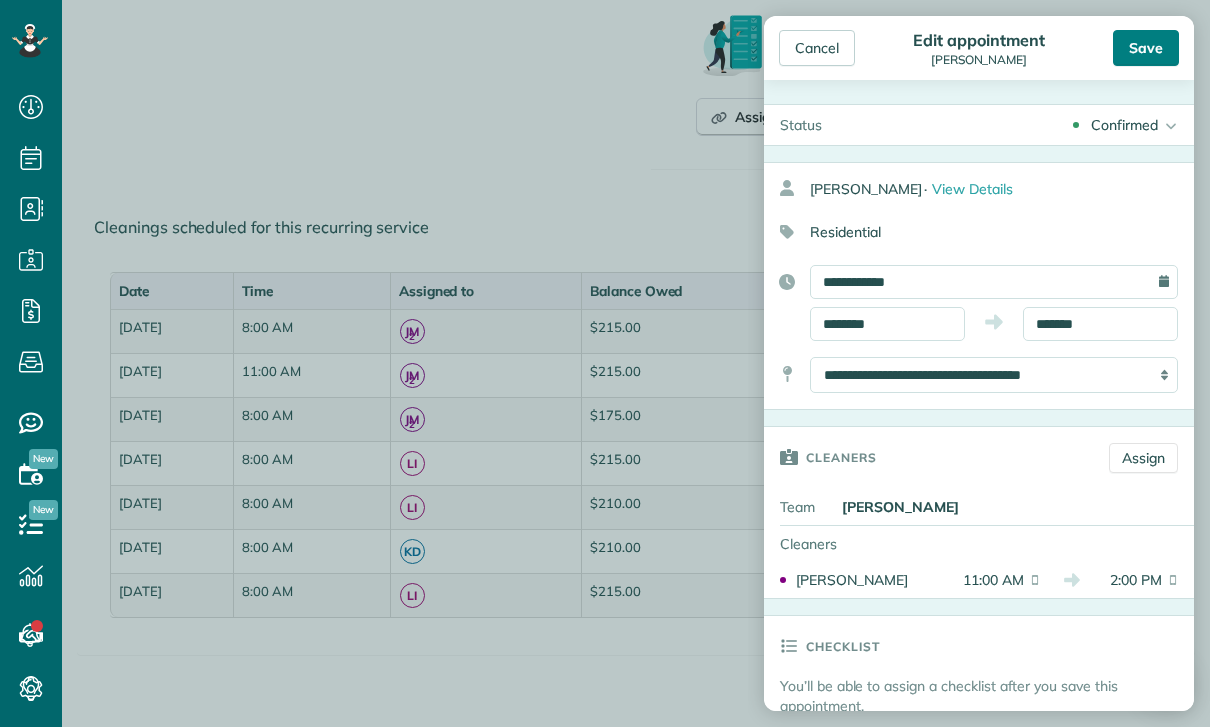 click on "Save" at bounding box center (1146, 48) 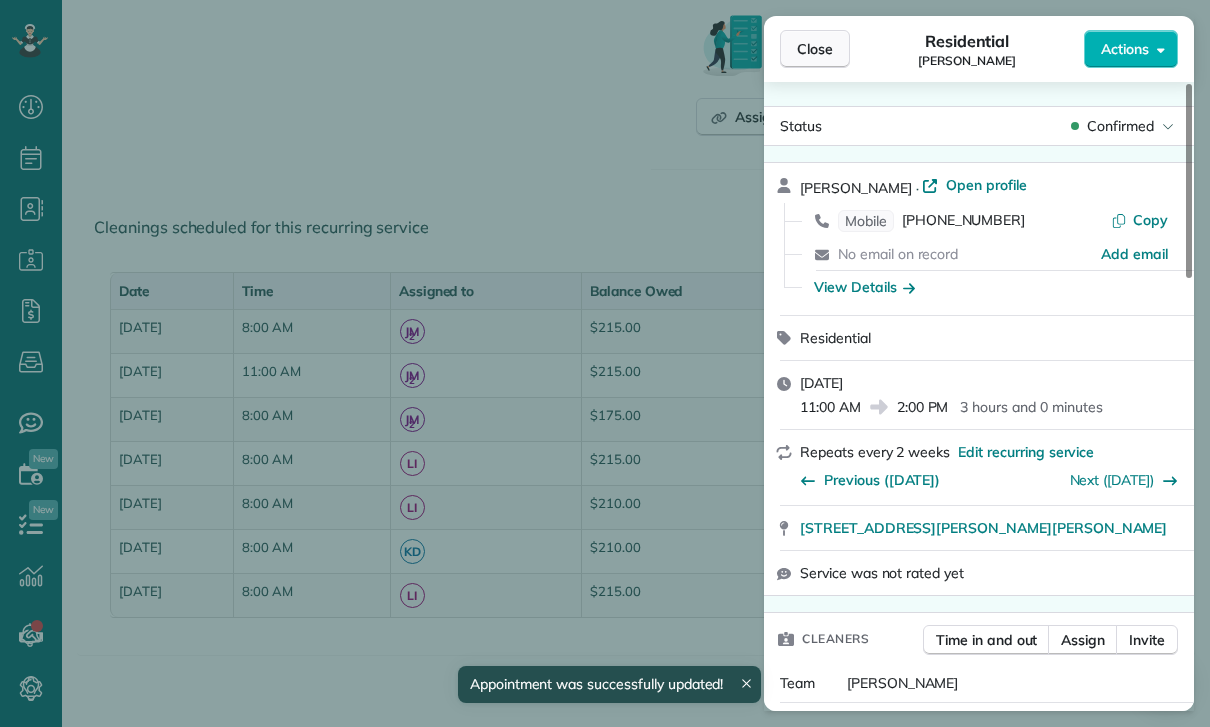 click on "Close" at bounding box center [815, 49] 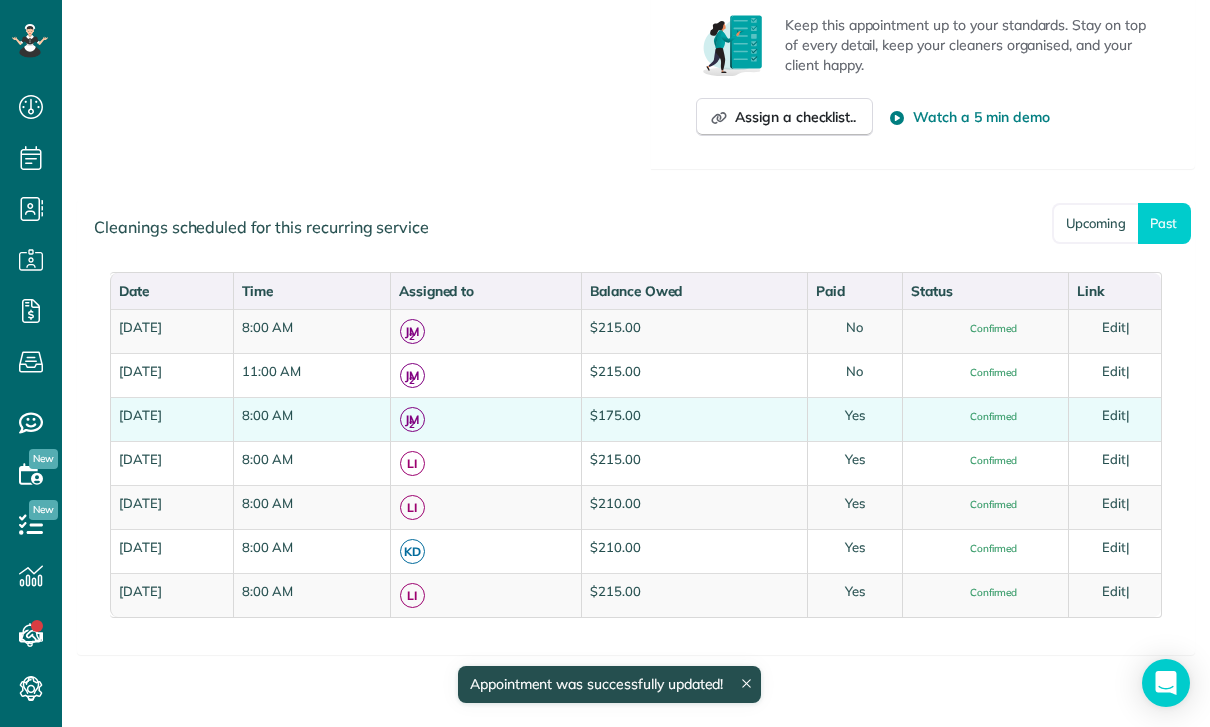 click on "Edit" at bounding box center [1114, 415] 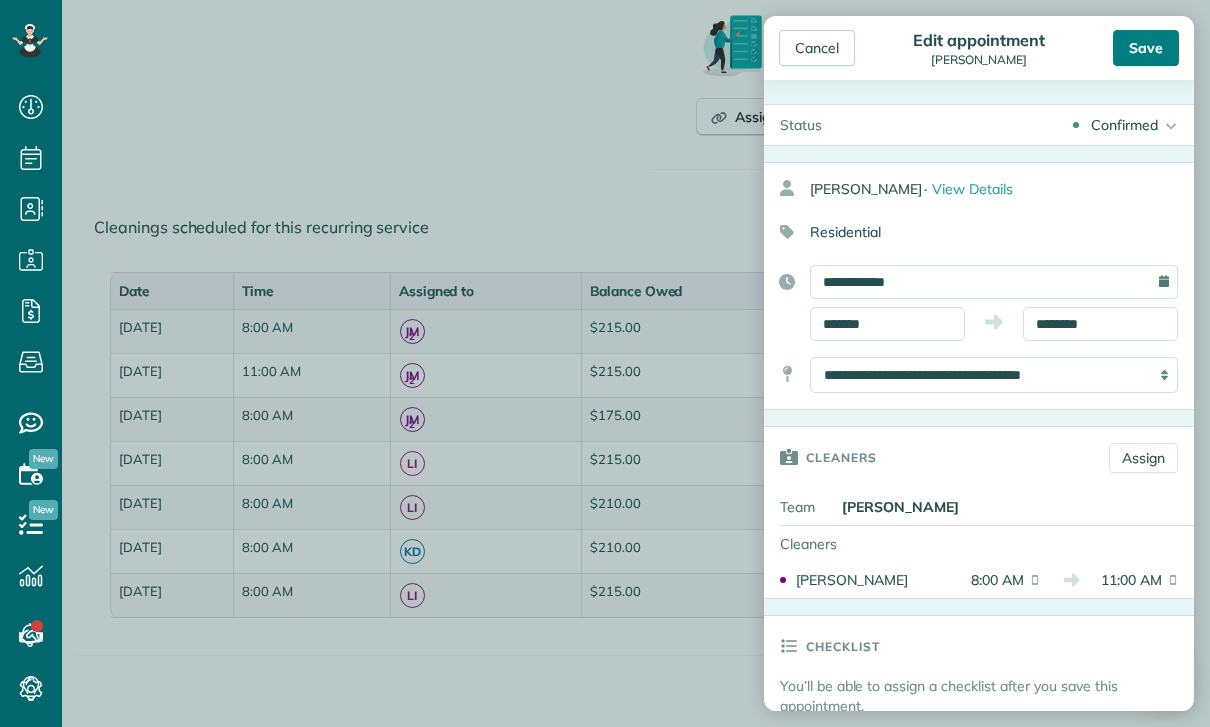 click on "Save" at bounding box center [1146, 48] 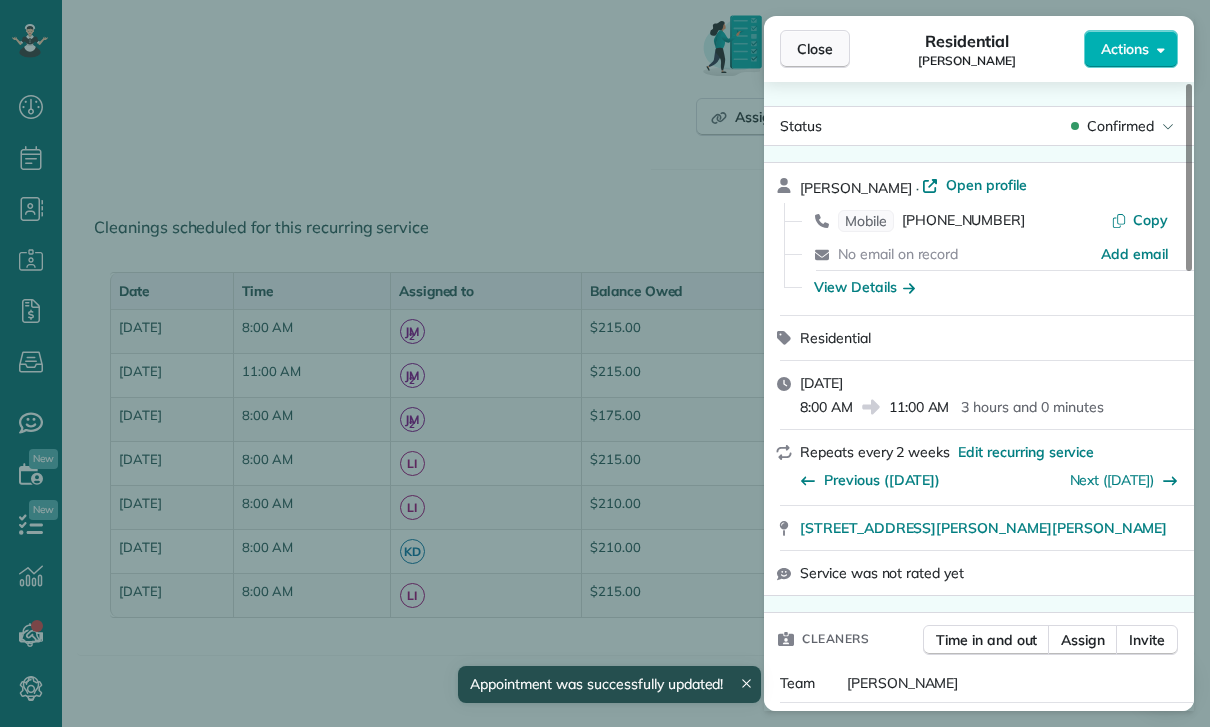 click on "Close" at bounding box center [815, 49] 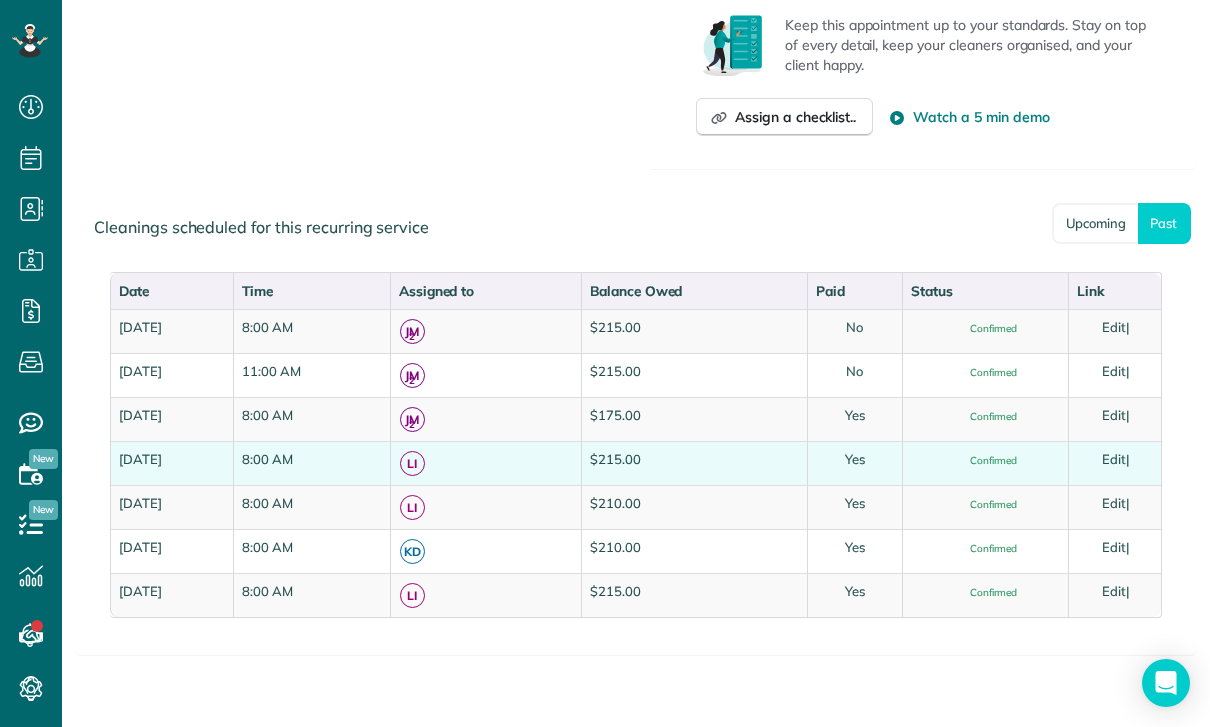 click on "Edit" at bounding box center (1114, 459) 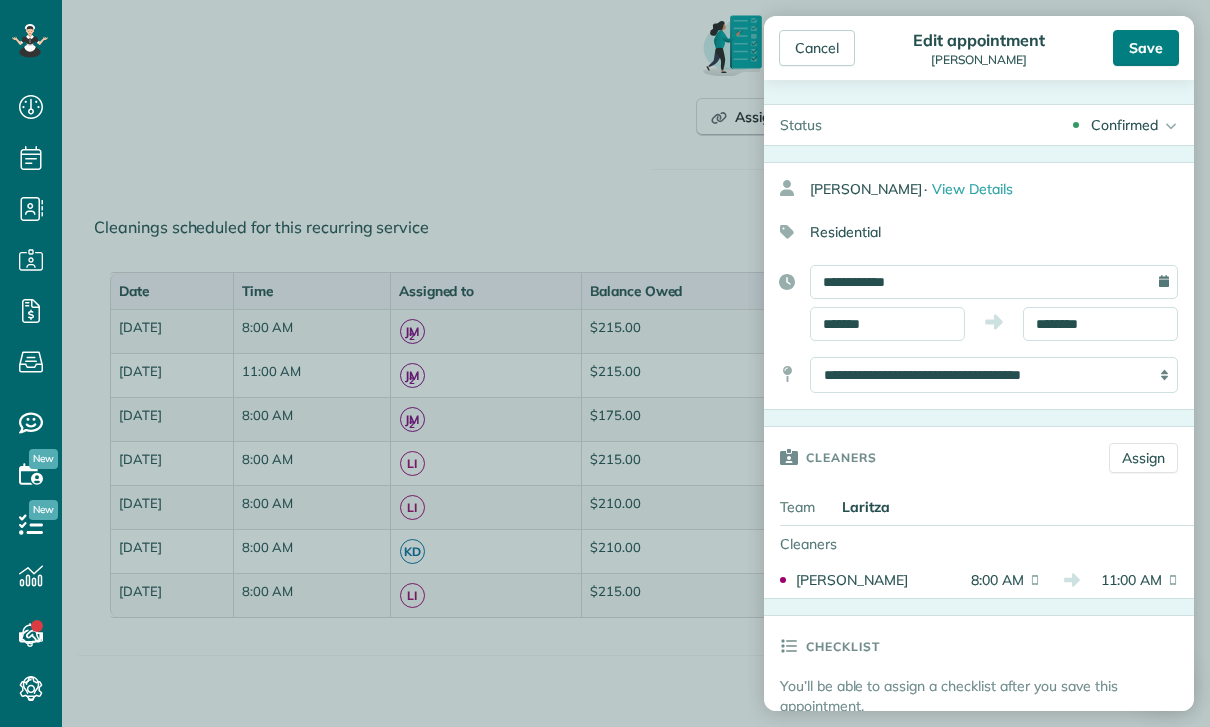 click on "Save" at bounding box center [1146, 48] 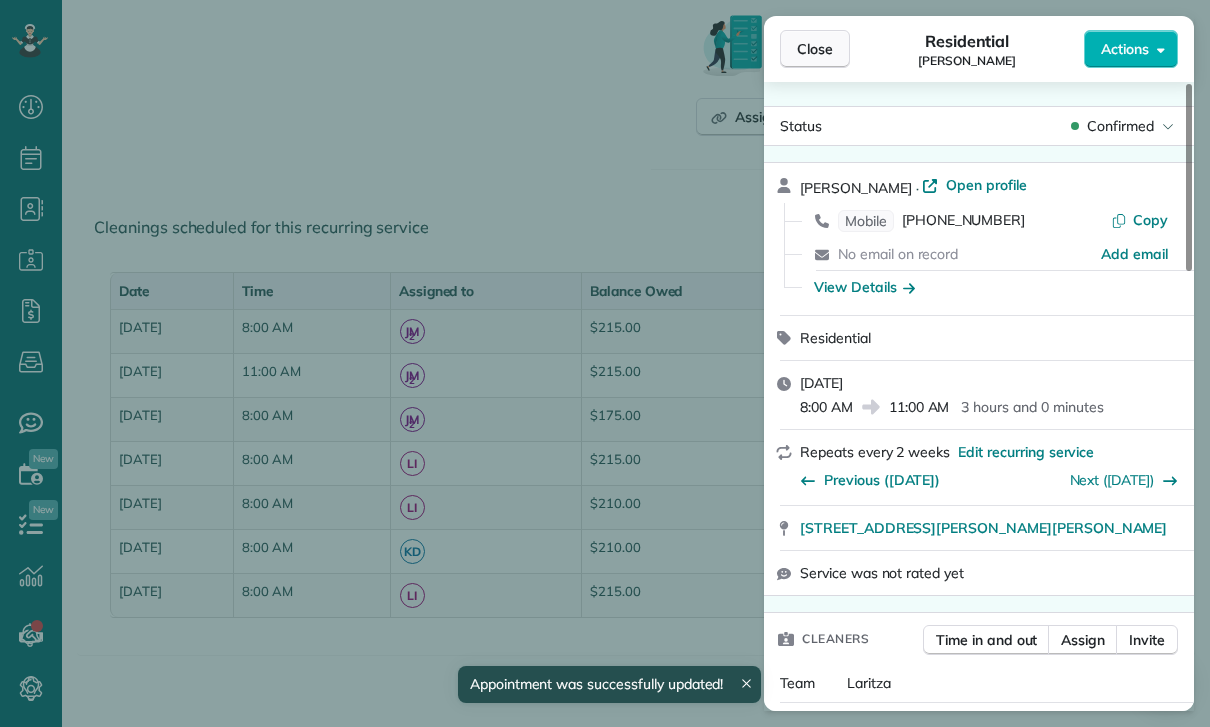 click on "Close" at bounding box center [815, 49] 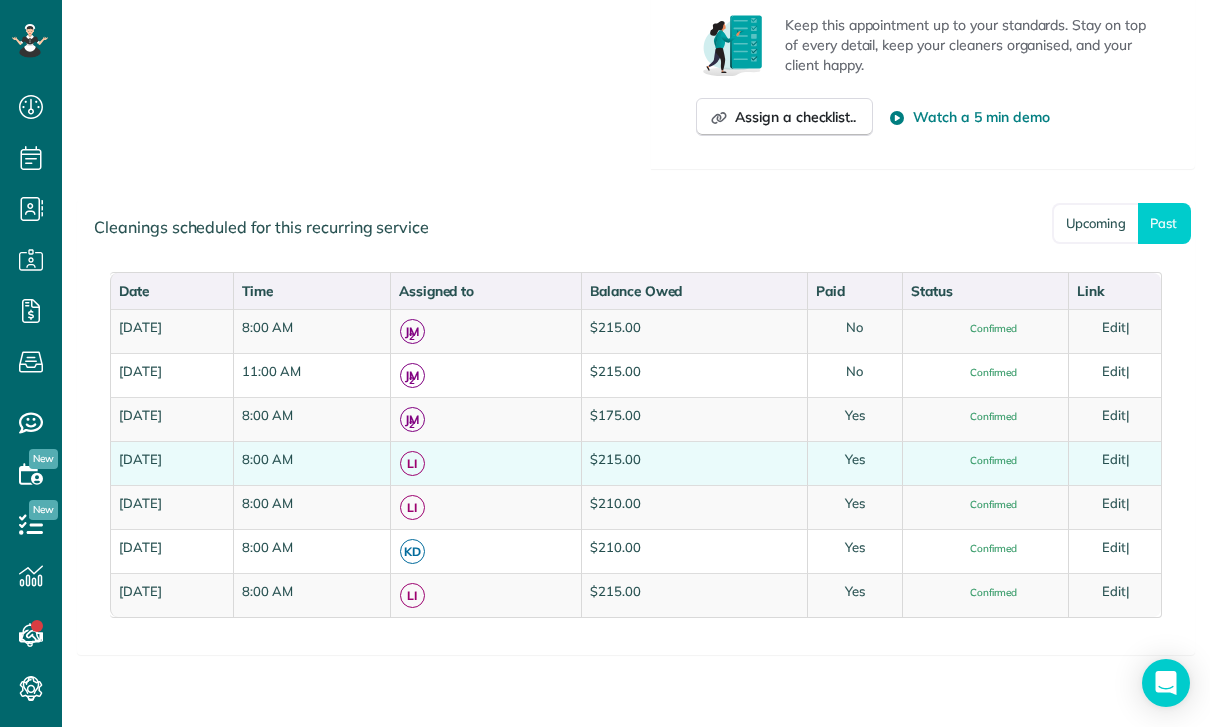 click on "Edit" at bounding box center (1114, 459) 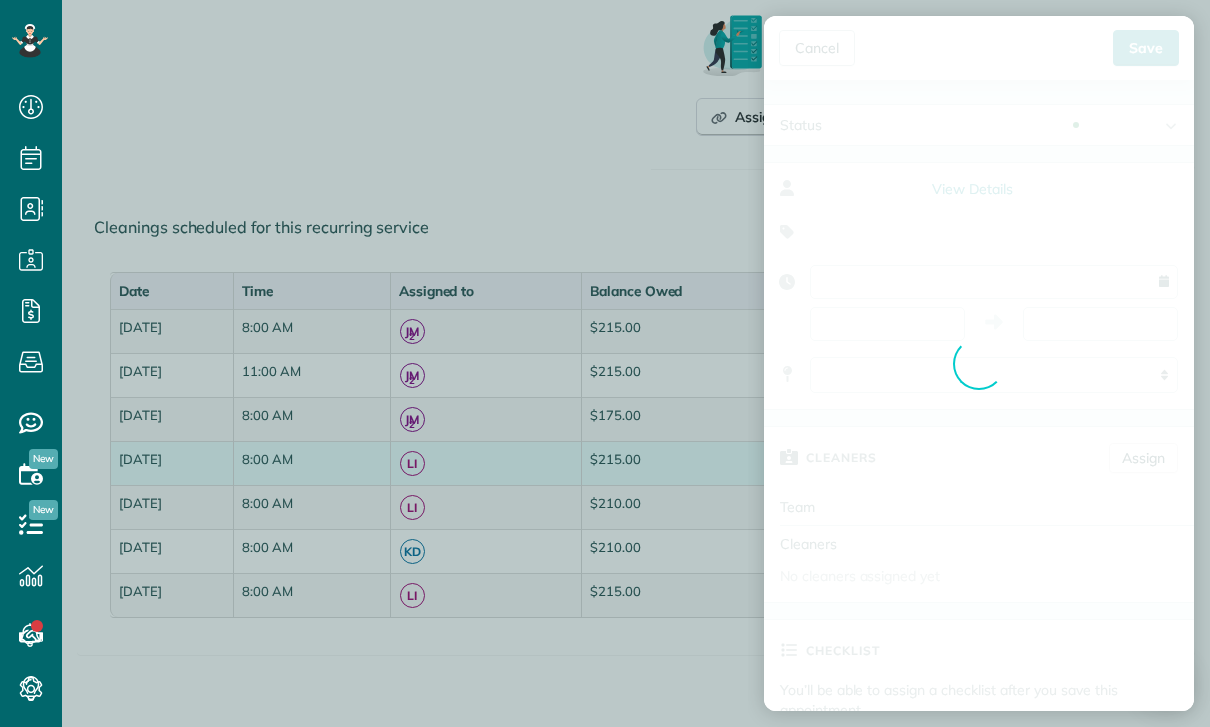 type on "**********" 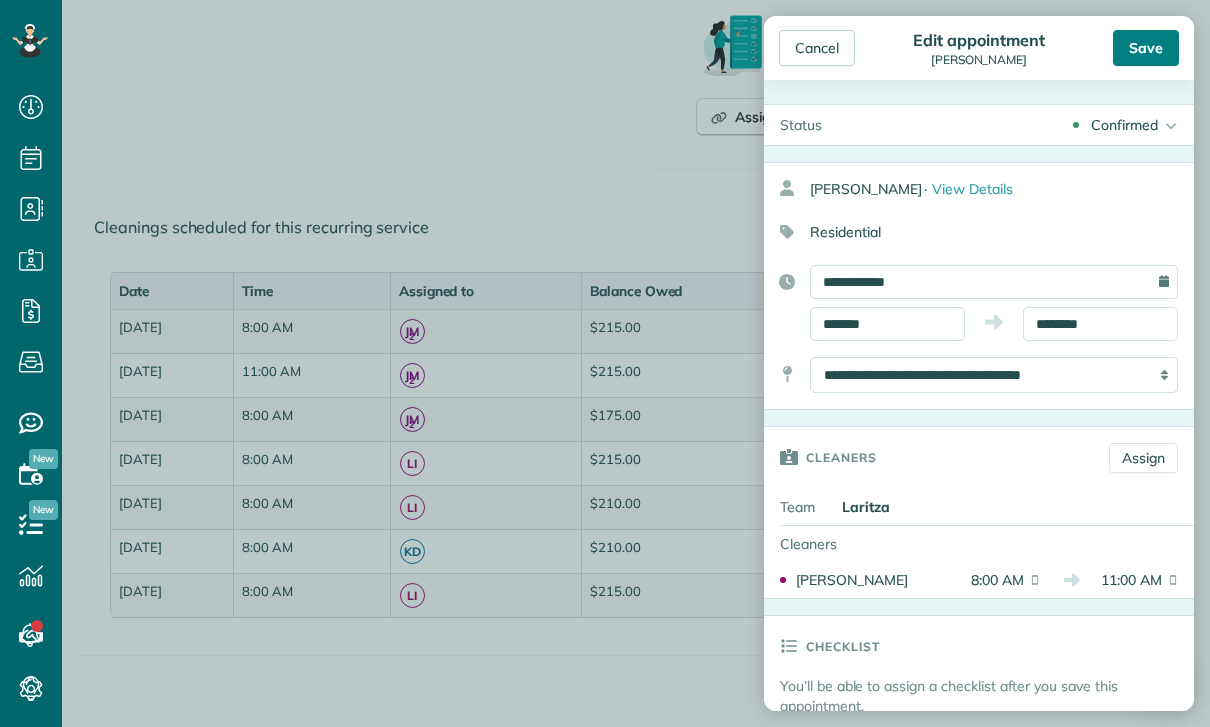 click on "Save" at bounding box center (1146, 48) 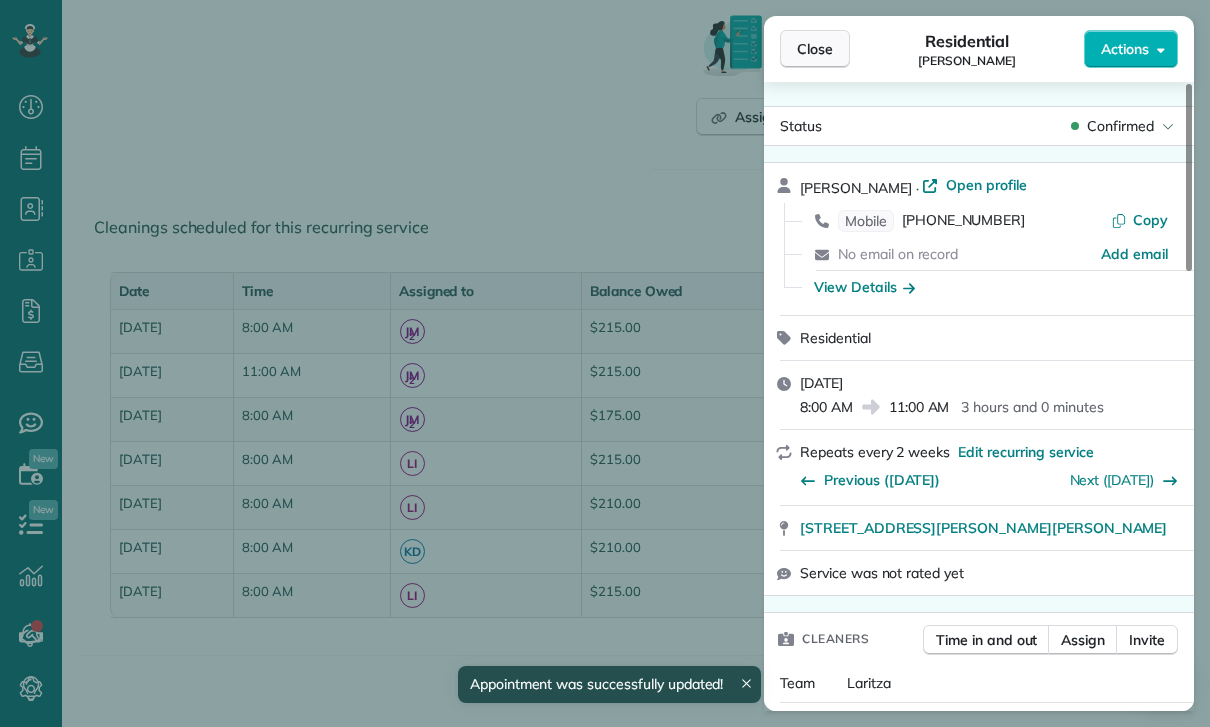 click on "Close" at bounding box center [815, 49] 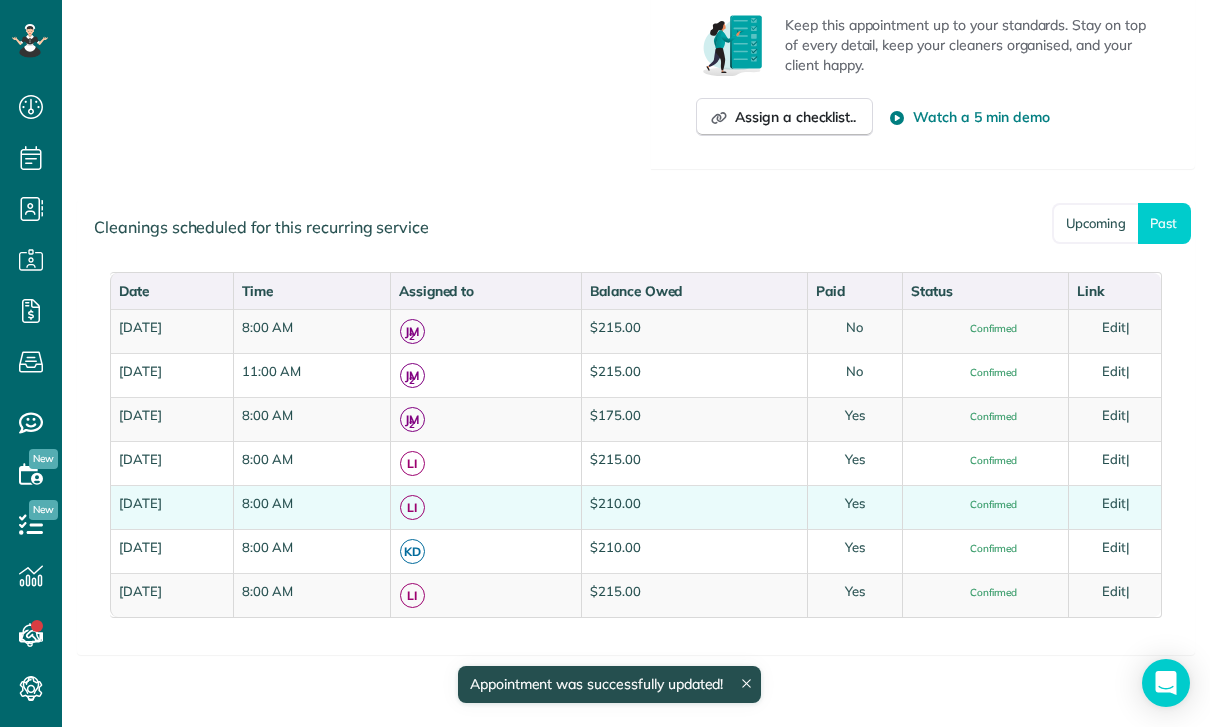 click on "Edit
|" at bounding box center (1114, 507) 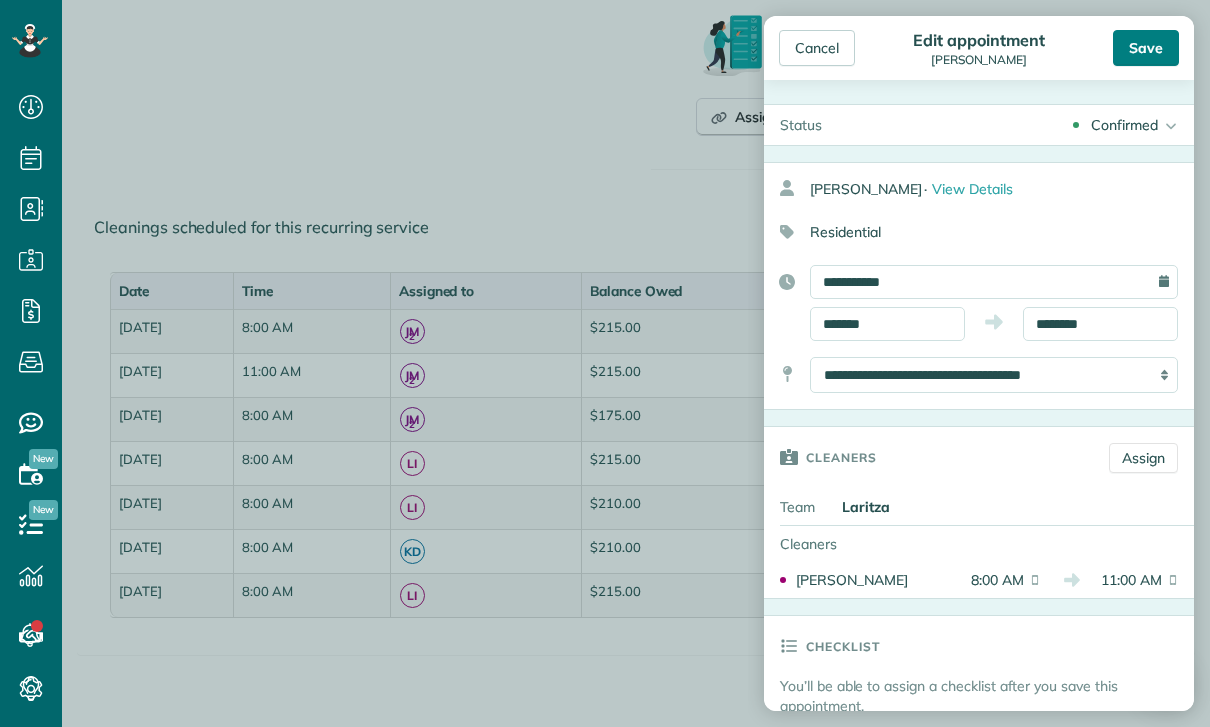 click on "Save" at bounding box center (1146, 48) 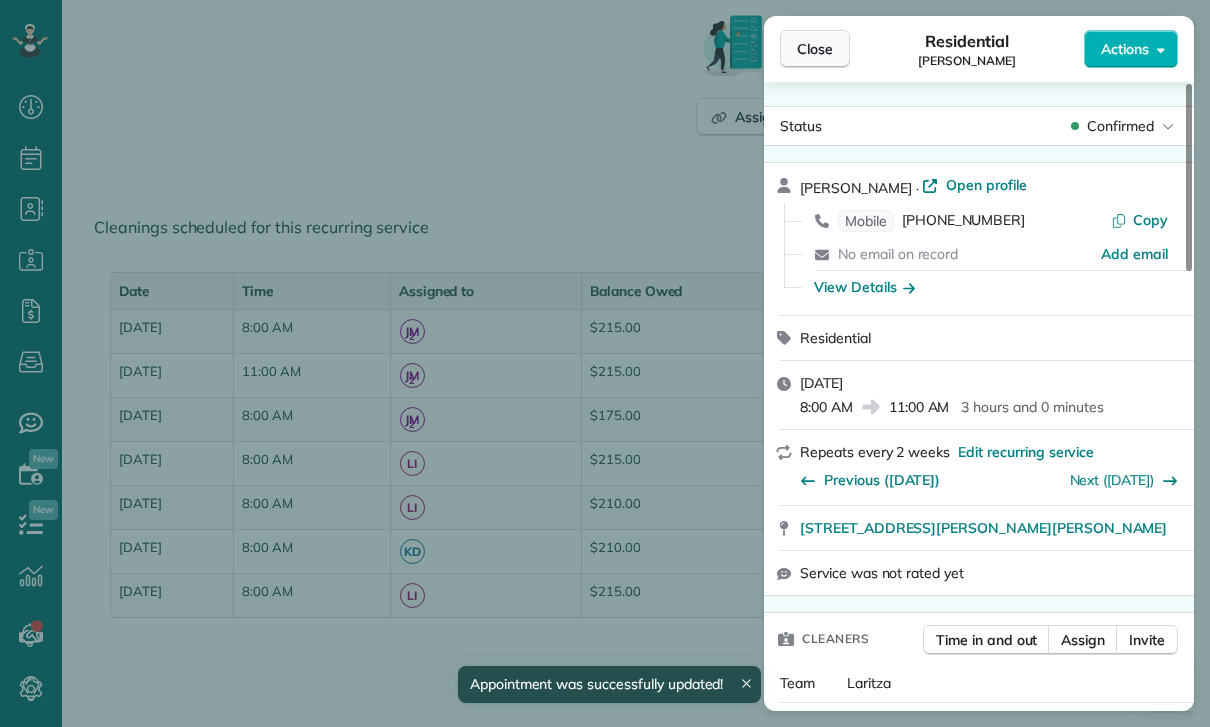click on "Close" at bounding box center [815, 49] 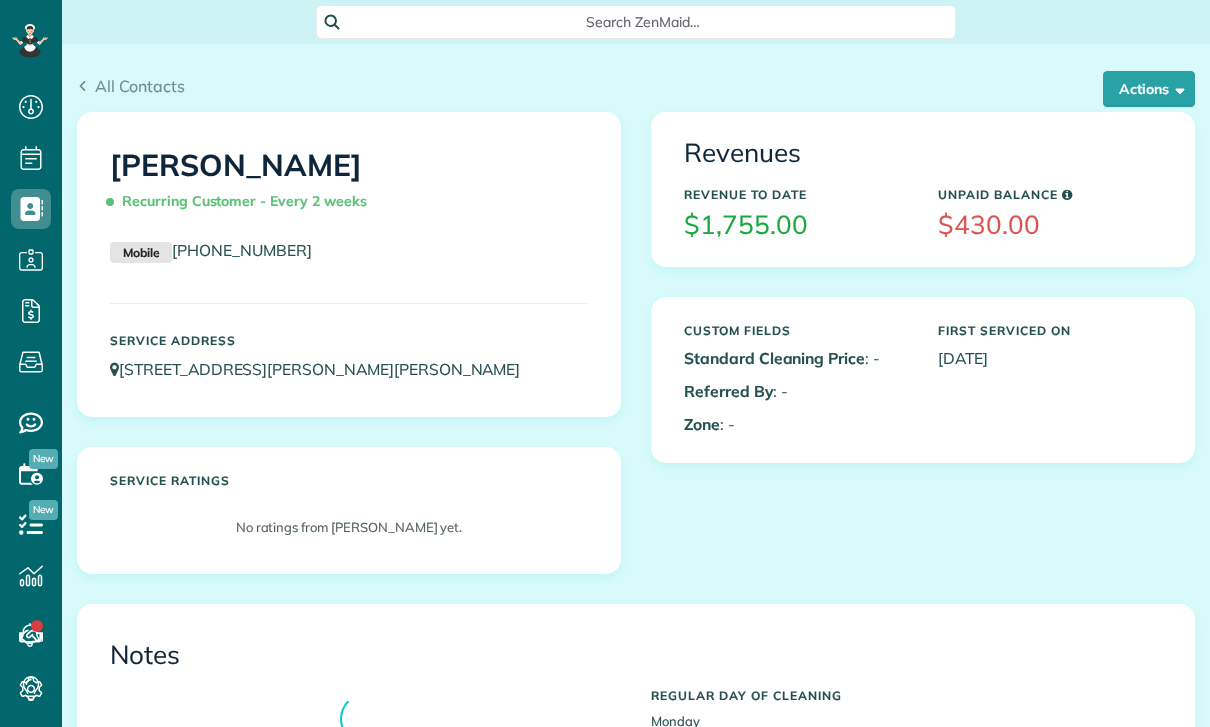 scroll, scrollTop: 0, scrollLeft: 0, axis: both 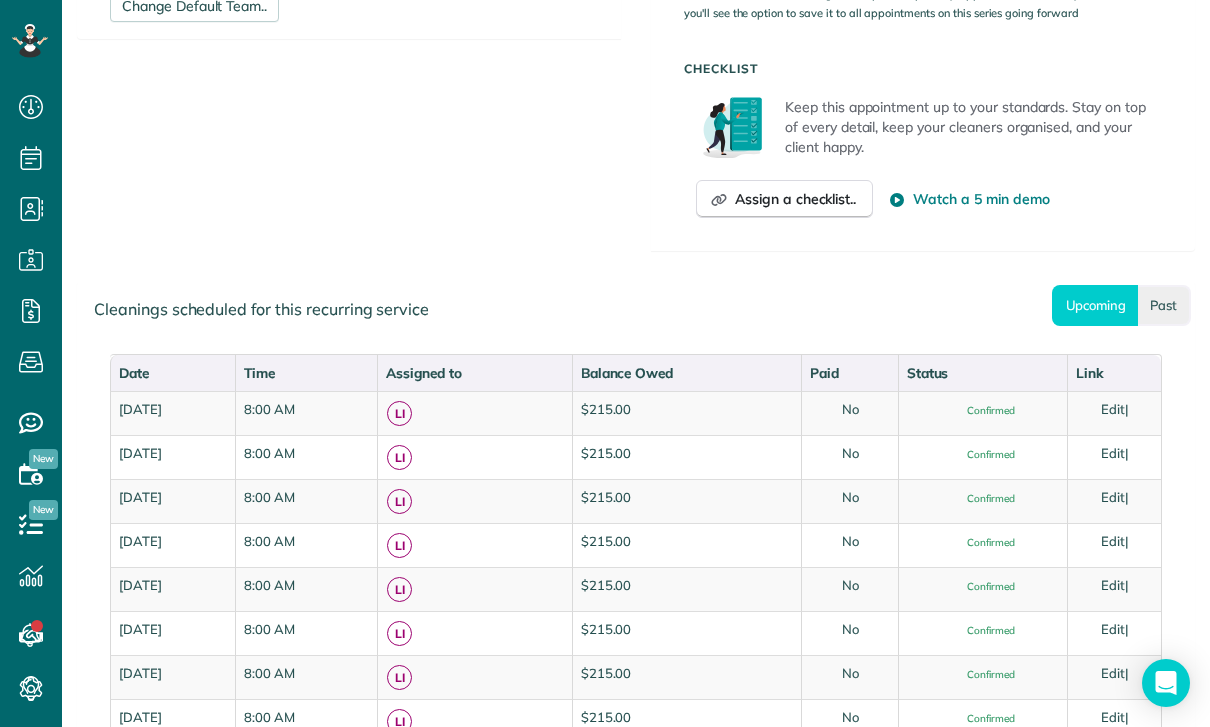 click on "Past" at bounding box center [1164, 305] 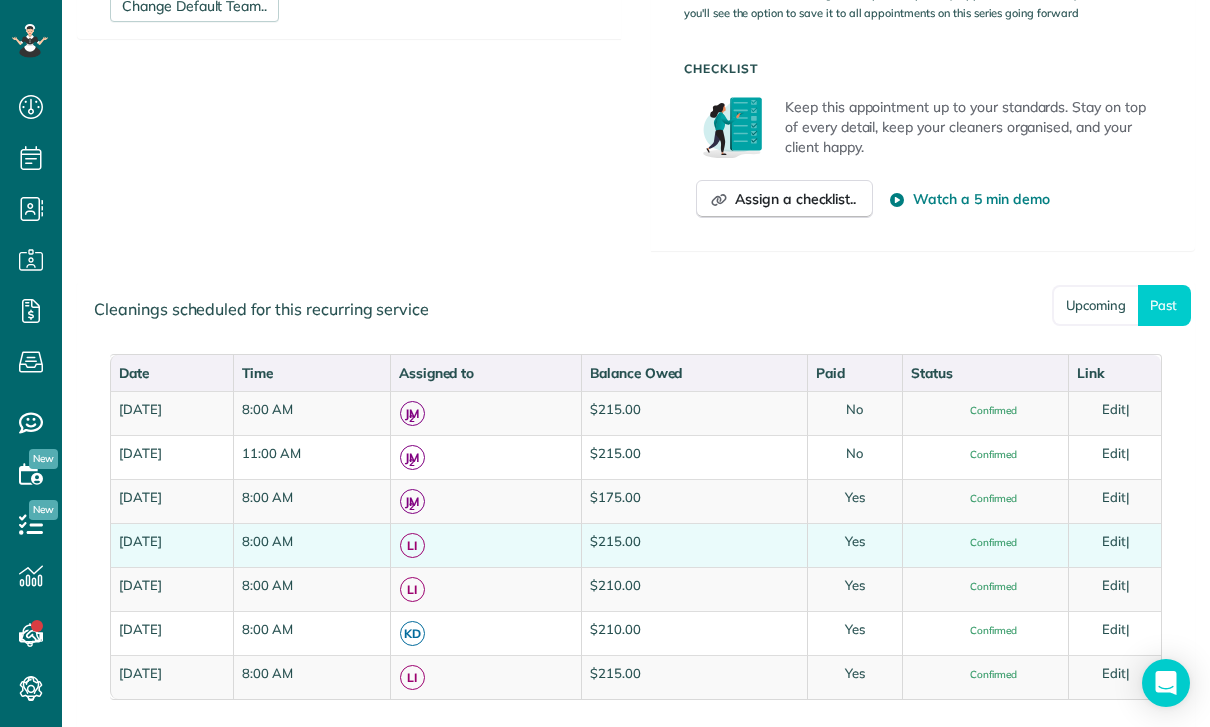 click on "Edit" at bounding box center [1114, 541] 